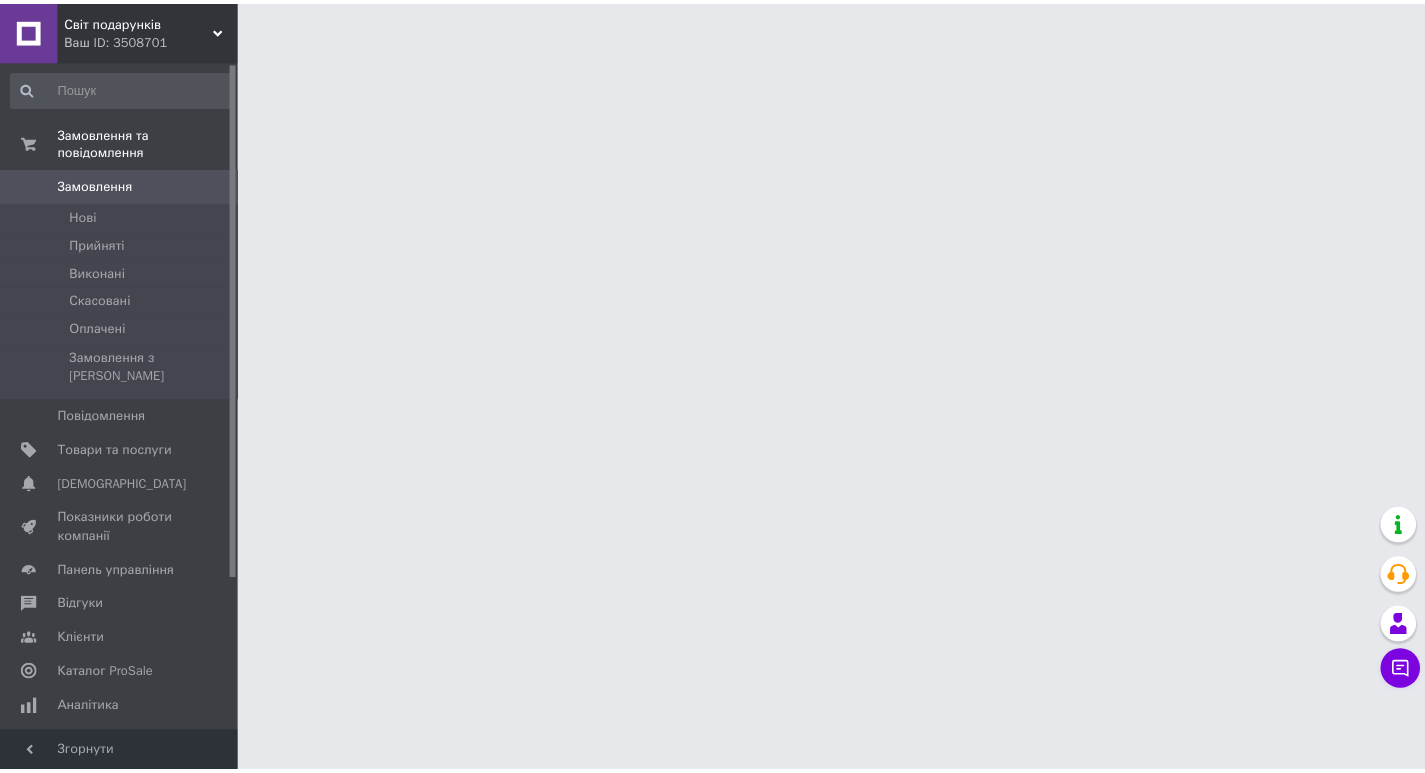 scroll, scrollTop: 0, scrollLeft: 0, axis: both 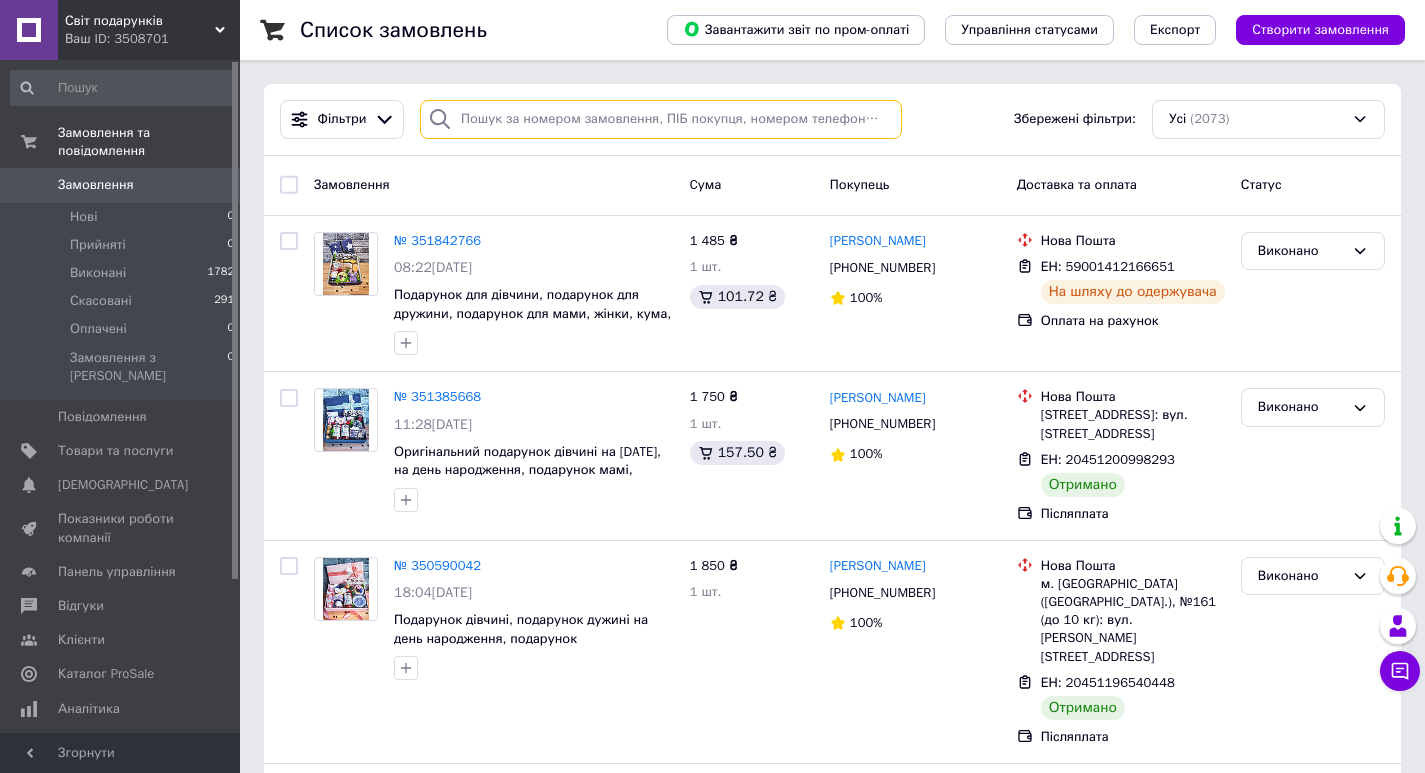 click at bounding box center [661, 119] 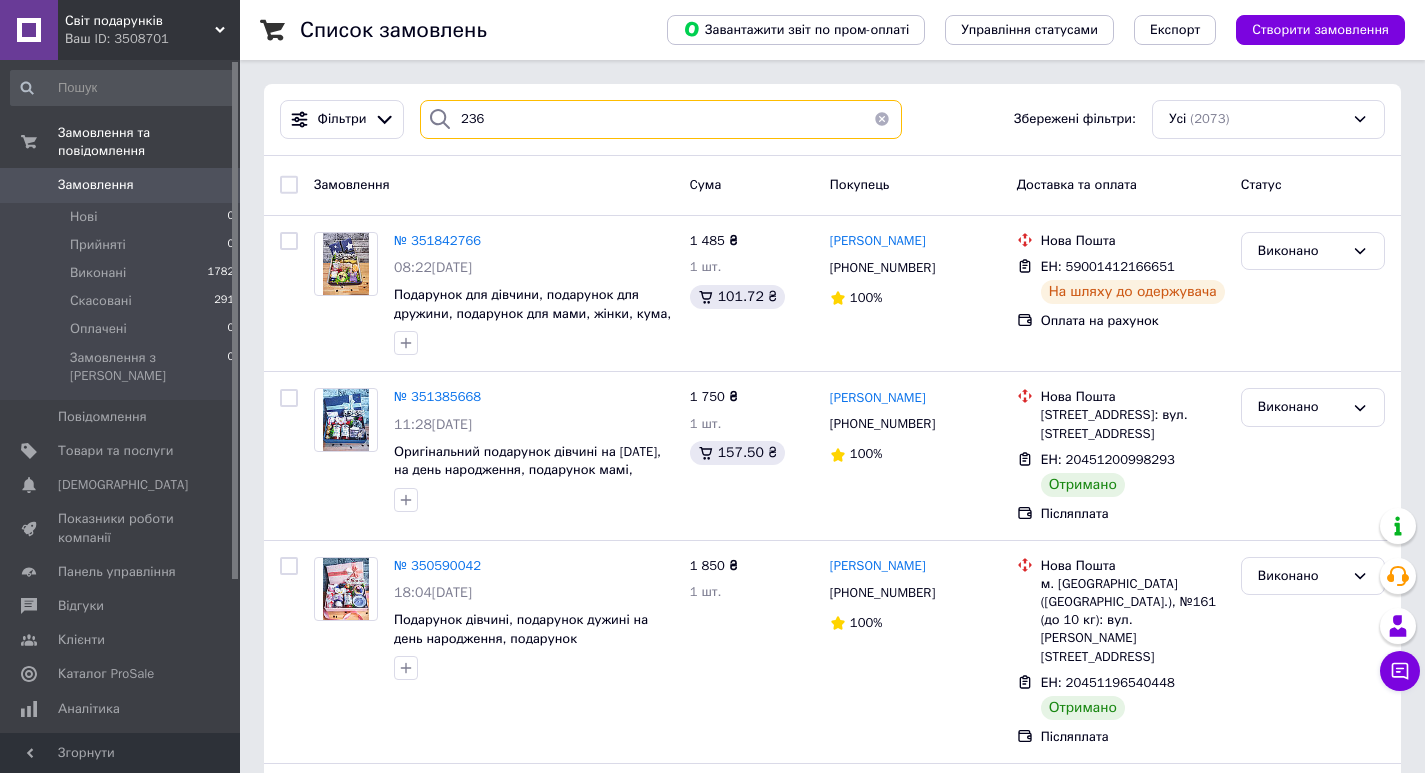 type on "236" 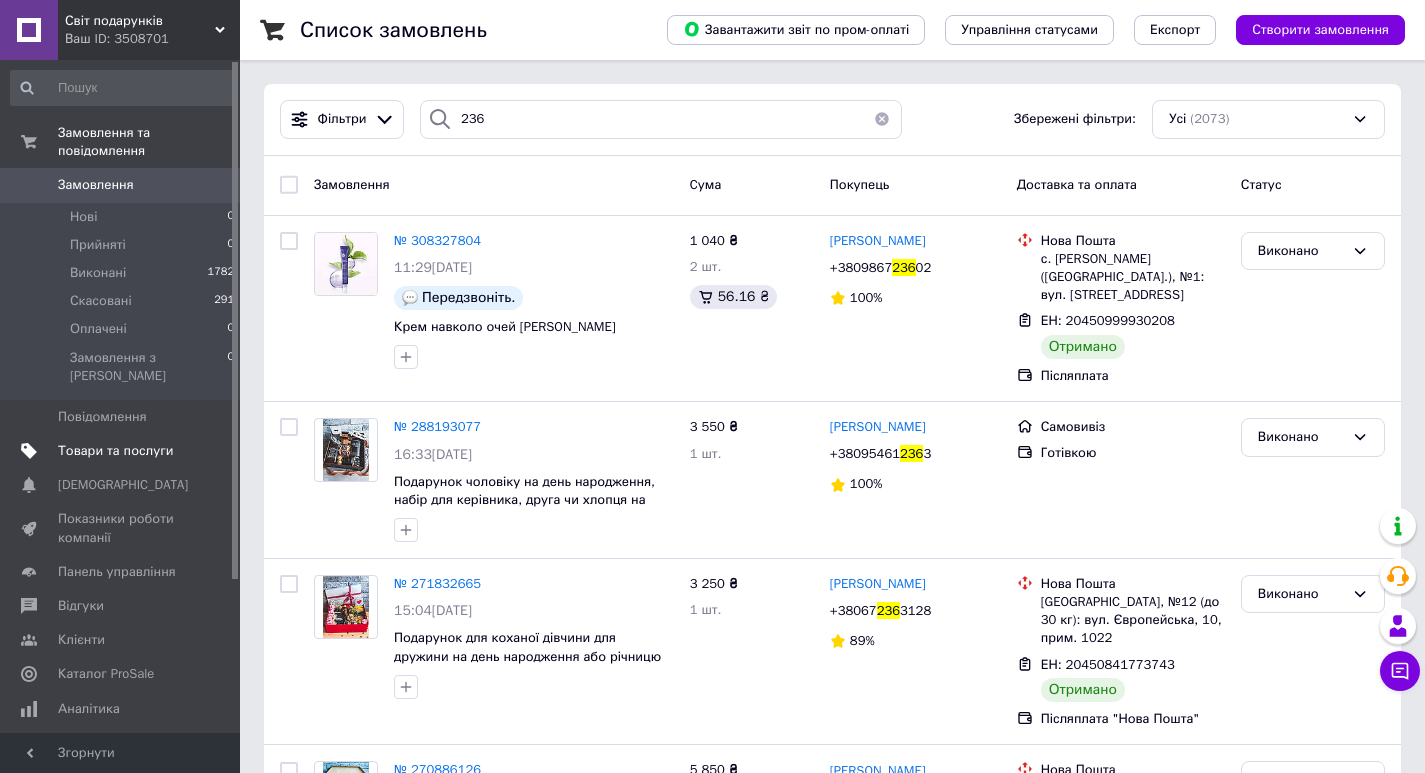 click on "Товари та послуги" at bounding box center (115, 451) 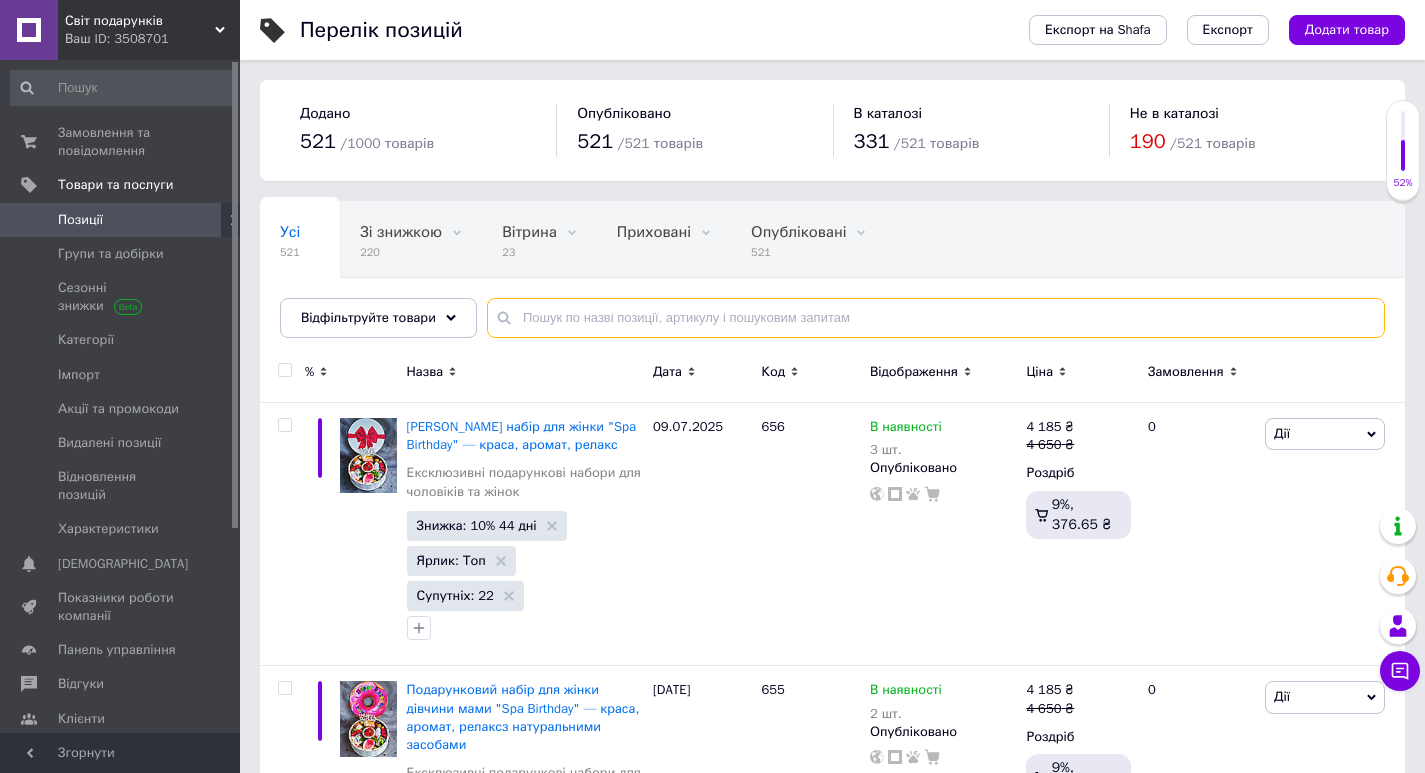 click at bounding box center [936, 318] 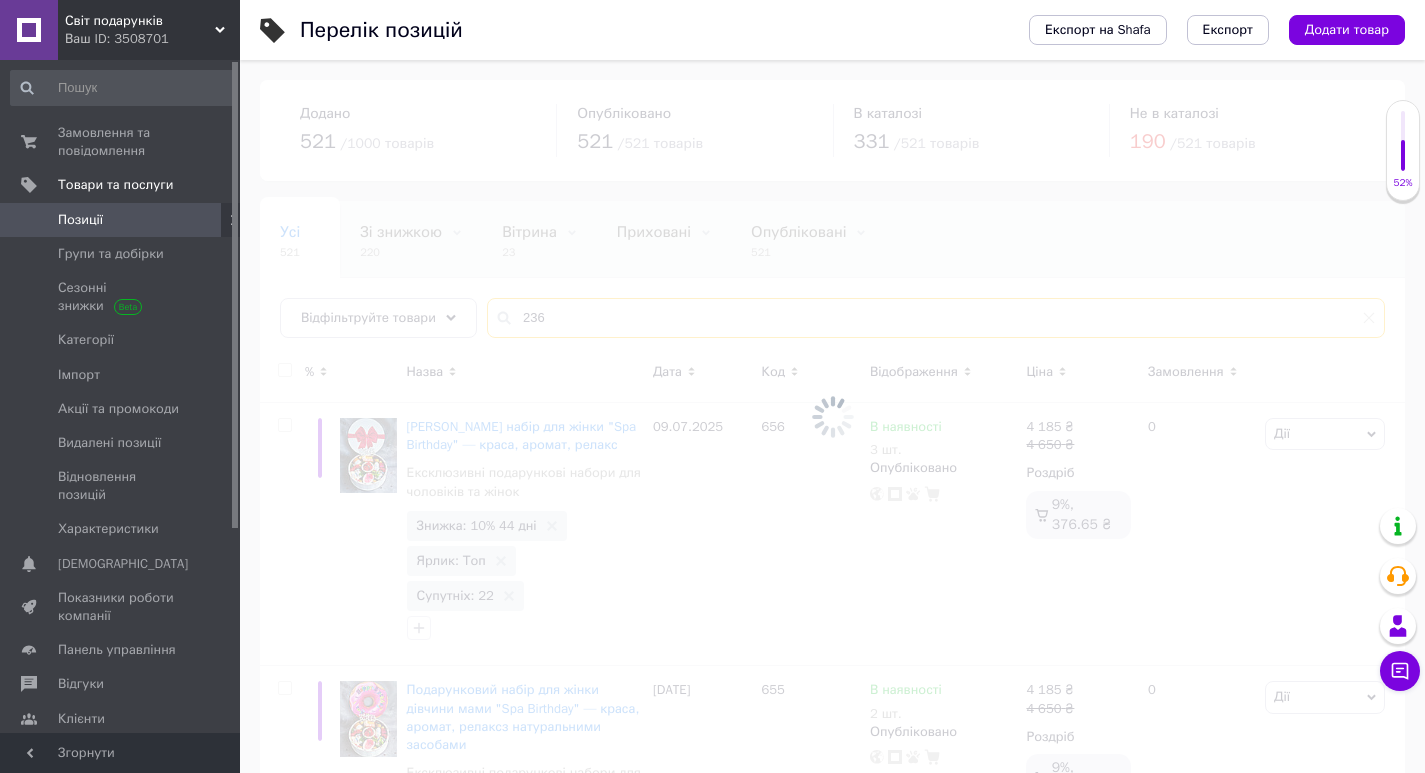 type on "236" 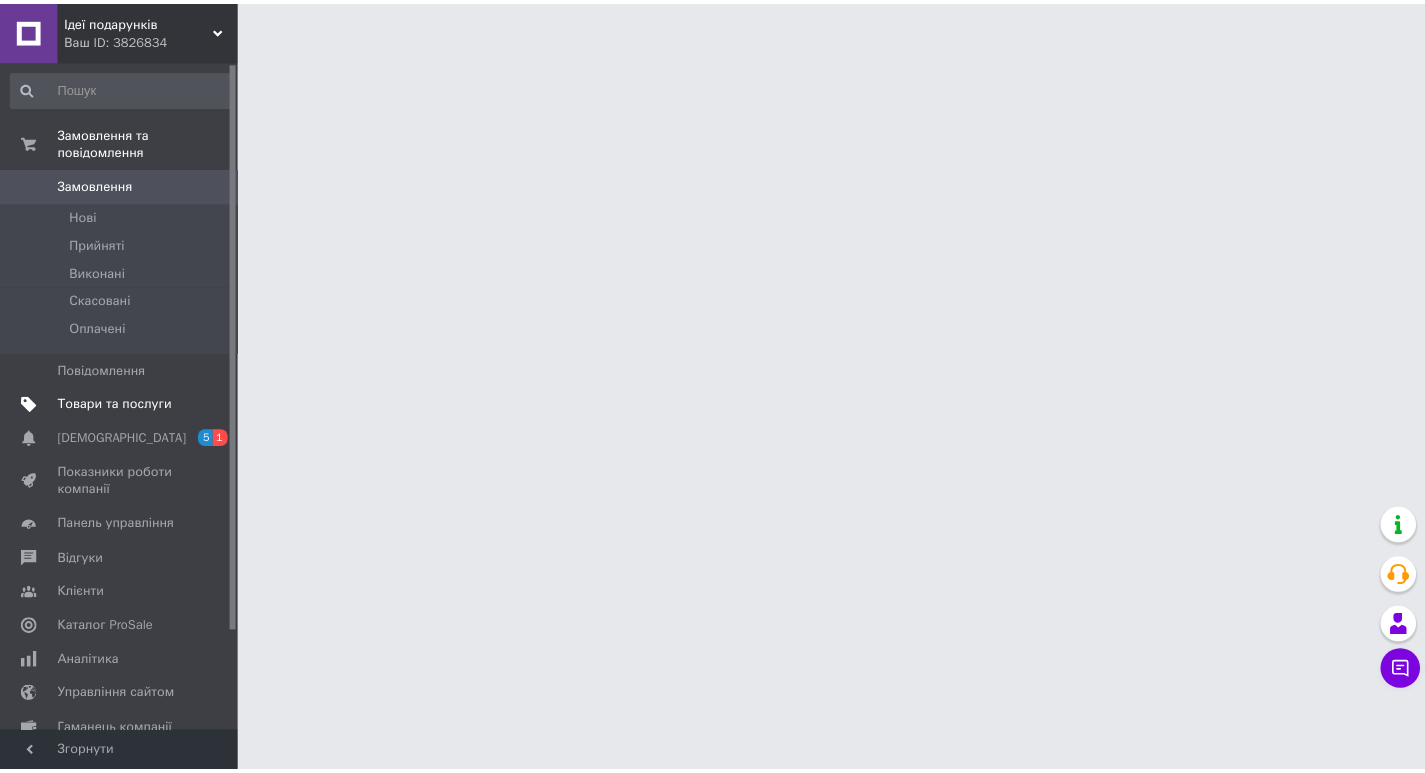 scroll, scrollTop: 0, scrollLeft: 0, axis: both 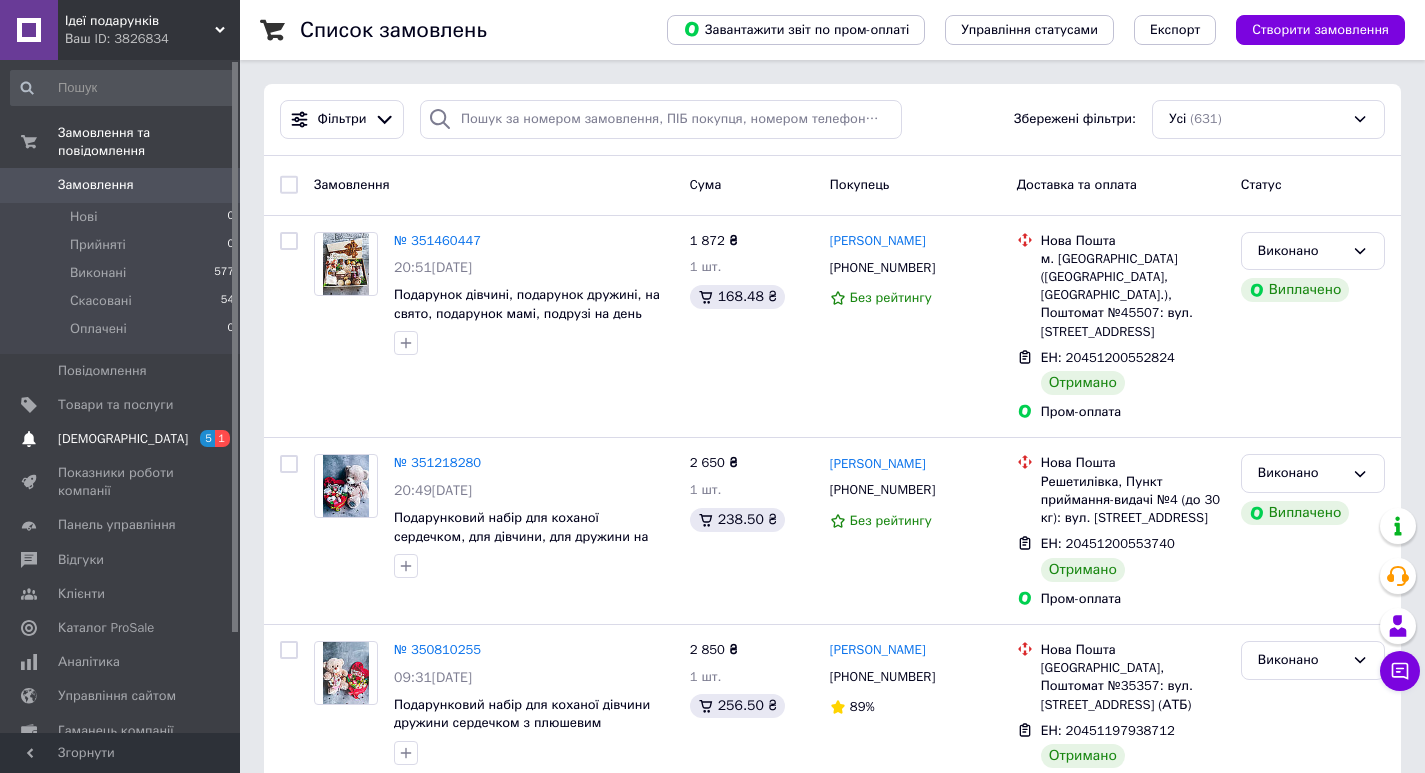 click on "1" at bounding box center [222, 438] 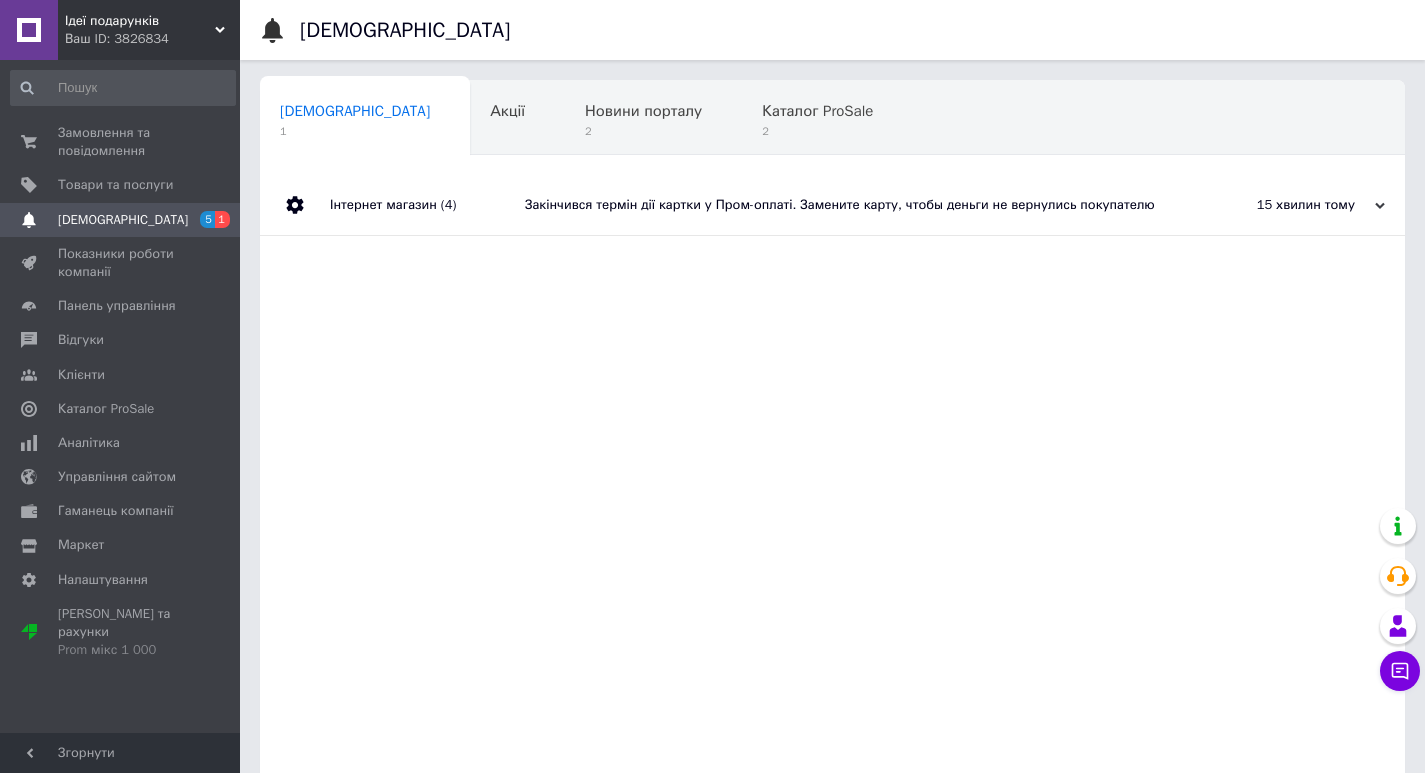 click on "Закінчився термін дії картки у Пром-оплаті. Замените карту, чтобы деньги не вернулись покупателю" at bounding box center [855, 205] 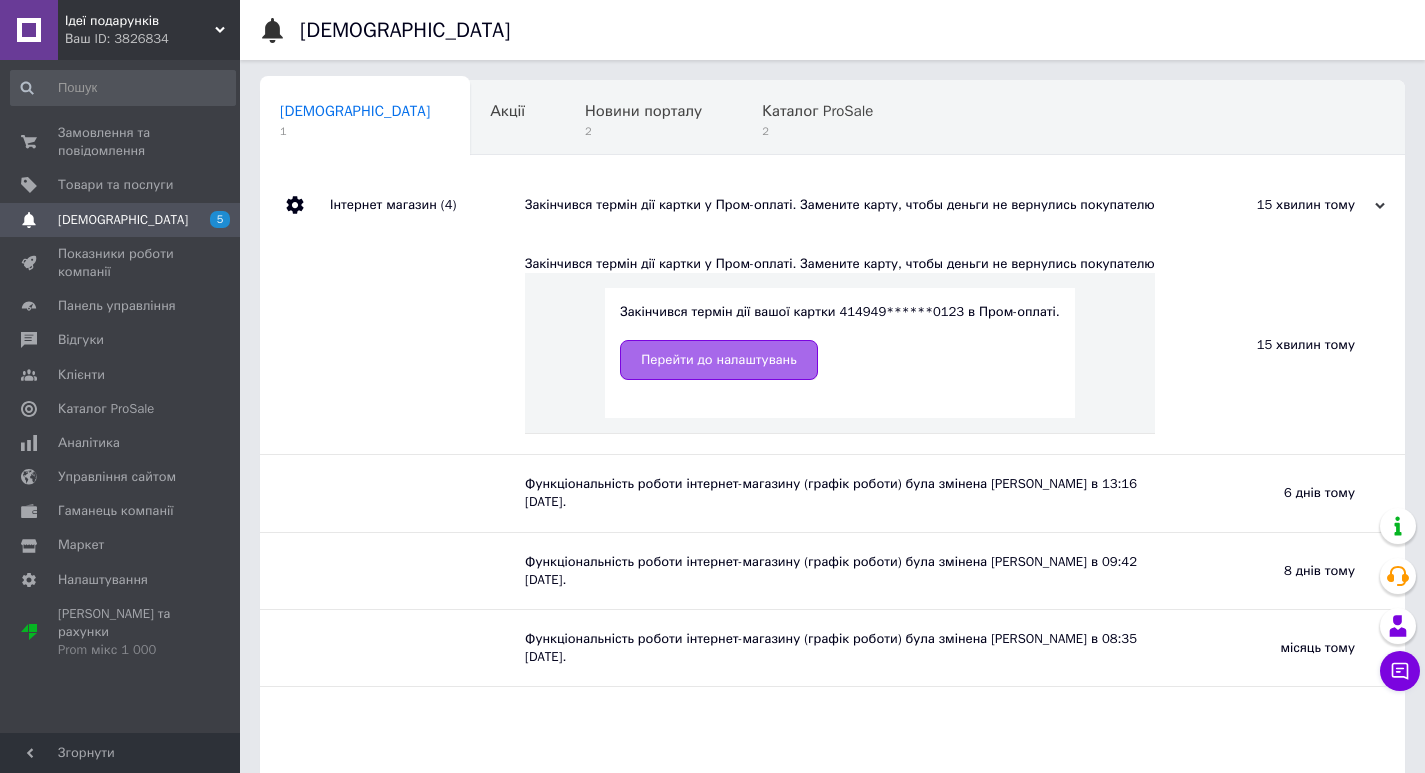 click on "Перейти до налаштувань" at bounding box center [718, 360] 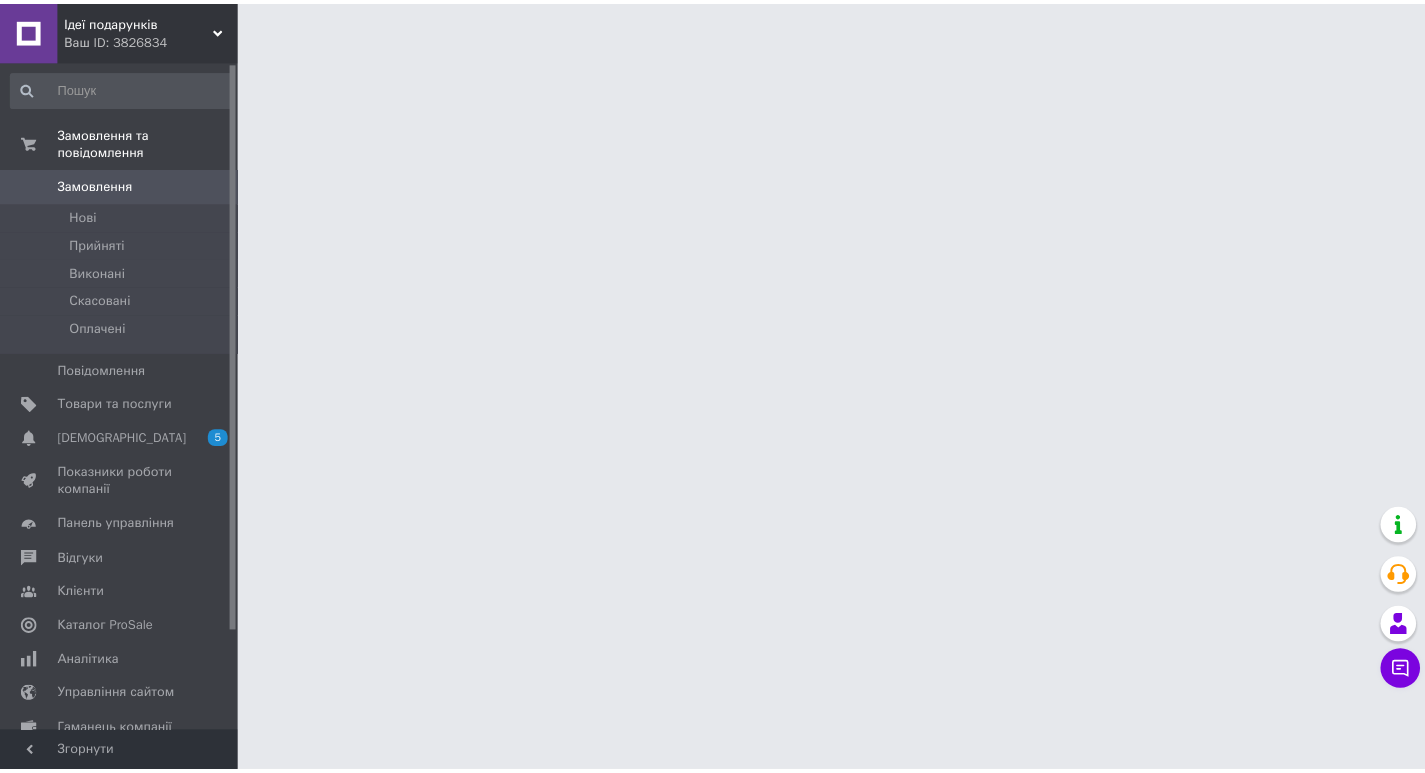 scroll, scrollTop: 0, scrollLeft: 0, axis: both 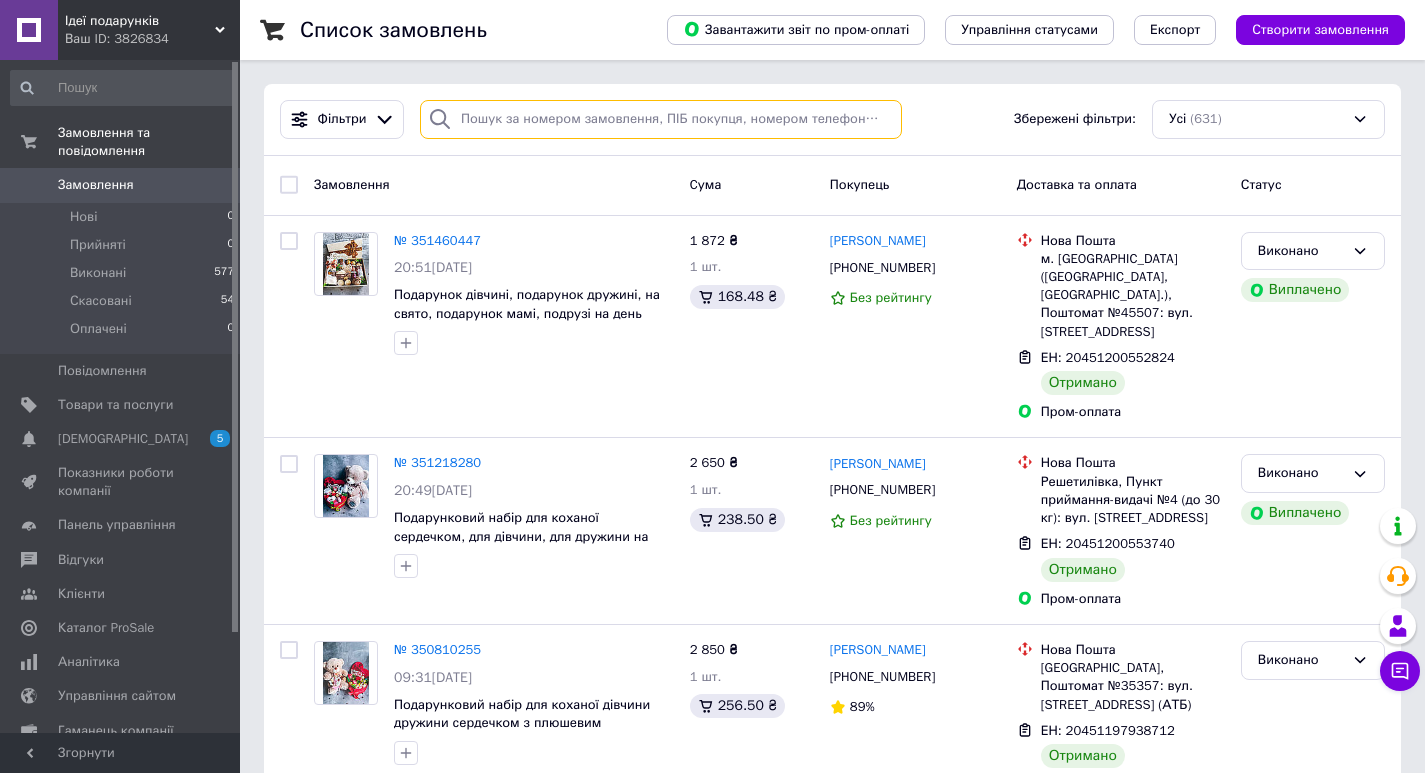 click at bounding box center [661, 119] 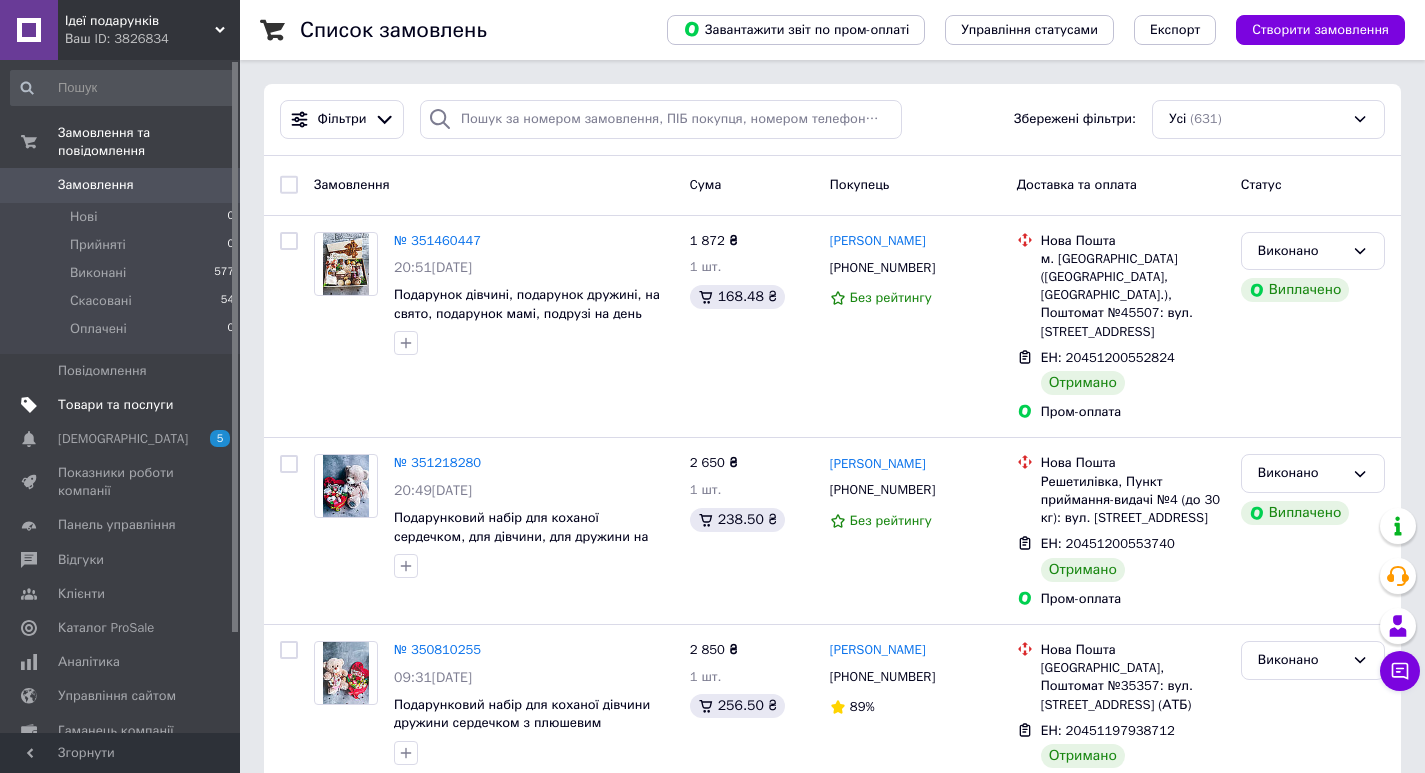 click on "Товари та послуги" at bounding box center [115, 405] 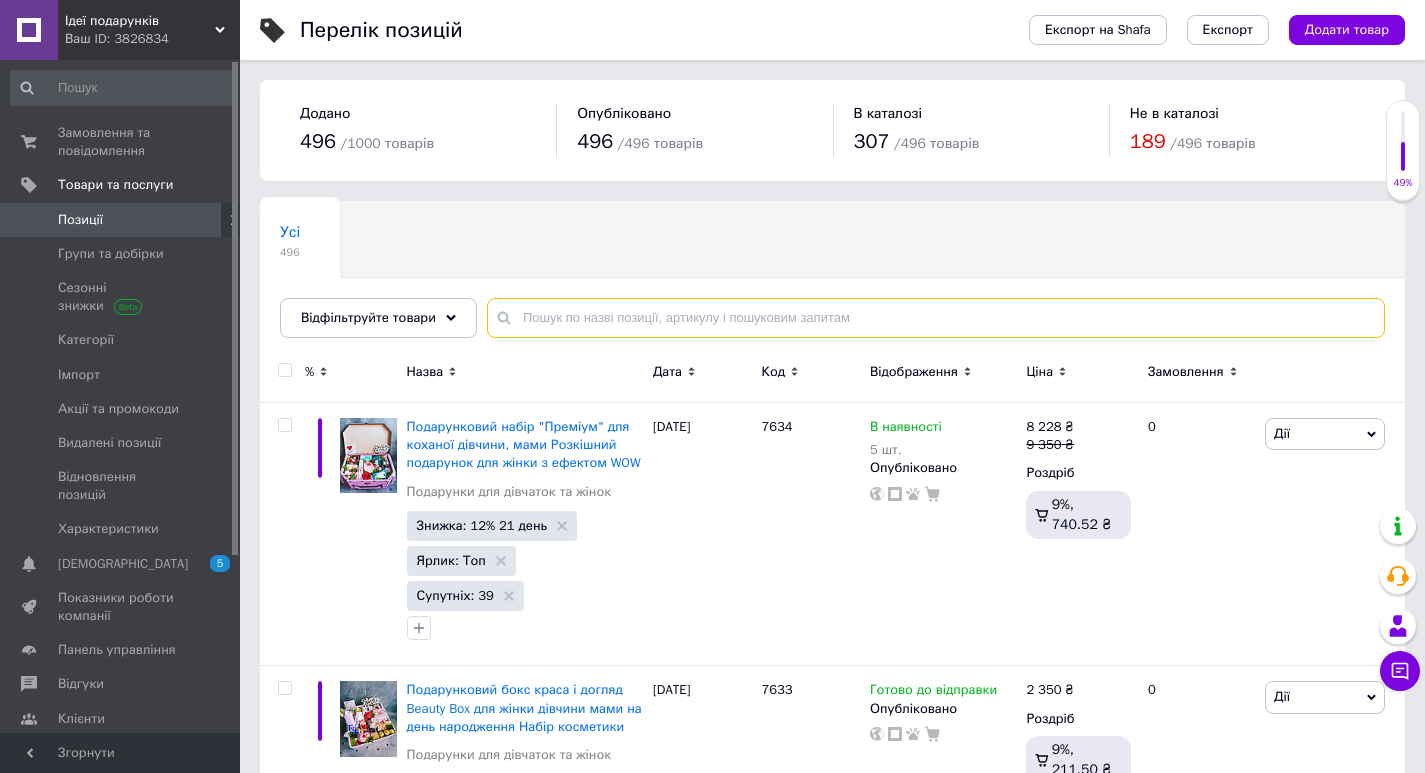click at bounding box center [936, 318] 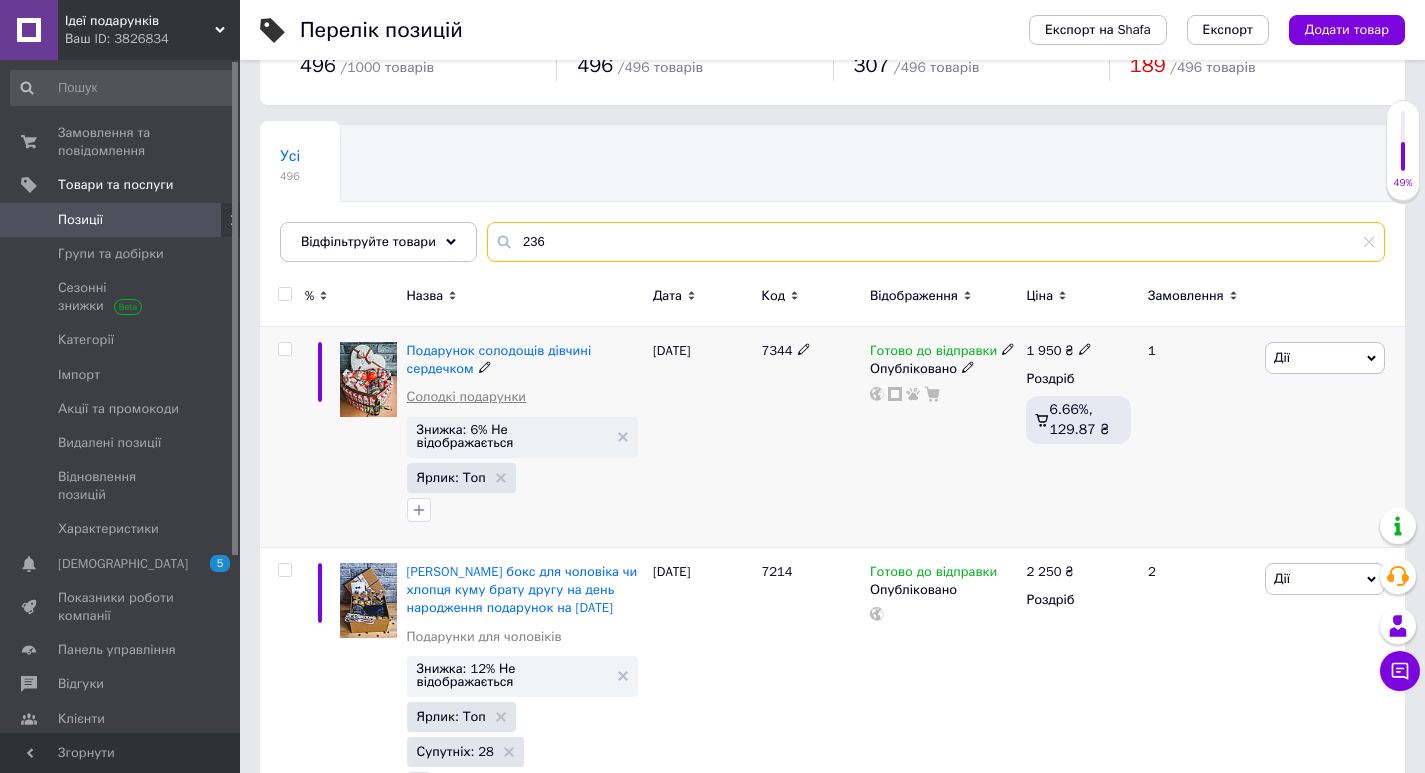 scroll, scrollTop: 98, scrollLeft: 0, axis: vertical 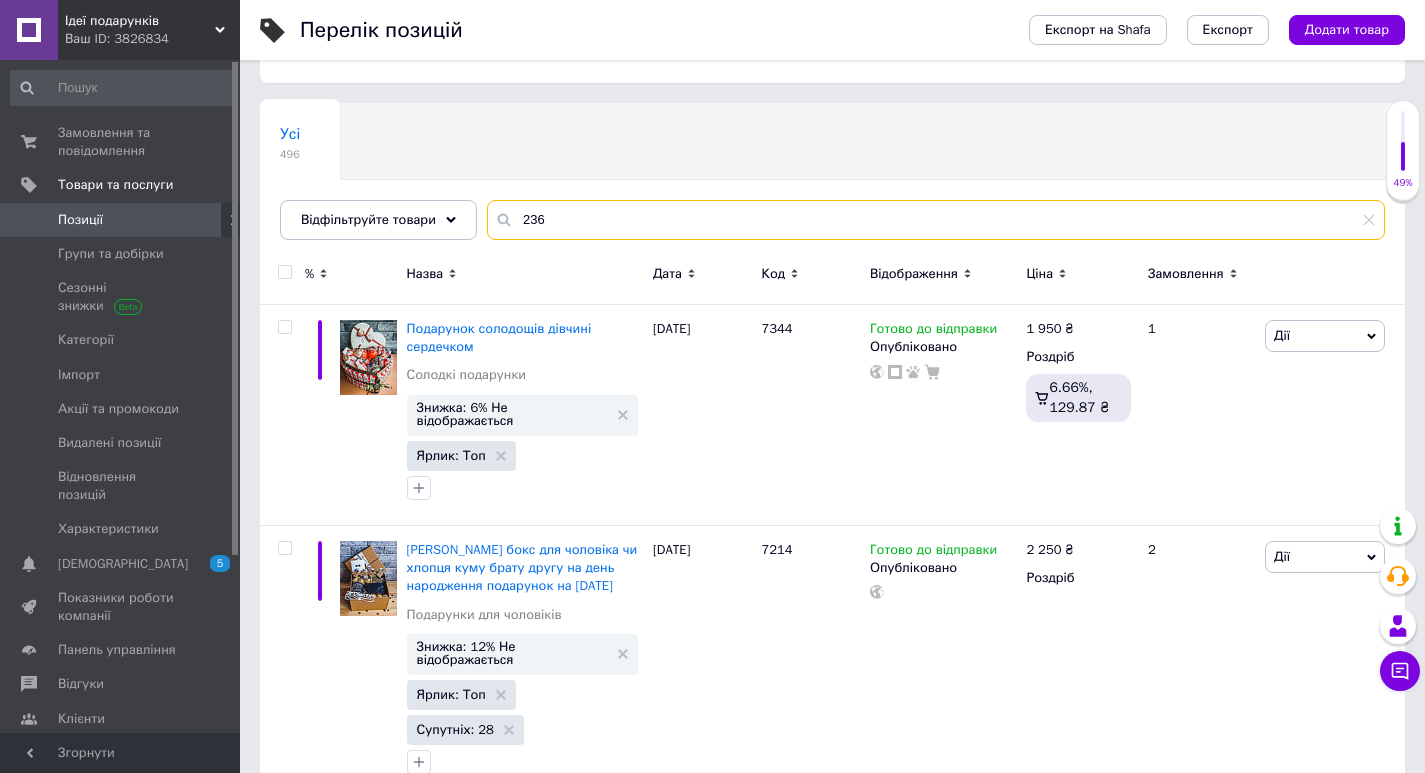 click on "236" at bounding box center [936, 220] 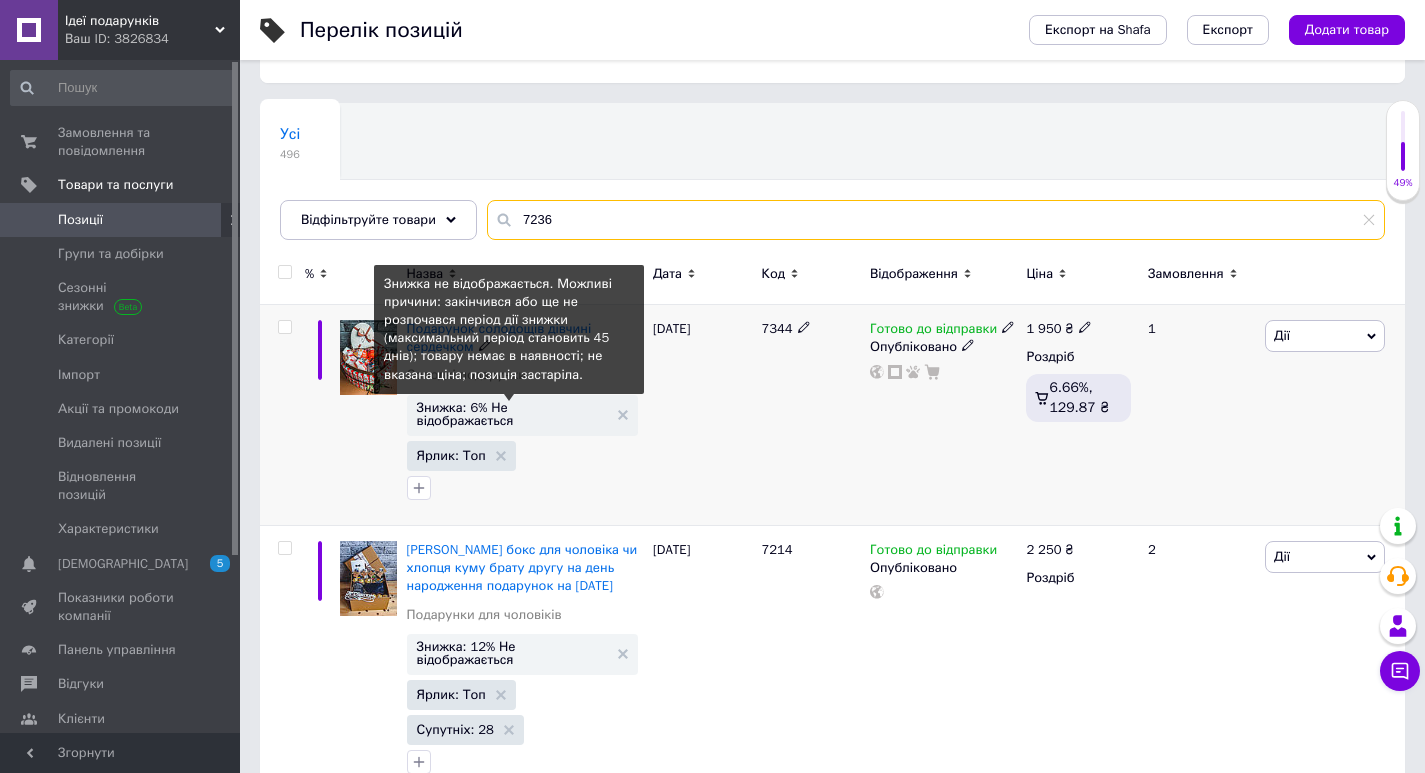 type on "7236" 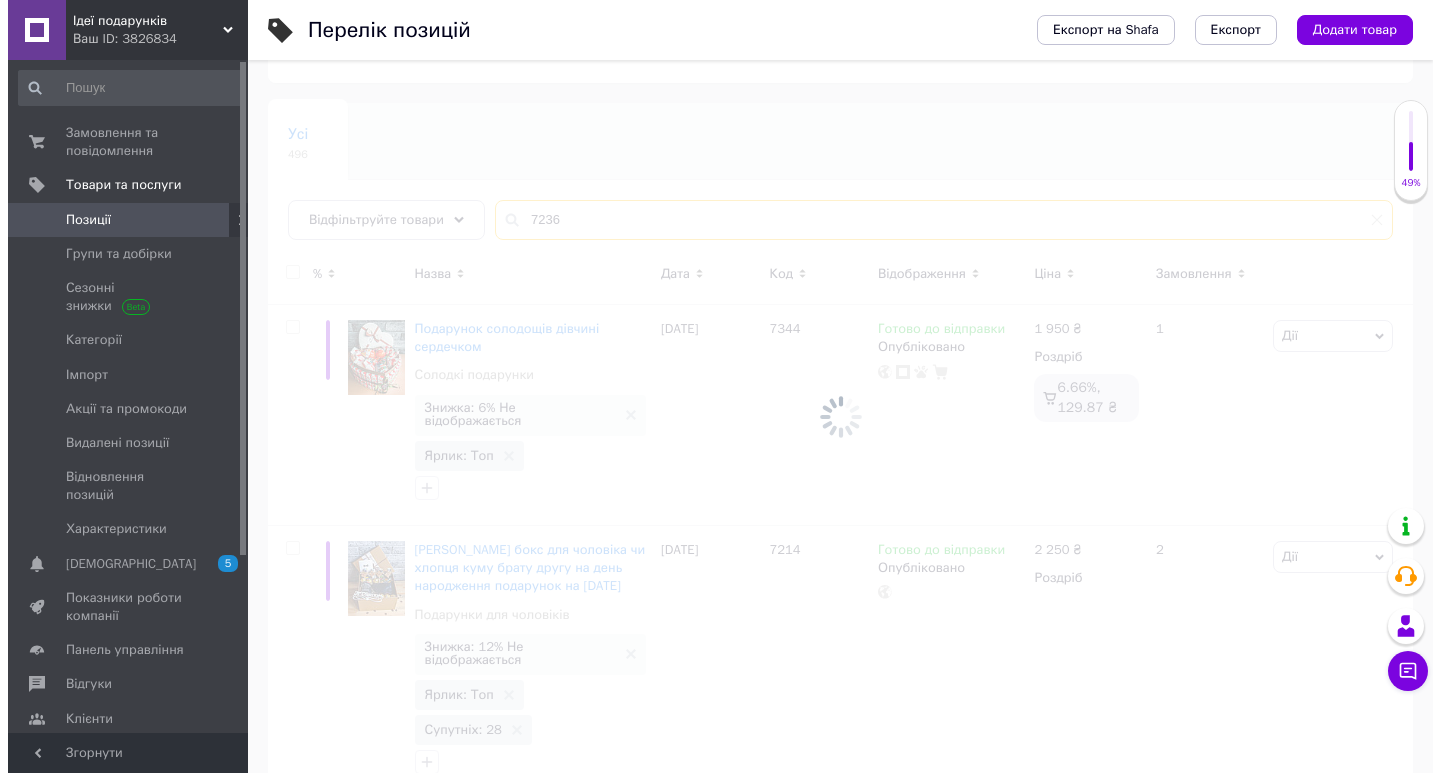 scroll, scrollTop: 0, scrollLeft: 0, axis: both 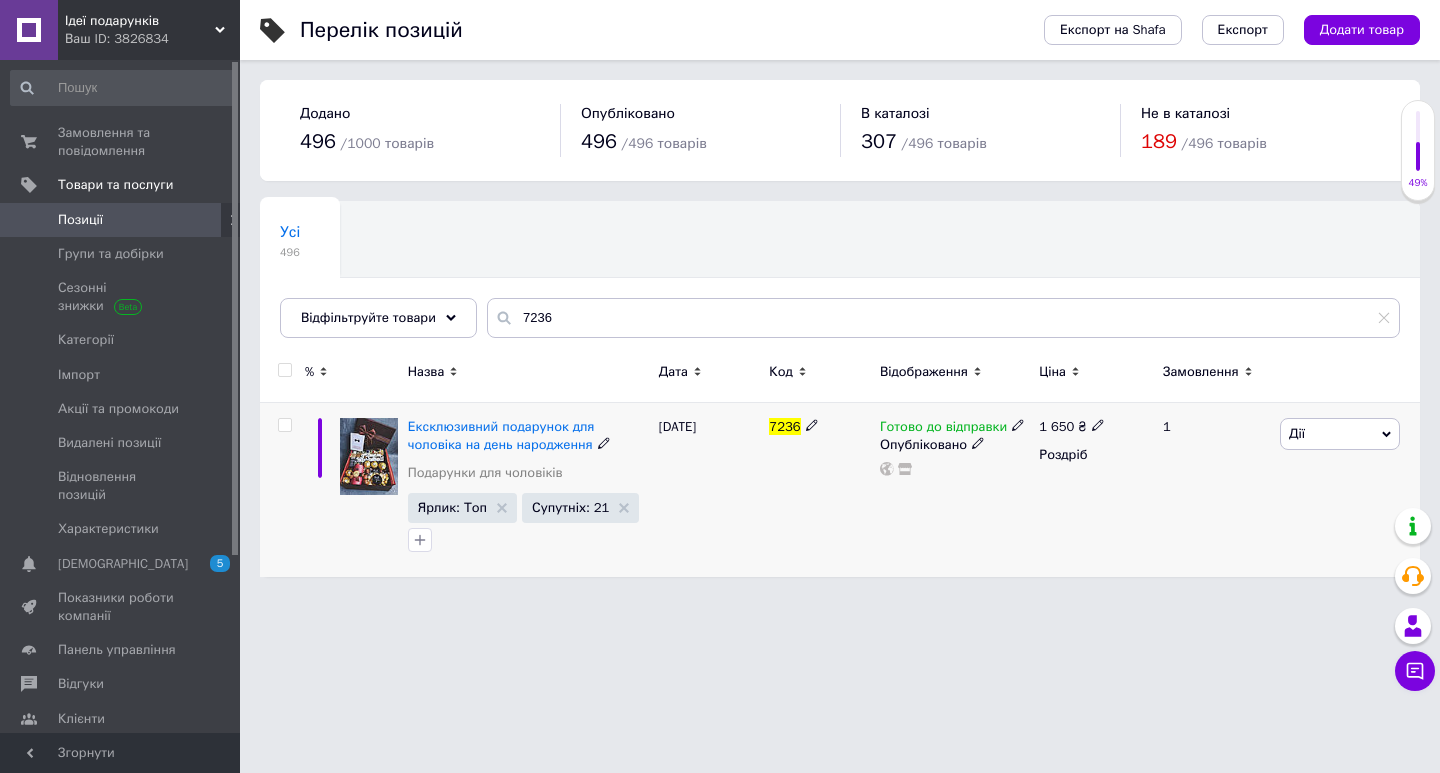 click 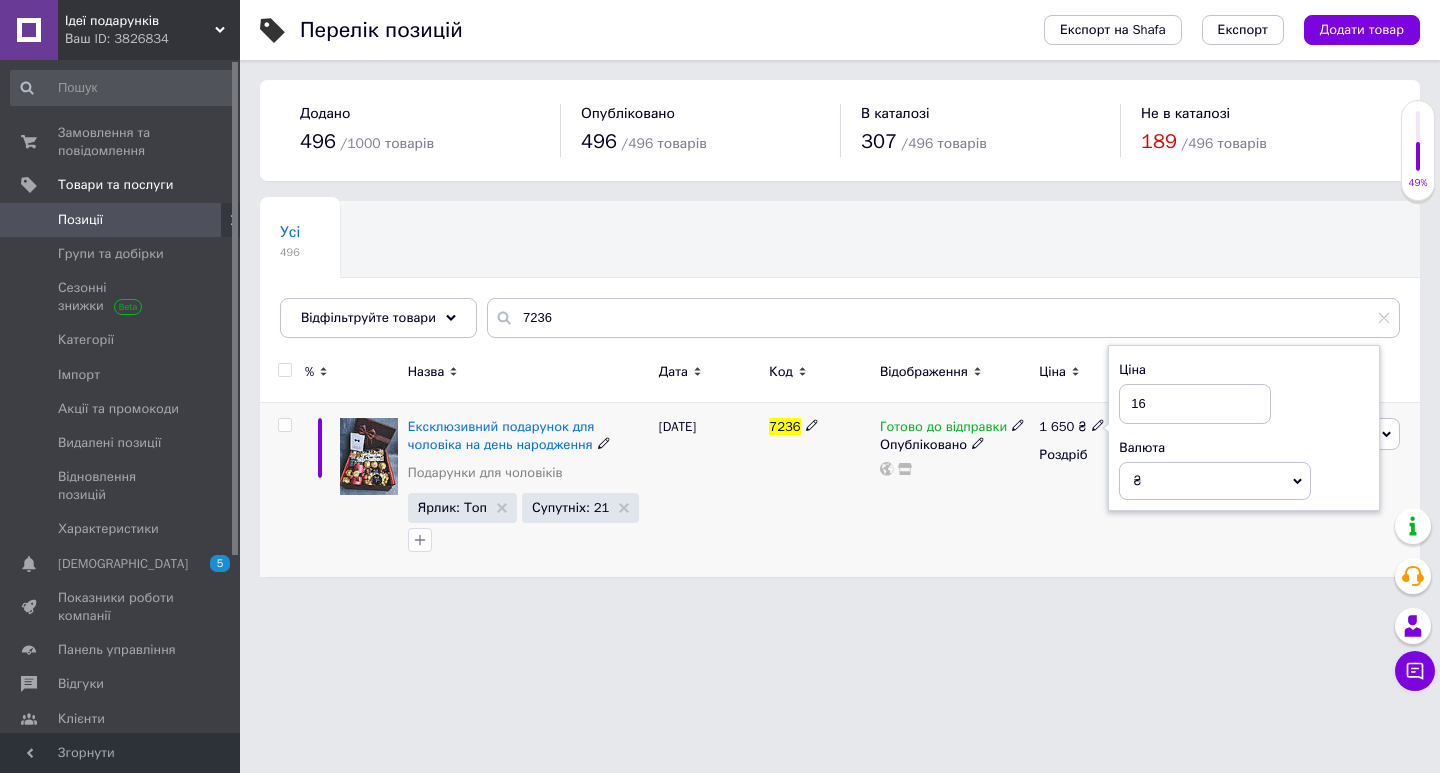 type on "1" 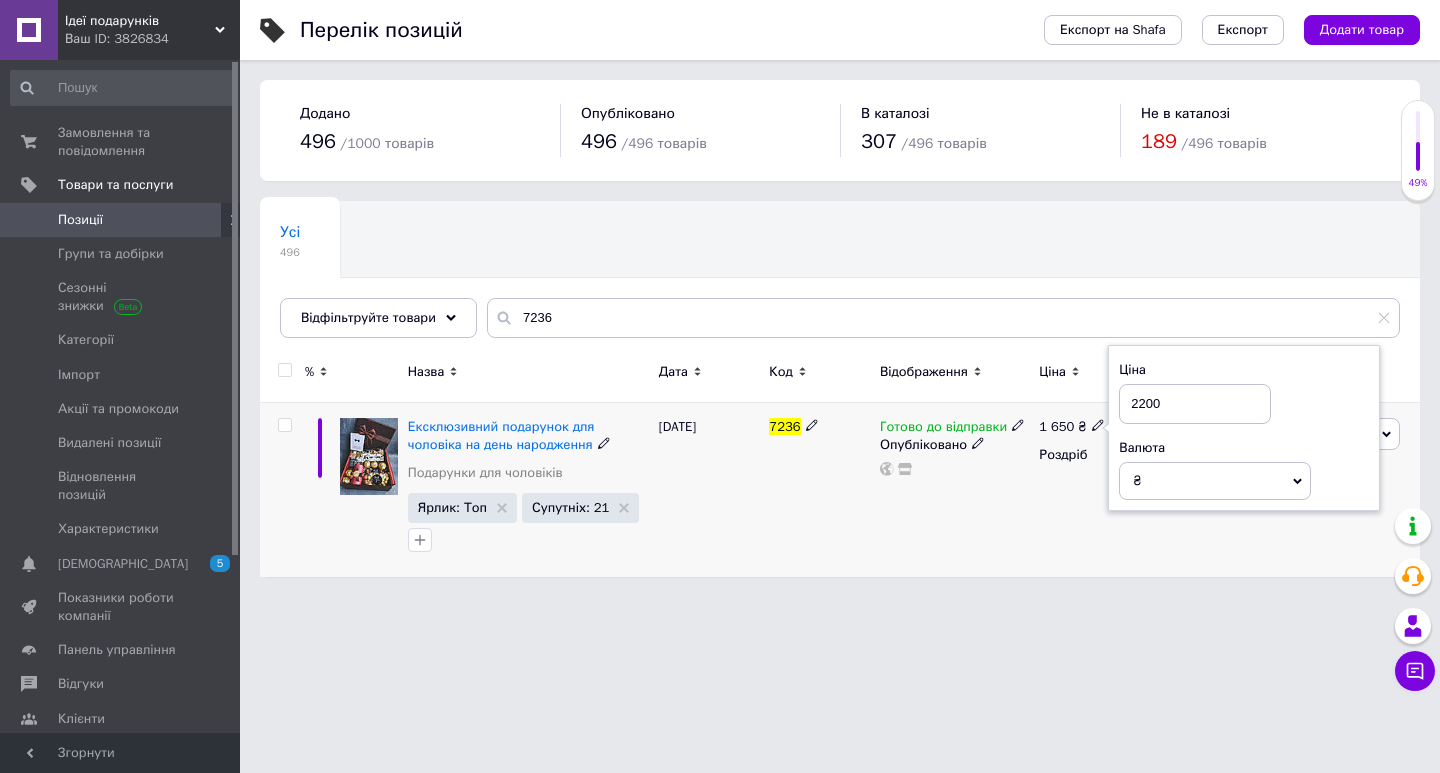 type on "2200" 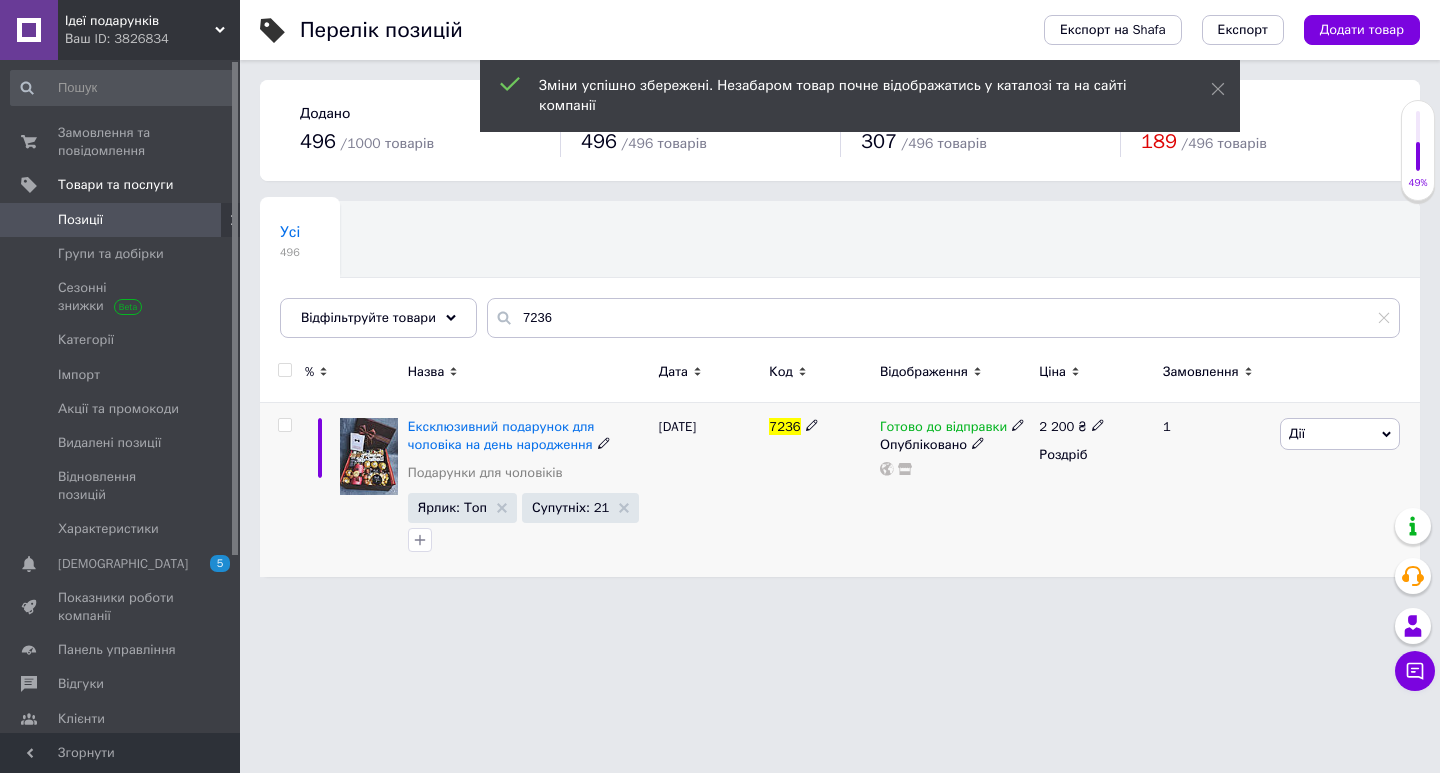 click on "Дії" at bounding box center (1340, 434) 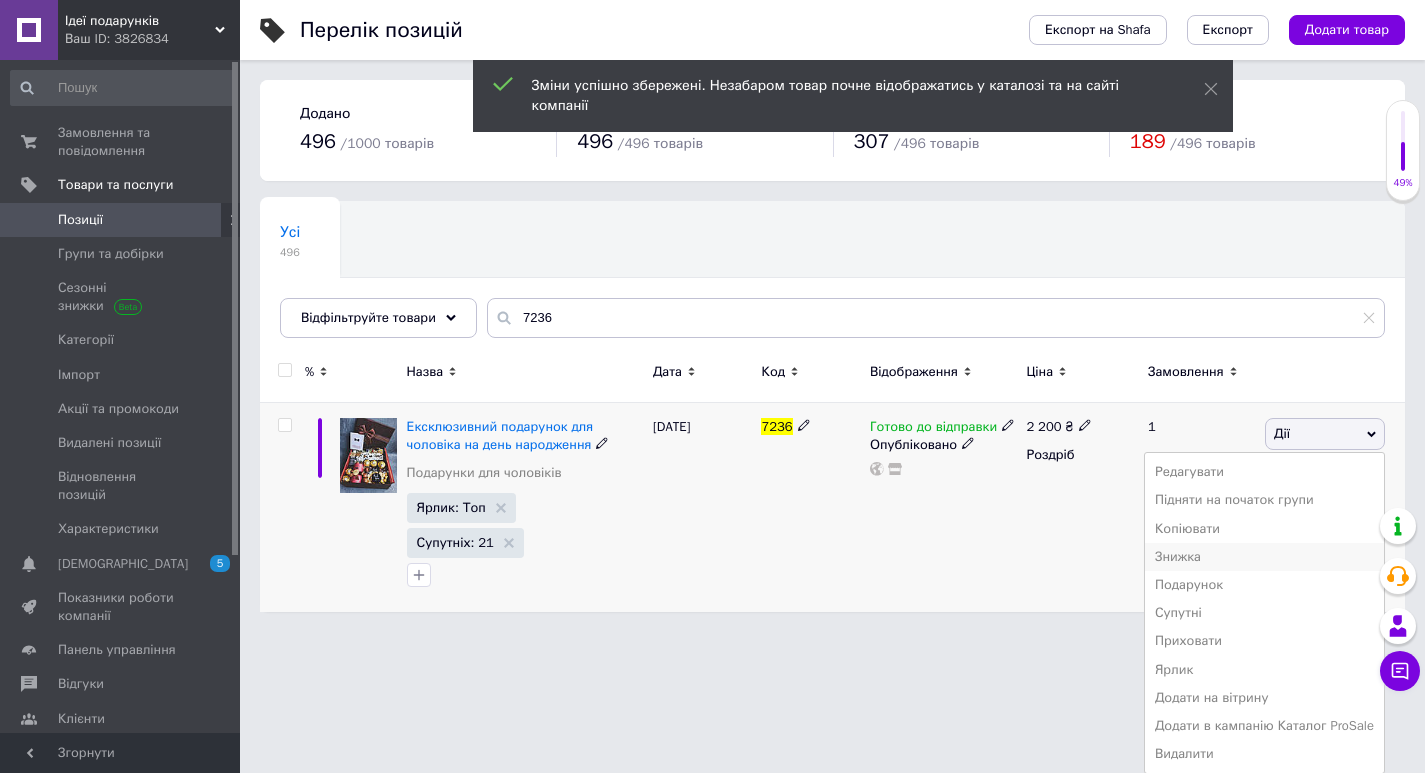 click on "Знижка" at bounding box center (1264, 557) 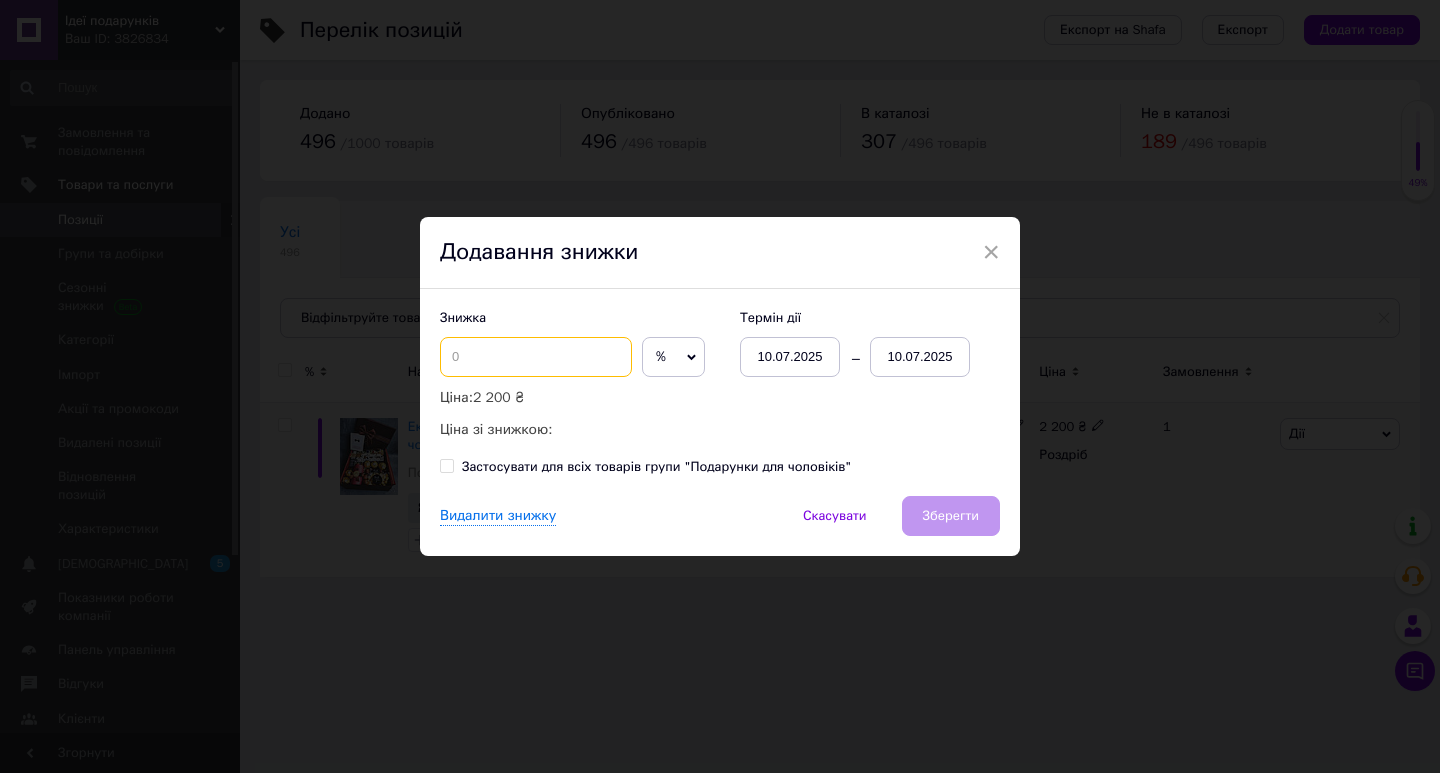 click at bounding box center (536, 357) 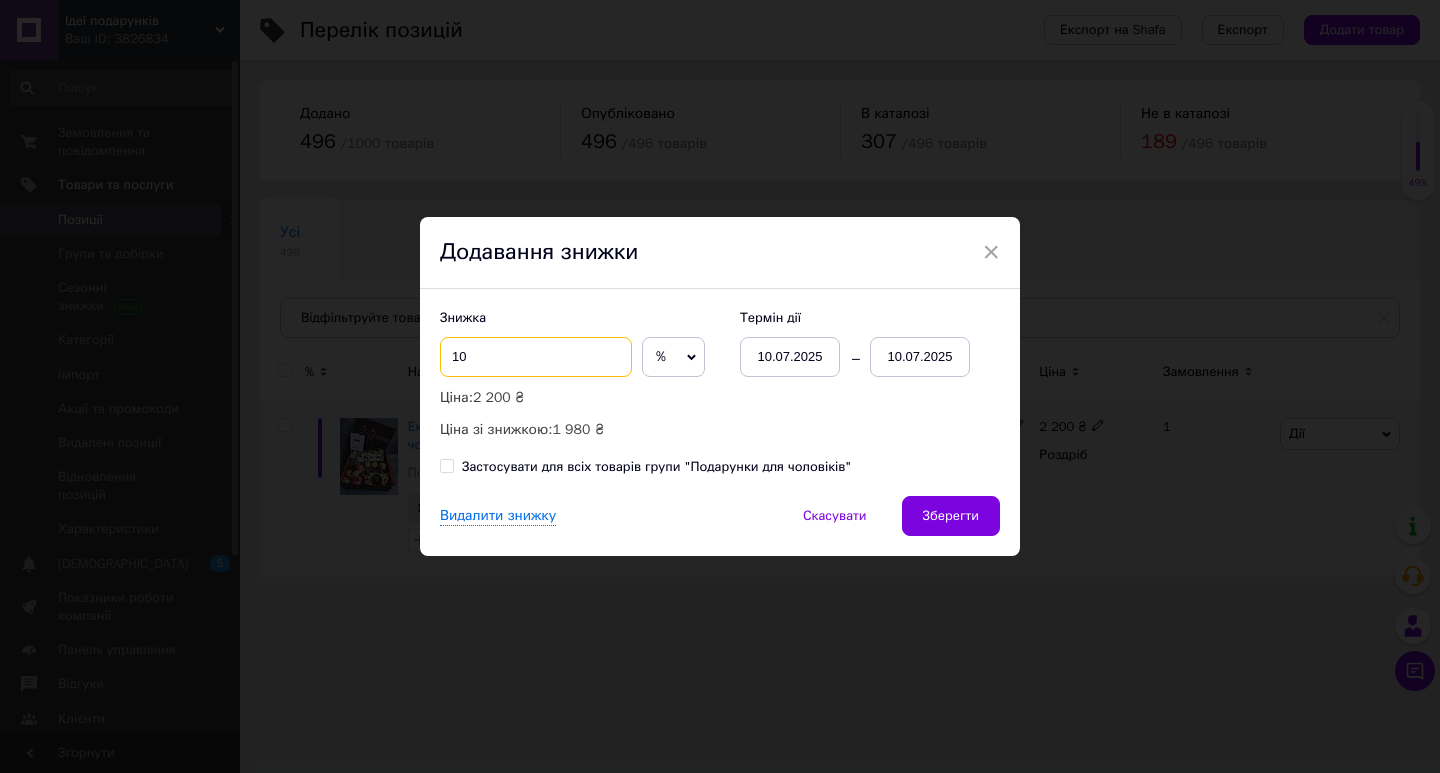 type on "10" 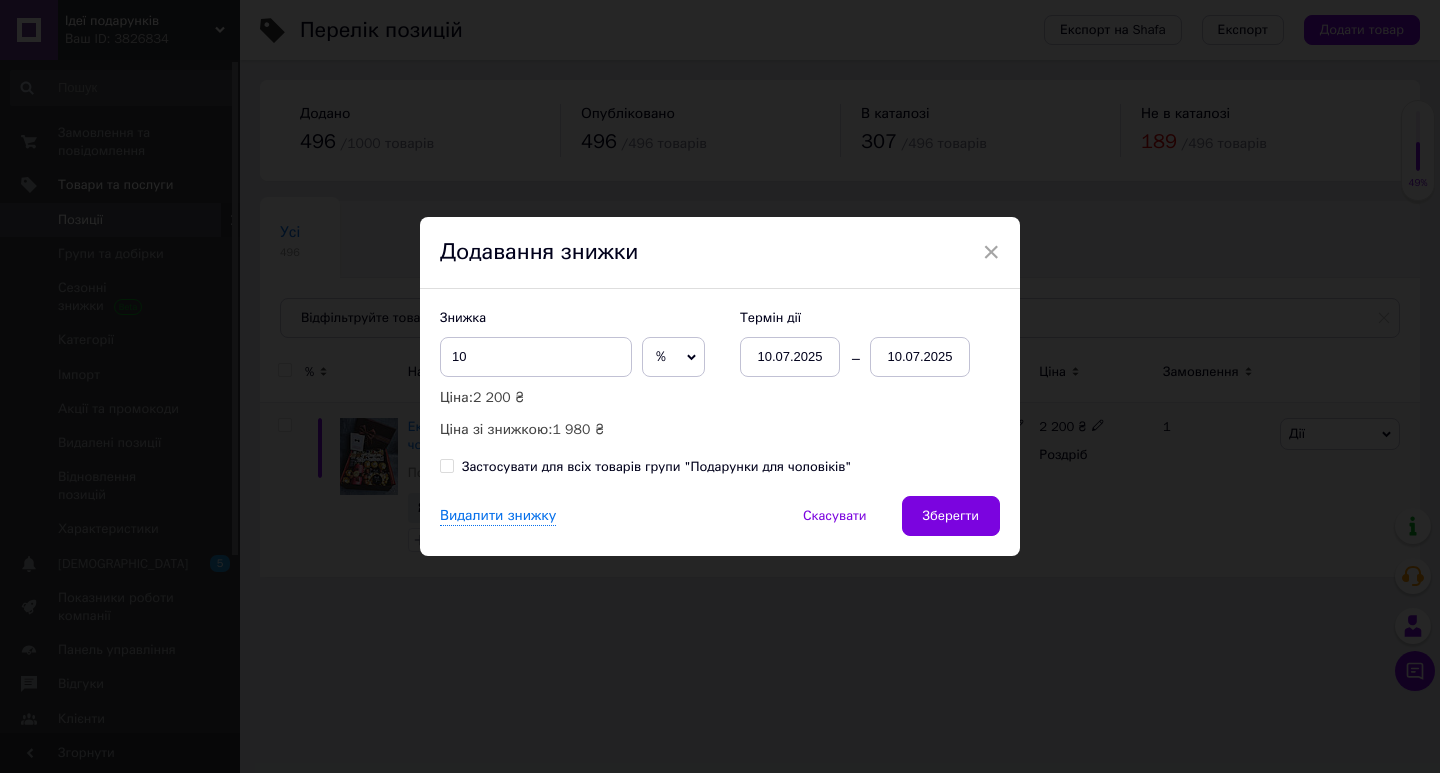 click on "10.07.2025" at bounding box center [920, 357] 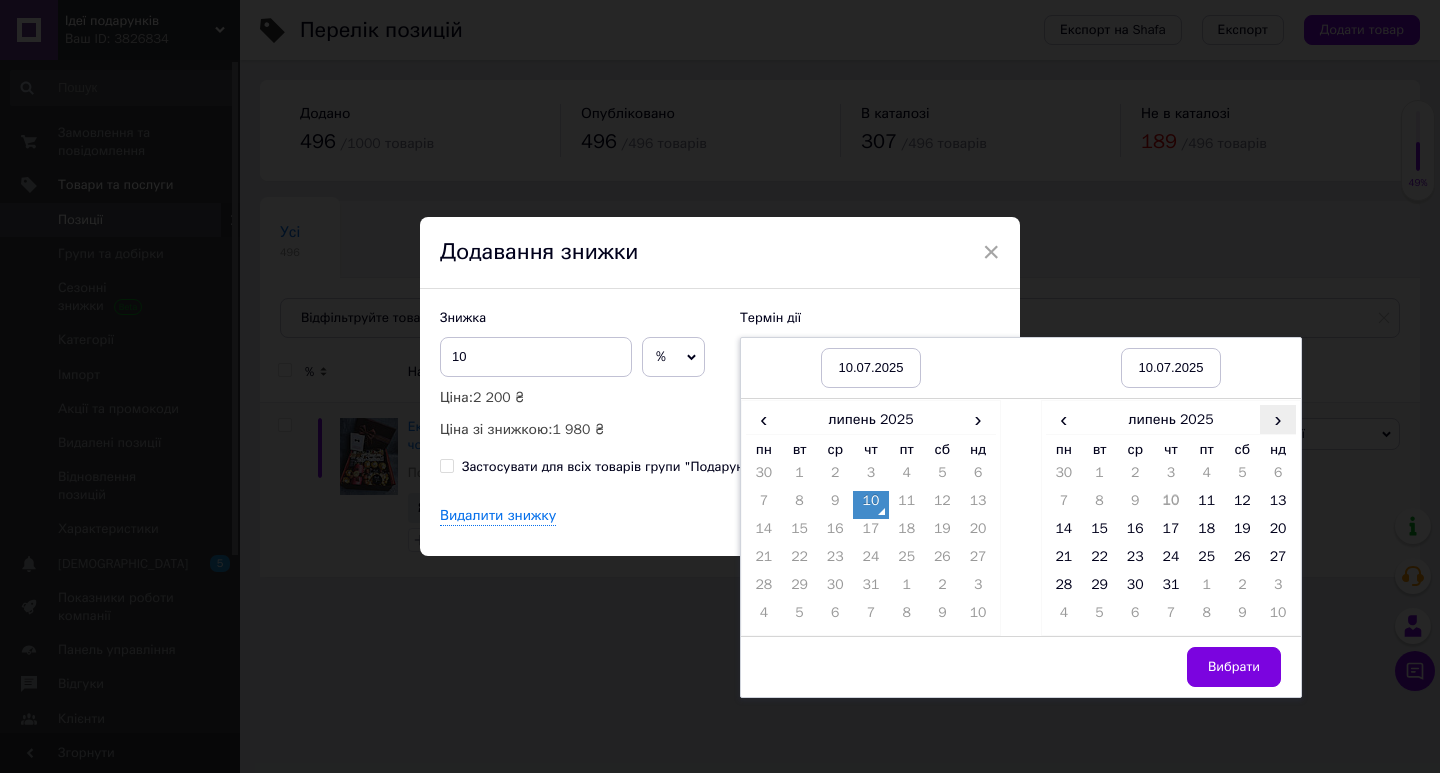click on "›" at bounding box center [1278, 419] 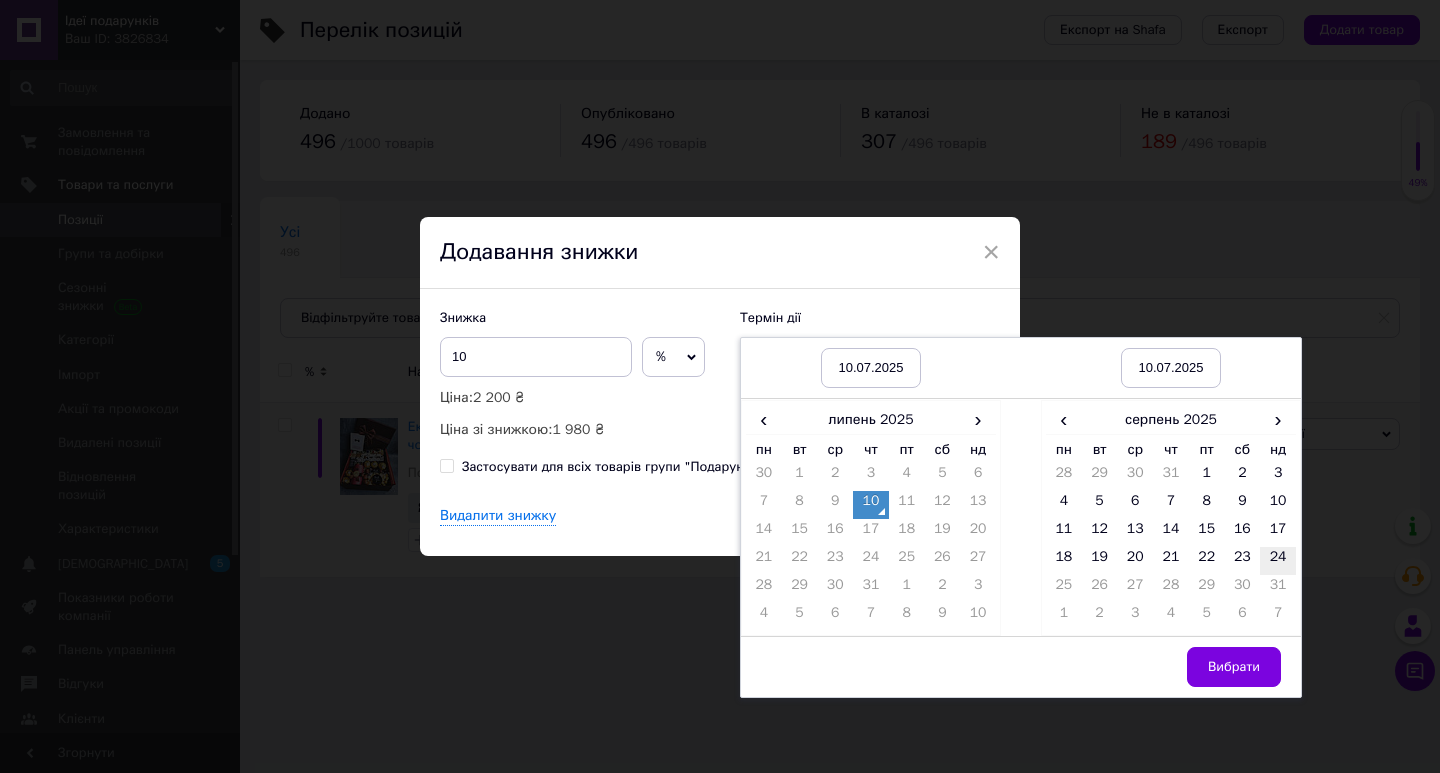 click on "24" at bounding box center [1278, 561] 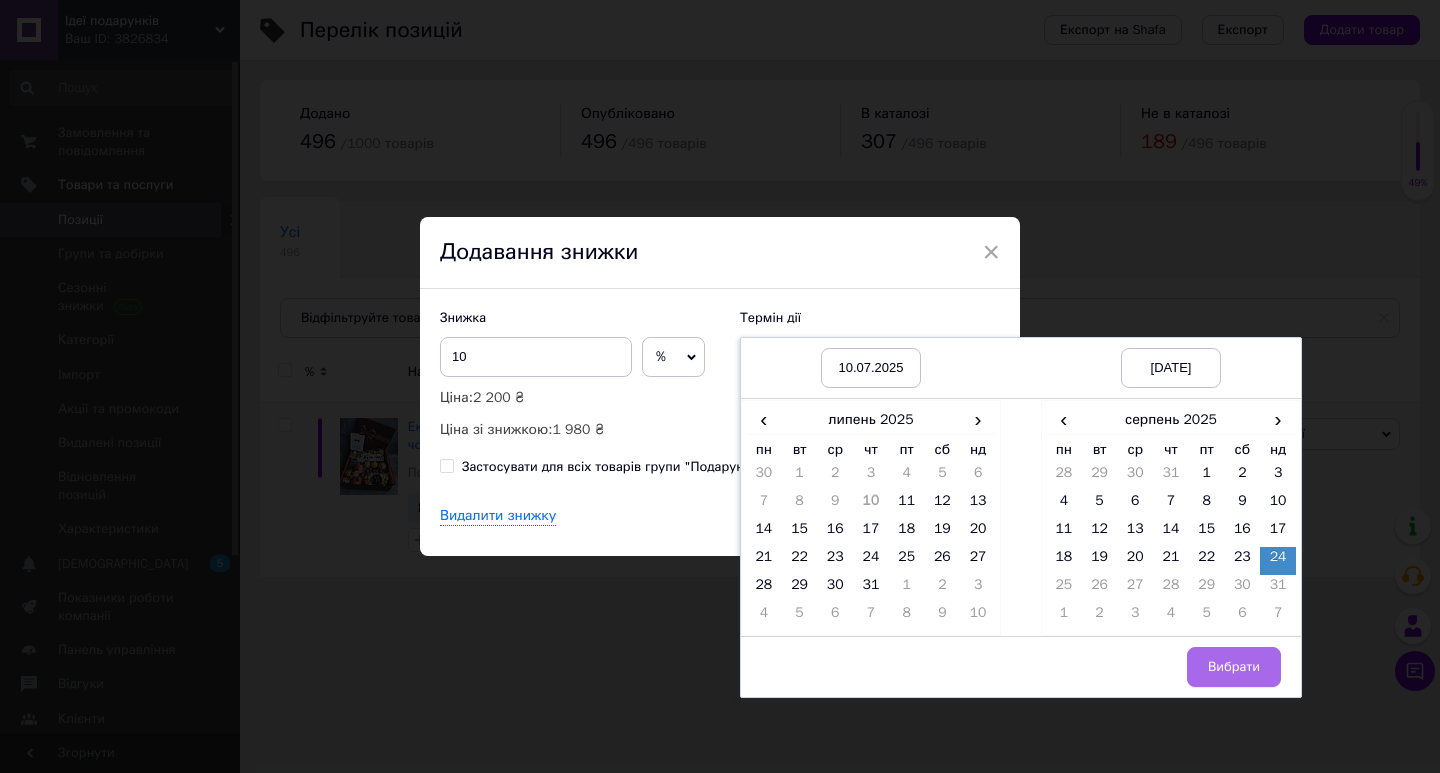 click on "Вибрати" at bounding box center (1234, 667) 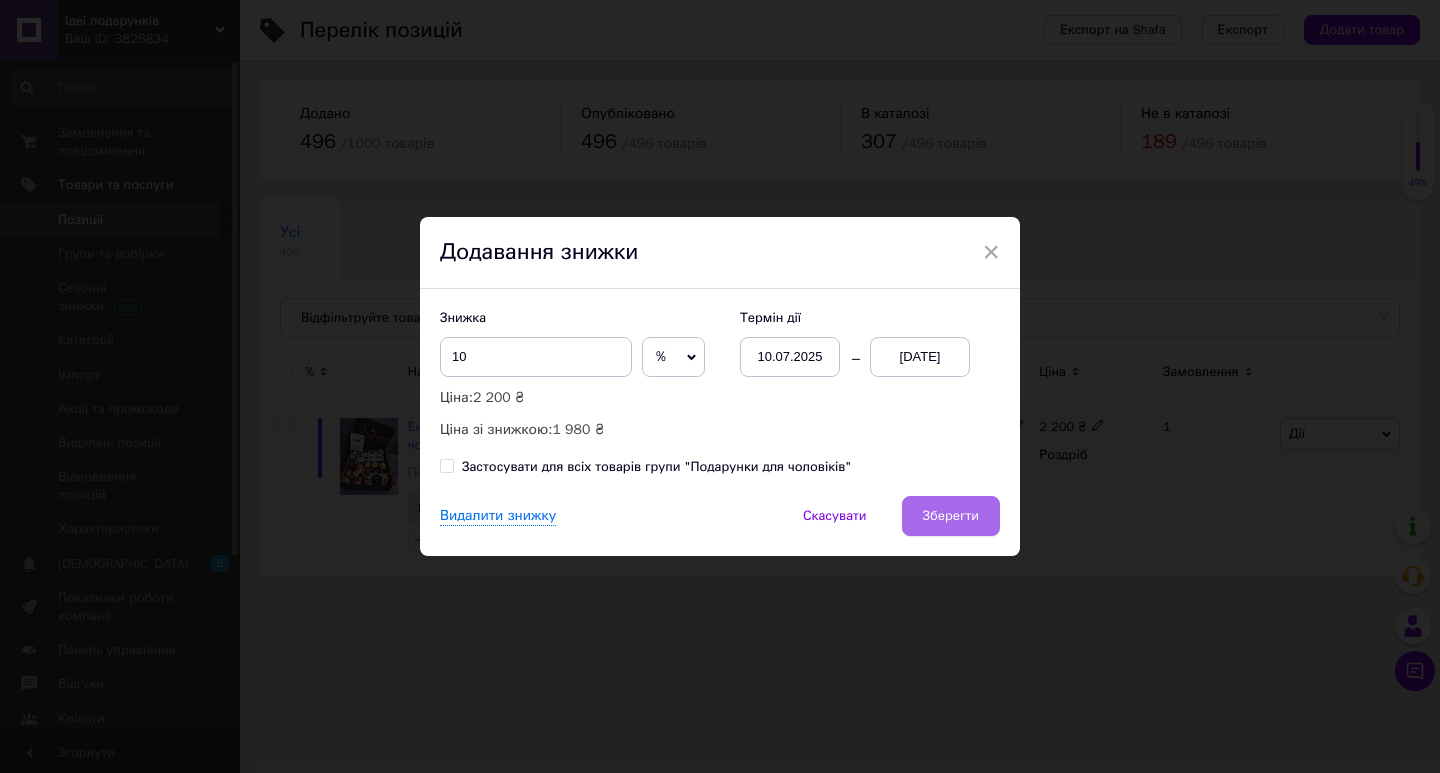 click on "Зберегти" at bounding box center (951, 516) 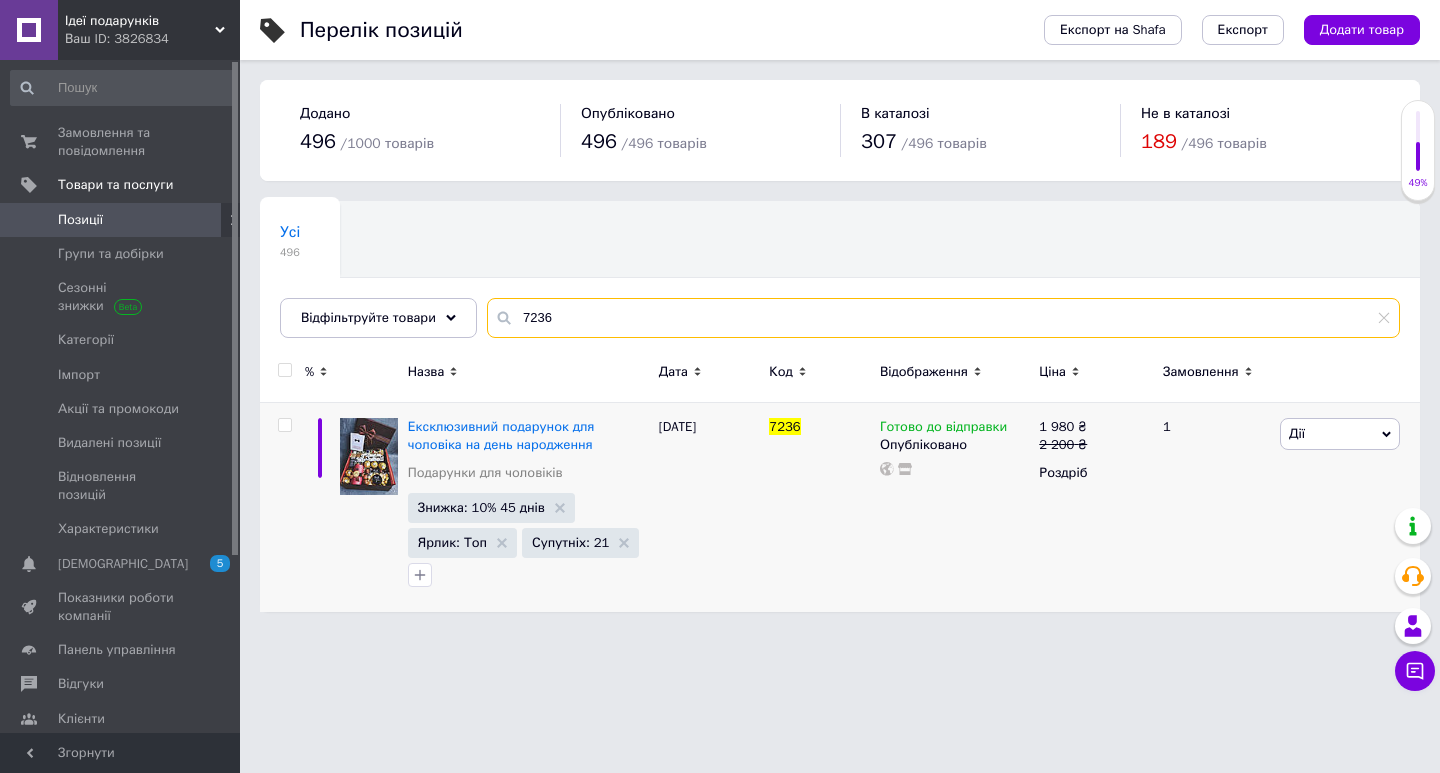 click on "7236" at bounding box center (943, 318) 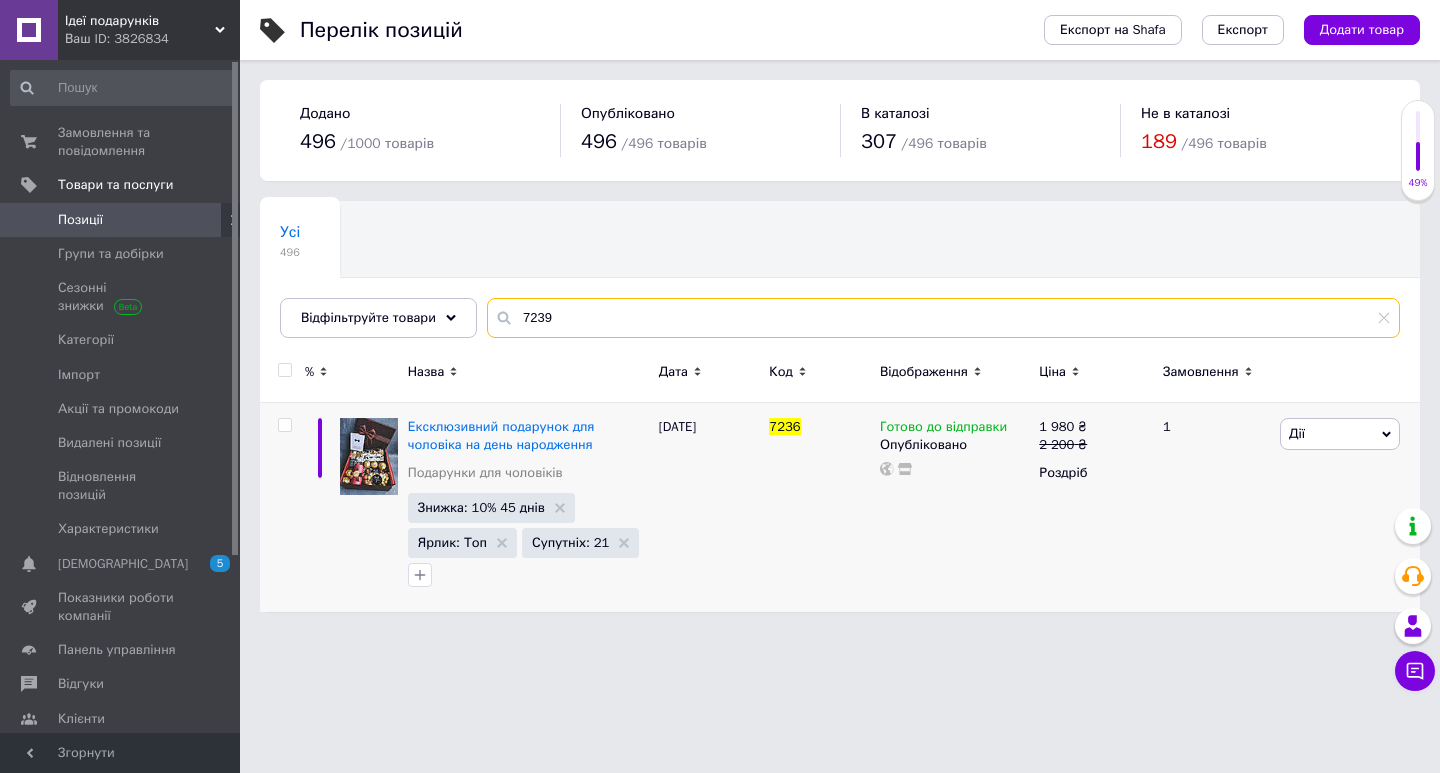 type on "7239" 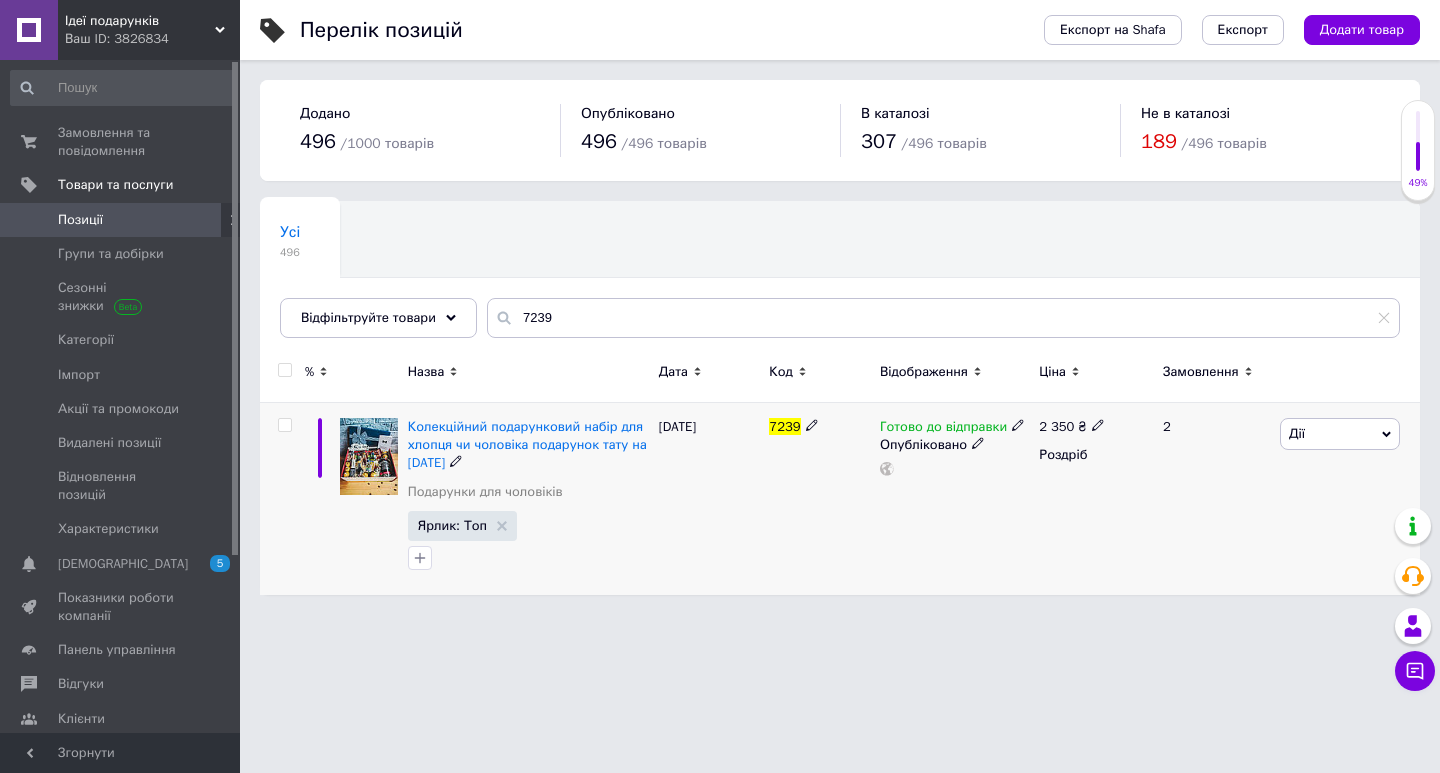 click 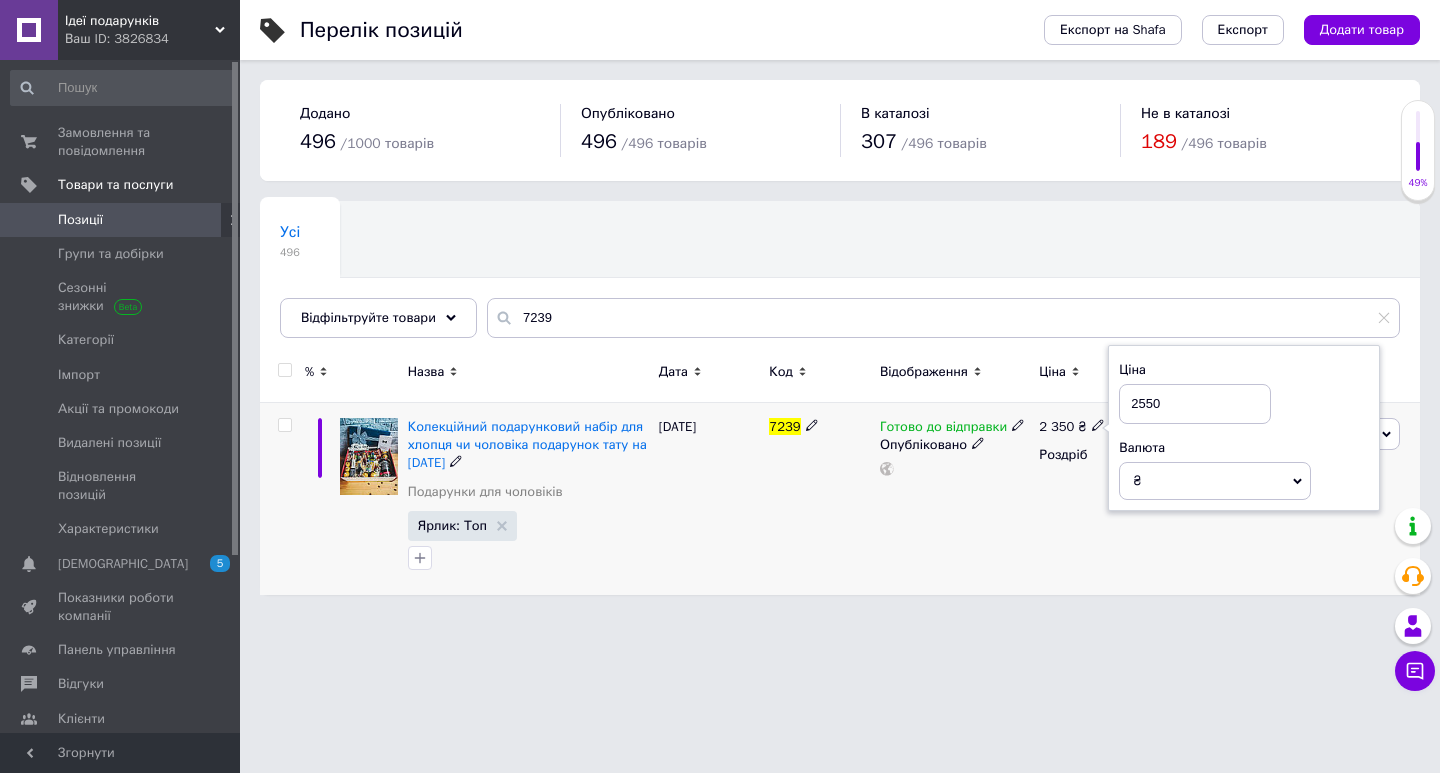 type on "2550" 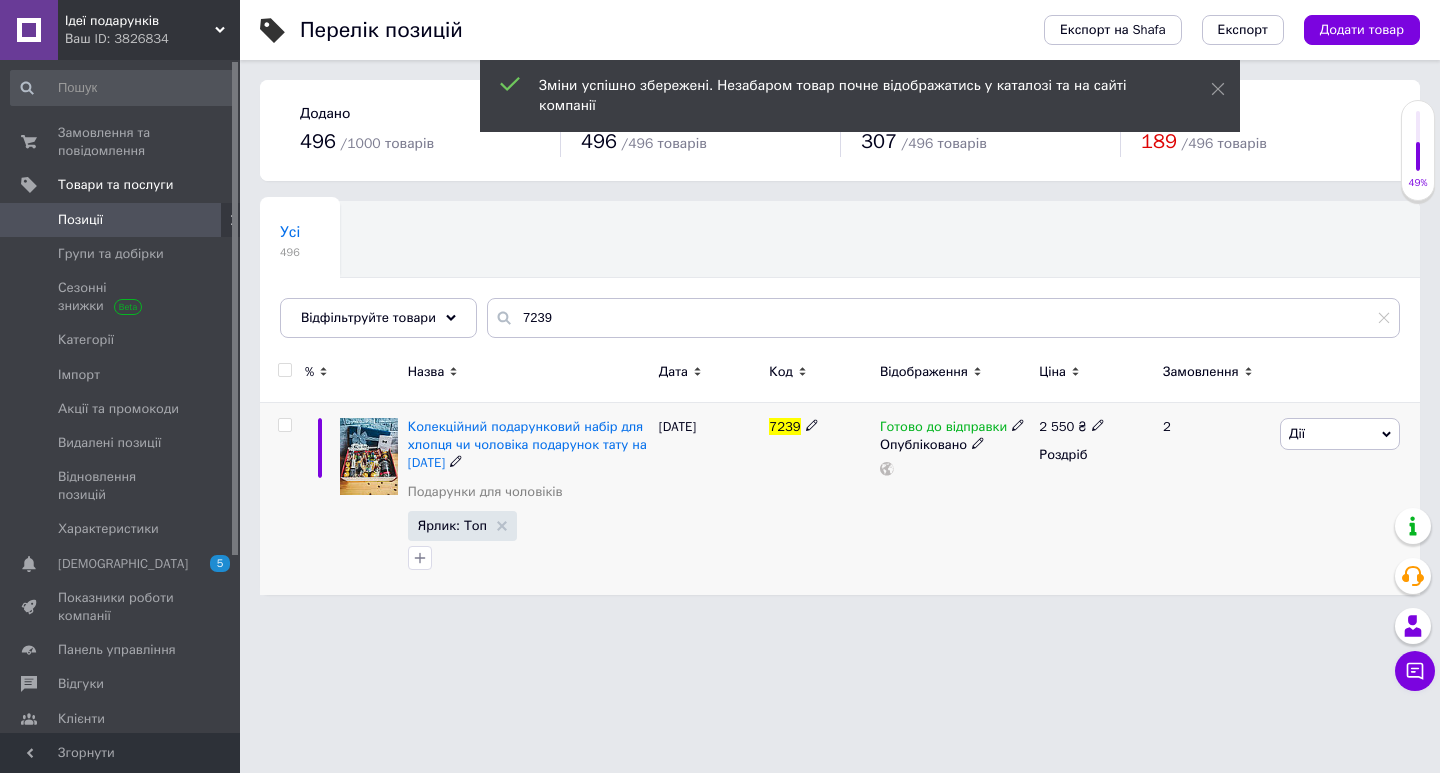 click on "Дії" at bounding box center (1340, 434) 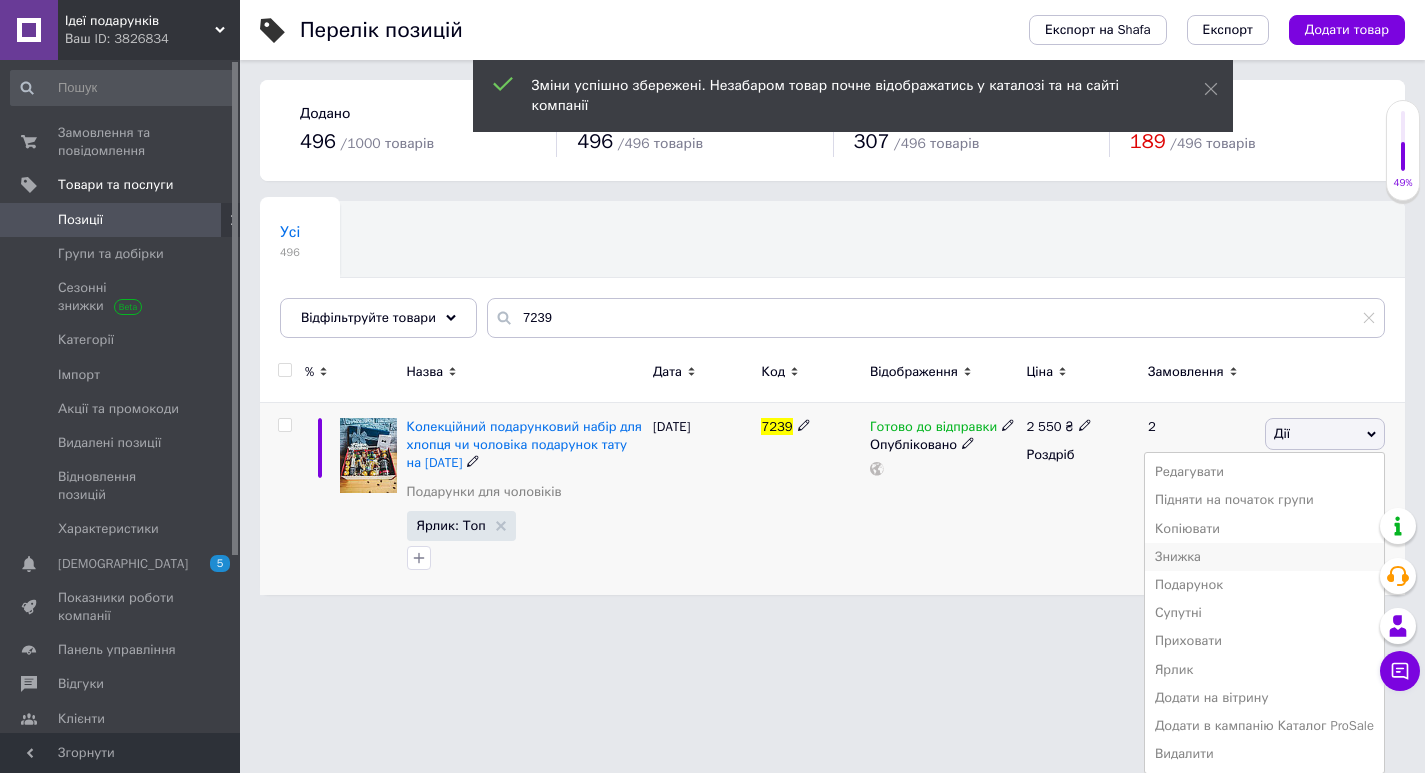 click on "Знижка" at bounding box center [1264, 557] 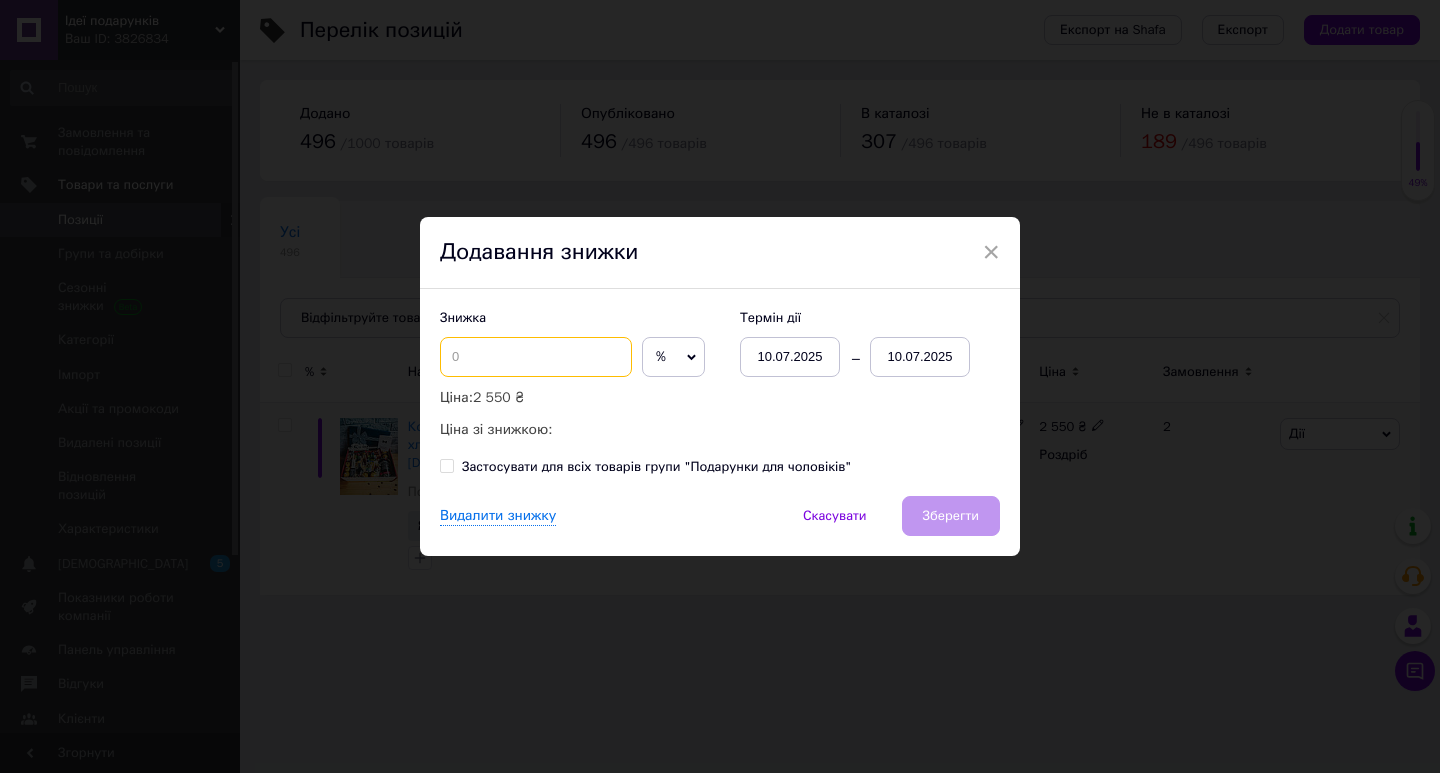 click at bounding box center [536, 357] 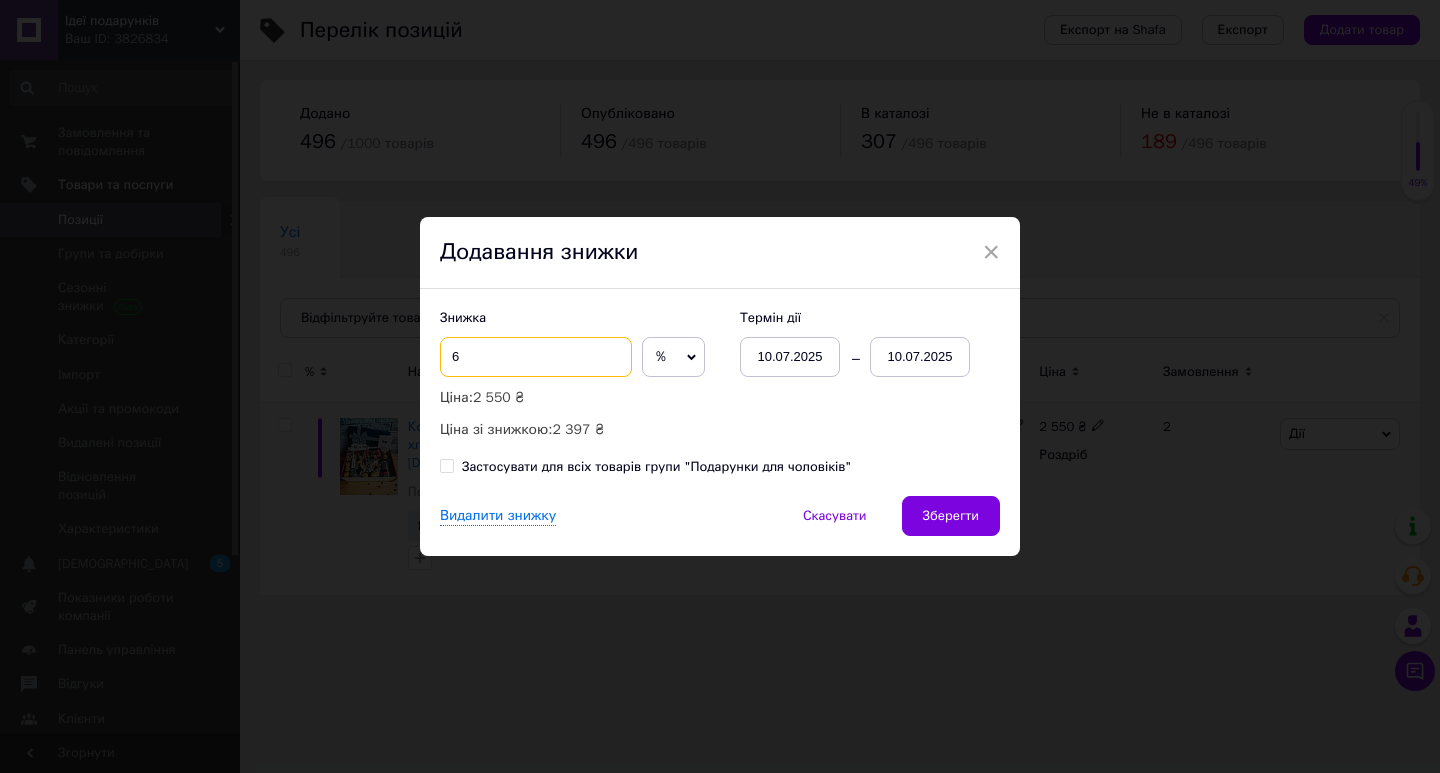 type on "6" 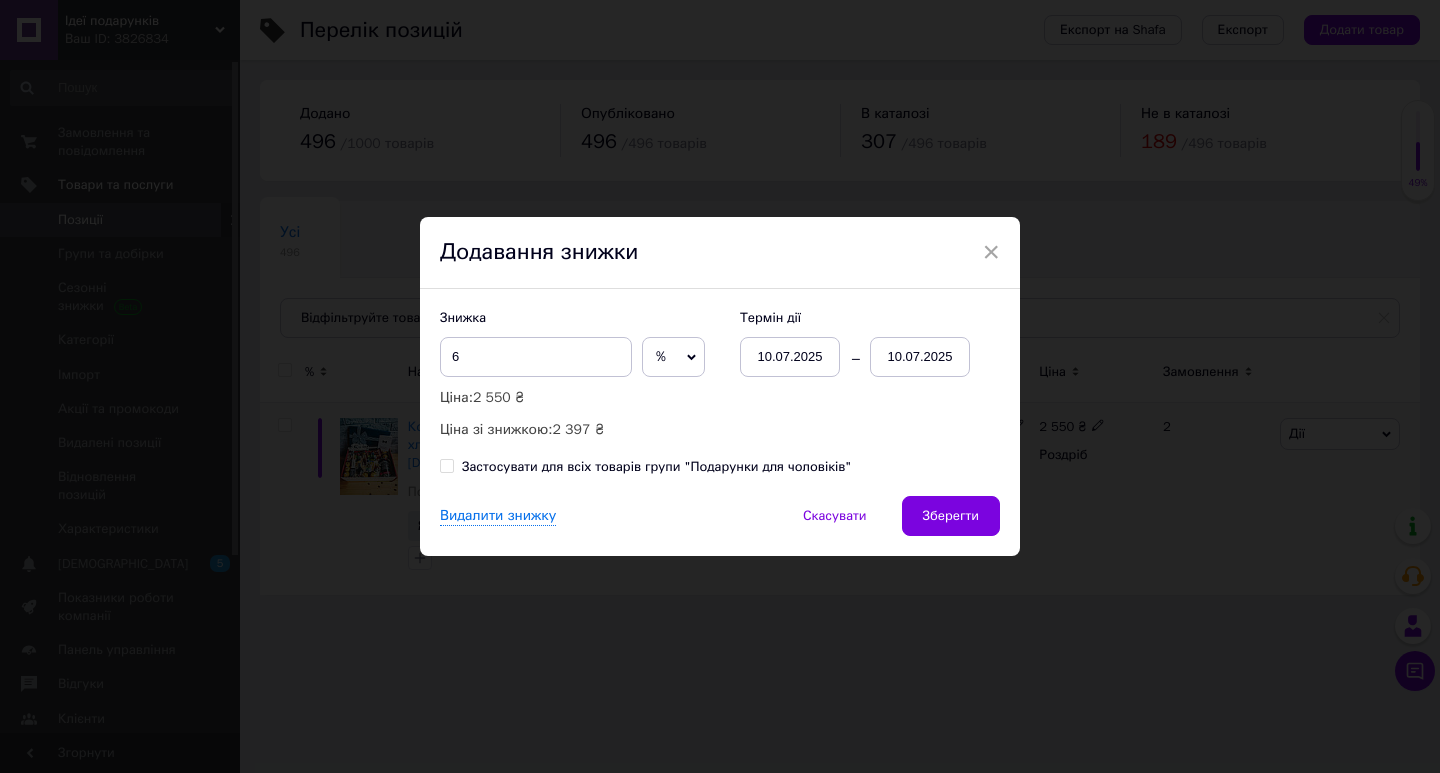 click on "10.07.2025" at bounding box center (920, 357) 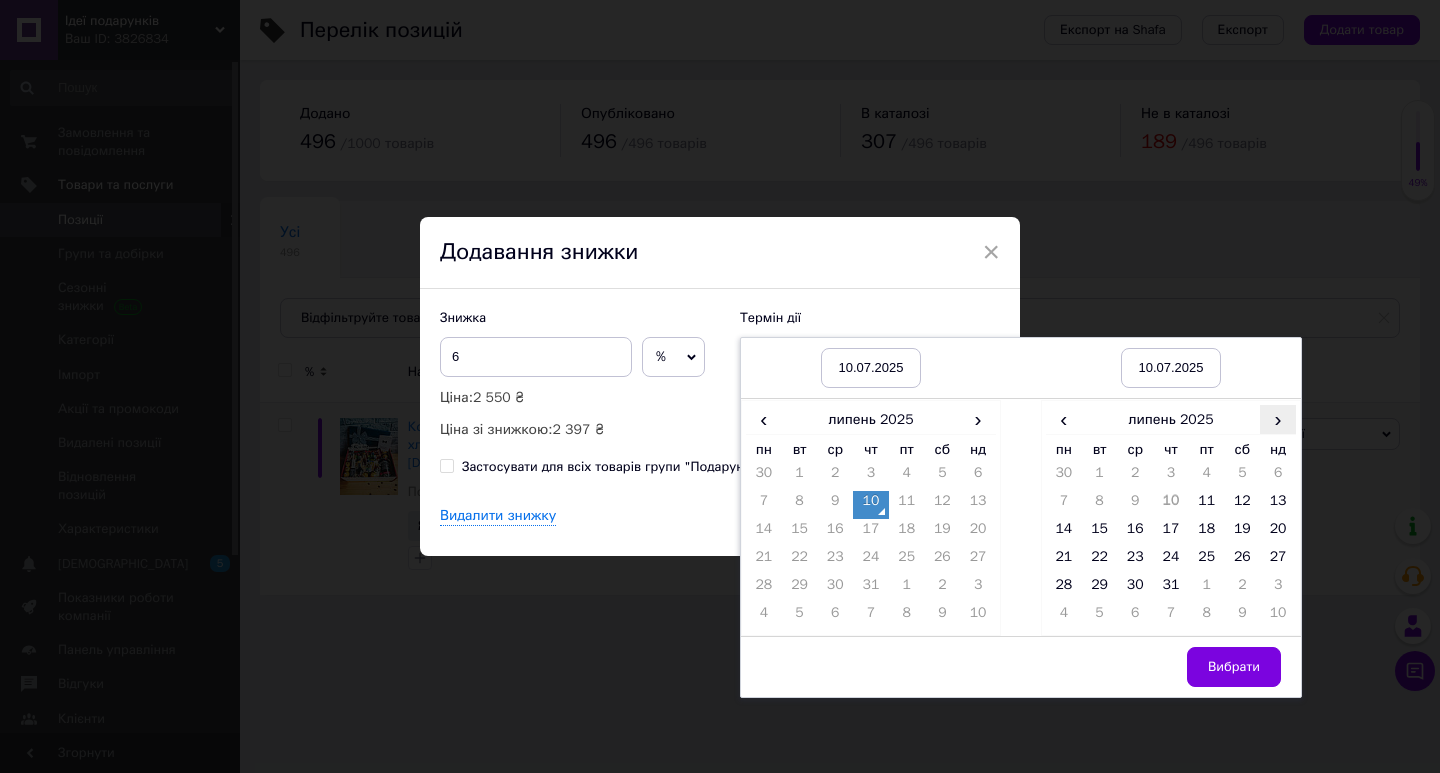click on "›" at bounding box center [1278, 419] 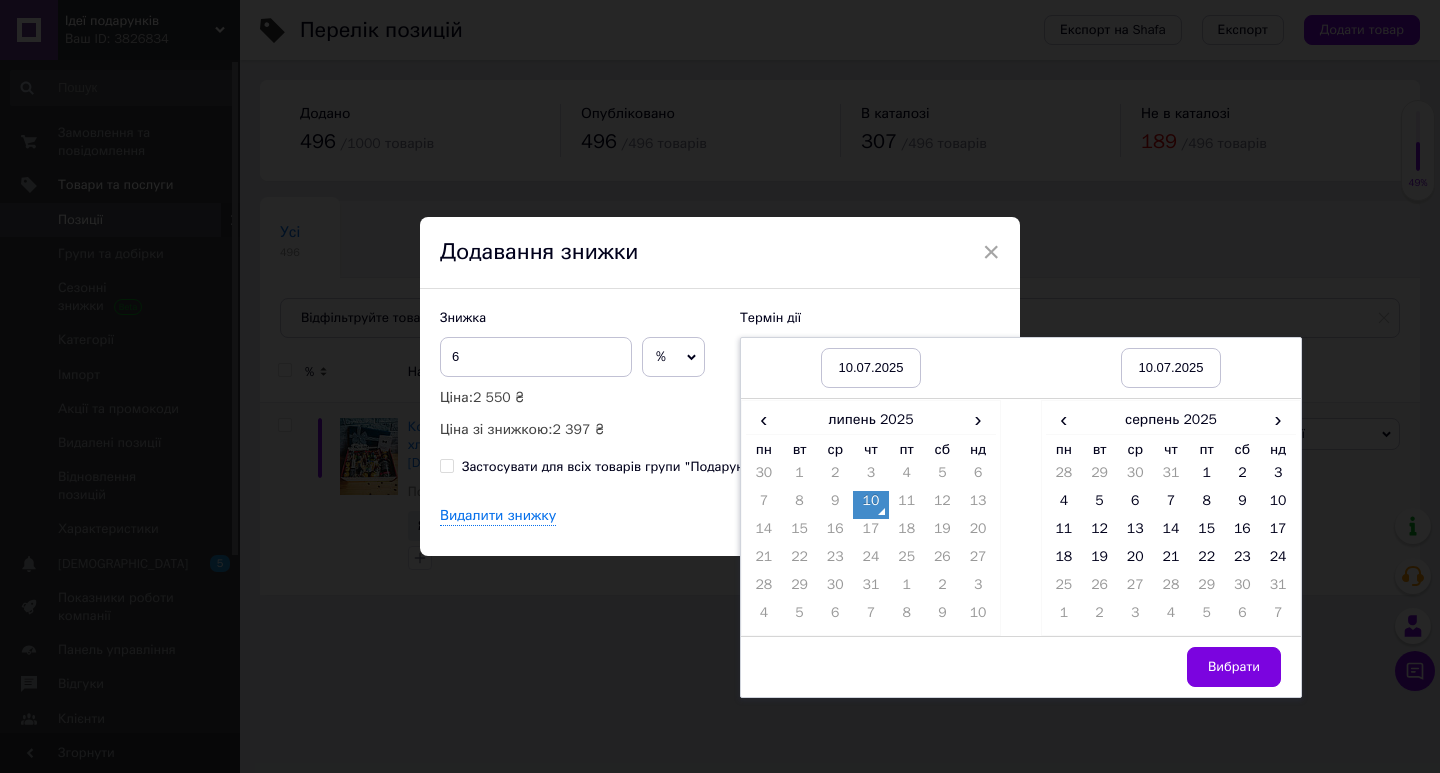 drag, startPoint x: 1276, startPoint y: 561, endPoint x: 1249, endPoint y: 691, distance: 132.77425 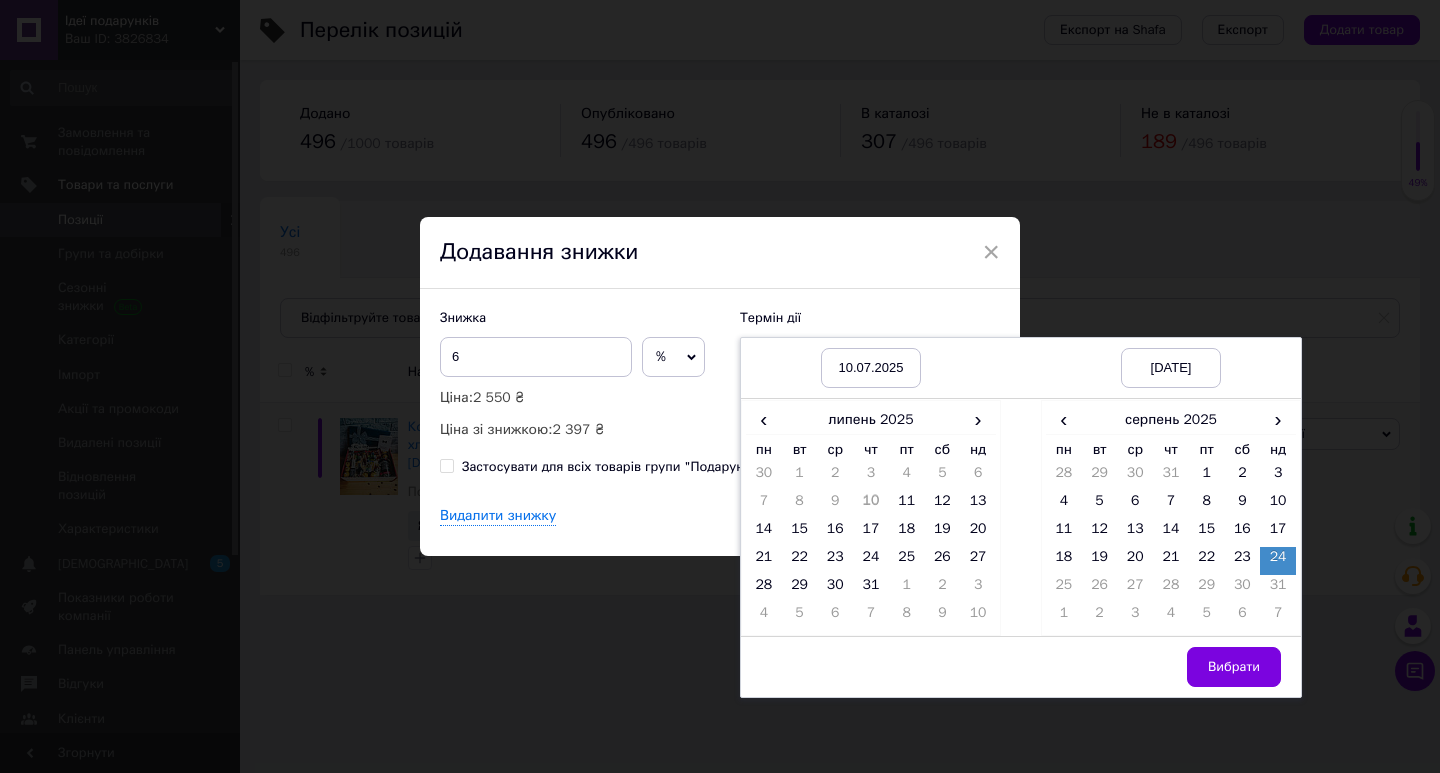 drag, startPoint x: 1253, startPoint y: 669, endPoint x: 992, endPoint y: 568, distance: 279.8607 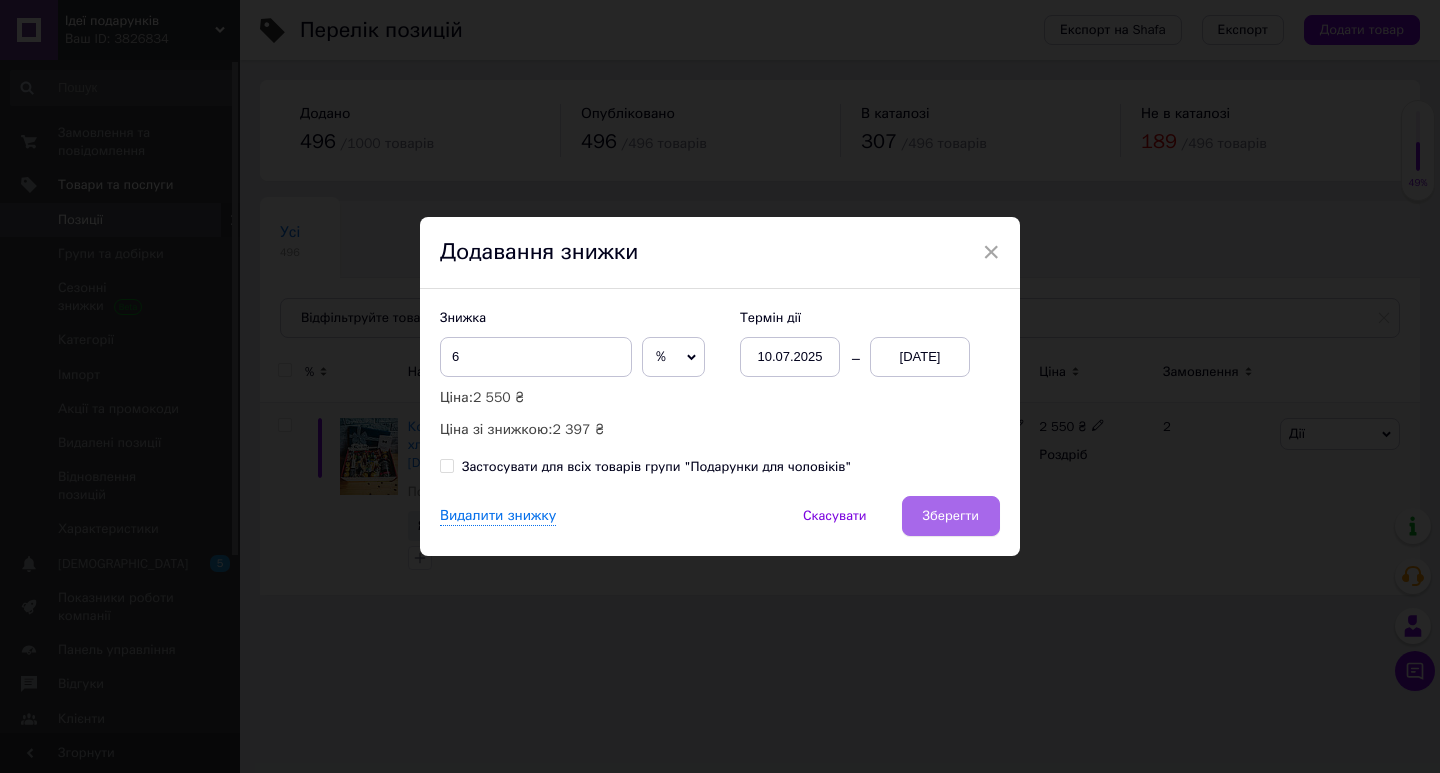 click on "Зберегти" at bounding box center (951, 516) 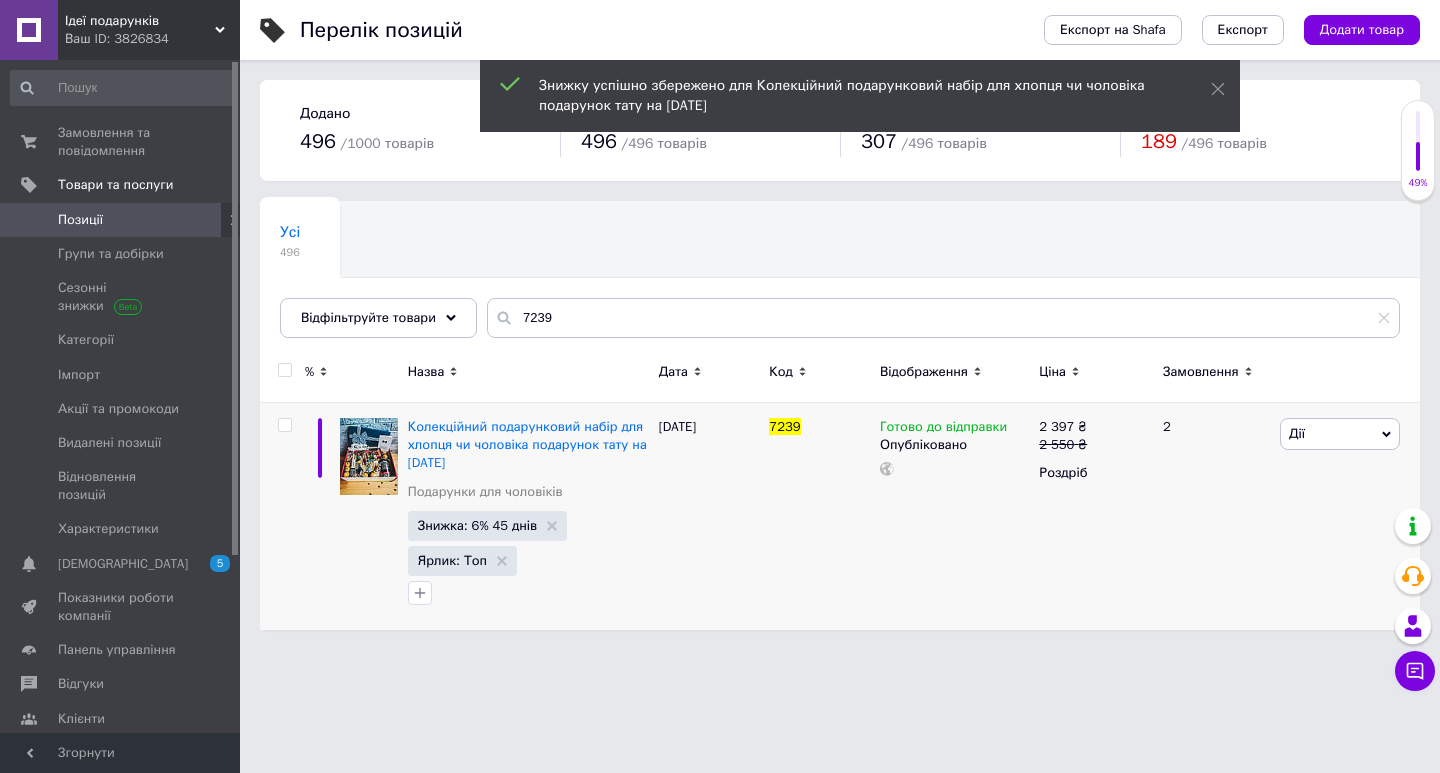 click on "Ідеї подарунків" at bounding box center [140, 21] 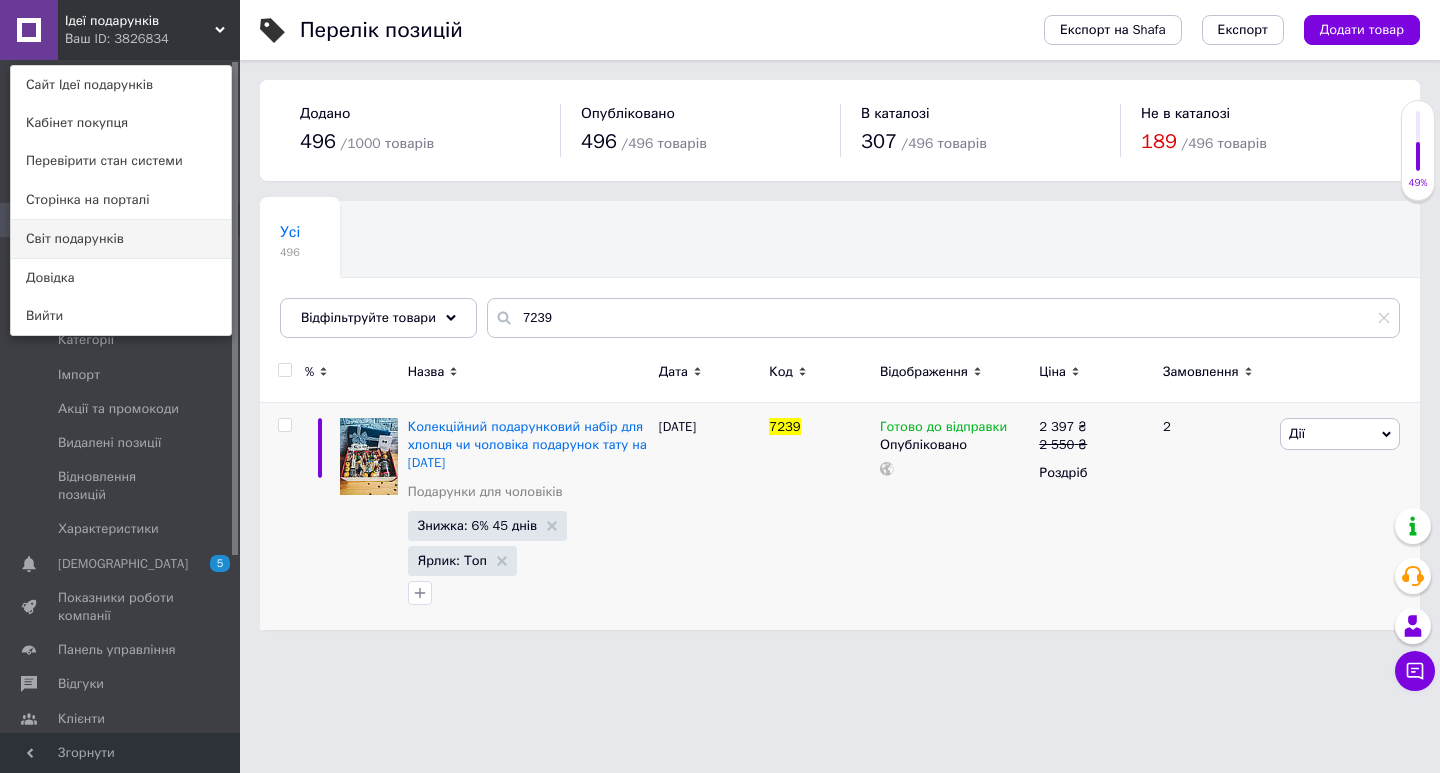 click on "Світ подарунків" at bounding box center [121, 239] 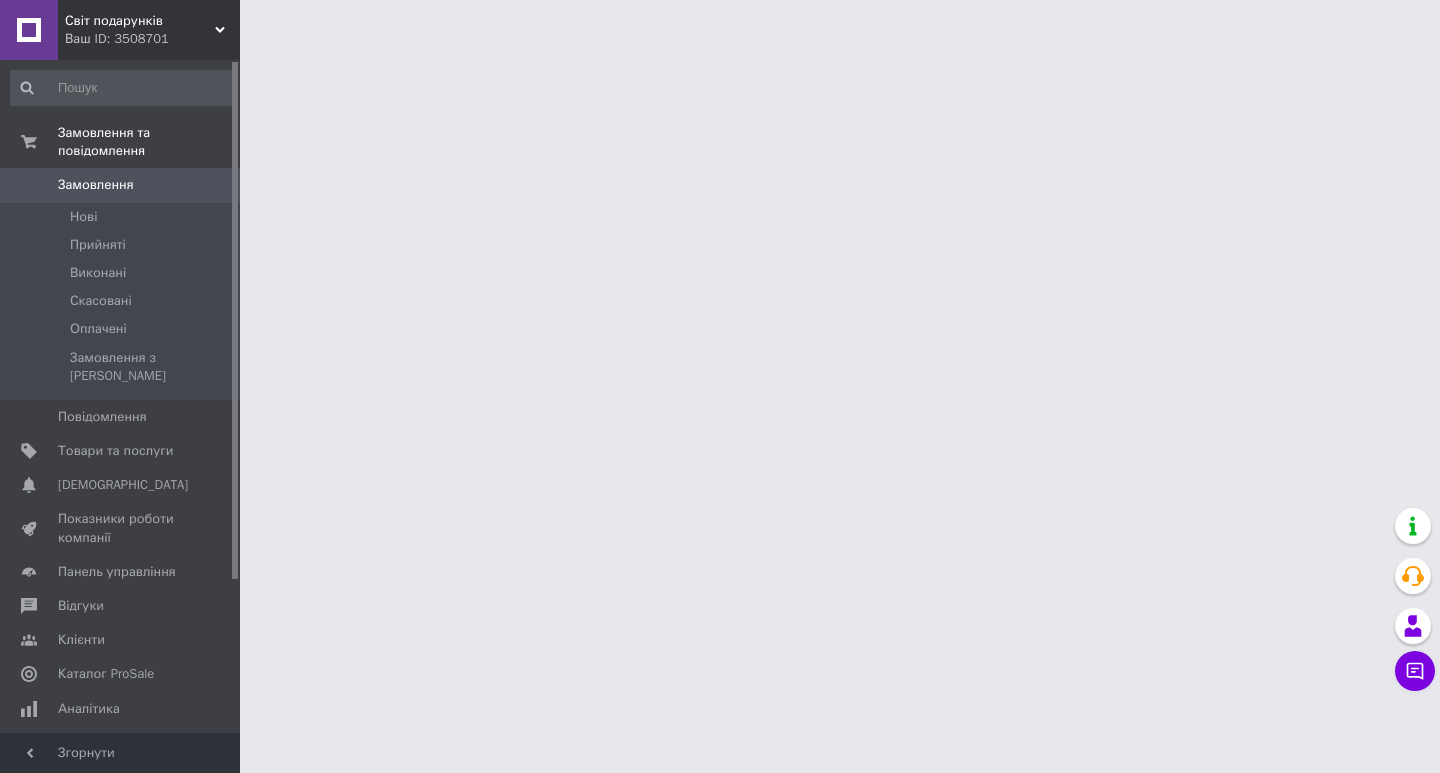 scroll, scrollTop: 0, scrollLeft: 0, axis: both 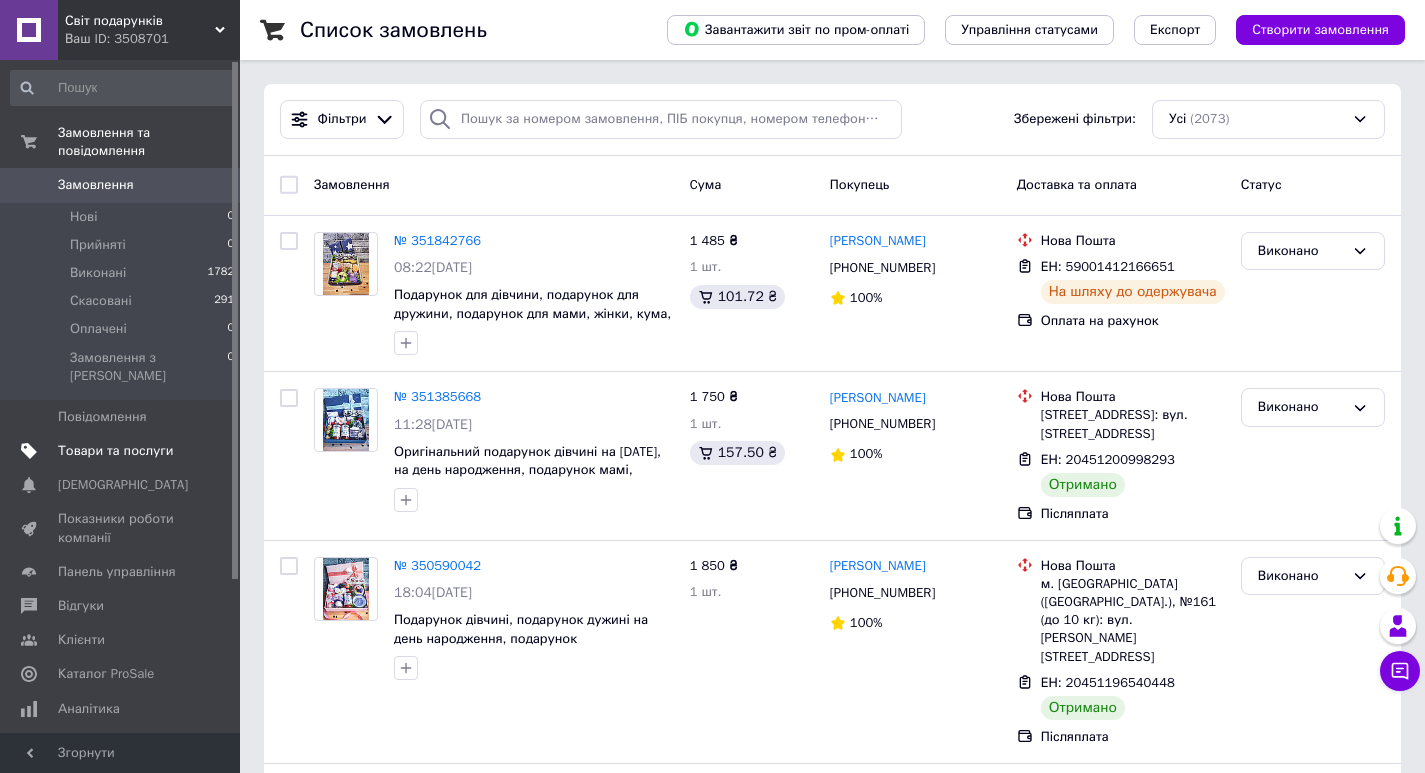 click on "Товари та послуги" at bounding box center [115, 451] 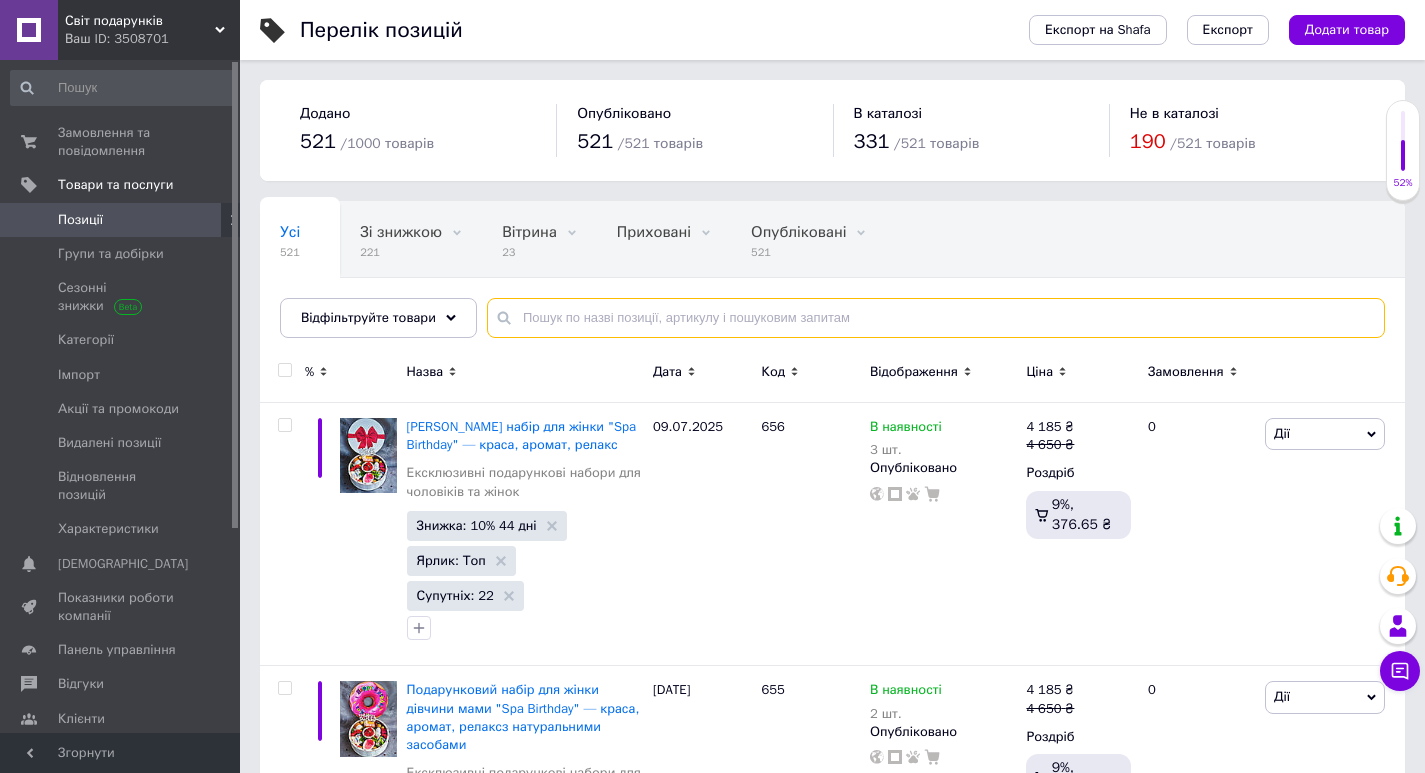 click at bounding box center [936, 318] 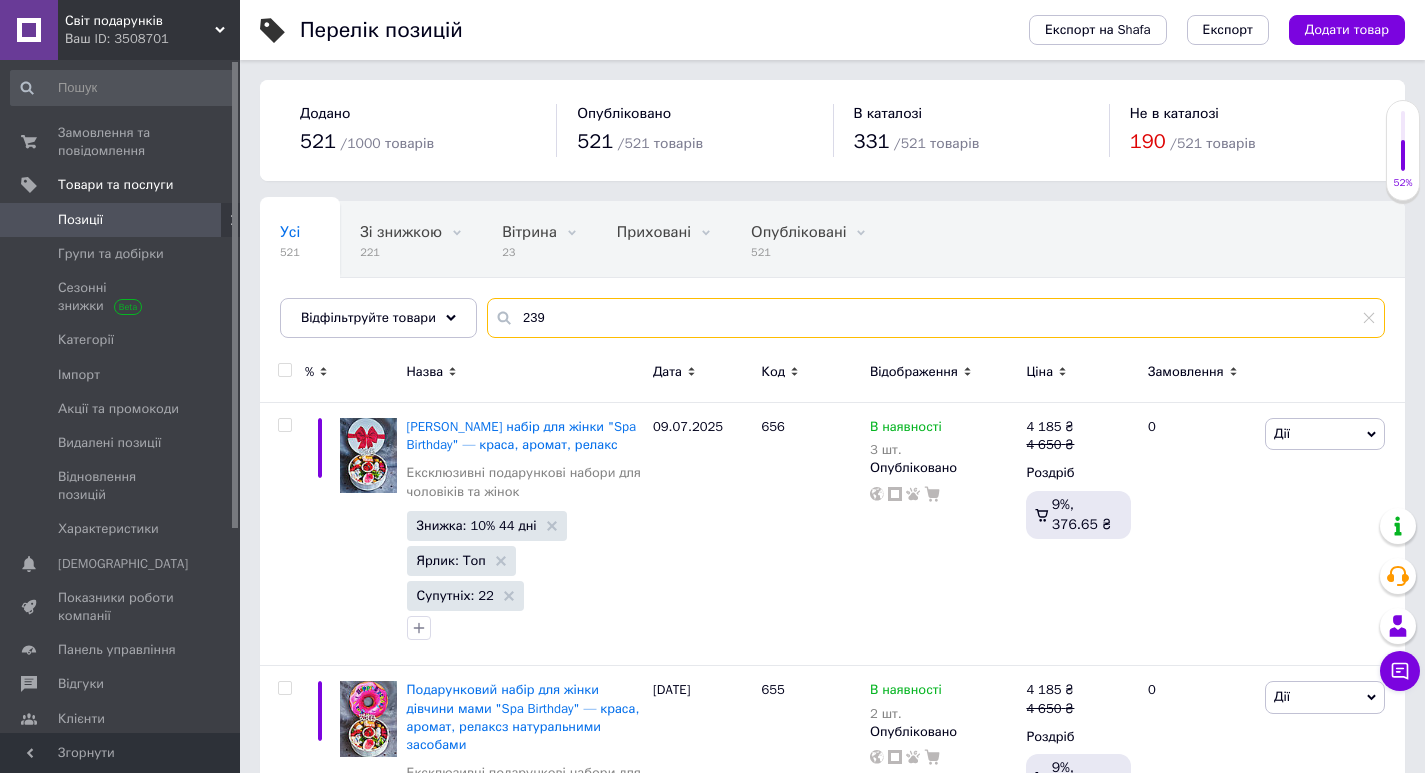 type on "239" 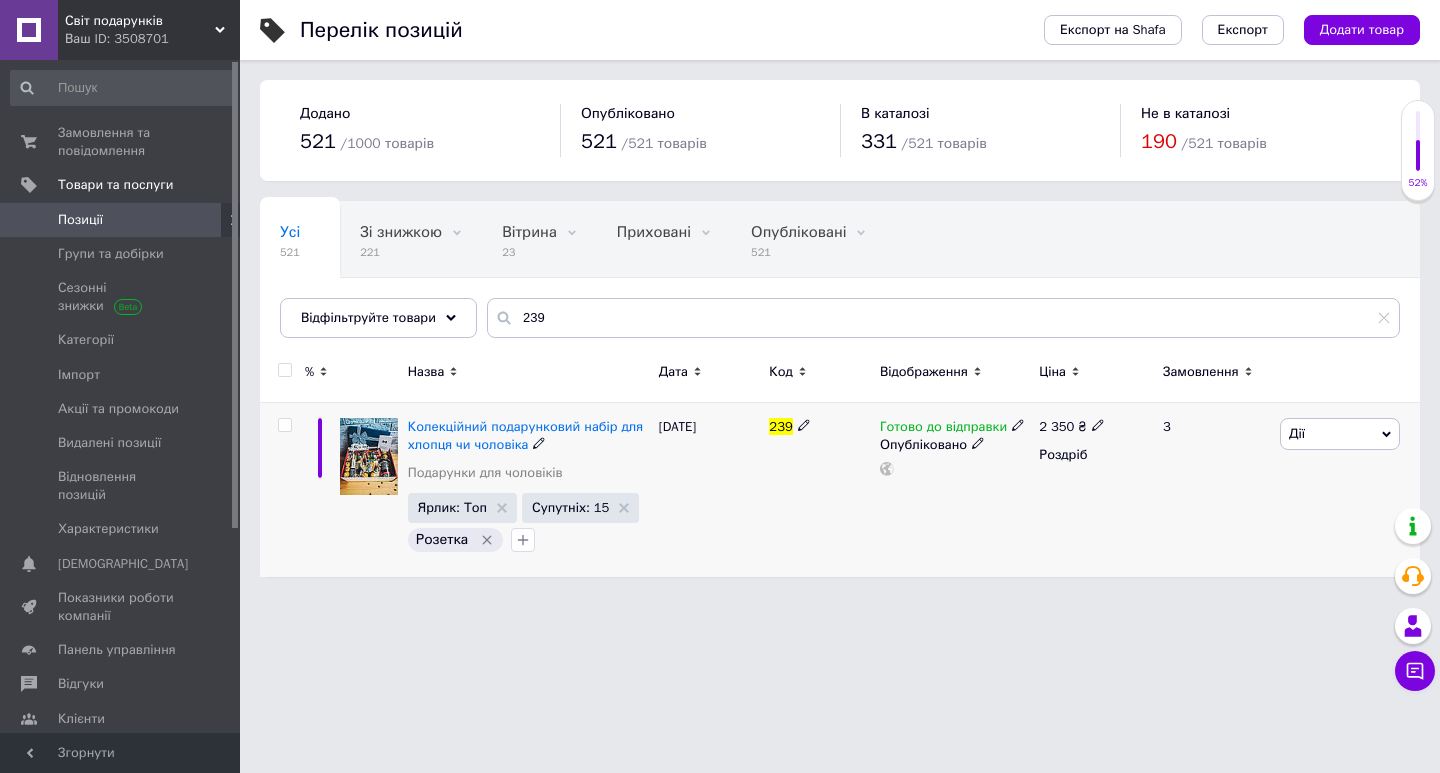 click 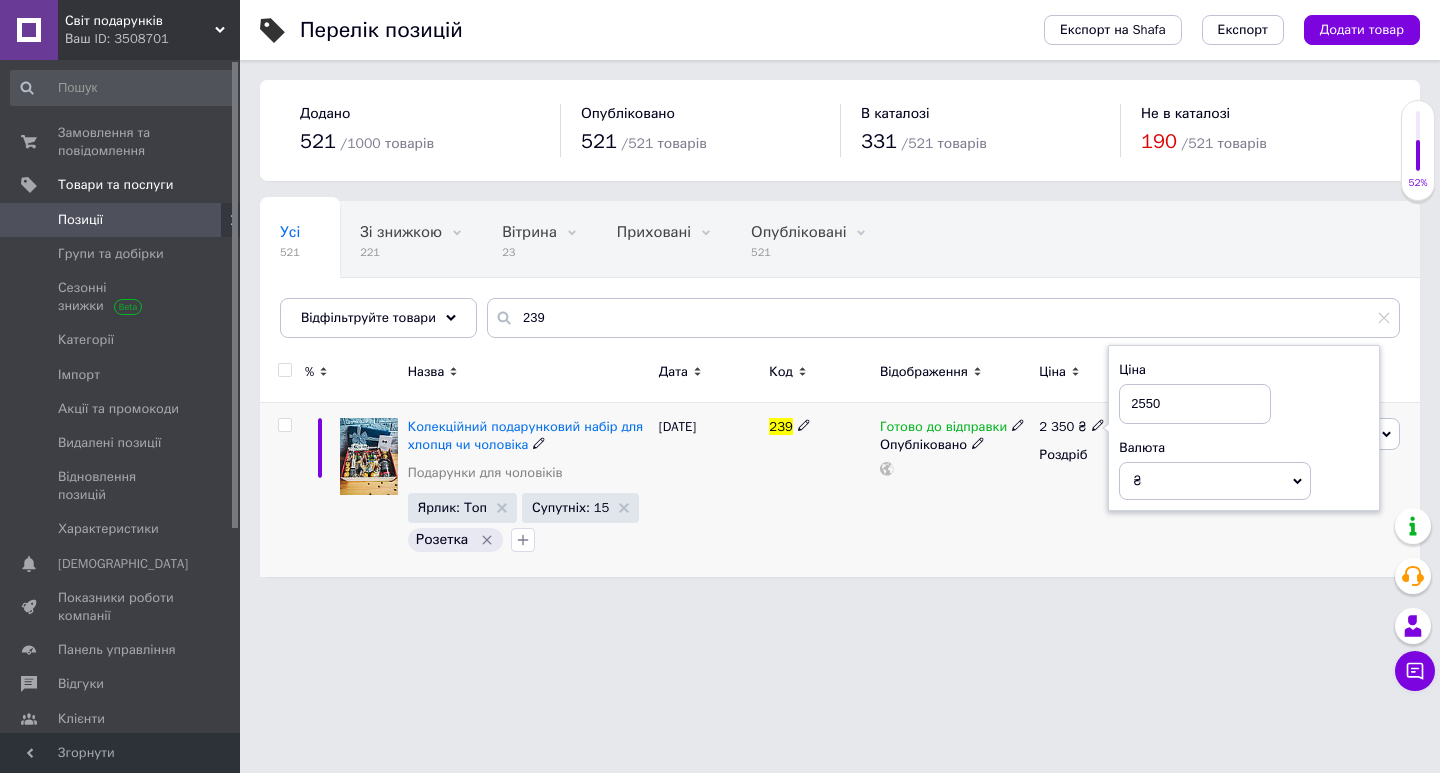 type on "2550" 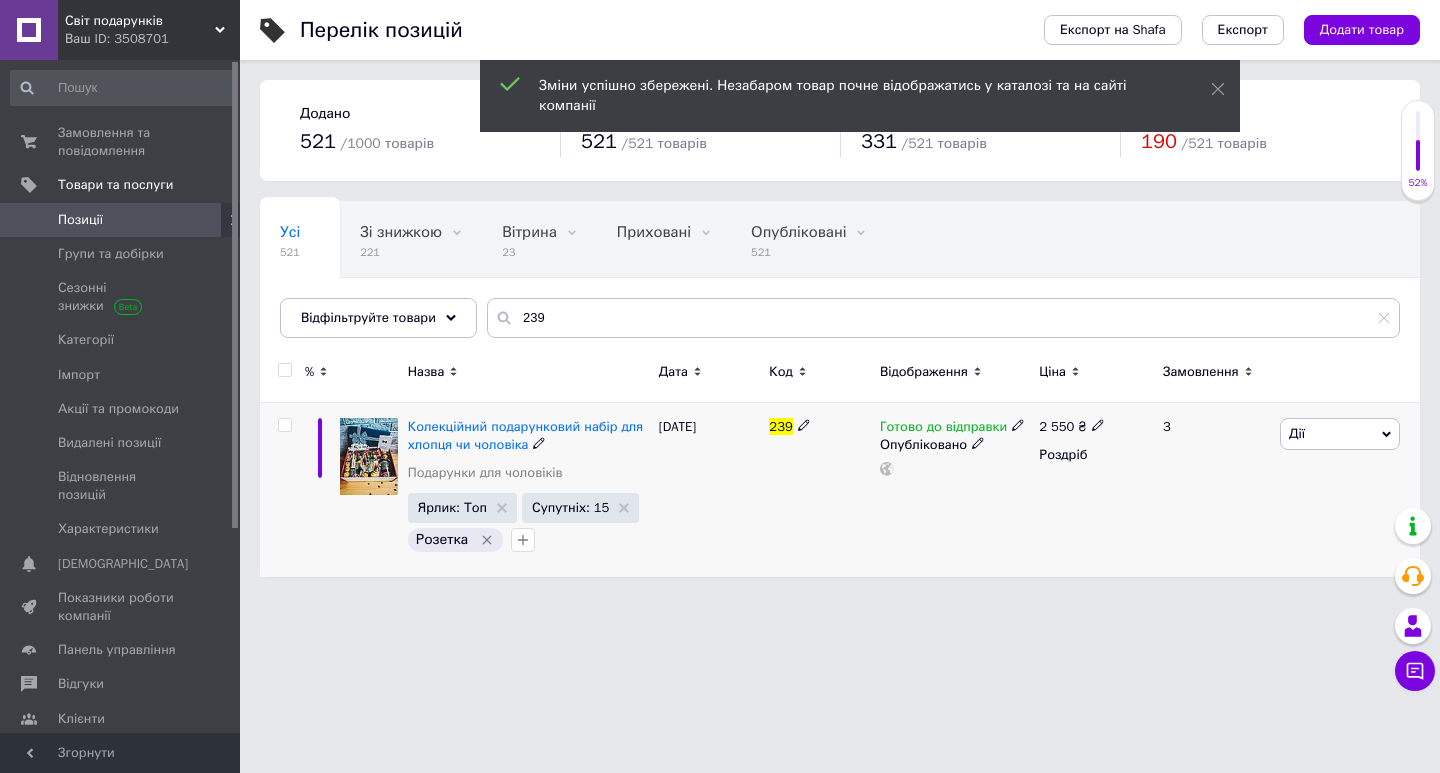 click on "Дії" at bounding box center [1340, 434] 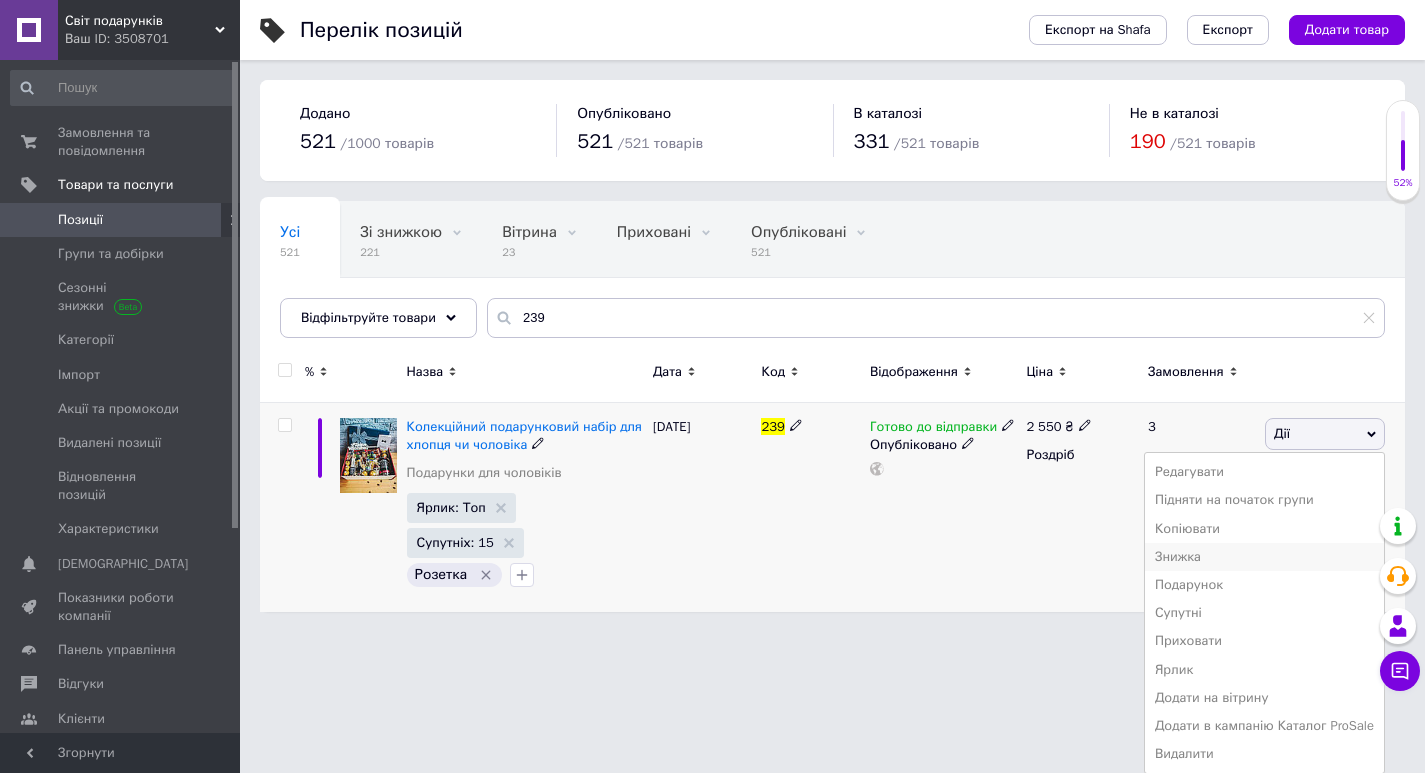 click on "Знижка" at bounding box center [1264, 557] 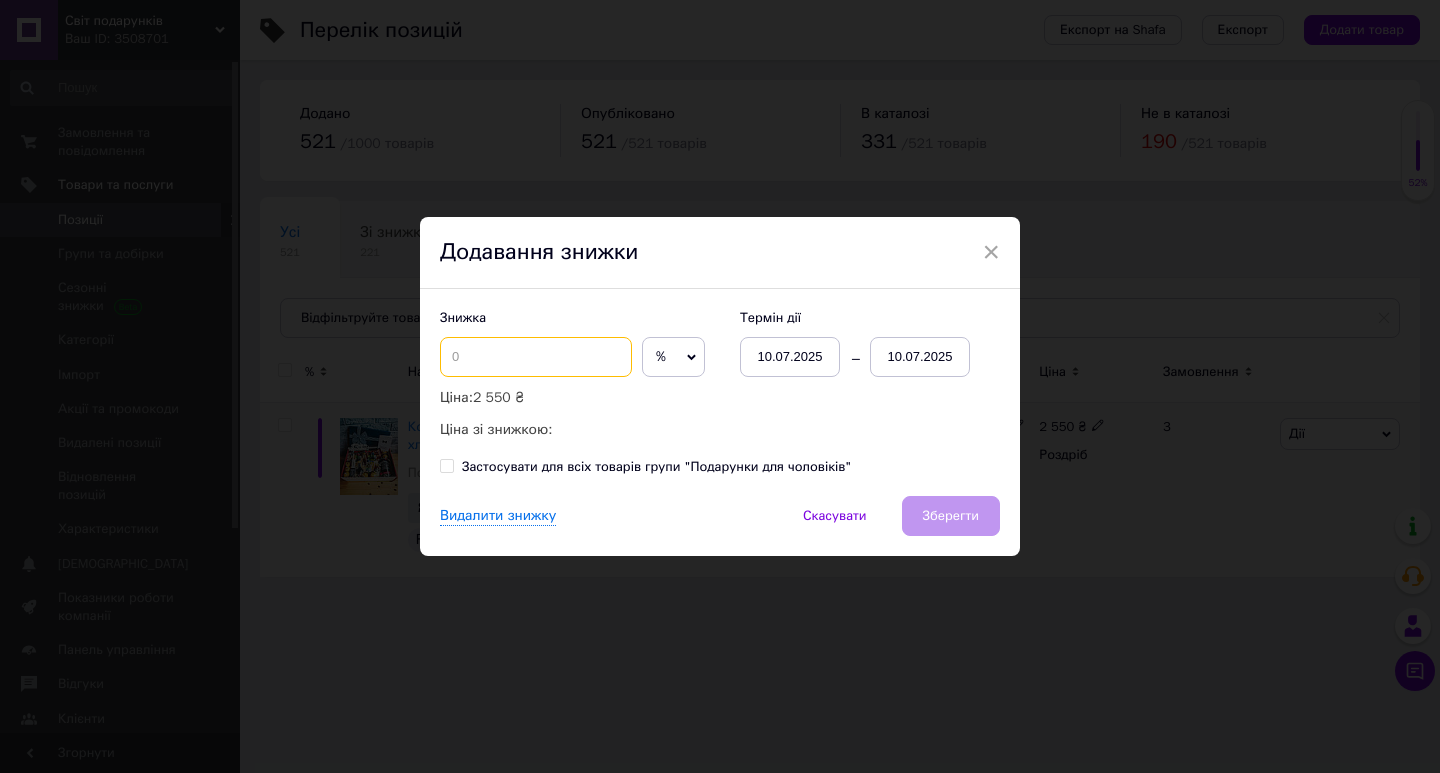 click at bounding box center (536, 357) 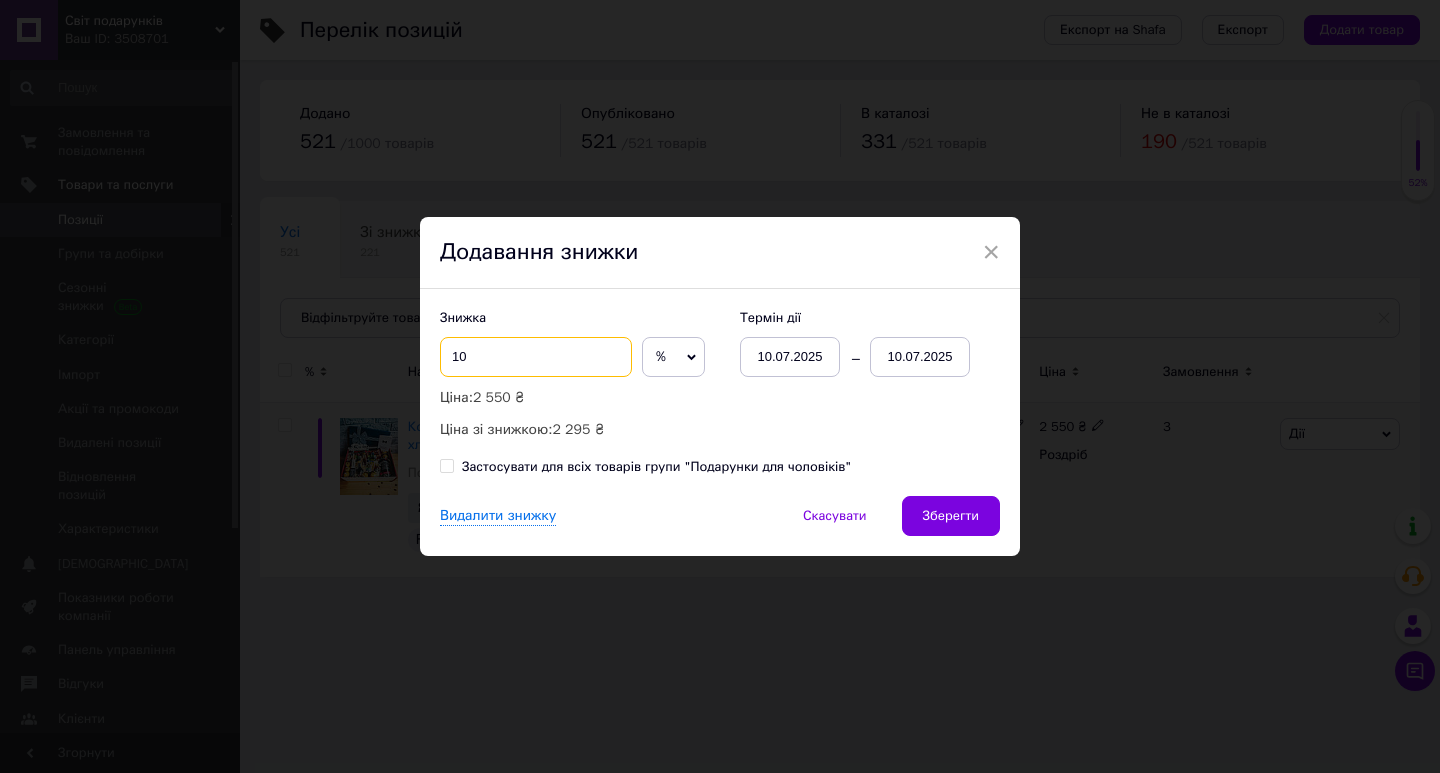type on "10" 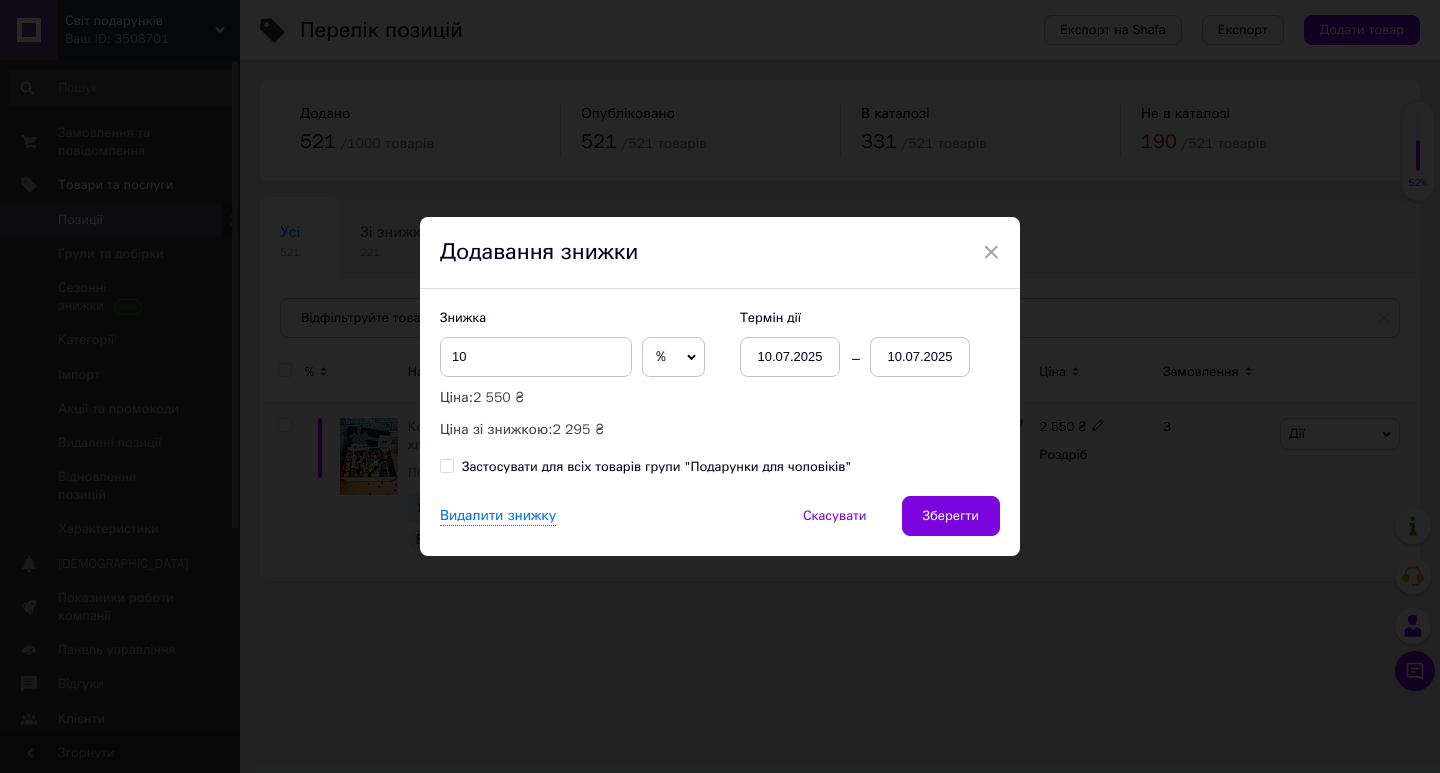 click on "10.07.2025" at bounding box center (920, 357) 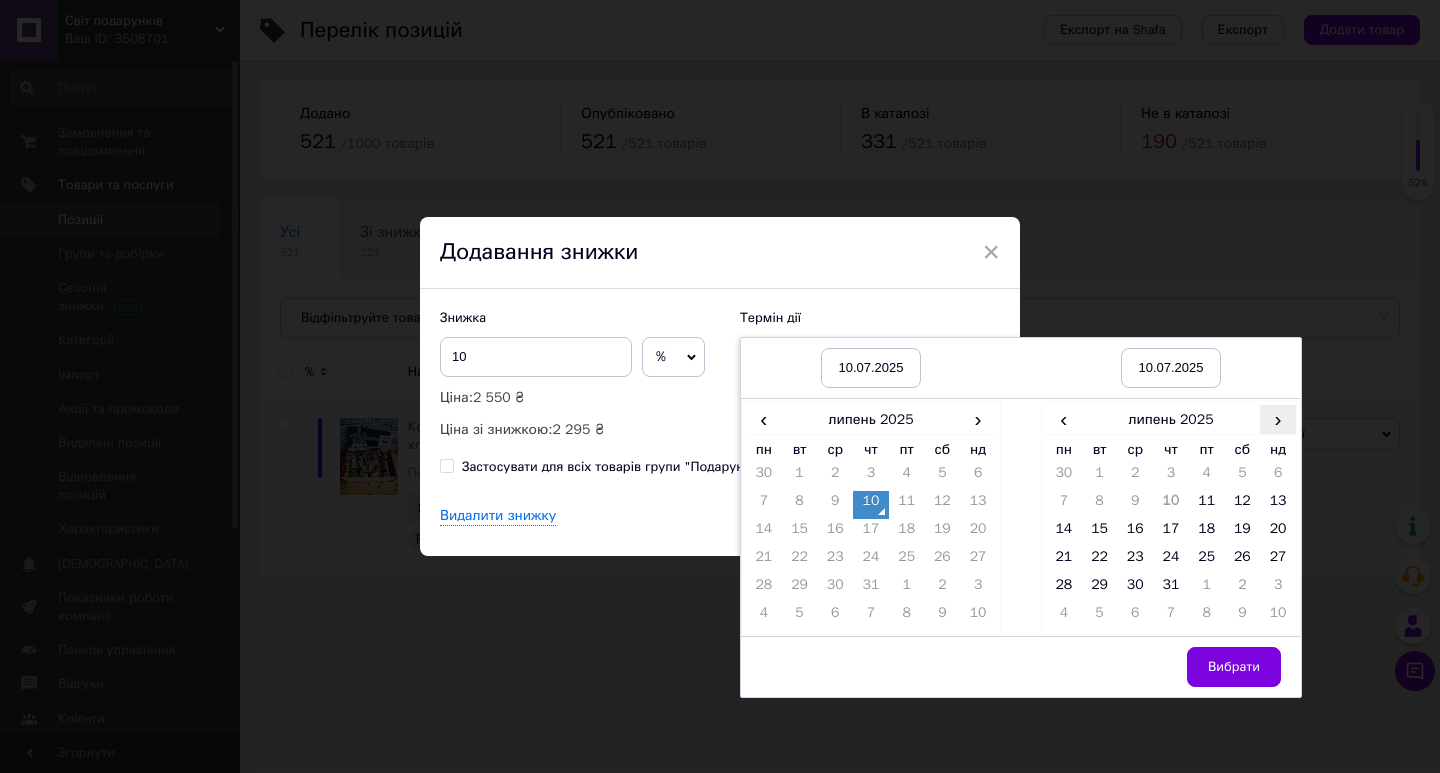 click on "›" at bounding box center [1278, 419] 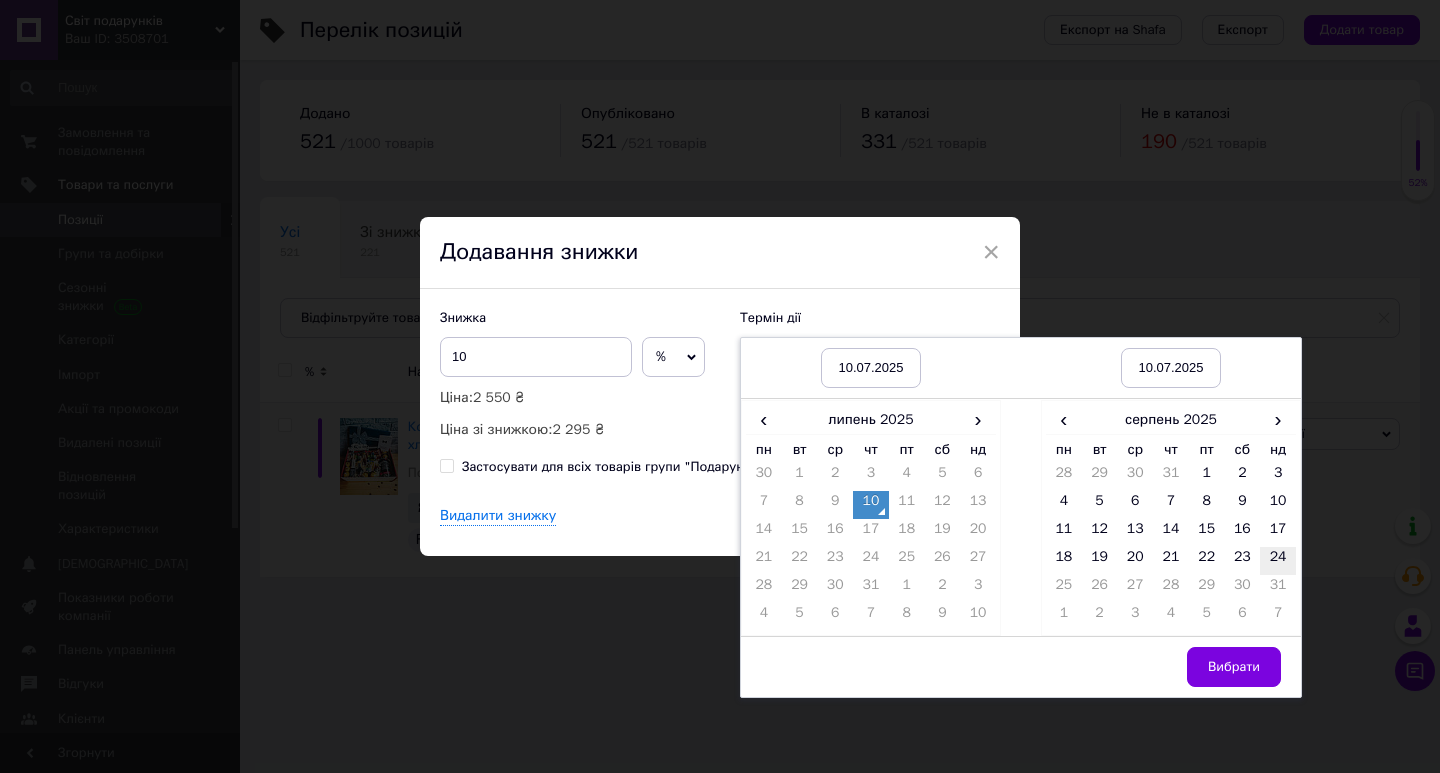 click on "24" at bounding box center (1278, 561) 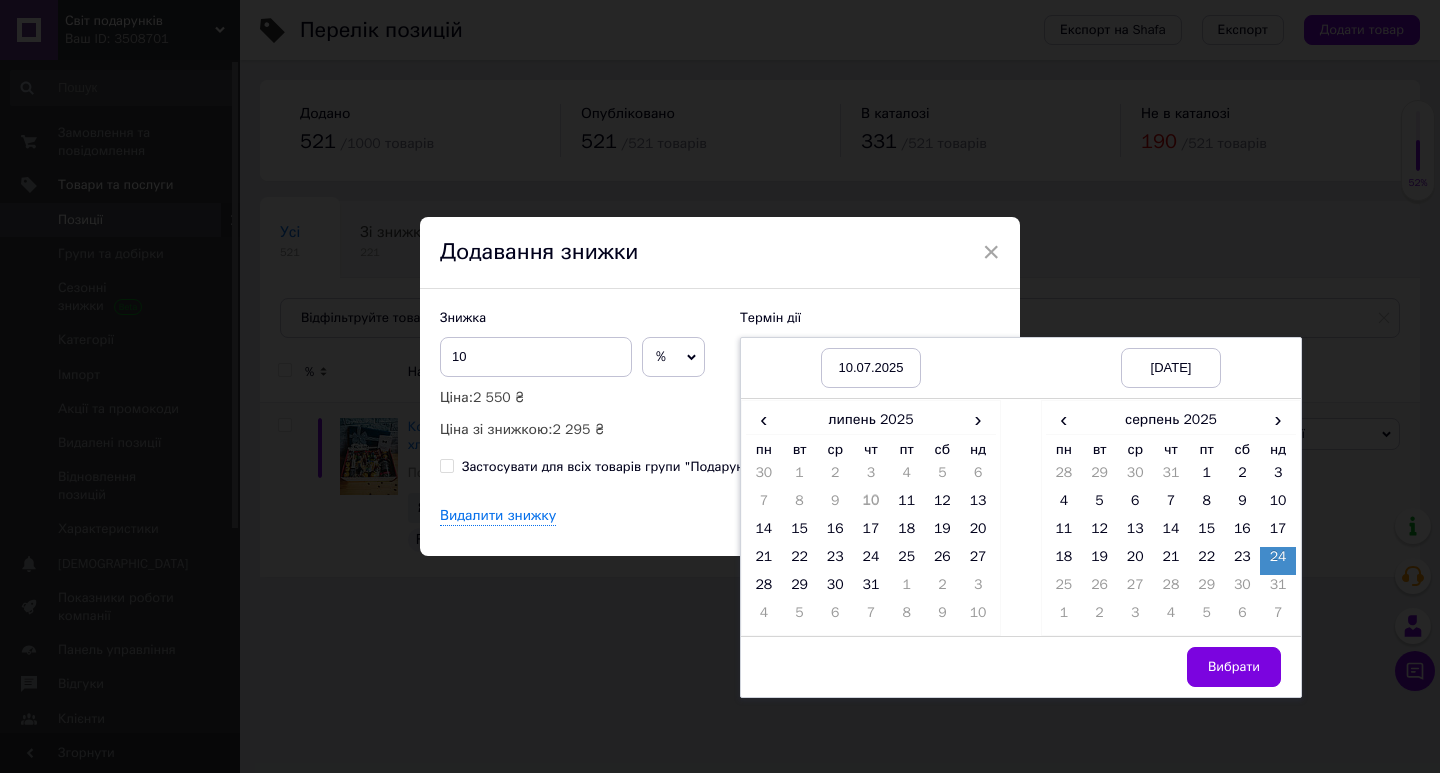 drag, startPoint x: 1245, startPoint y: 661, endPoint x: 1043, endPoint y: 531, distance: 240.21657 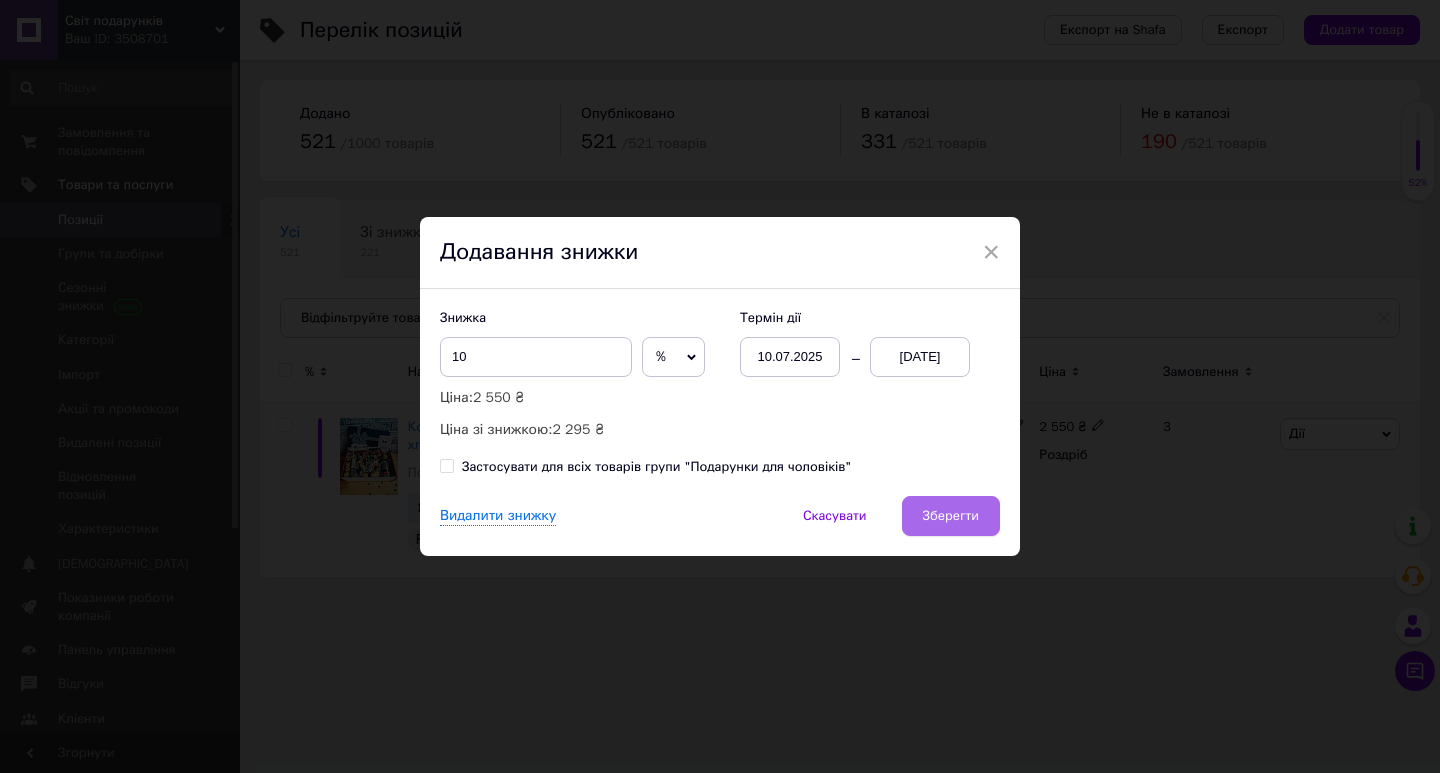 drag, startPoint x: 935, startPoint y: 507, endPoint x: 1028, endPoint y: 393, distance: 147.12239 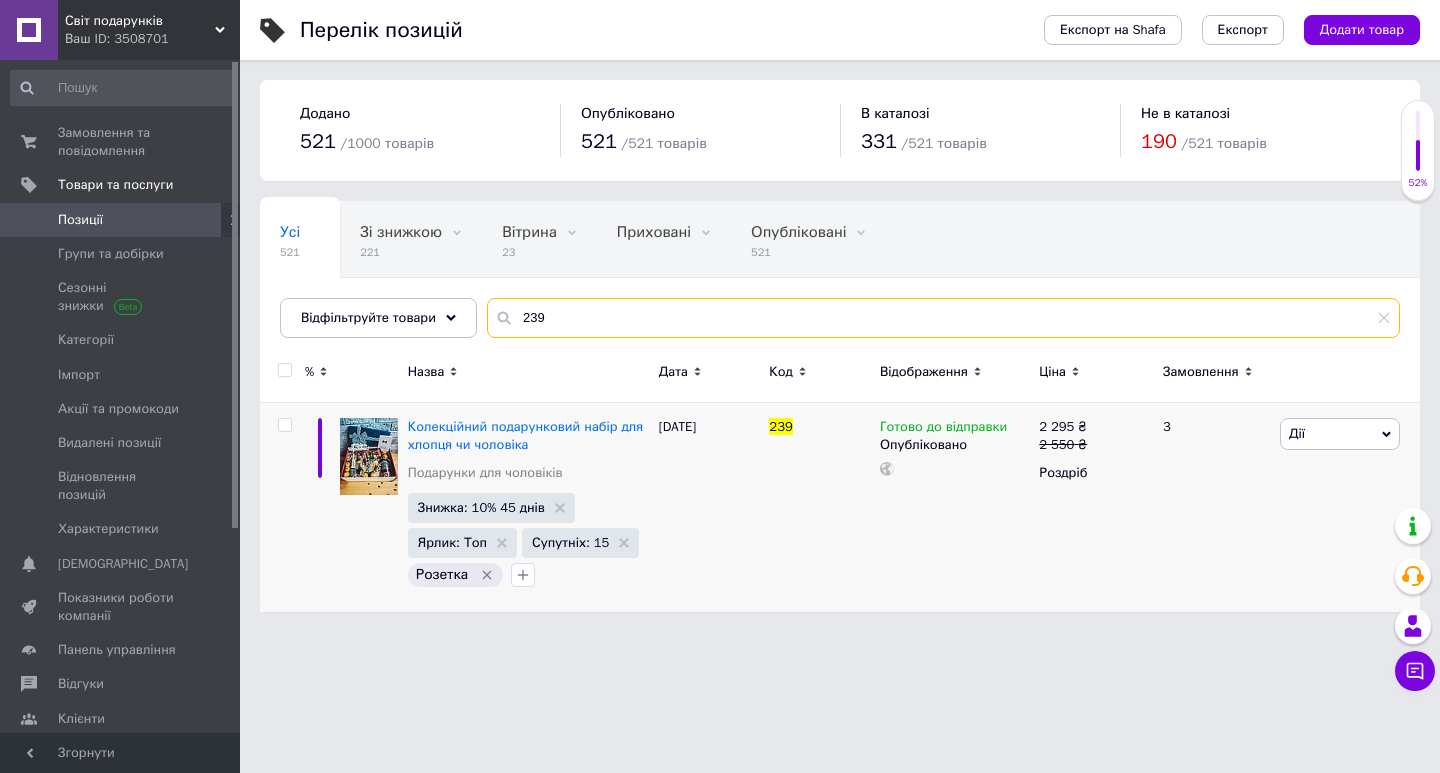click on "239" at bounding box center [943, 318] 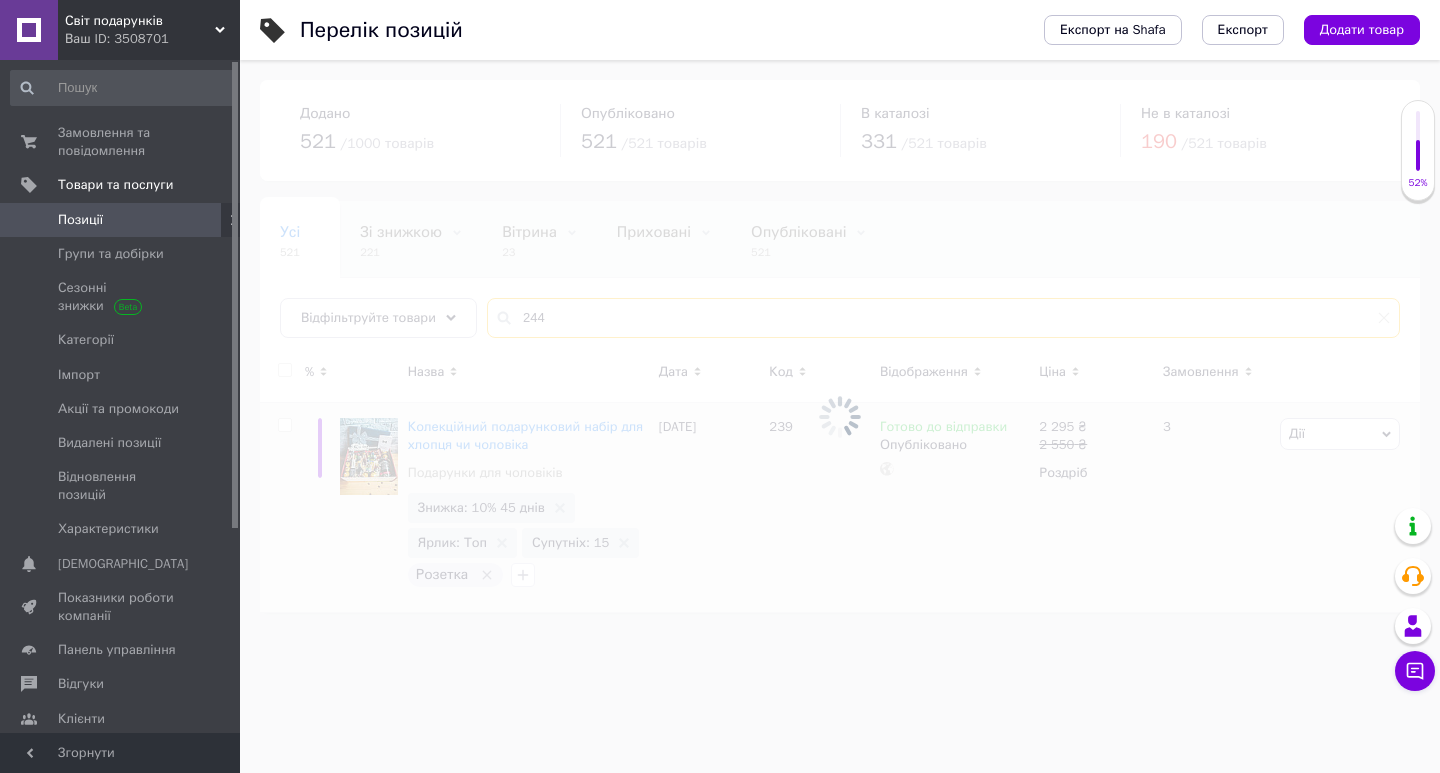type on "244" 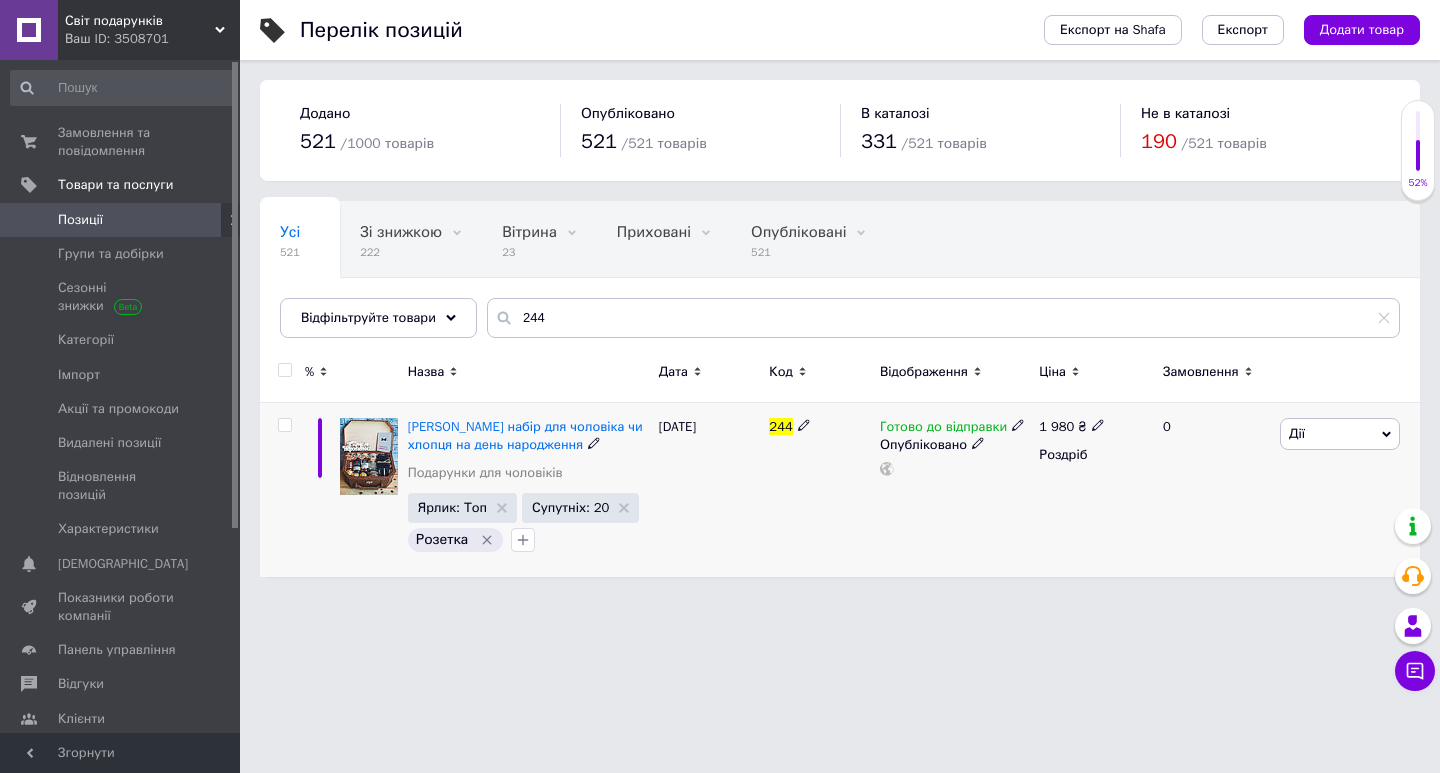 click 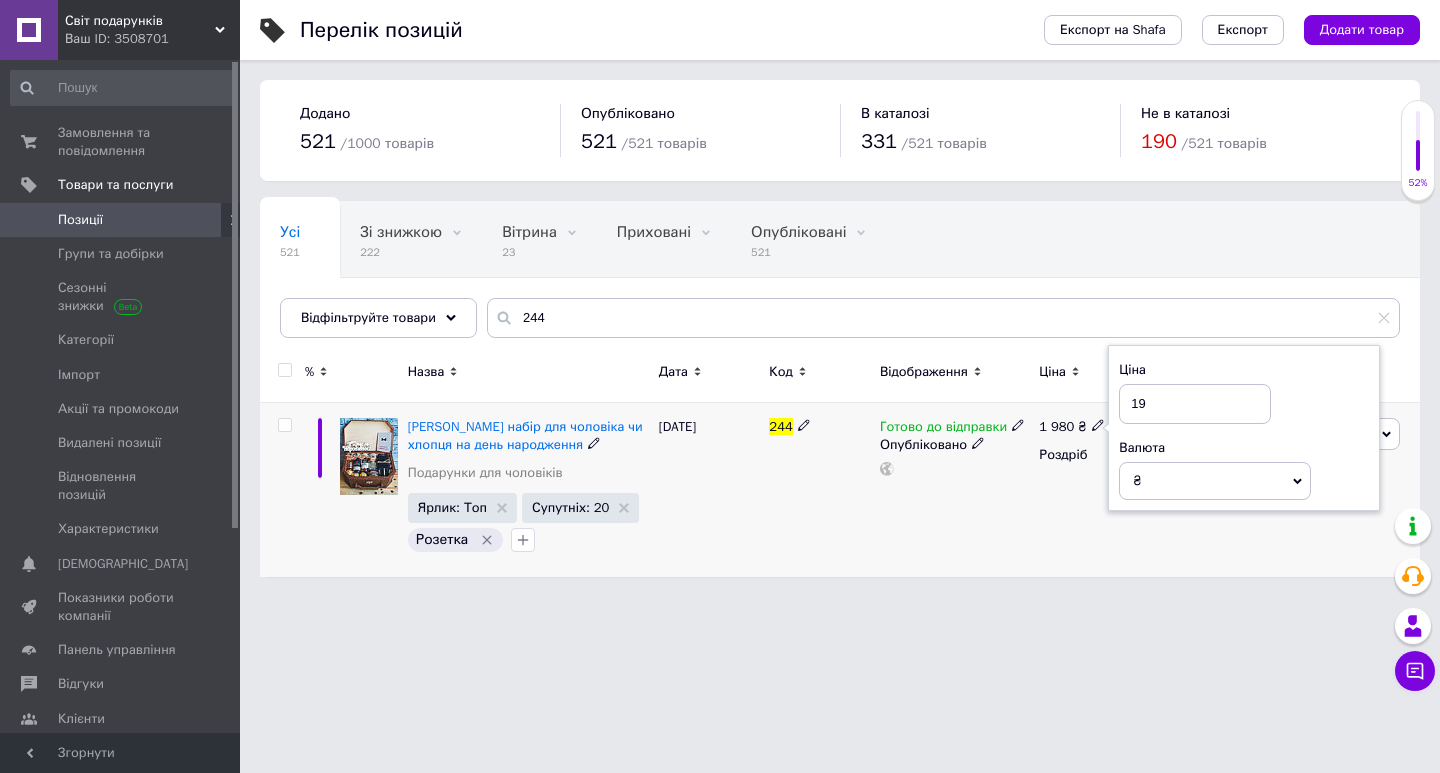 type on "1" 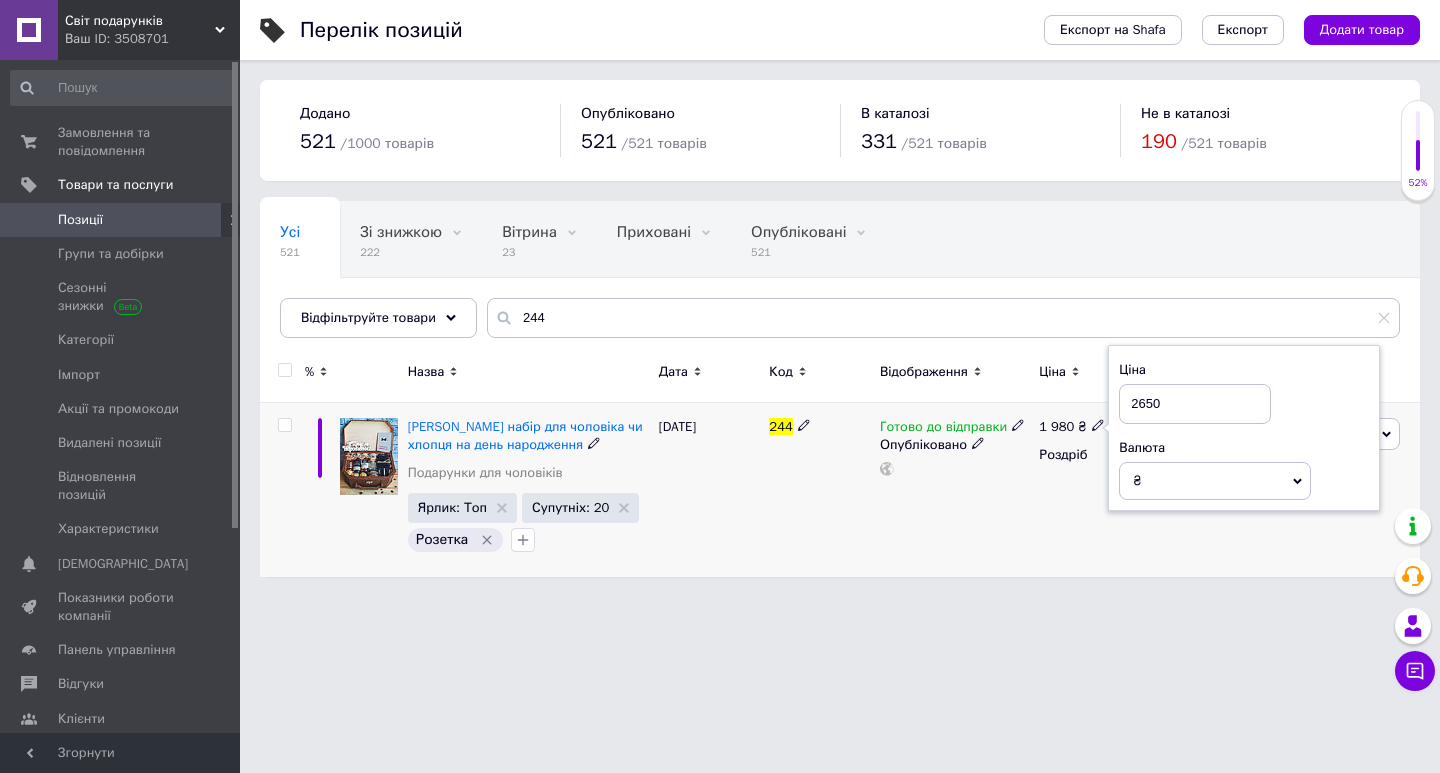 type on "2650" 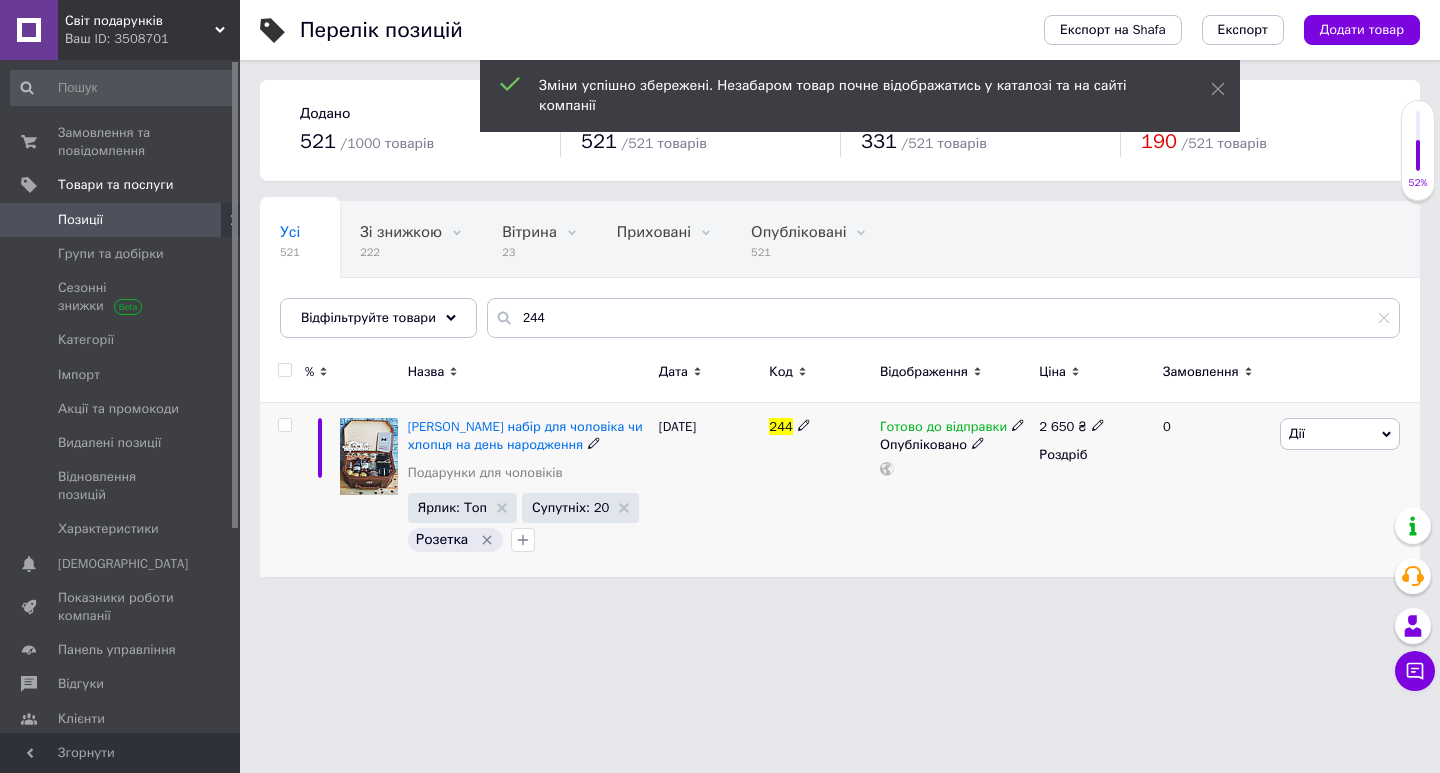 click on "Дії" at bounding box center [1340, 434] 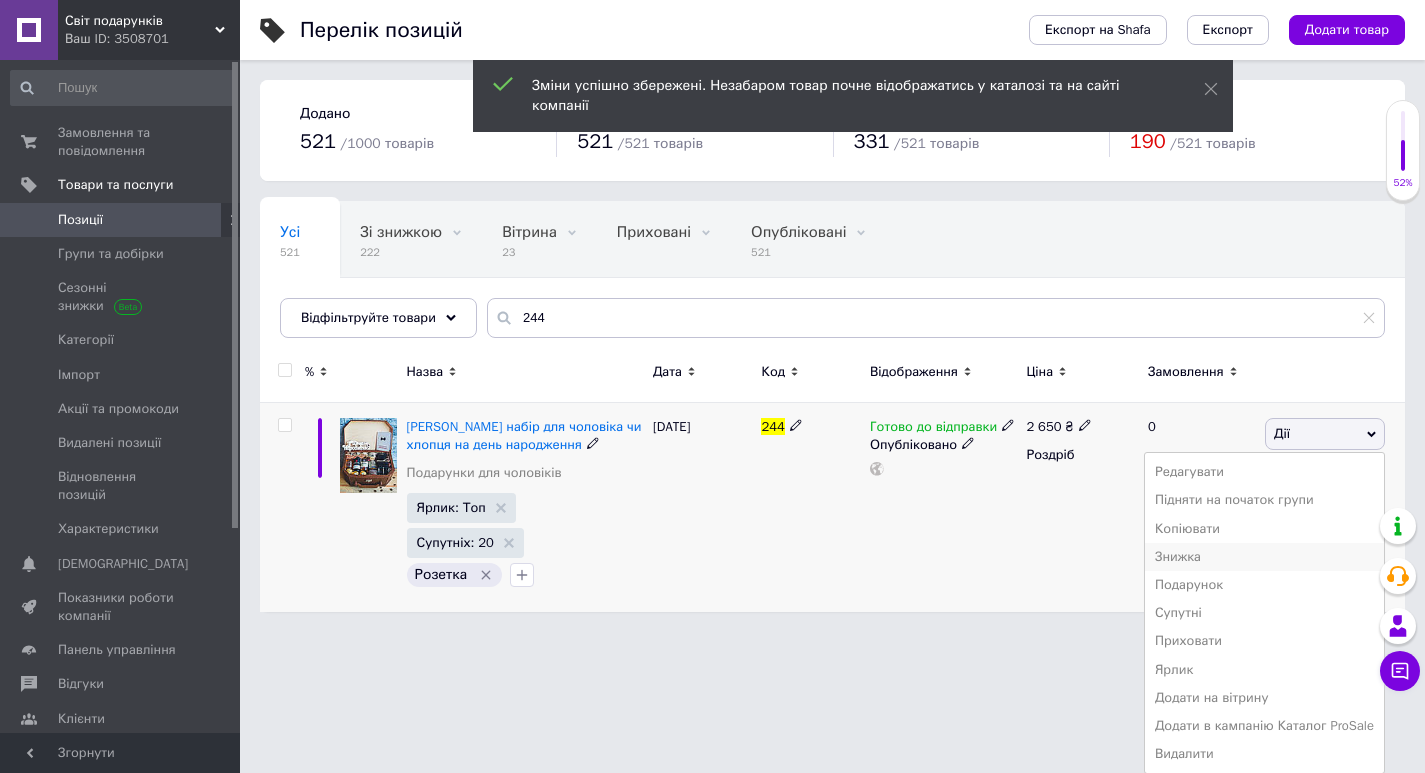 click on "Знижка" at bounding box center (1264, 557) 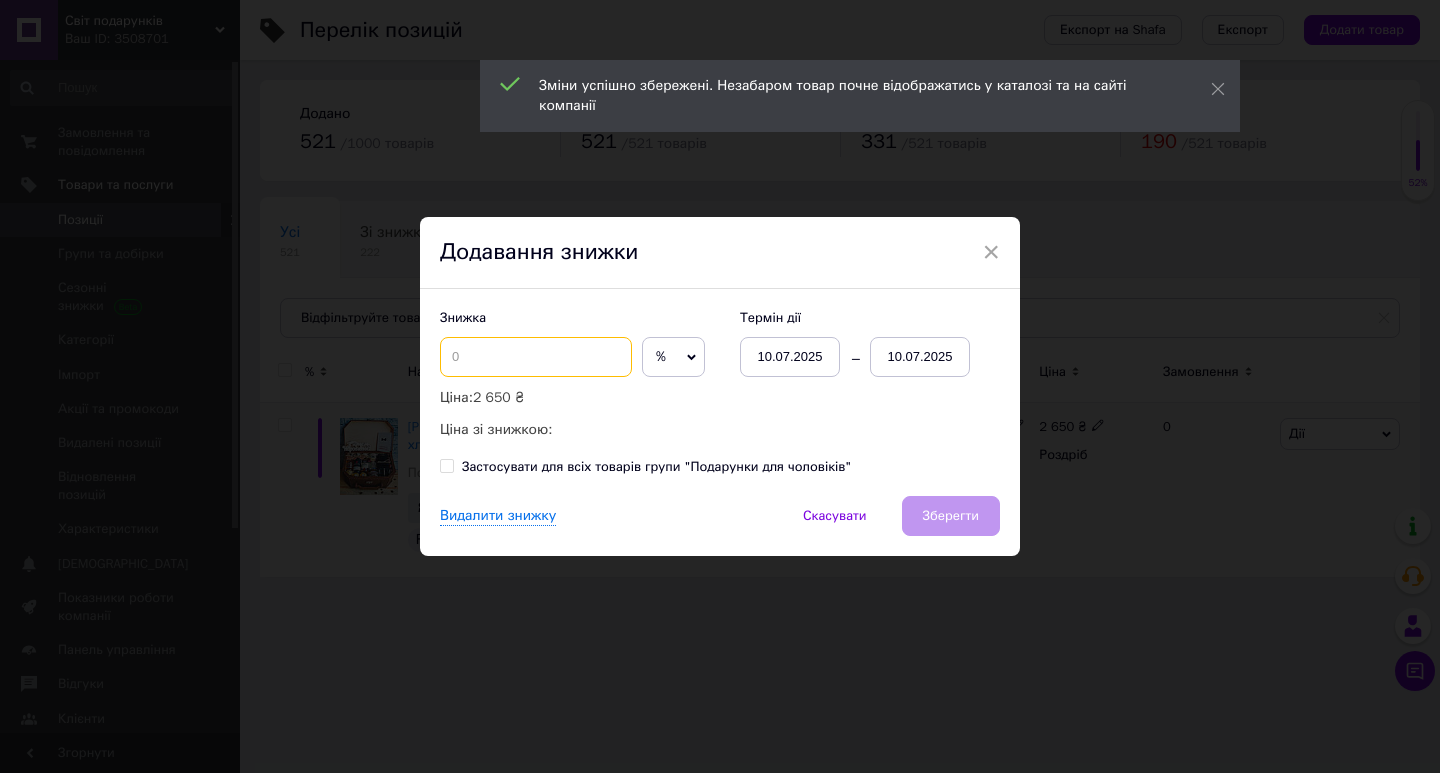 click at bounding box center [536, 357] 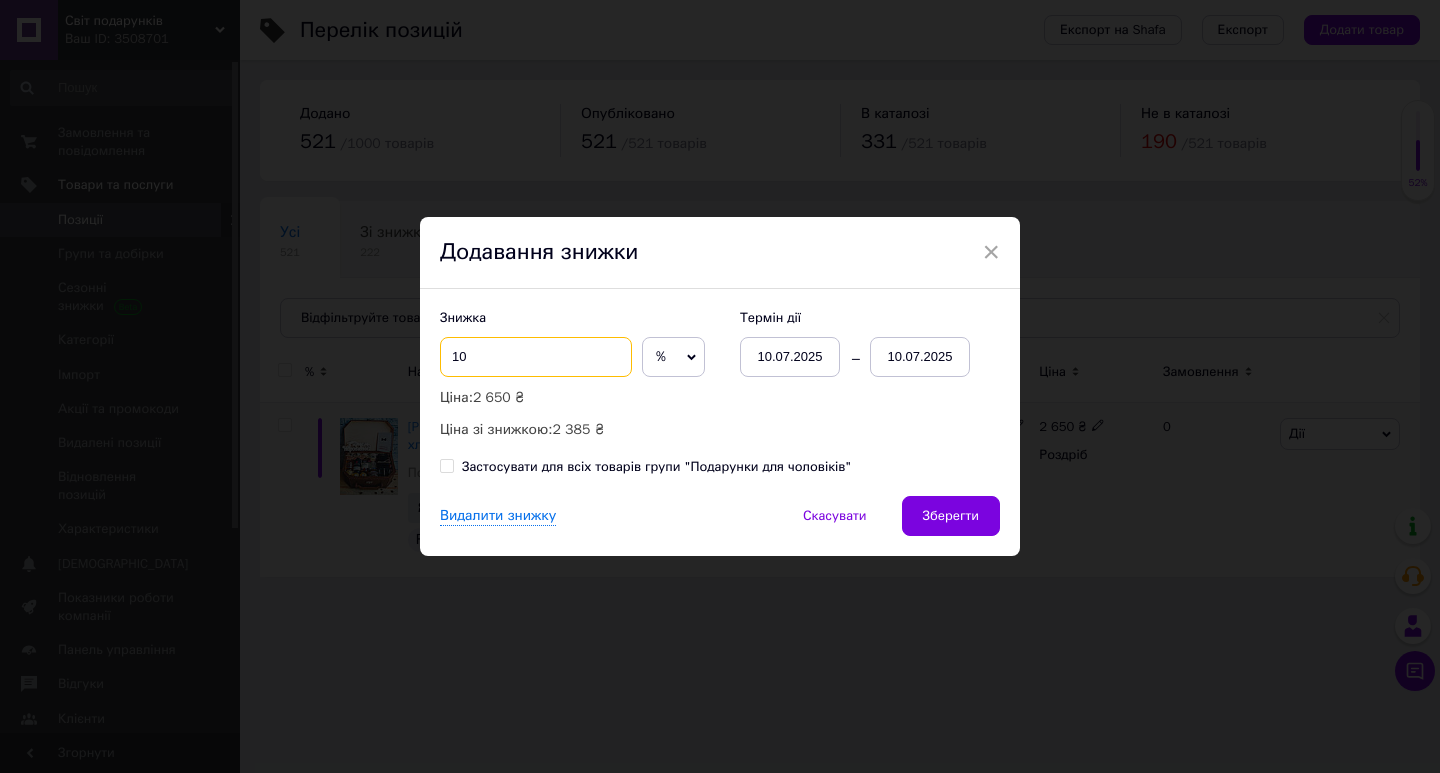 type on "10" 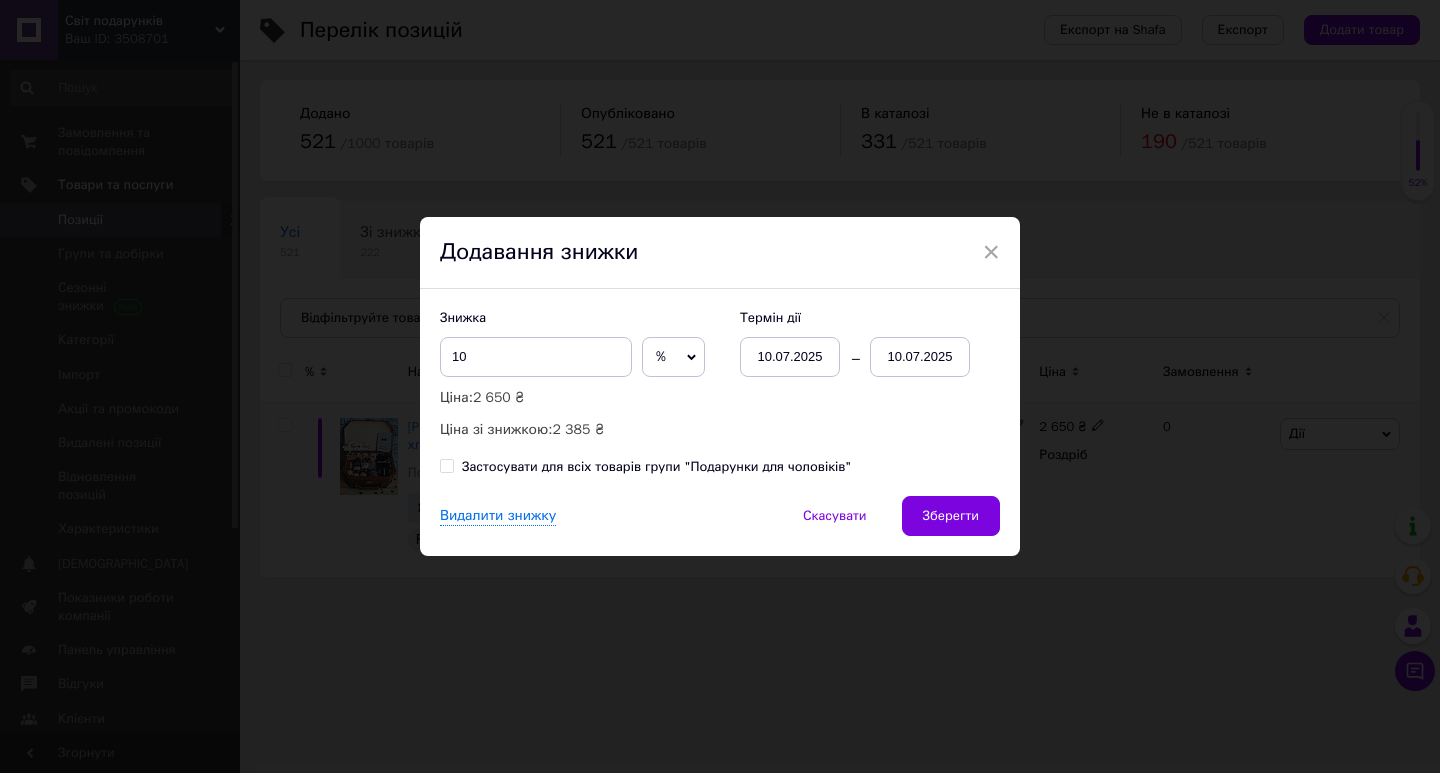 click on "10.07.2025" at bounding box center [920, 357] 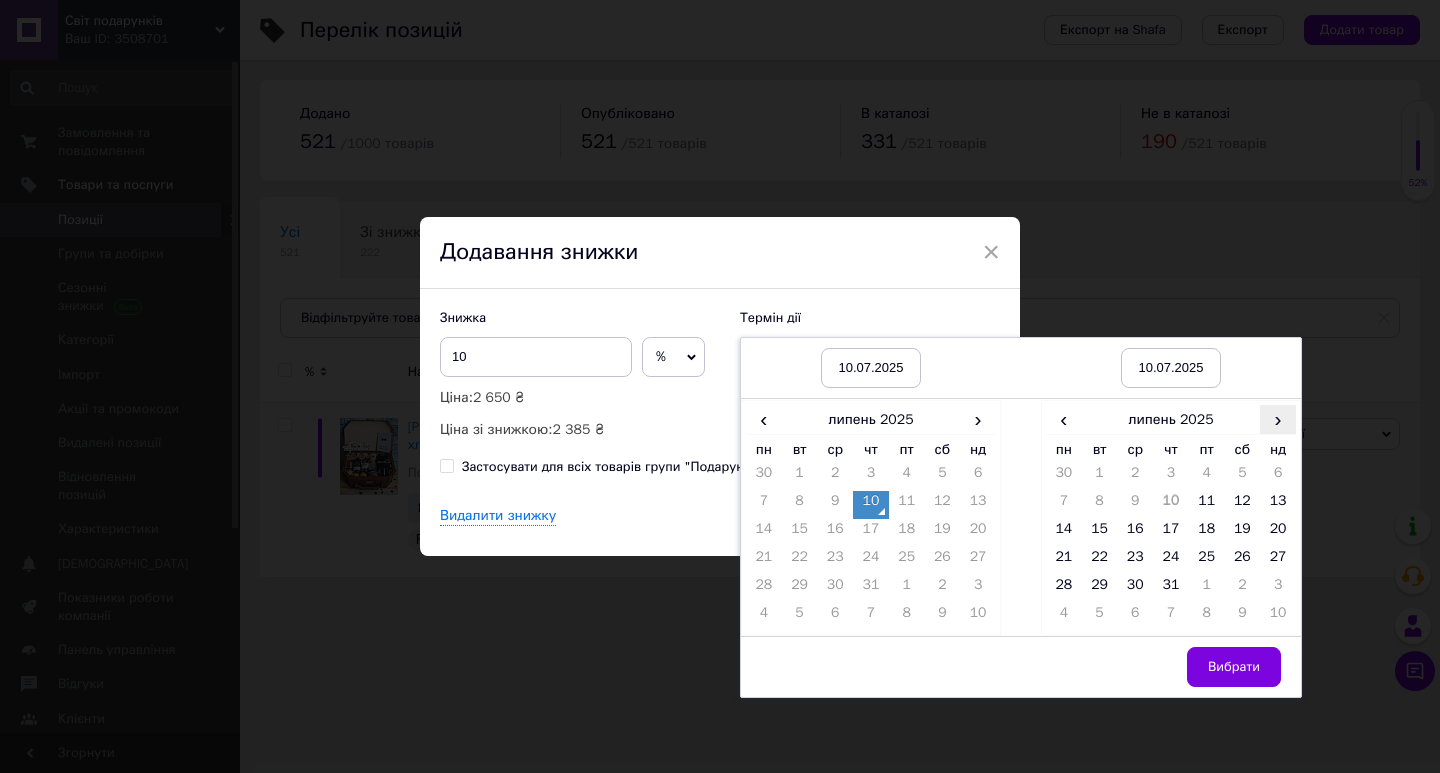 click on "›" at bounding box center (1278, 419) 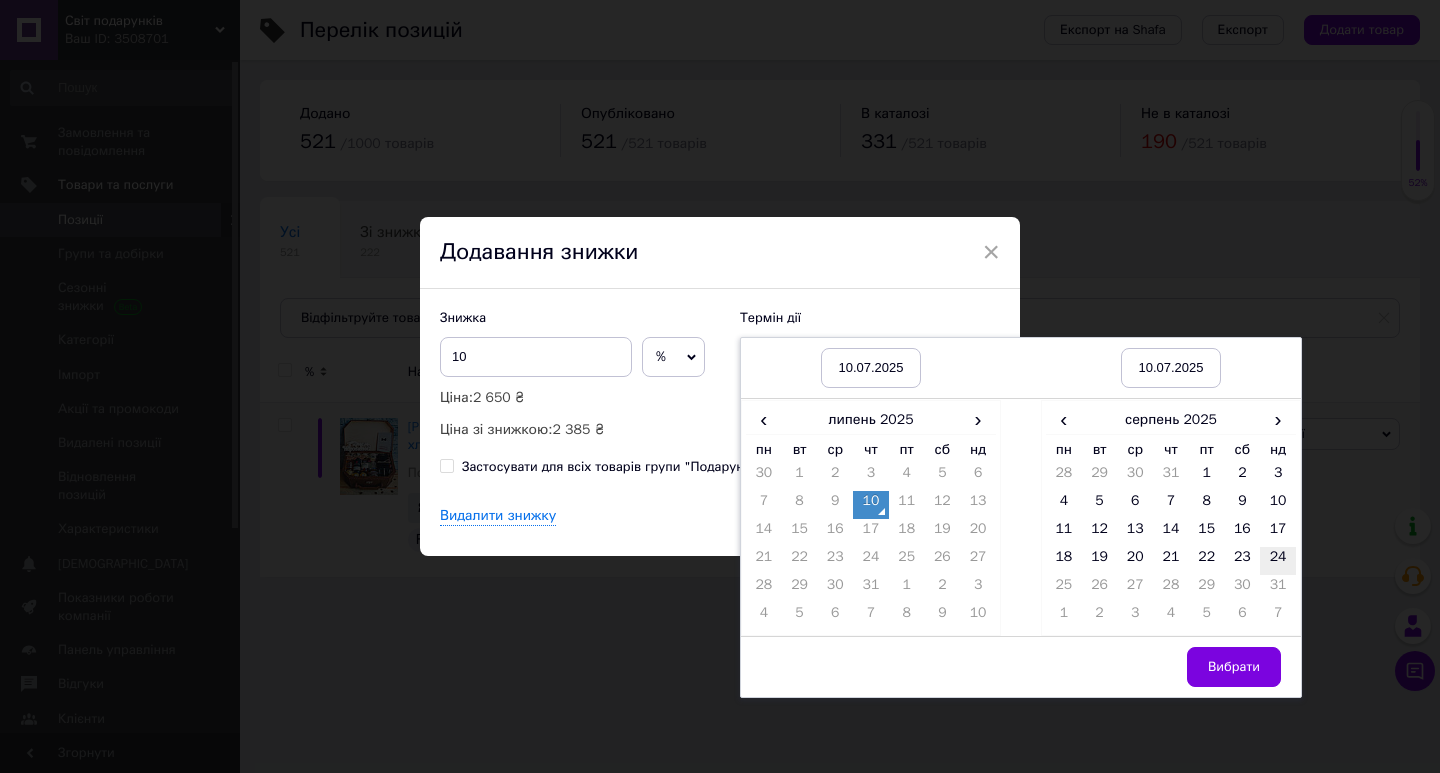 click on "24" at bounding box center (1278, 561) 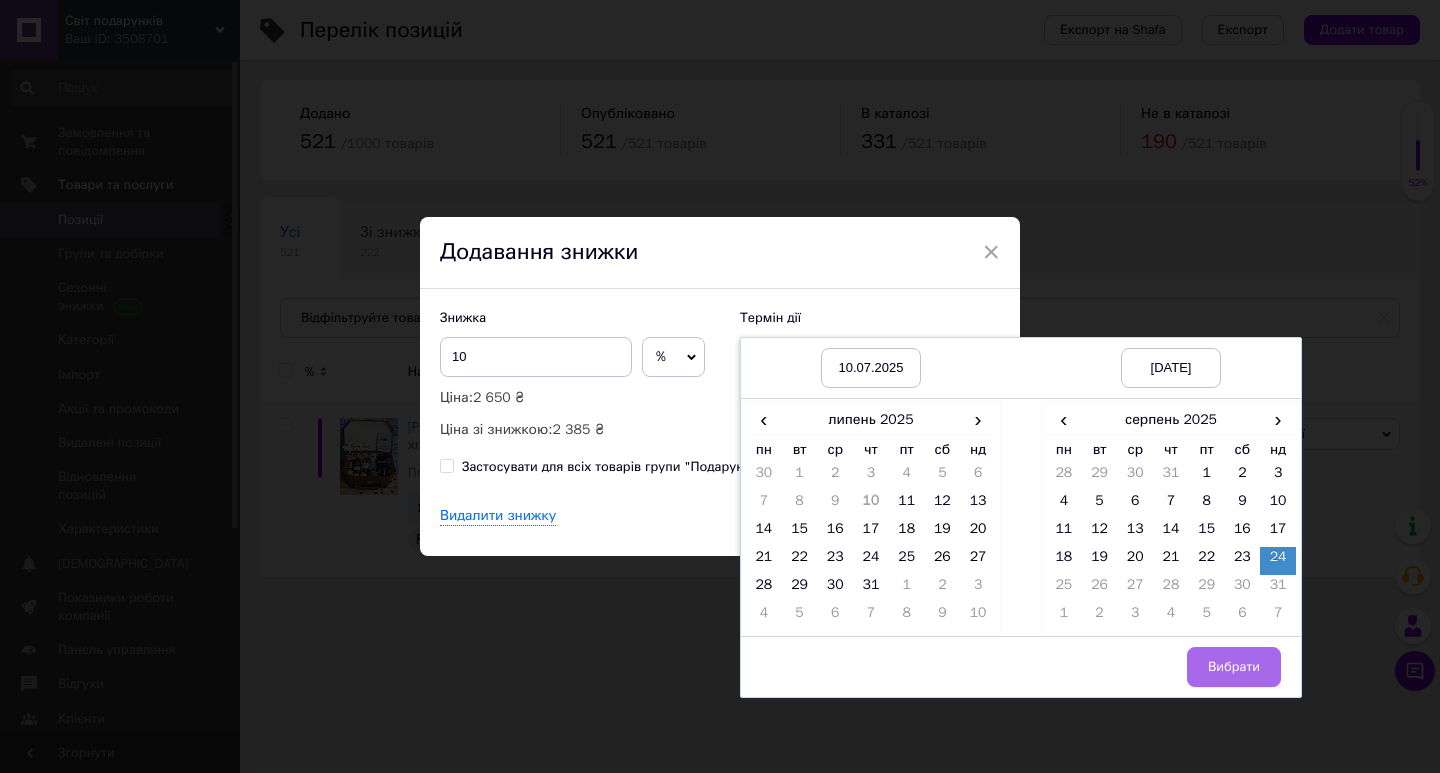 click on "Вибрати" at bounding box center (1234, 667) 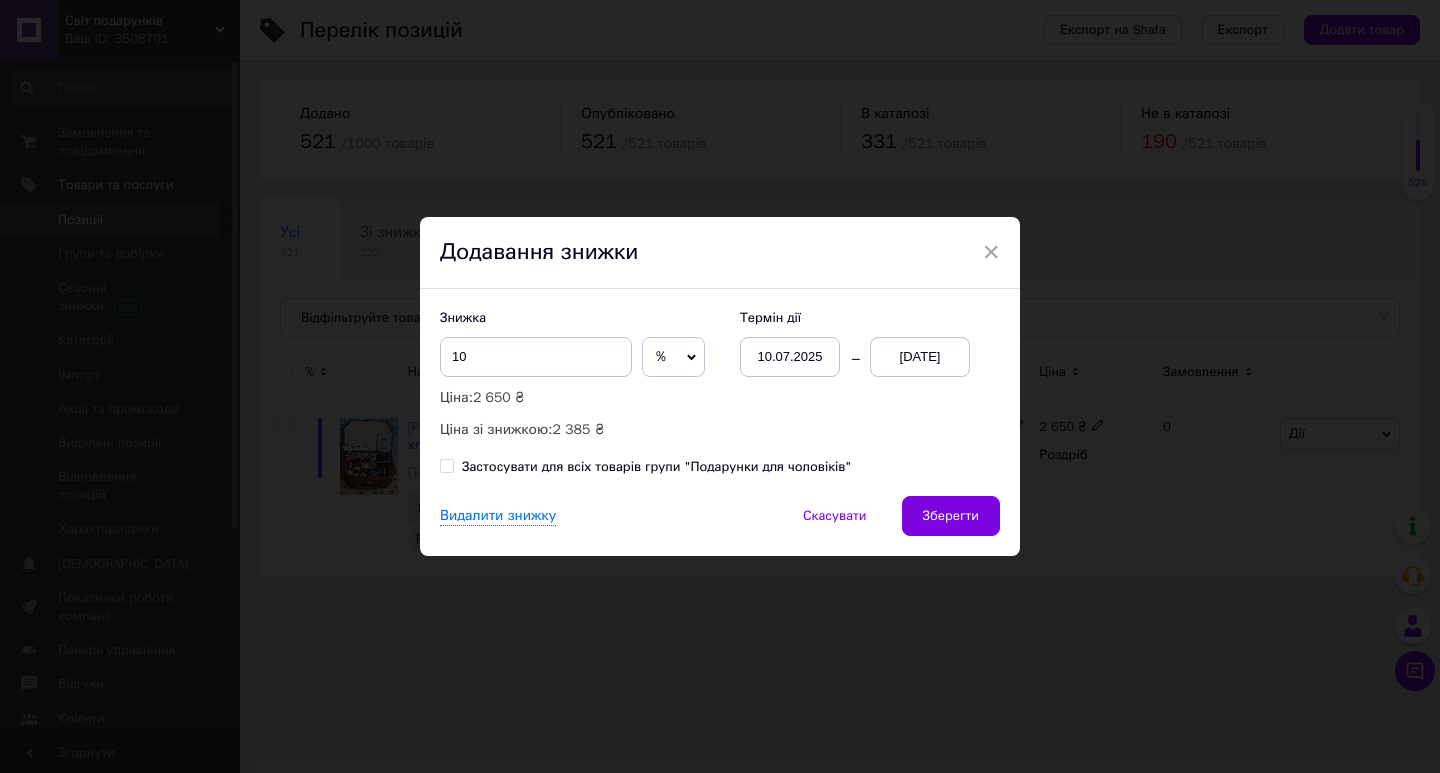 click on "Знижка 10 % ₴ Ціна:  2 650   ₴ Ціна зі знижкою:  2 385   ₴ Термін дії 10.07.2025 24.08.2025 Застосувати для всіх товарів групи "Подарунки для чоловіків"" at bounding box center (720, 392) 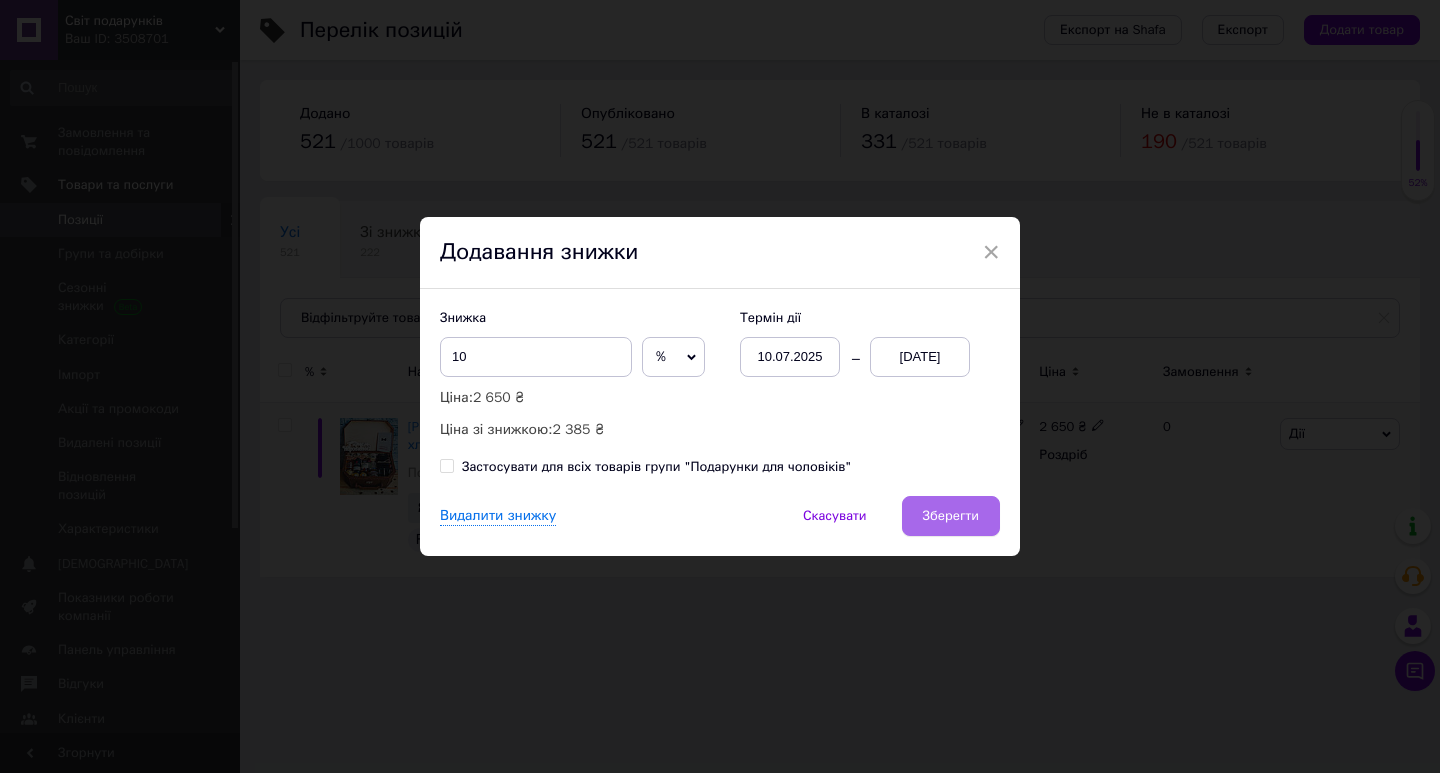 click on "Зберегти" at bounding box center (951, 516) 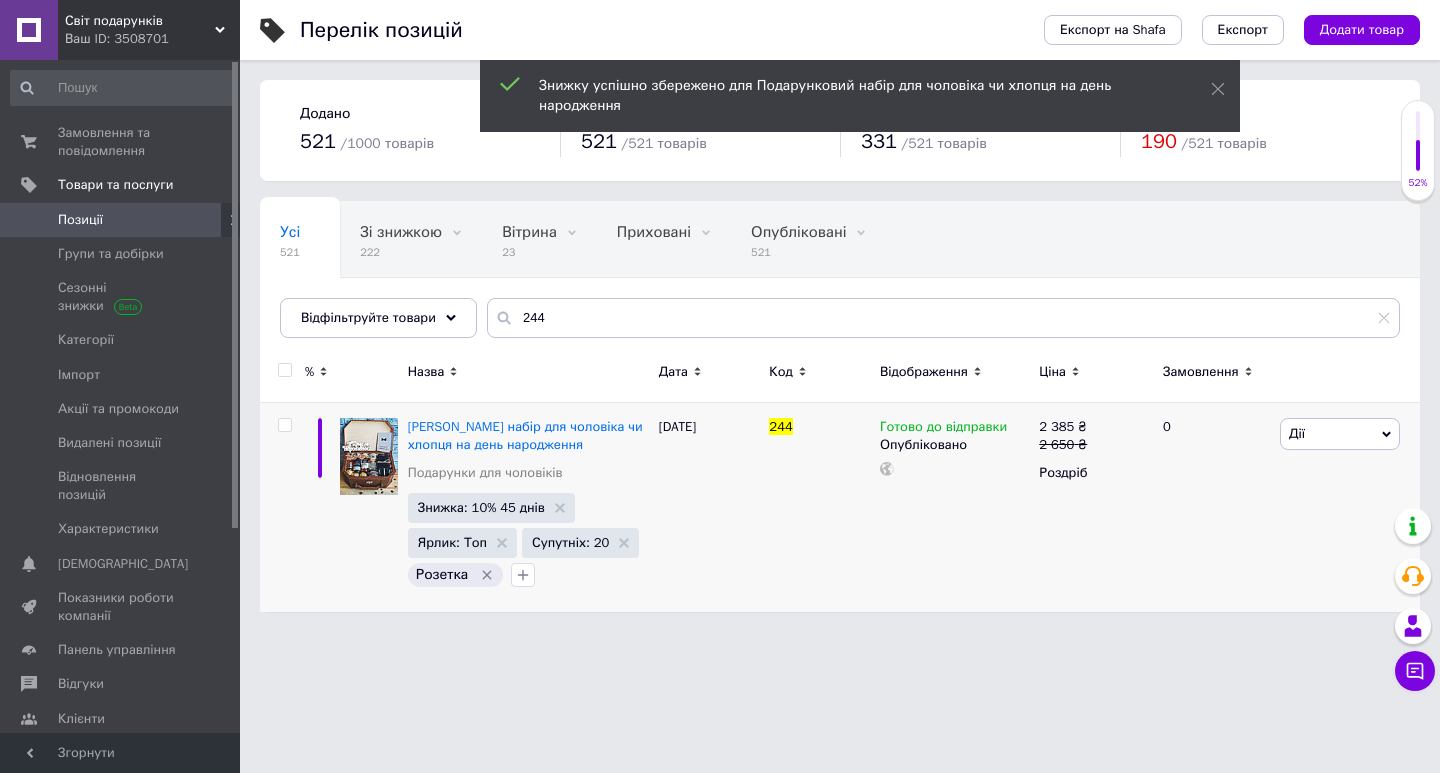 click on "Ваш ID: 3508701" at bounding box center (152, 39) 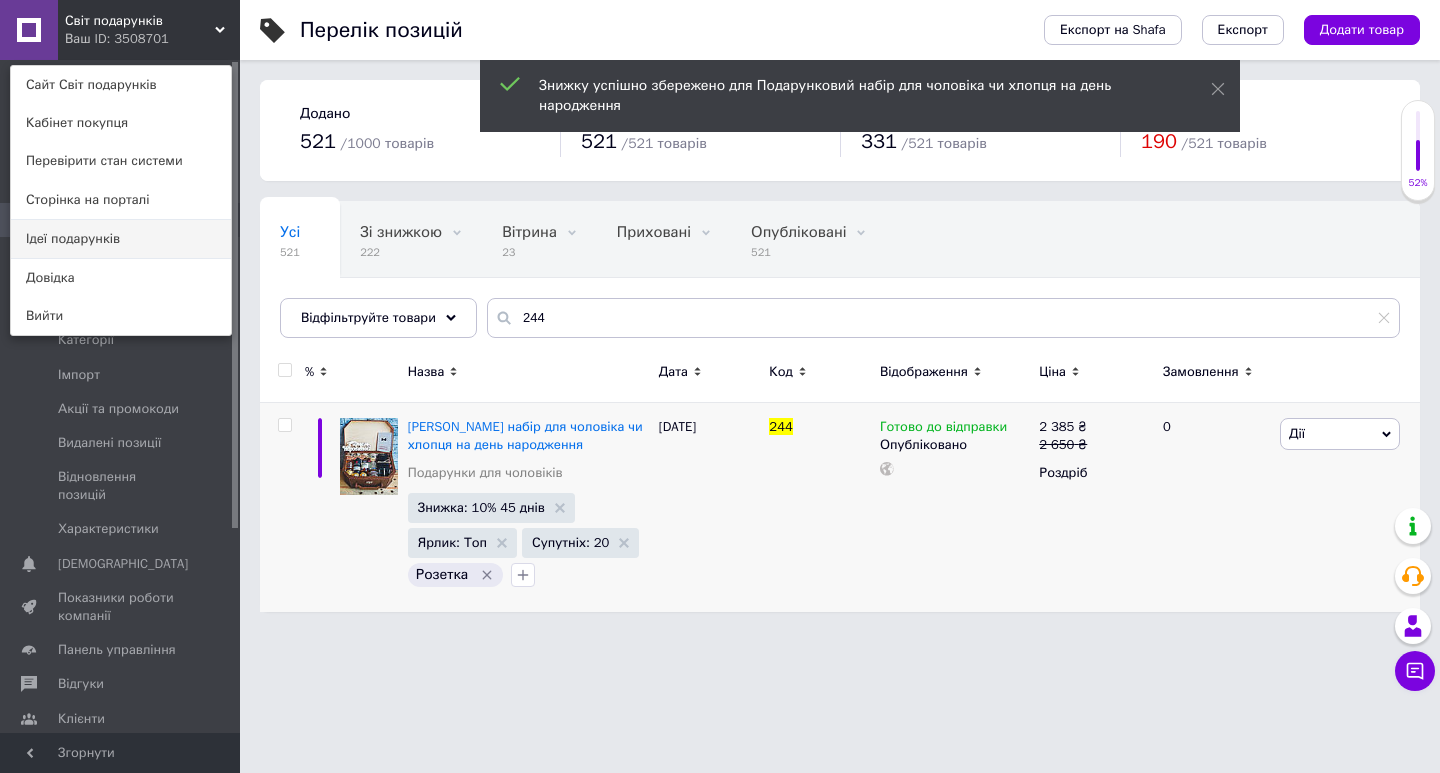 click on "Ідеї подарунків" at bounding box center [121, 239] 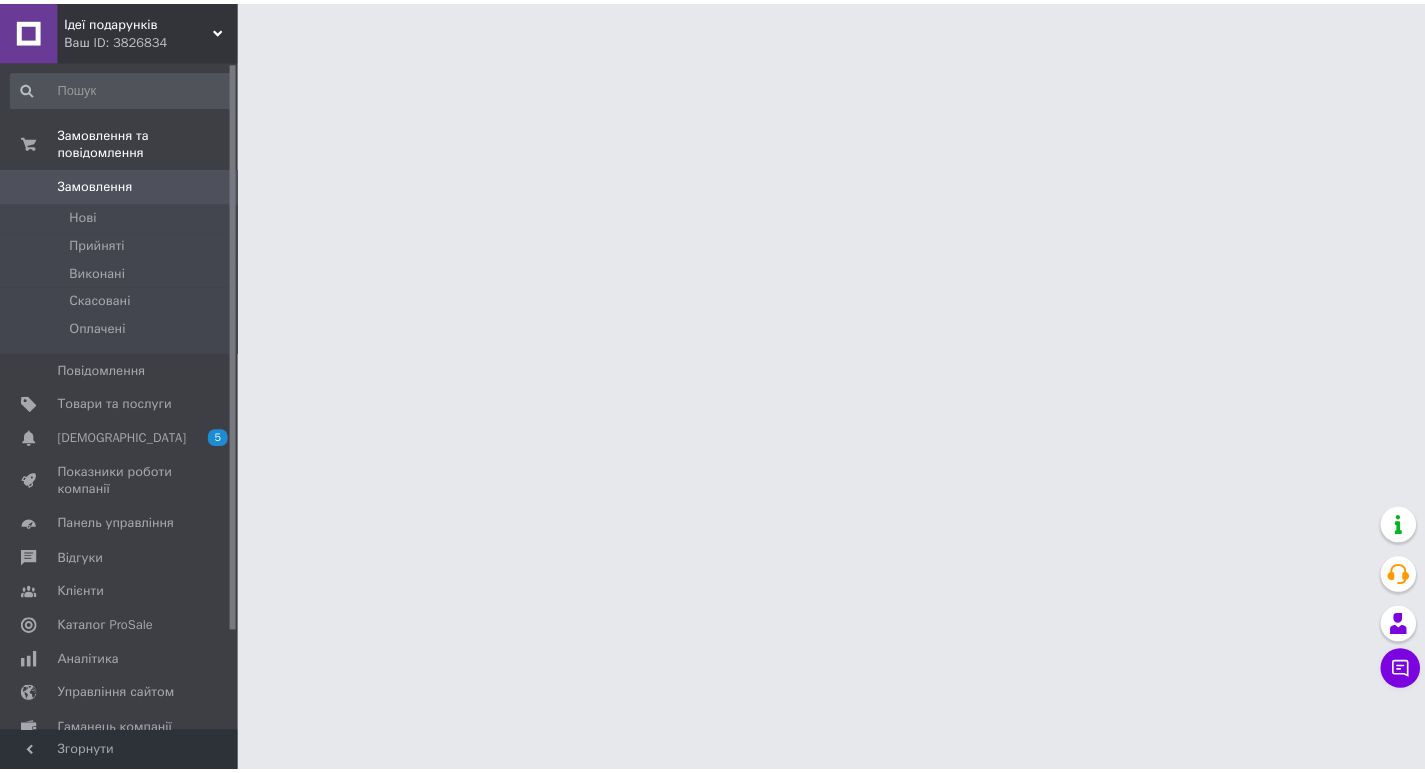 scroll, scrollTop: 0, scrollLeft: 0, axis: both 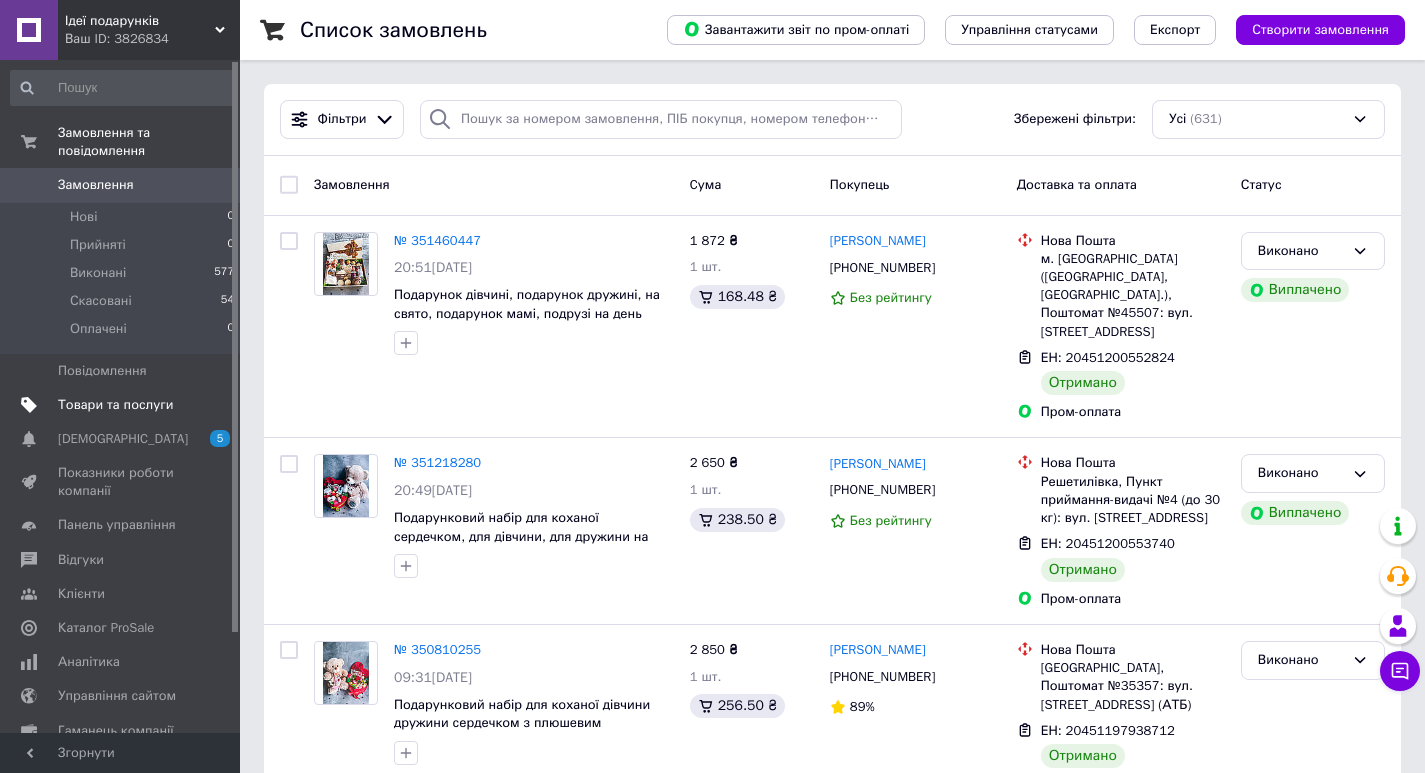 click on "Товари та послуги" at bounding box center (115, 405) 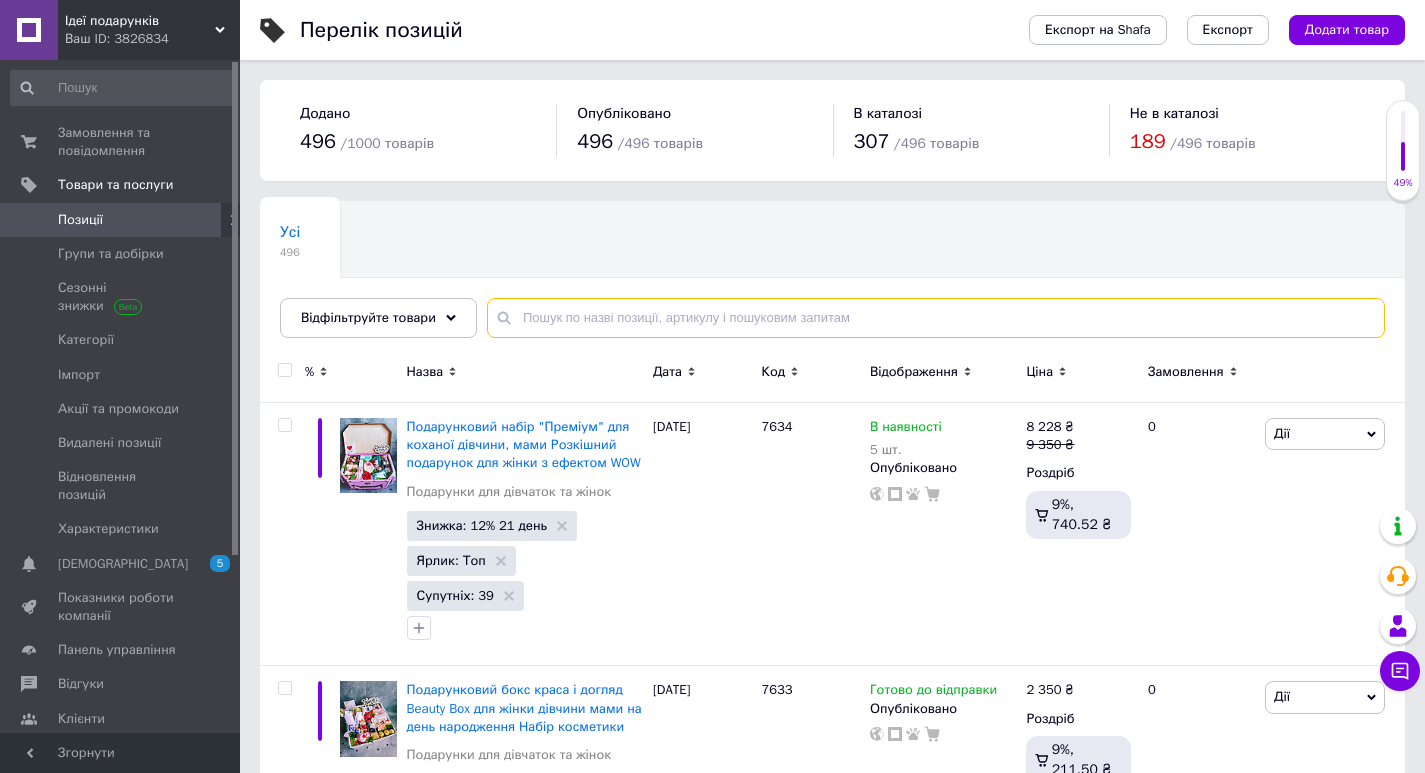 click at bounding box center (936, 318) 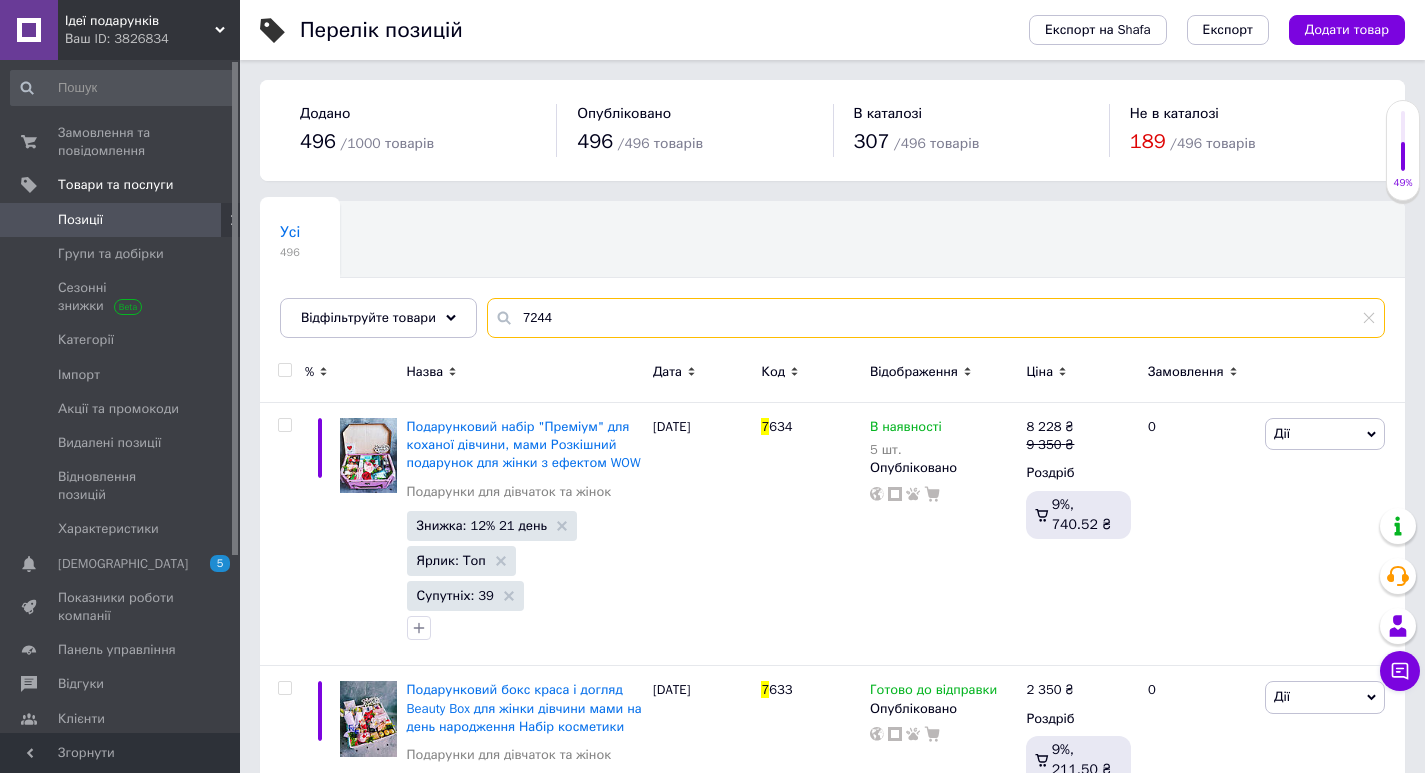 type on "7244" 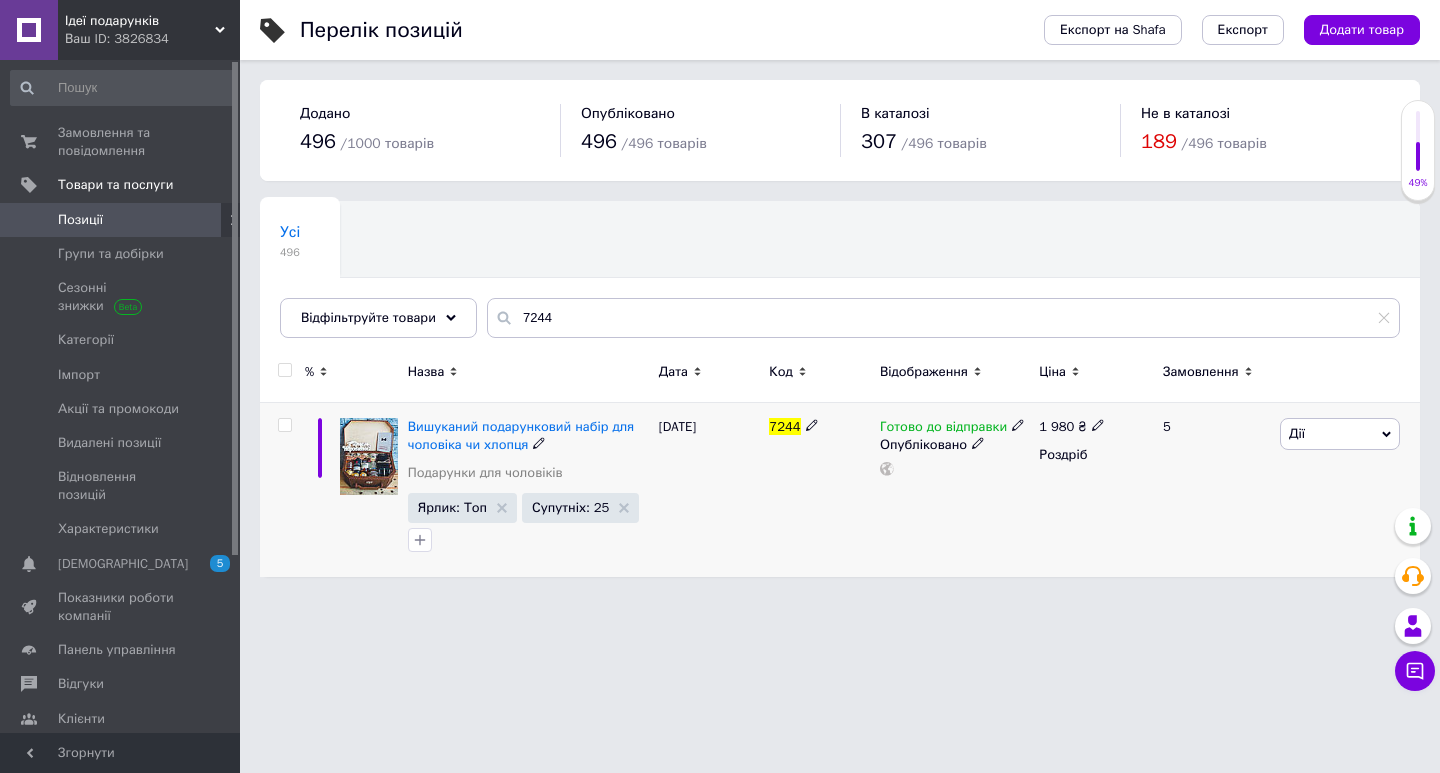 click 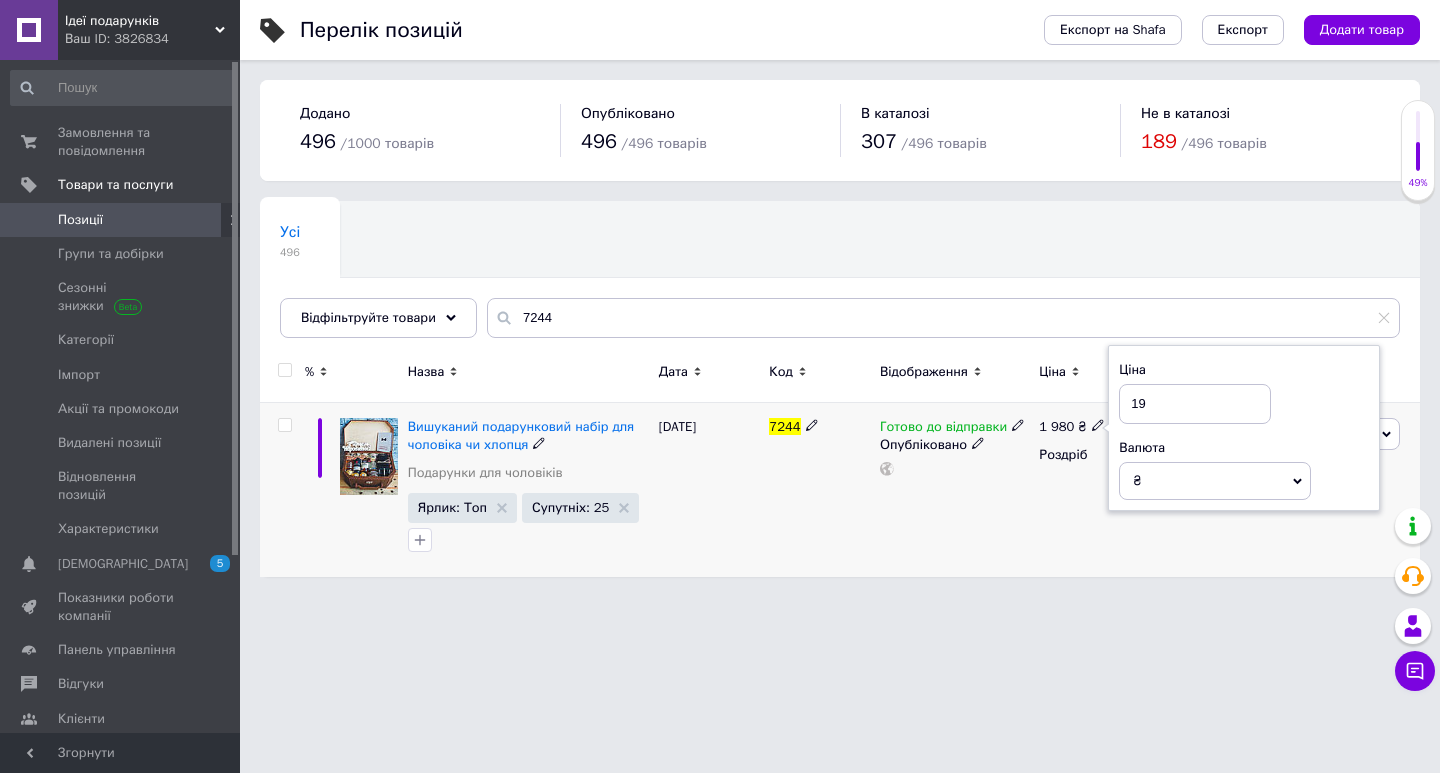 type on "1" 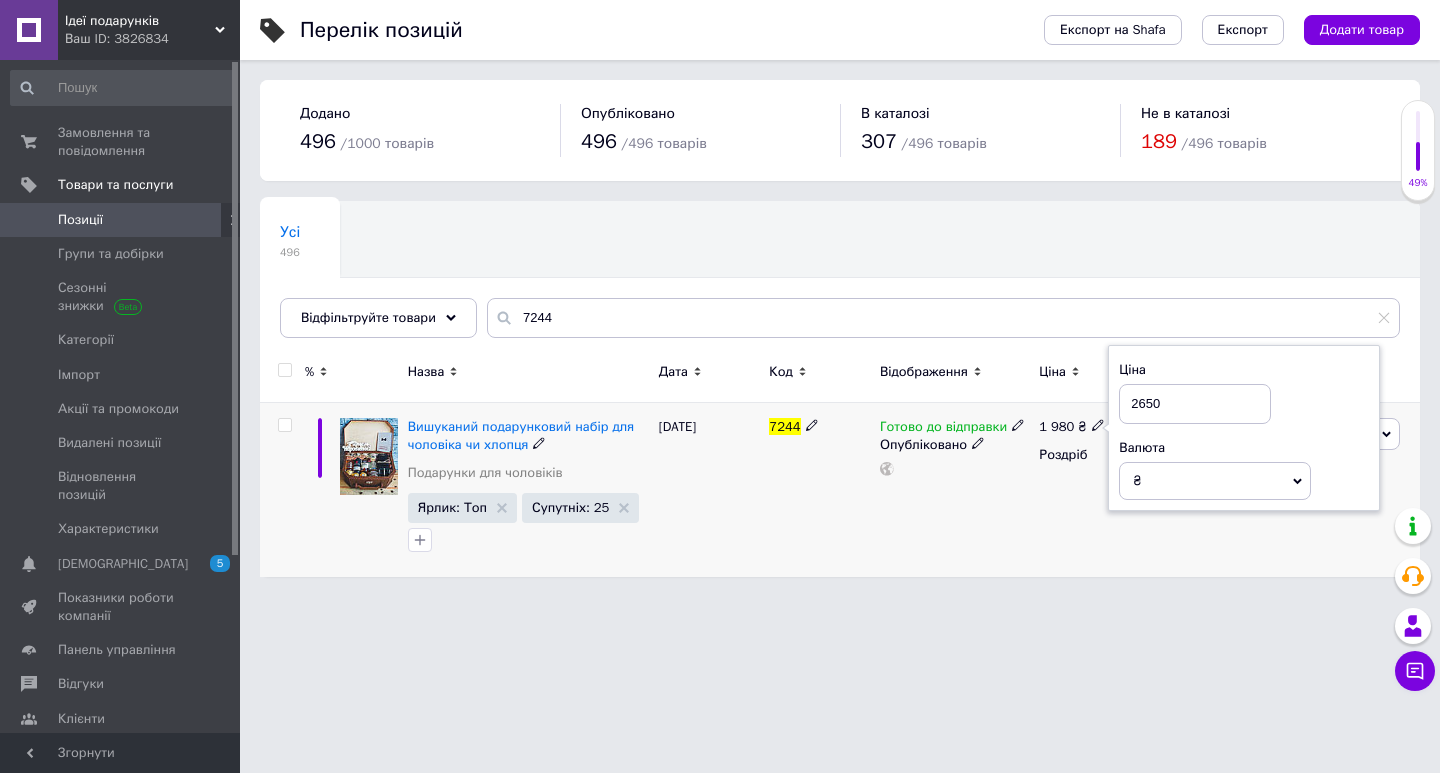 type on "2650" 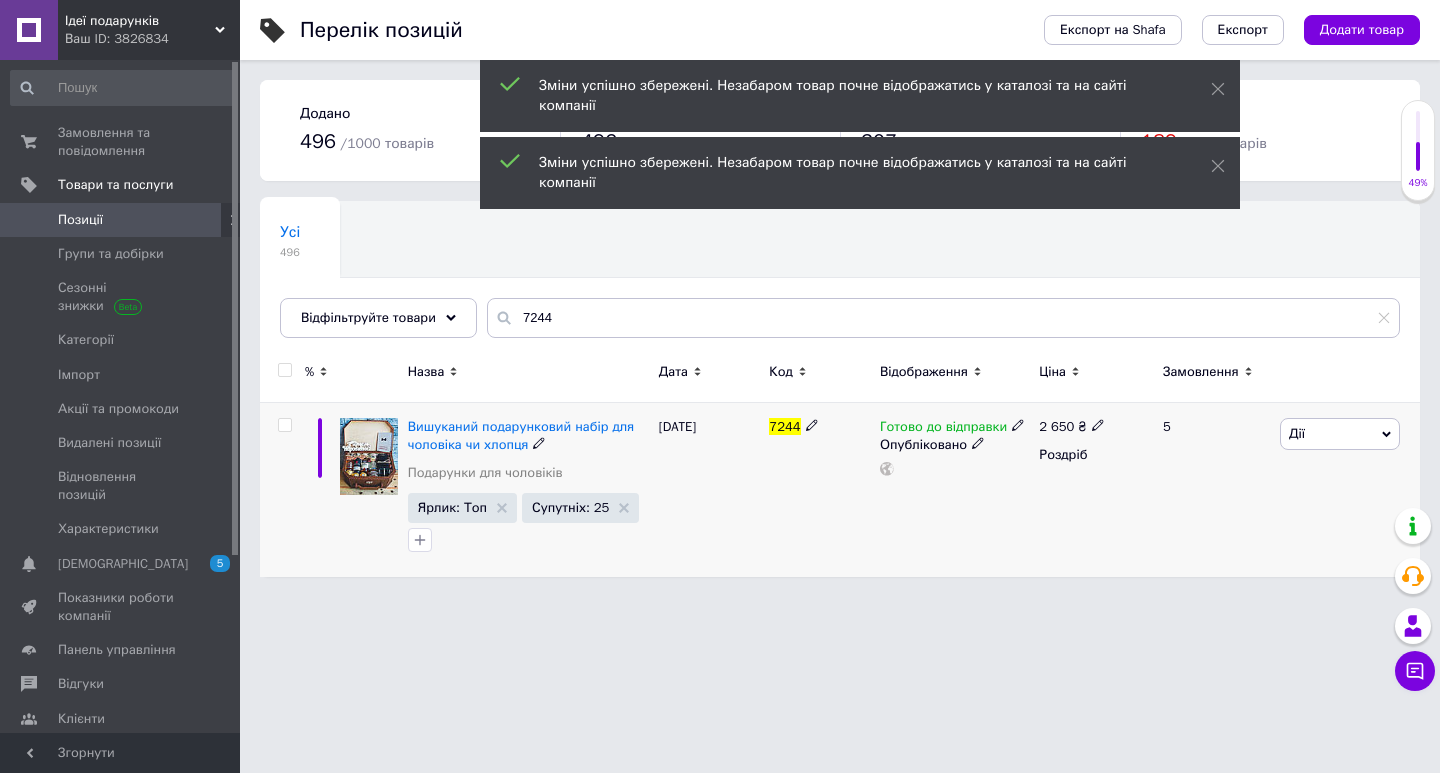 click on "Дії" at bounding box center (1340, 434) 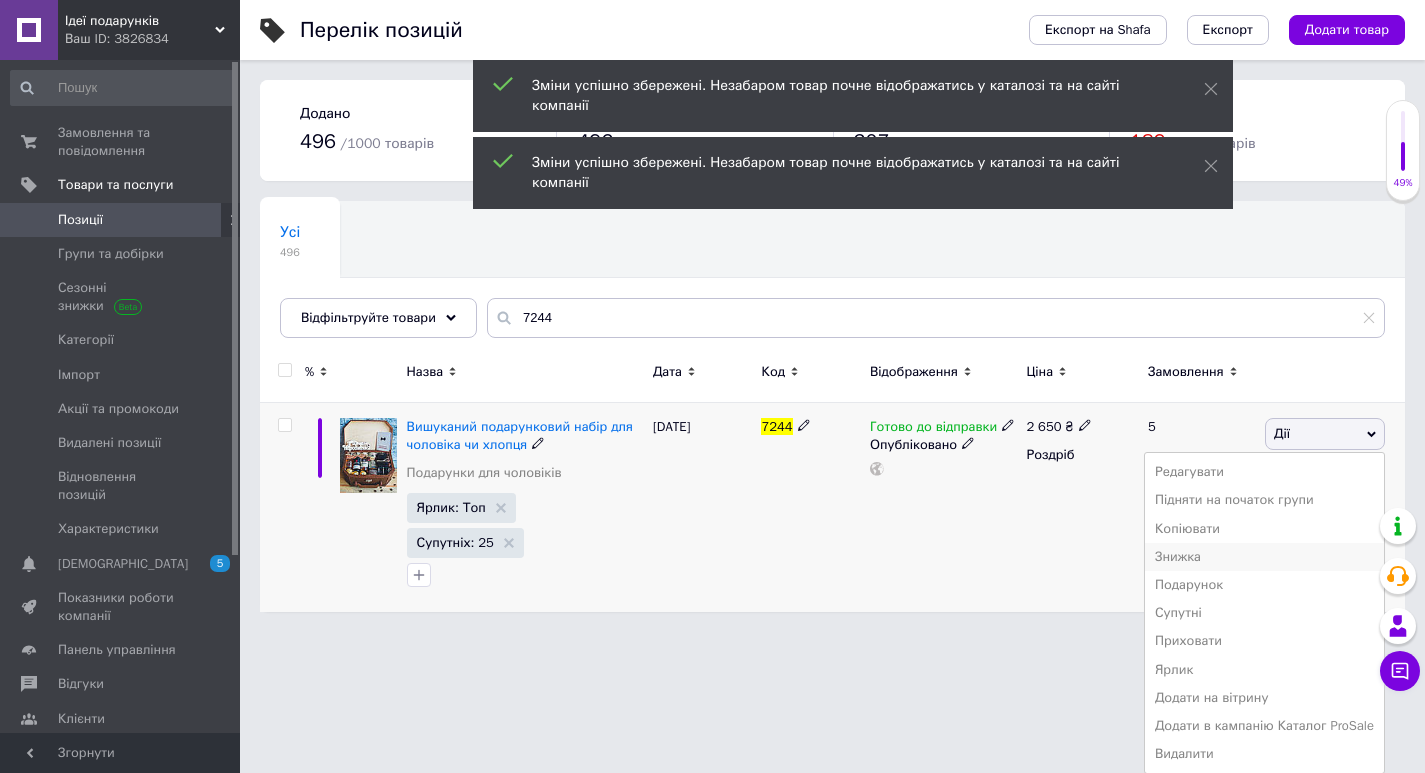 click on "Знижка" at bounding box center [1264, 557] 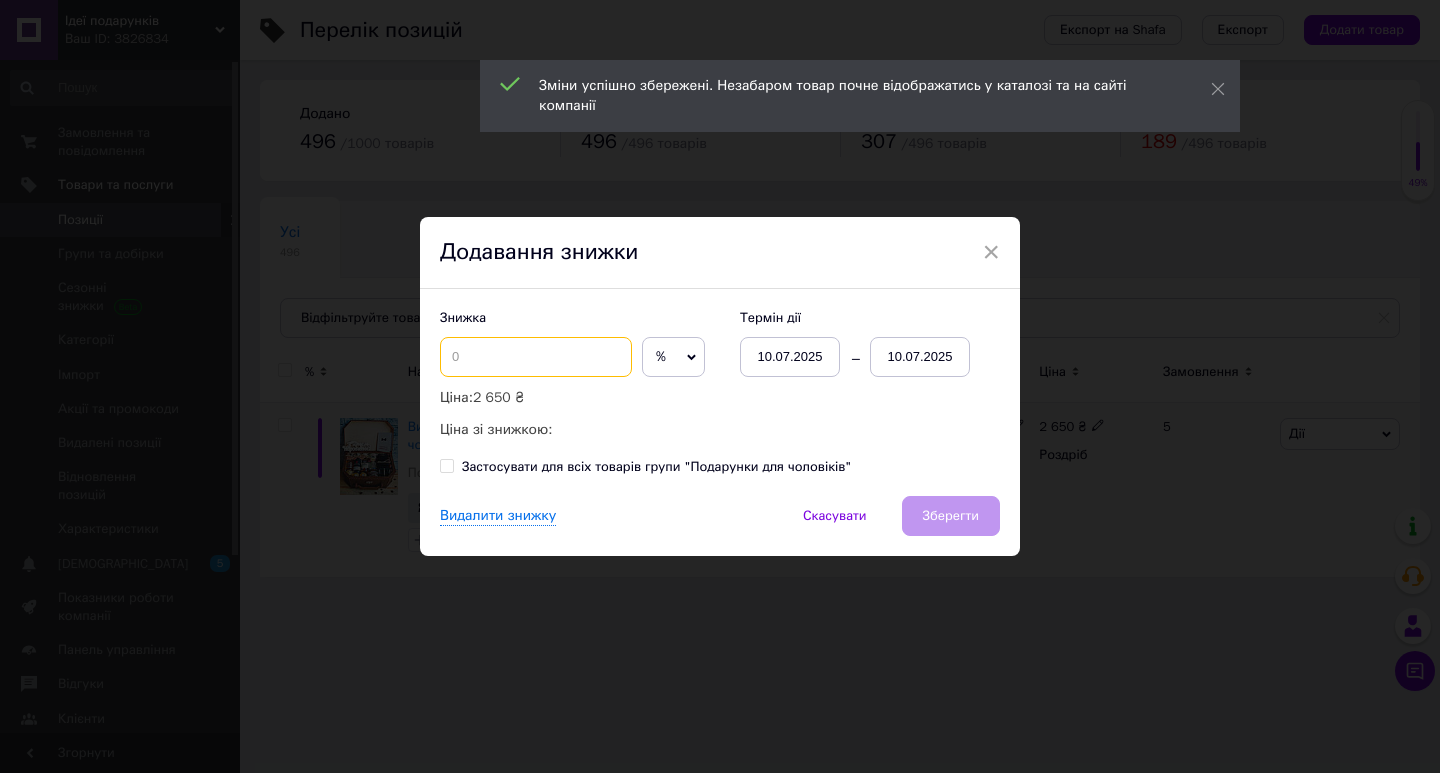 click at bounding box center (536, 357) 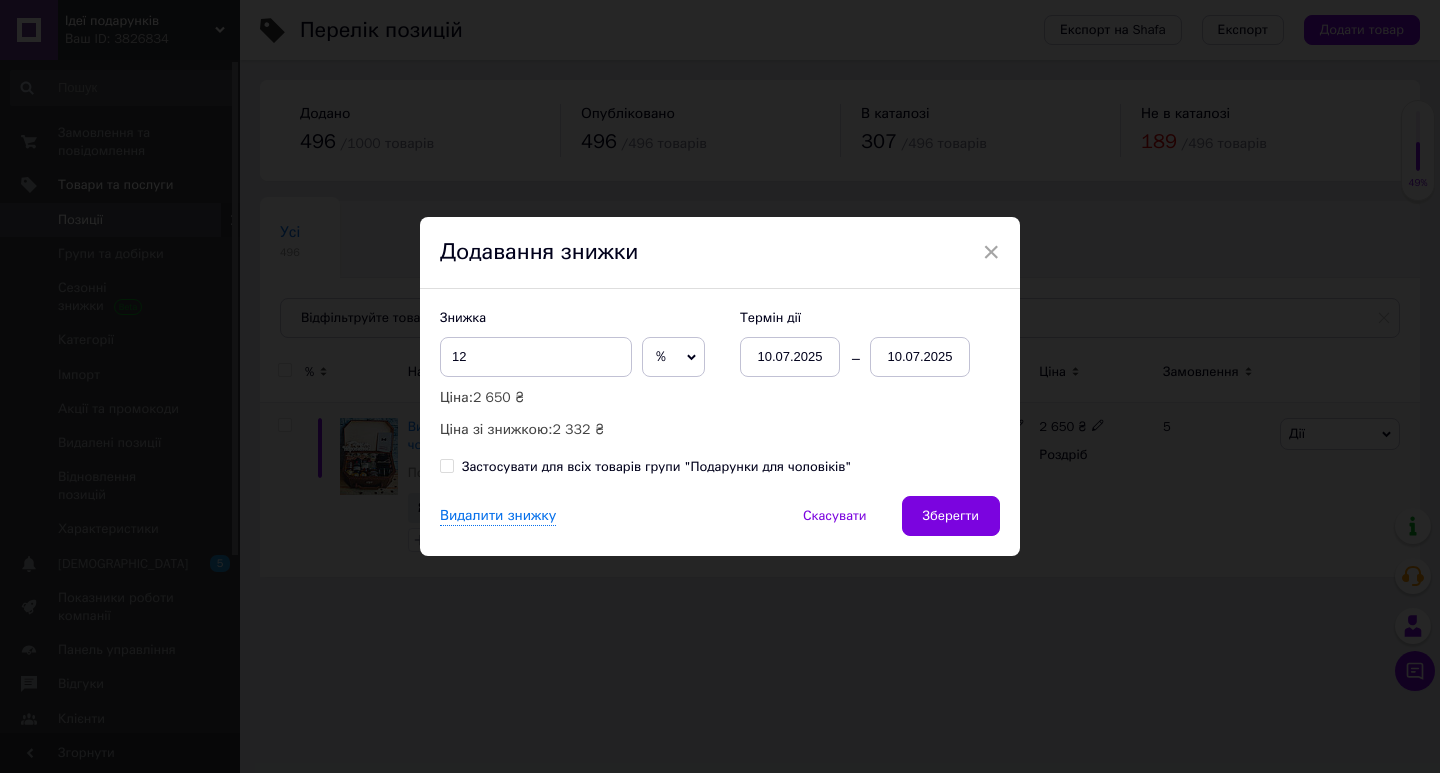 click on "10.07.2025" at bounding box center [920, 357] 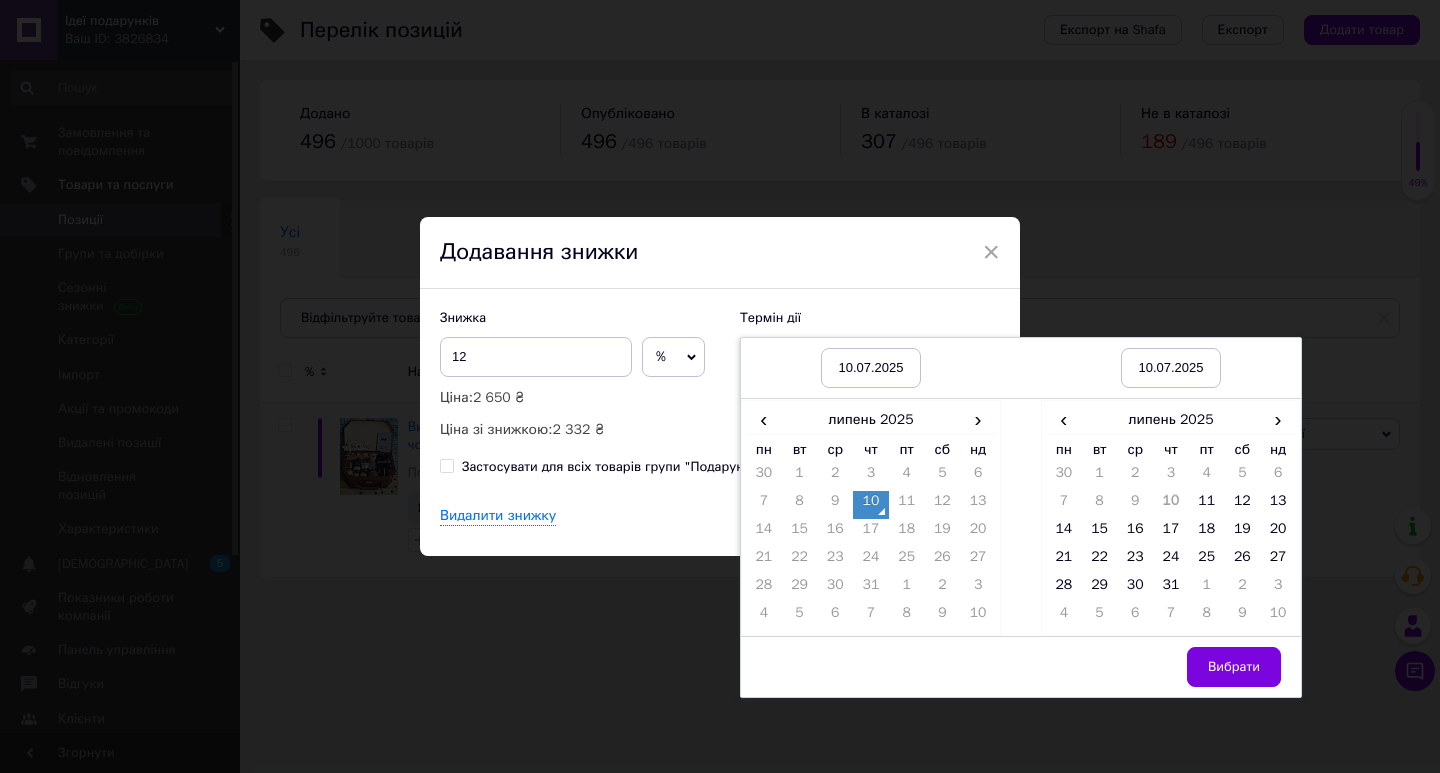 click on "Знижка 12 % ₴ Ціна:  2 650   ₴ Ціна зі знижкою:  2 332   ₴" at bounding box center (580, 375) 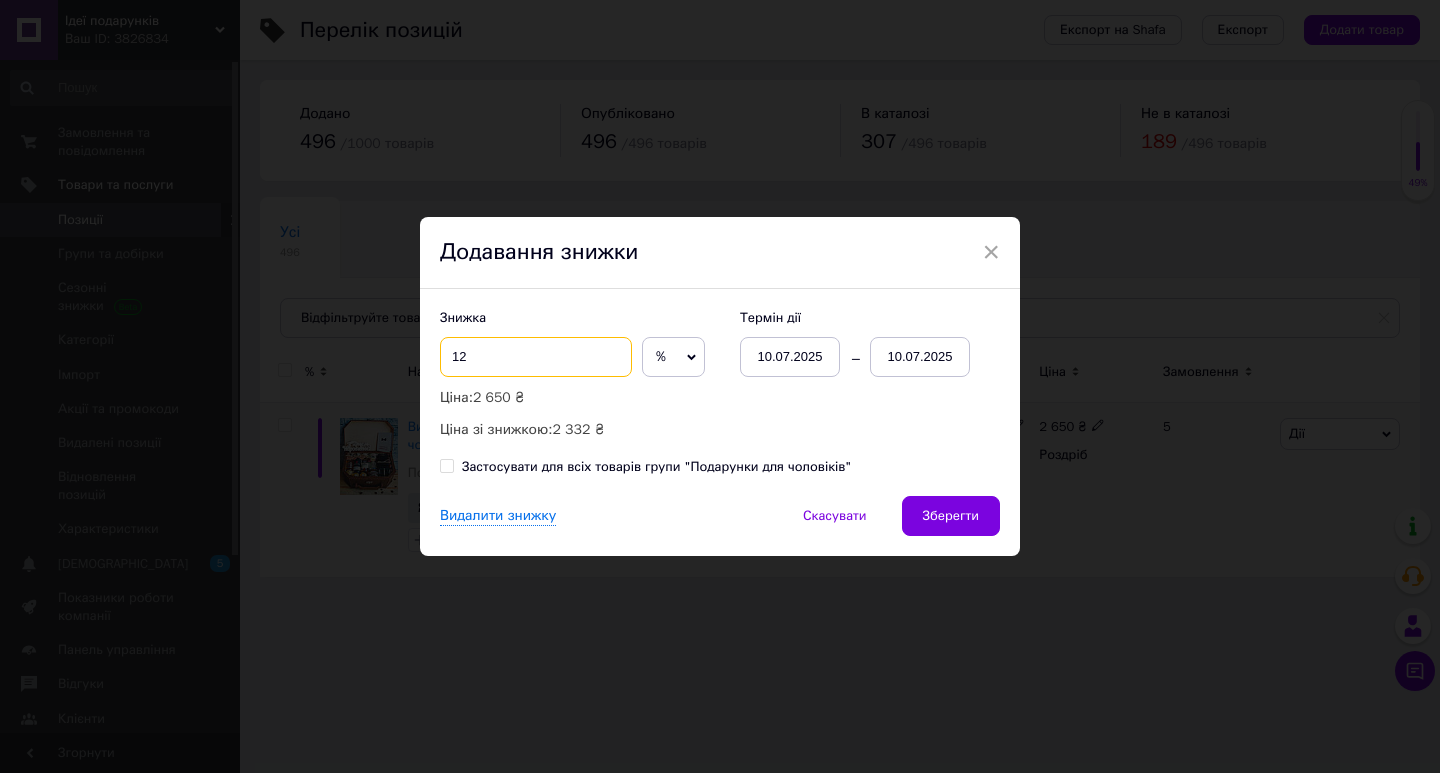 click on "12" at bounding box center [536, 357] 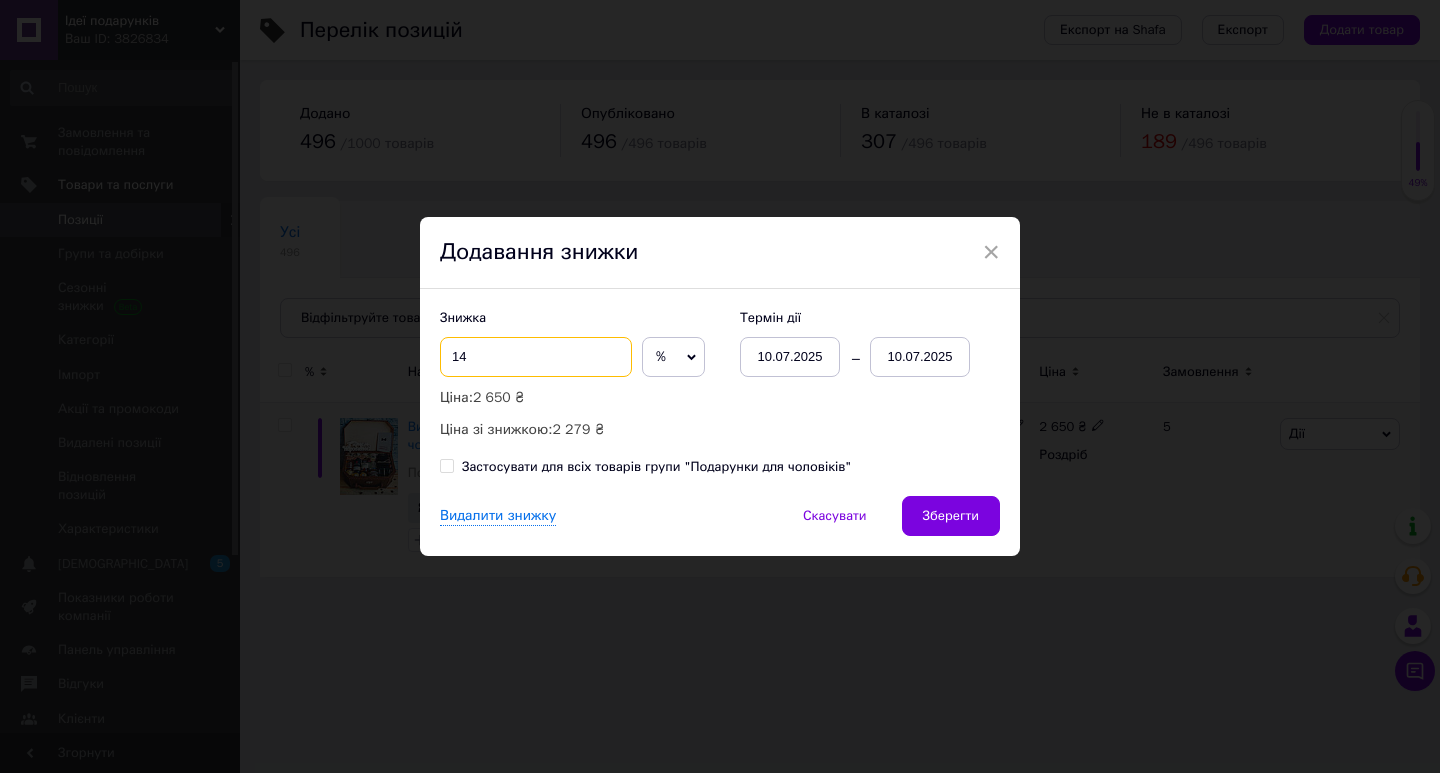 type on "14" 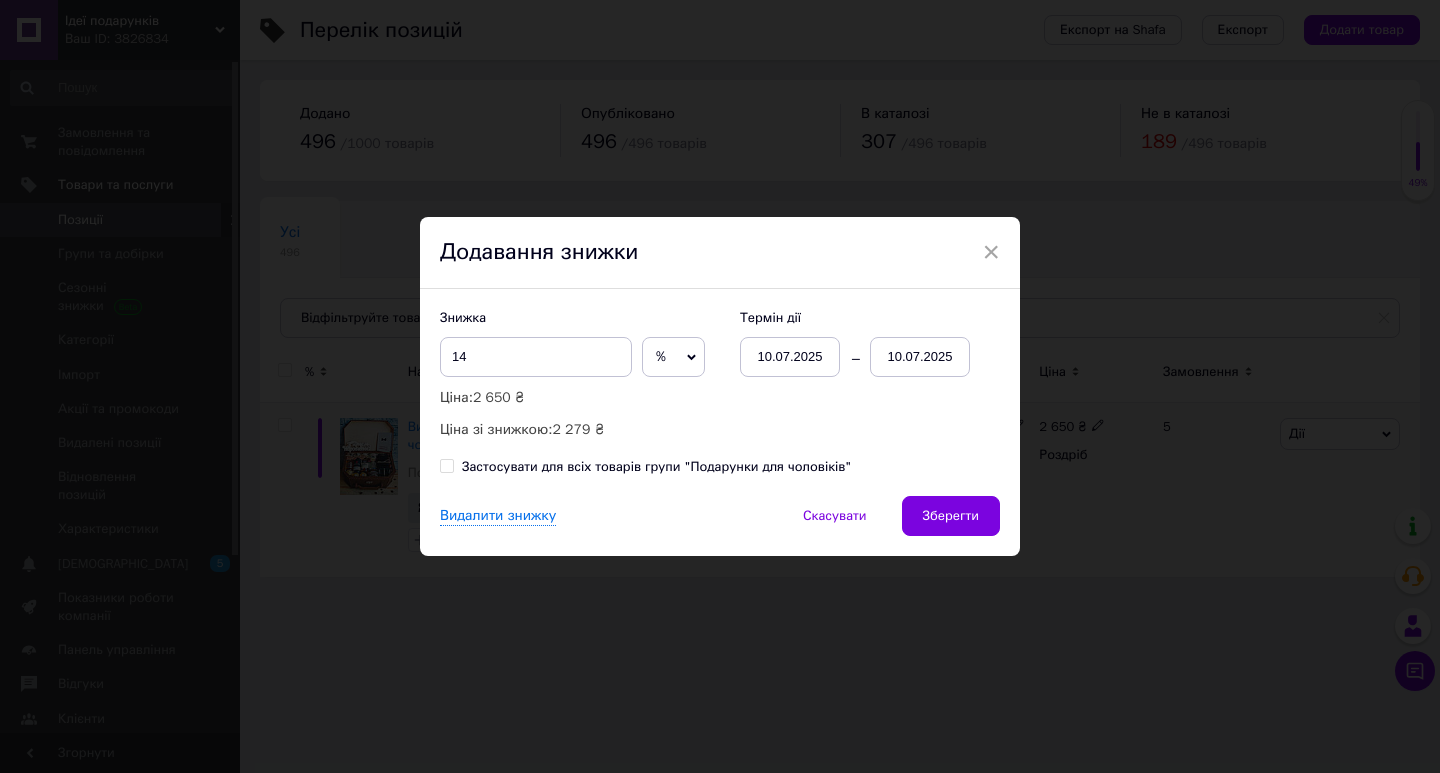 click on "10.07.2025" at bounding box center [920, 357] 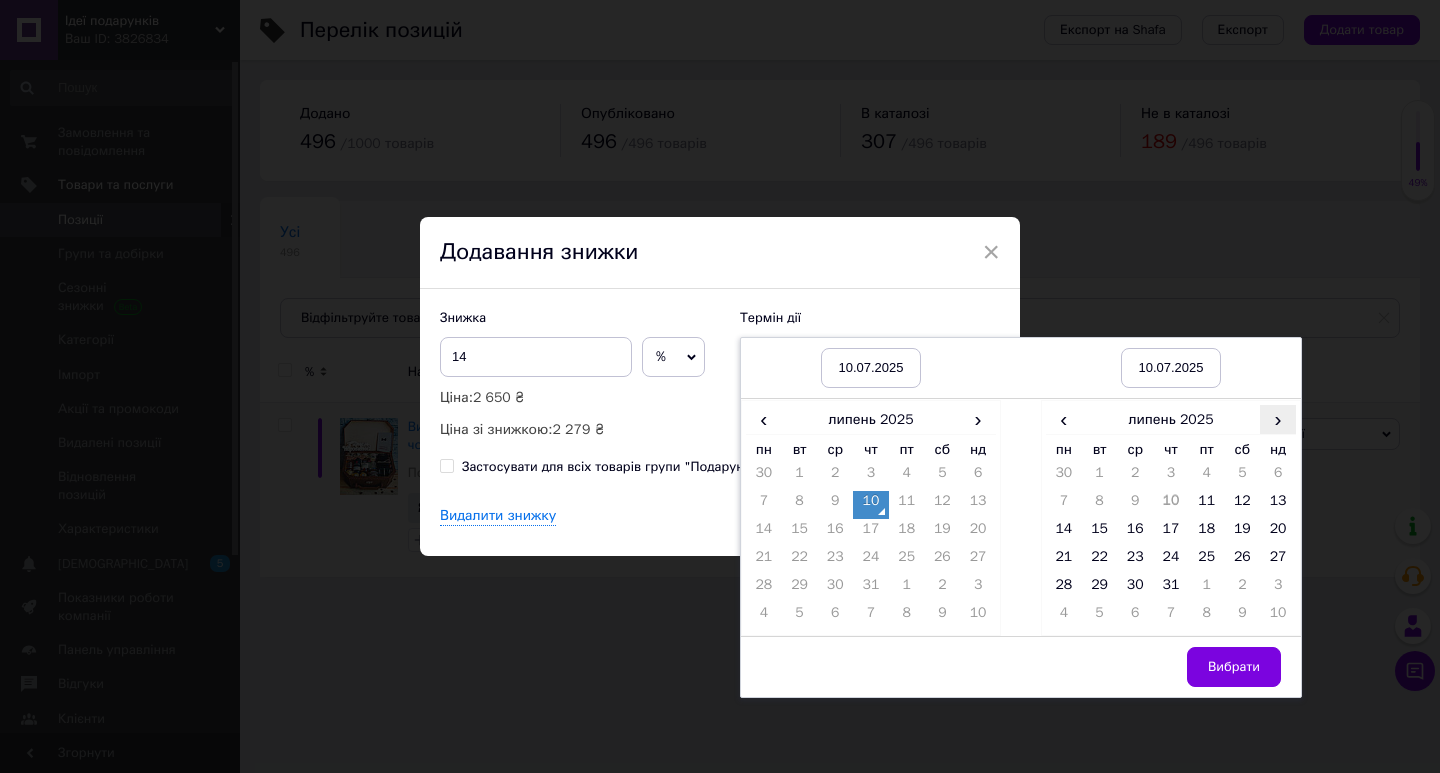 click on "›" at bounding box center (1278, 419) 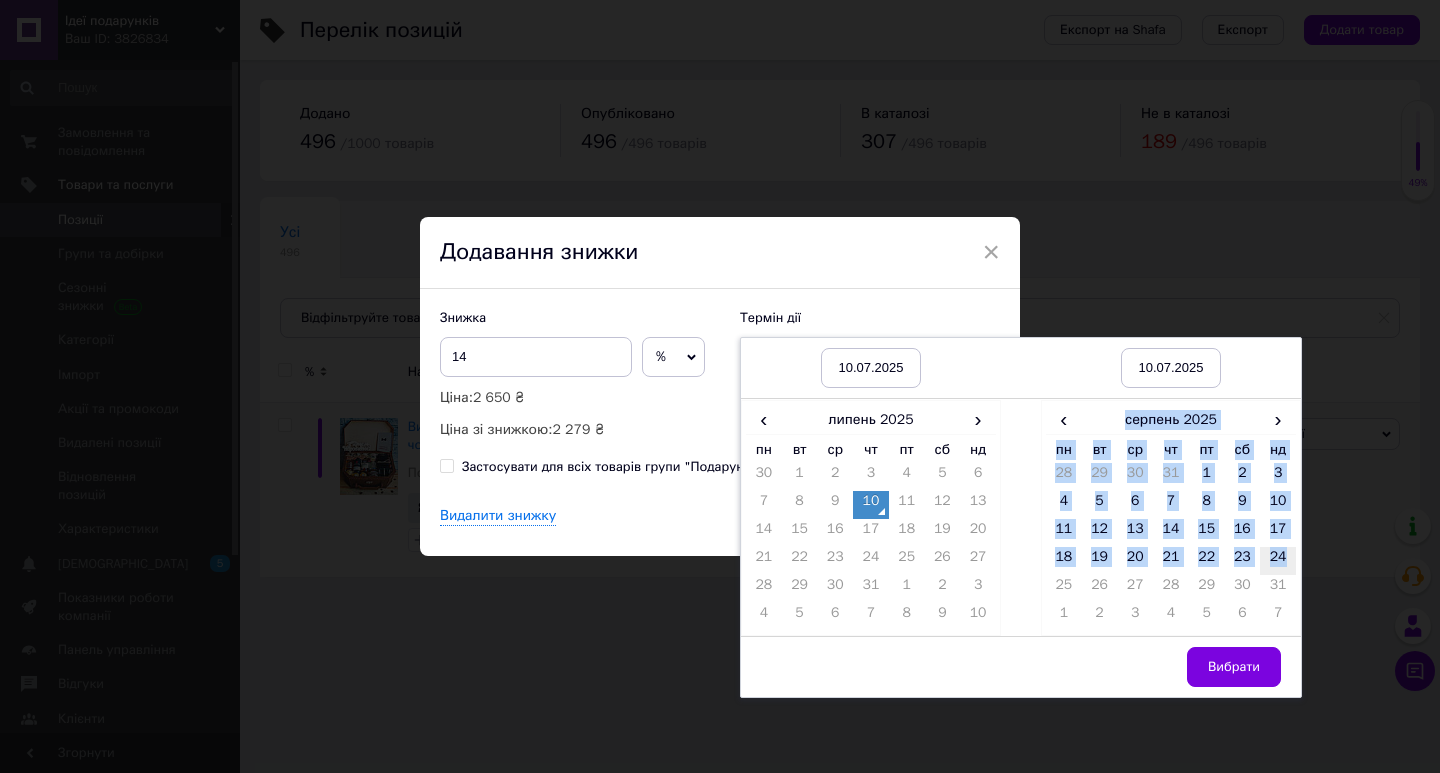 click on "‹ серпень 2025 › пн вт ср чт пт сб нд 28 29 30 31 1 2 3 4 5 6 7 8 9 10 11 12 13 14 15 16 17 18 19 20 21 22 23 24 25 26 27 28 29 30 31 1 2 3 4 5 6 7" at bounding box center (1171, 518) 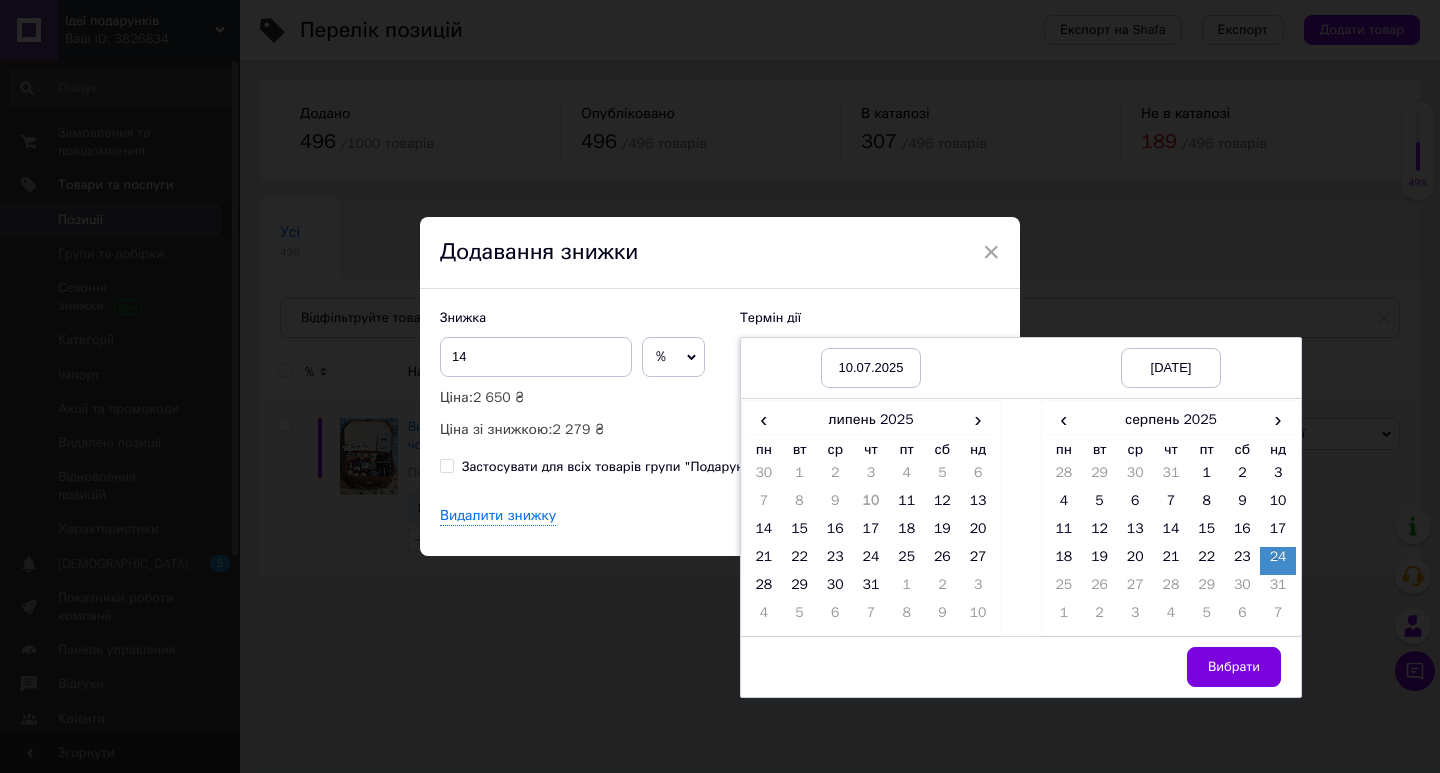 drag, startPoint x: 1225, startPoint y: 675, endPoint x: 1142, endPoint y: 597, distance: 113.89908 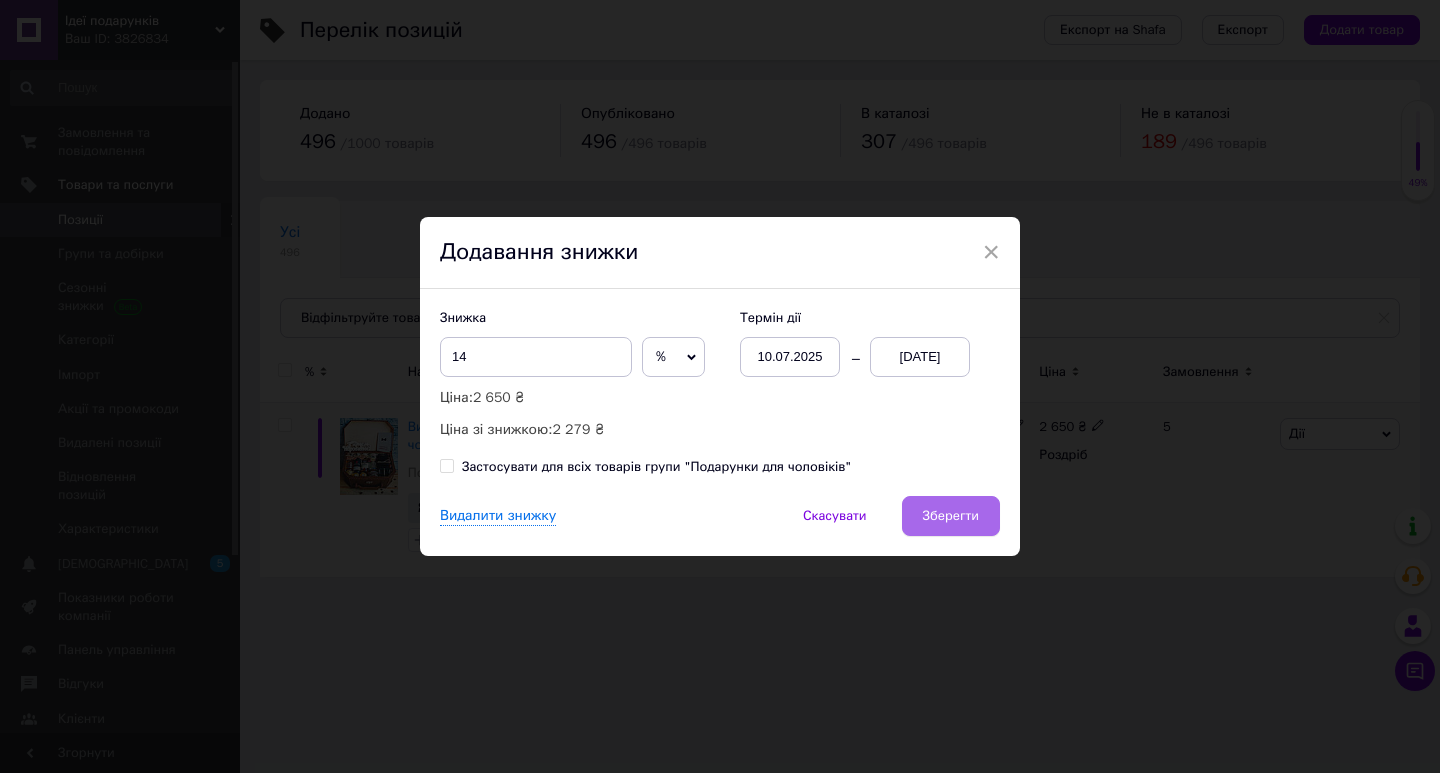 click on "Зберегти" at bounding box center (951, 516) 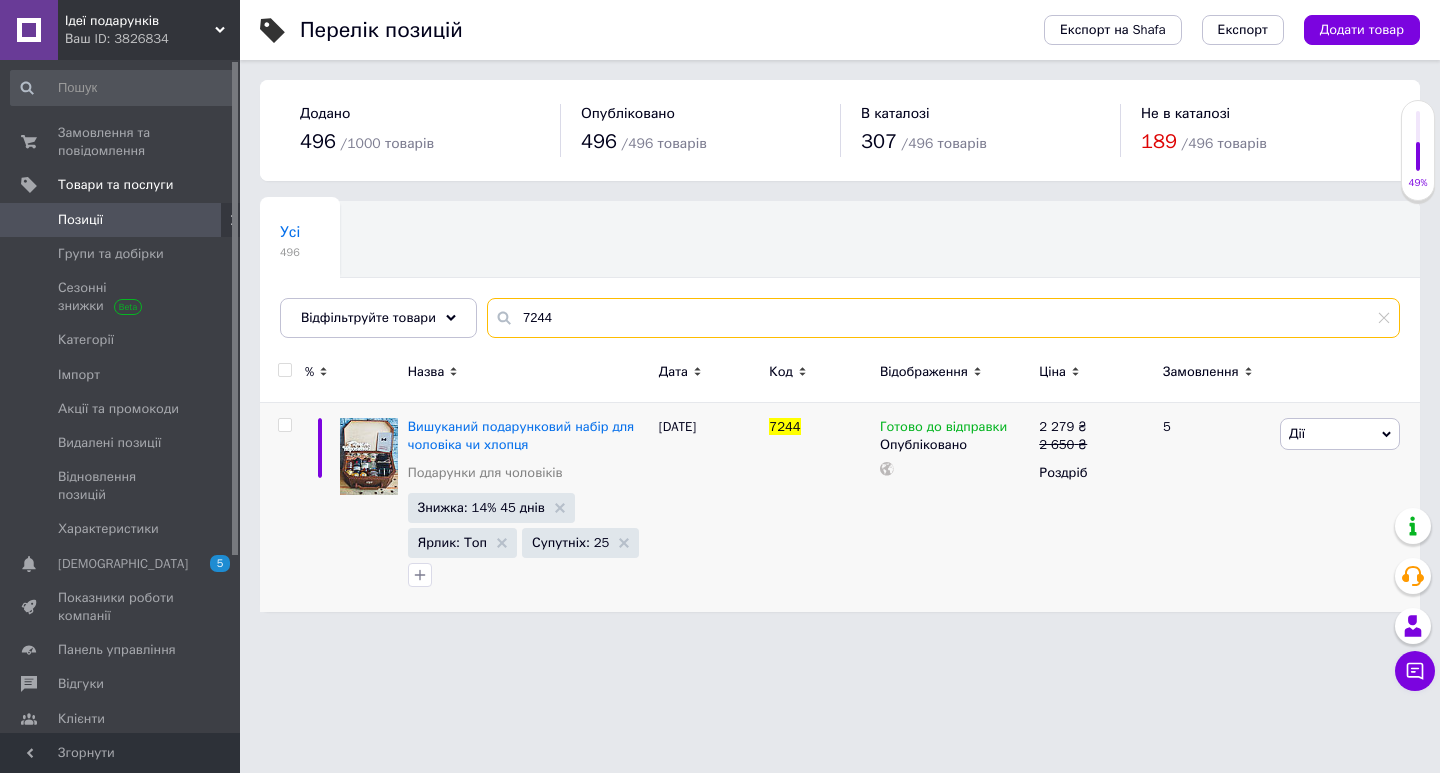 click on "7244" at bounding box center (943, 318) 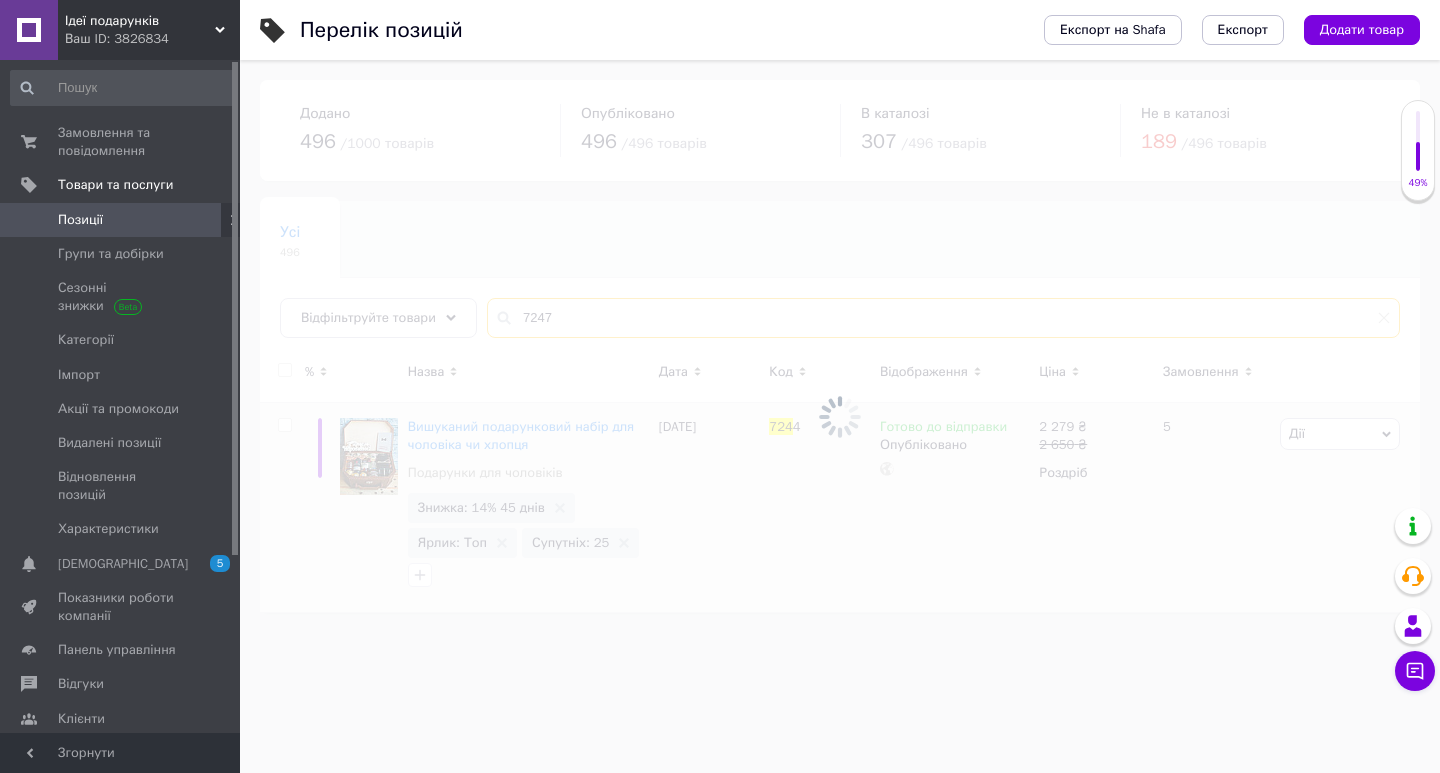 type on "7247" 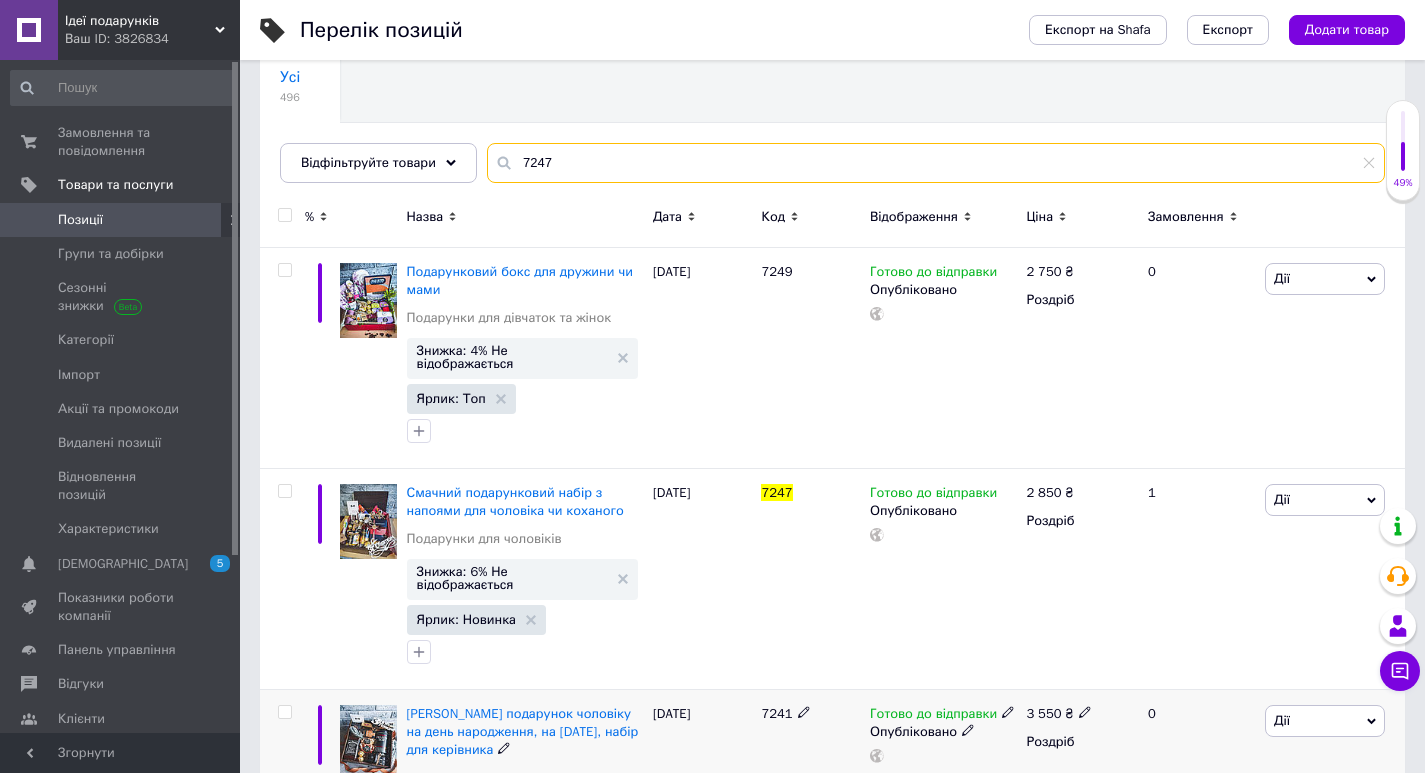 scroll, scrollTop: 300, scrollLeft: 0, axis: vertical 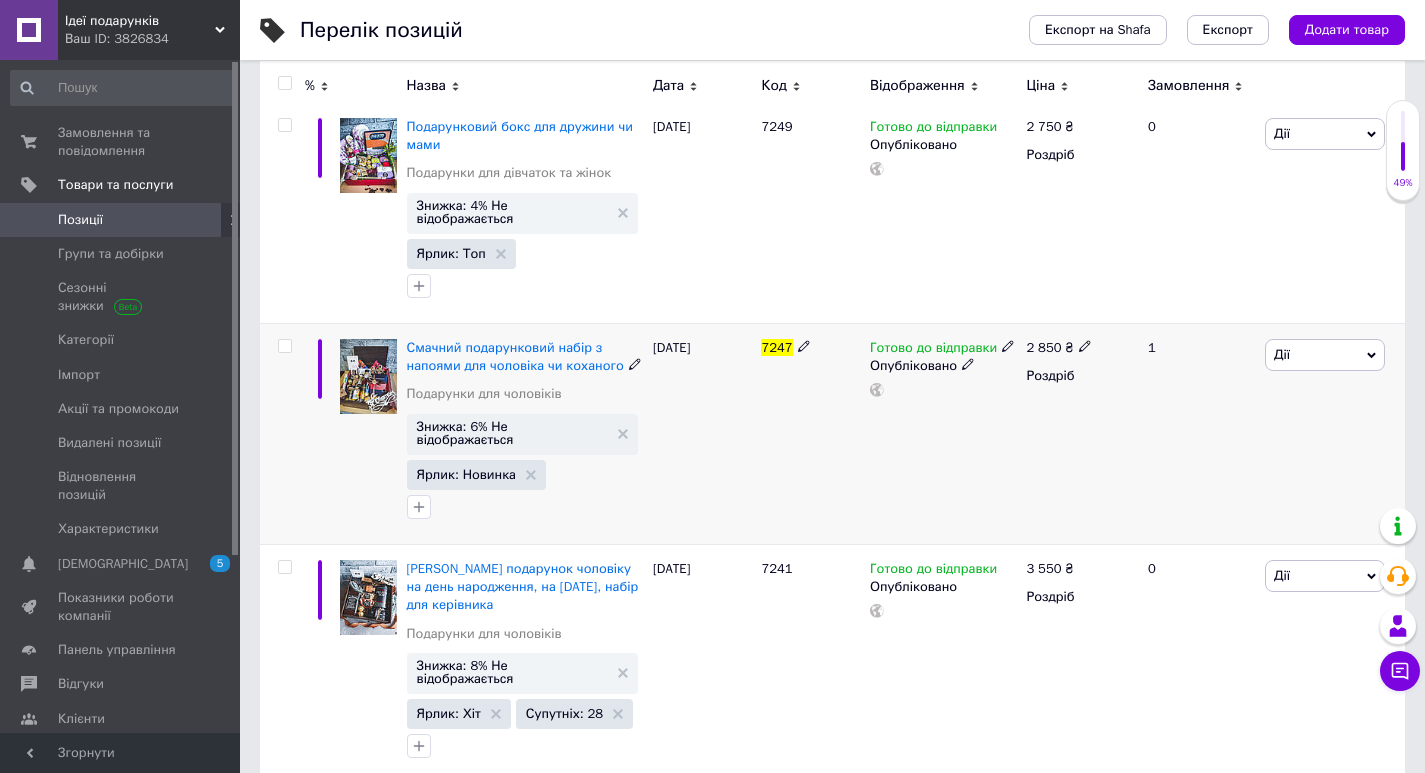 click 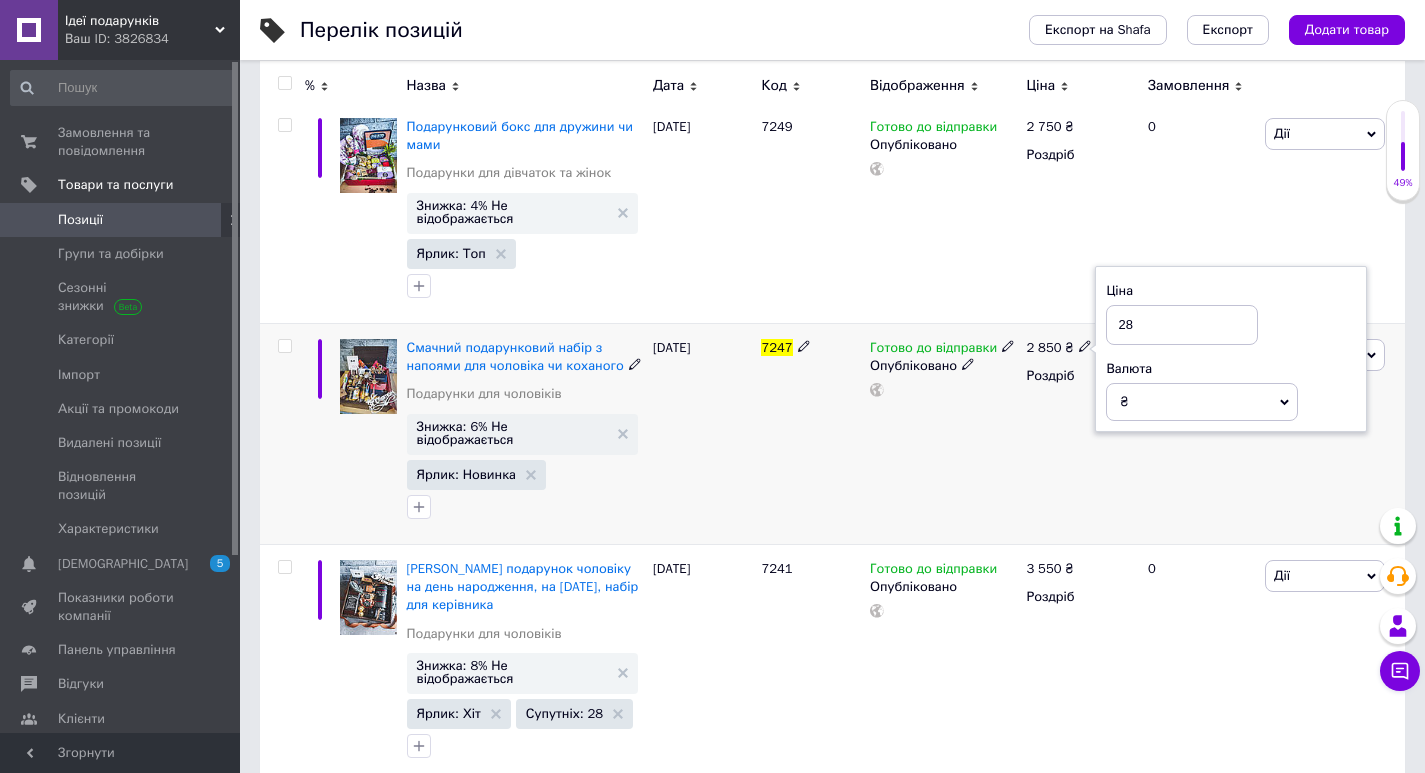 type on "2" 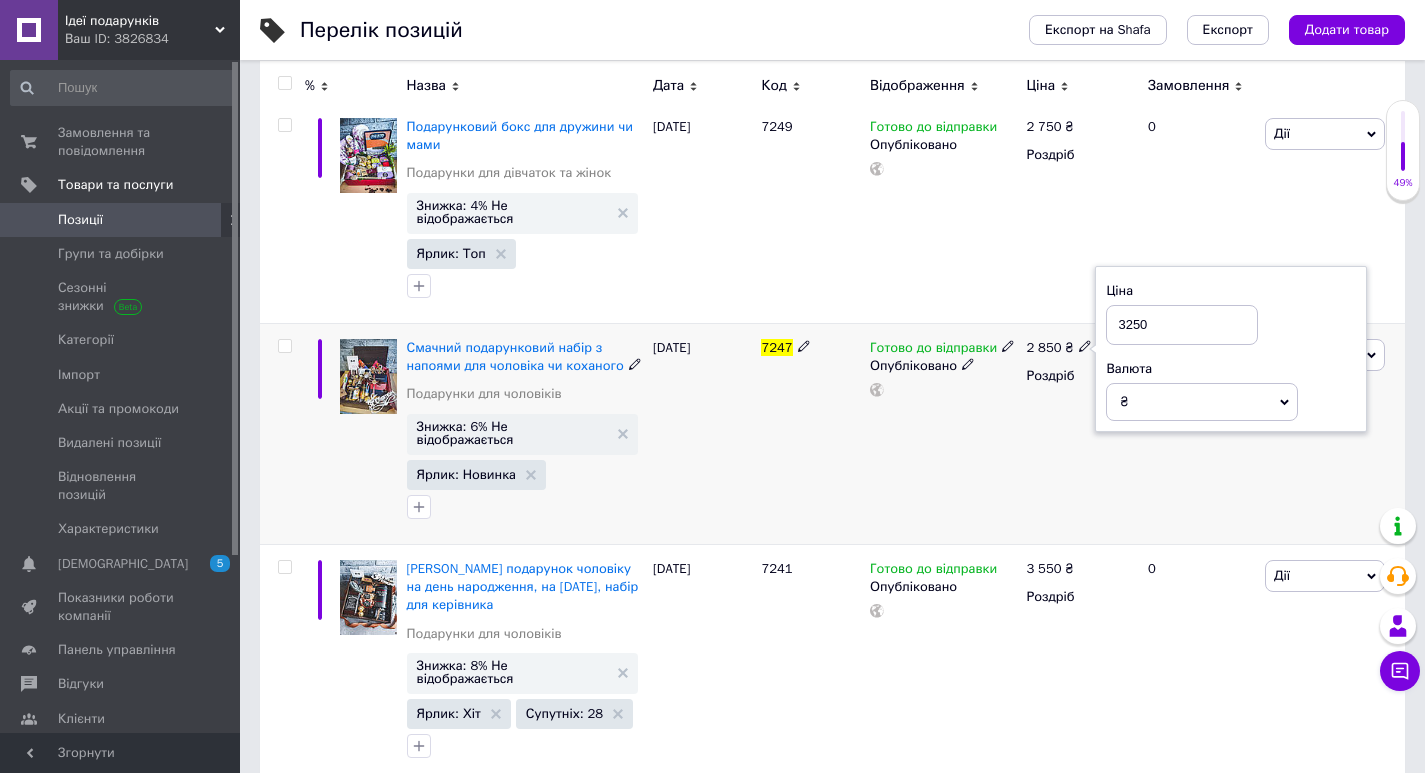 type on "3250" 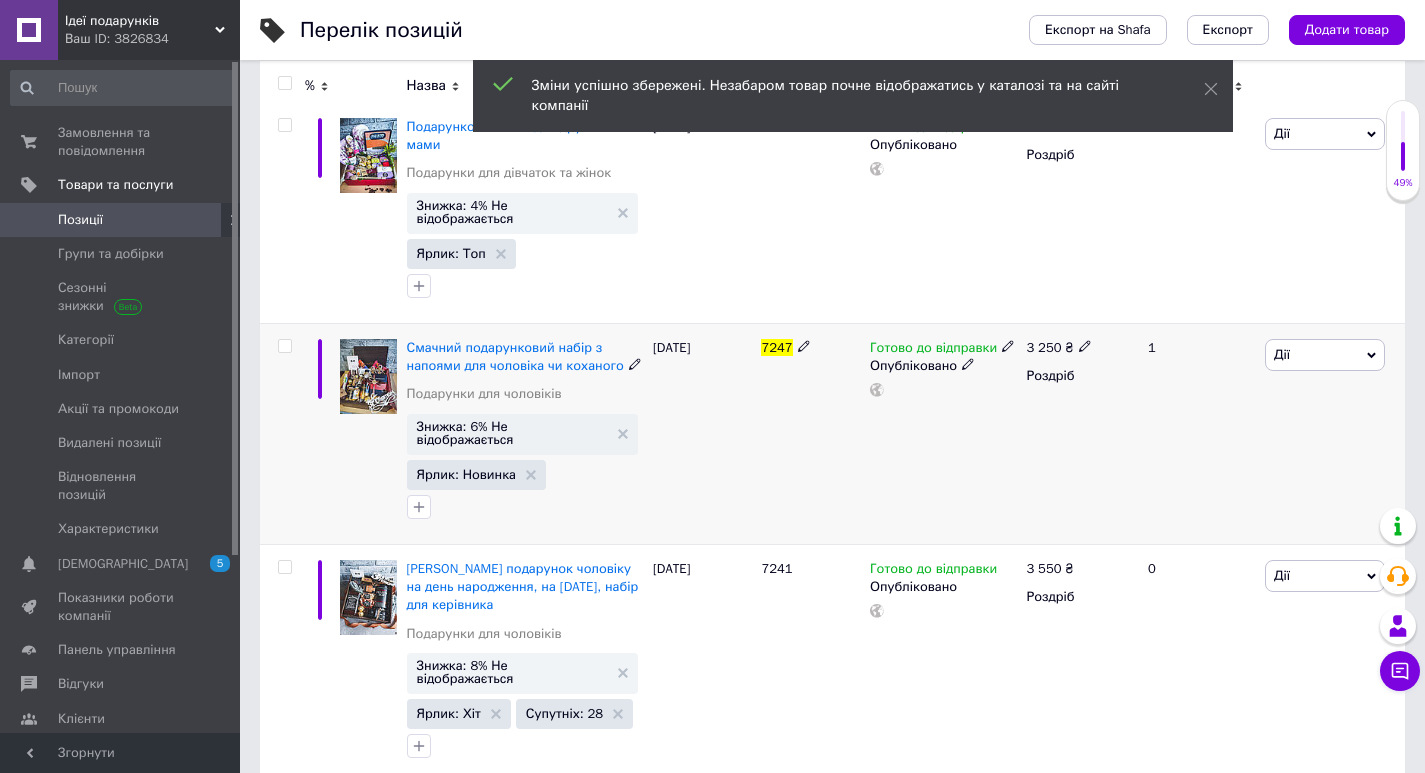 click on "Дії" at bounding box center [1325, 355] 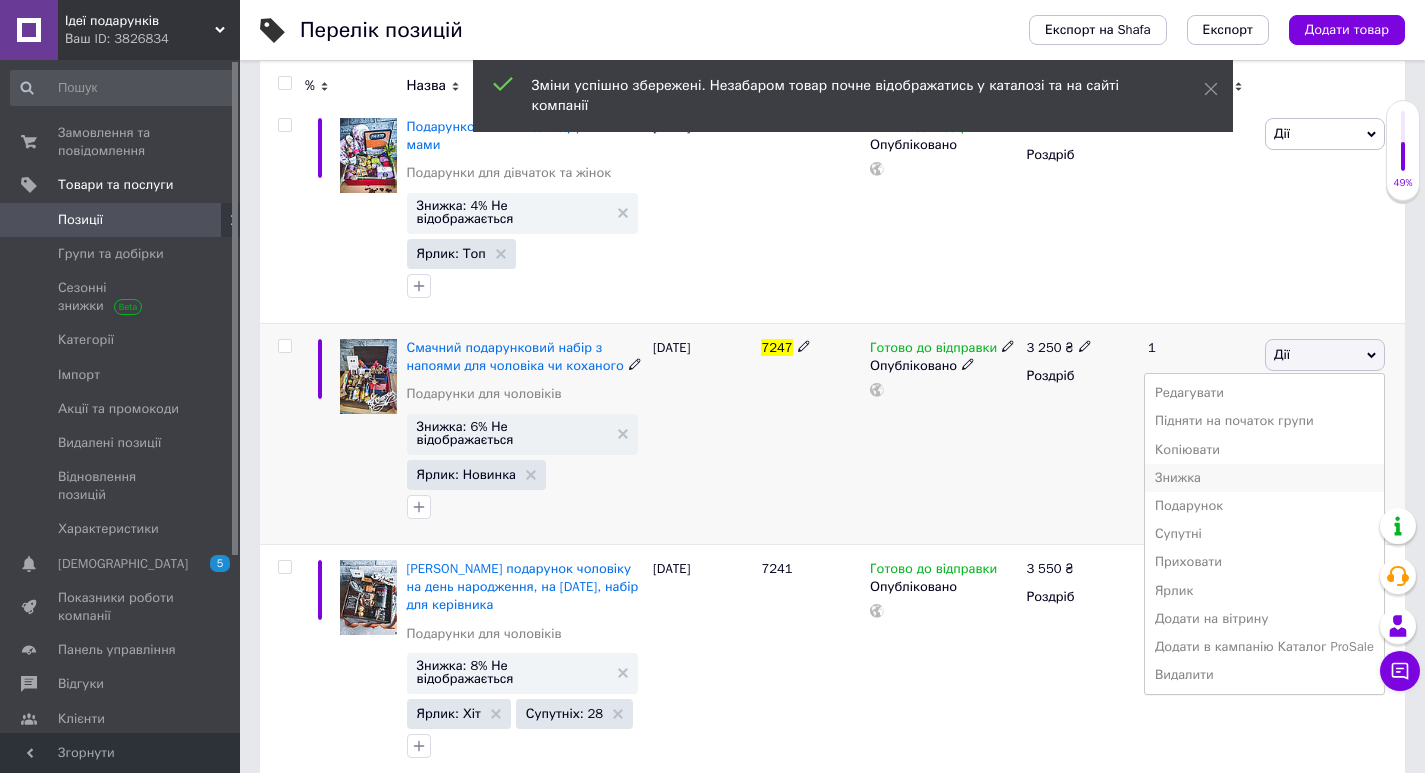 click on "Знижка" at bounding box center [1264, 478] 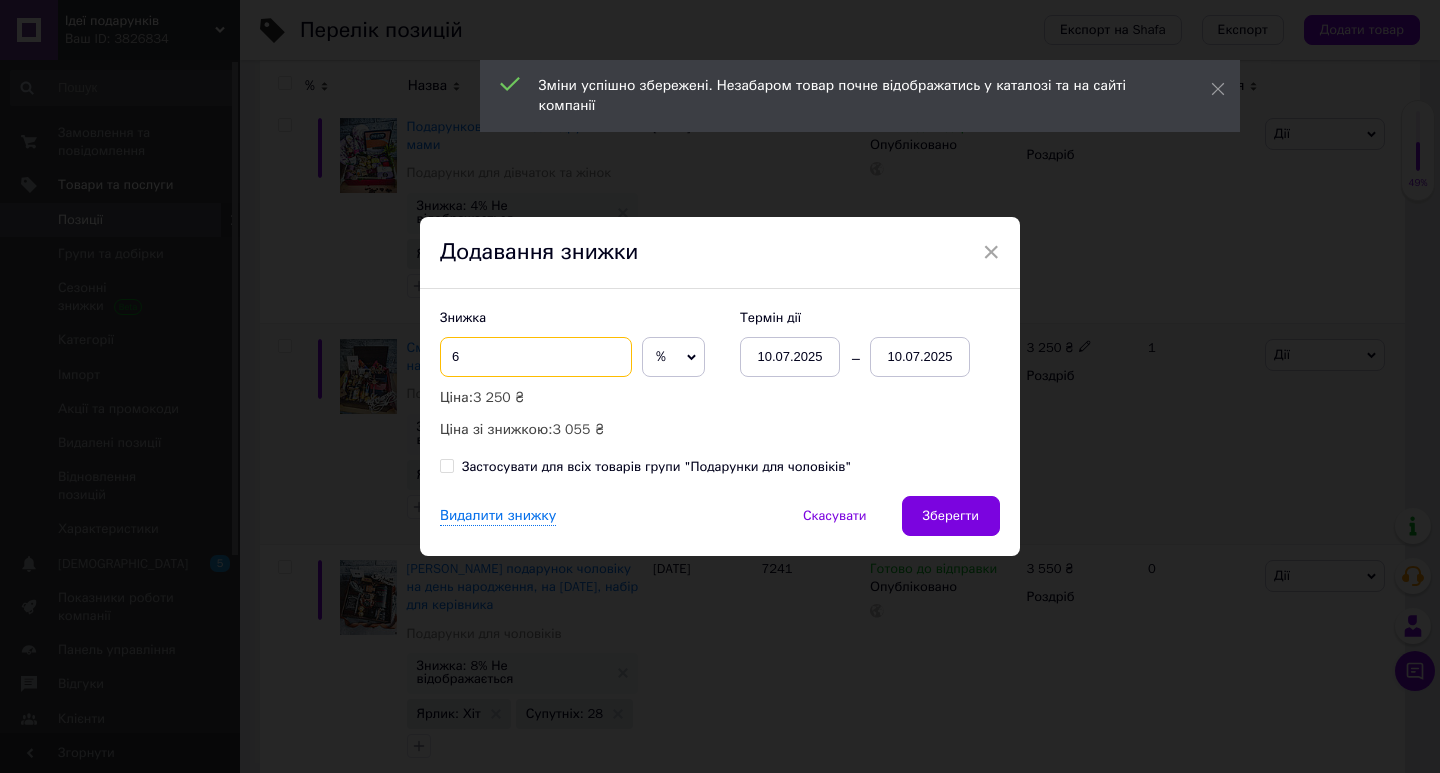 click on "6" at bounding box center [536, 357] 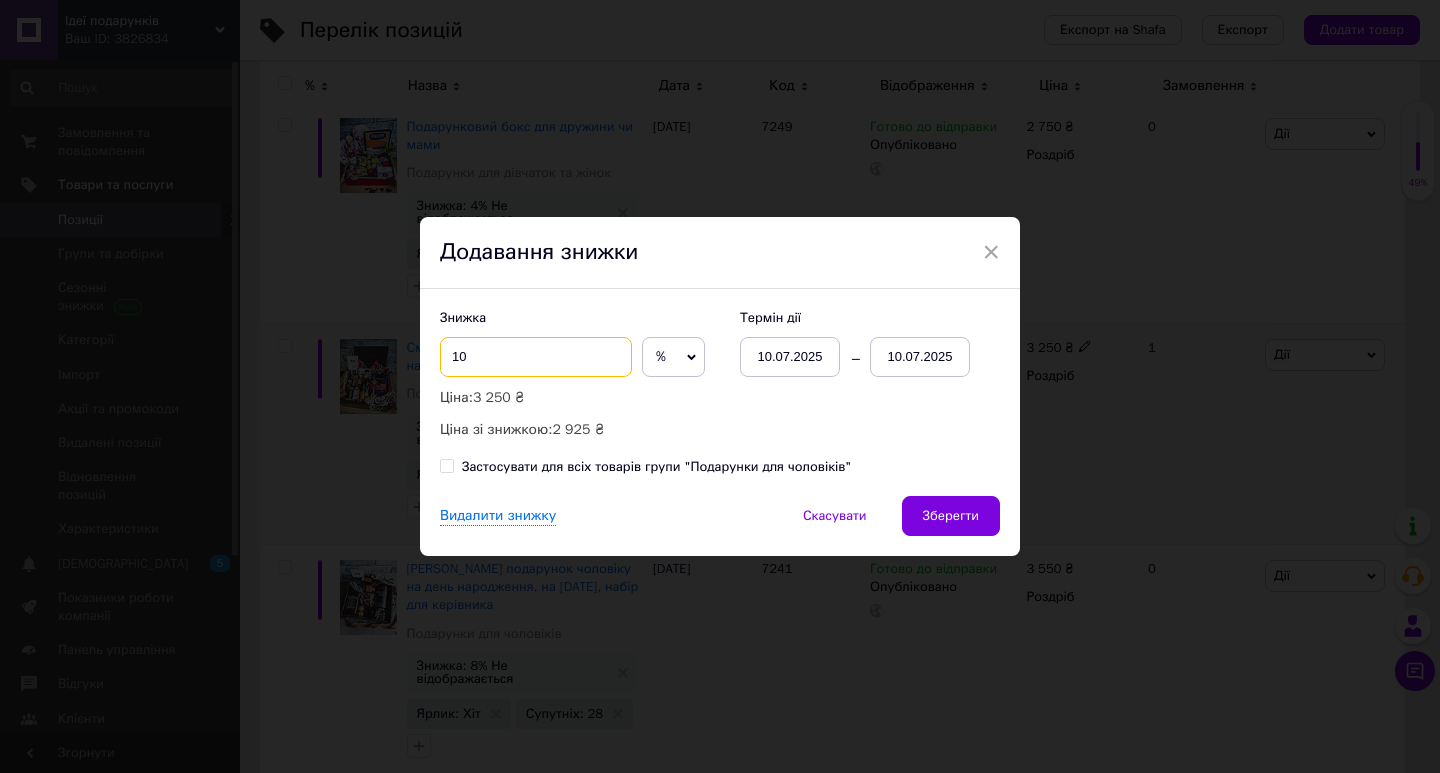 drag, startPoint x: 622, startPoint y: 355, endPoint x: 620, endPoint y: 335, distance: 20.09975 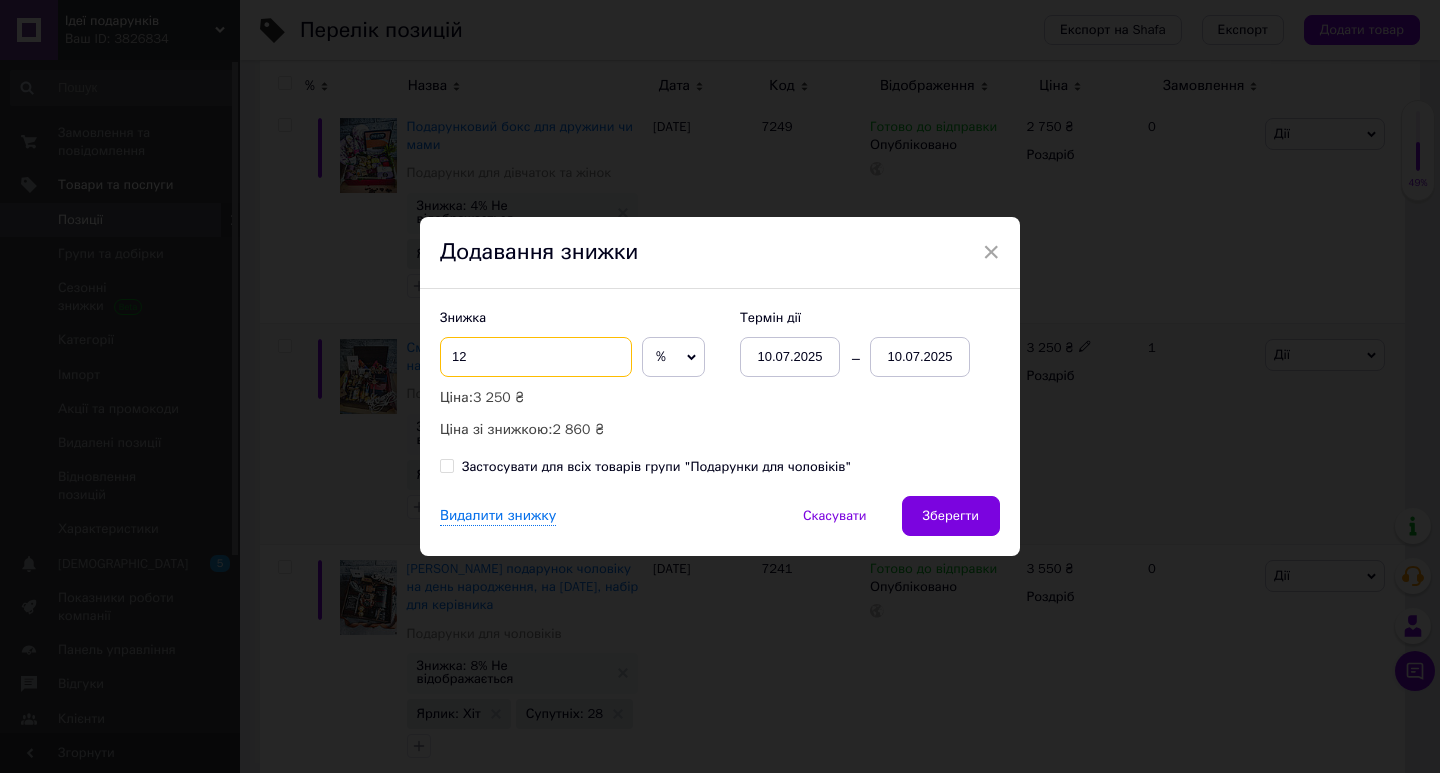 type on "12" 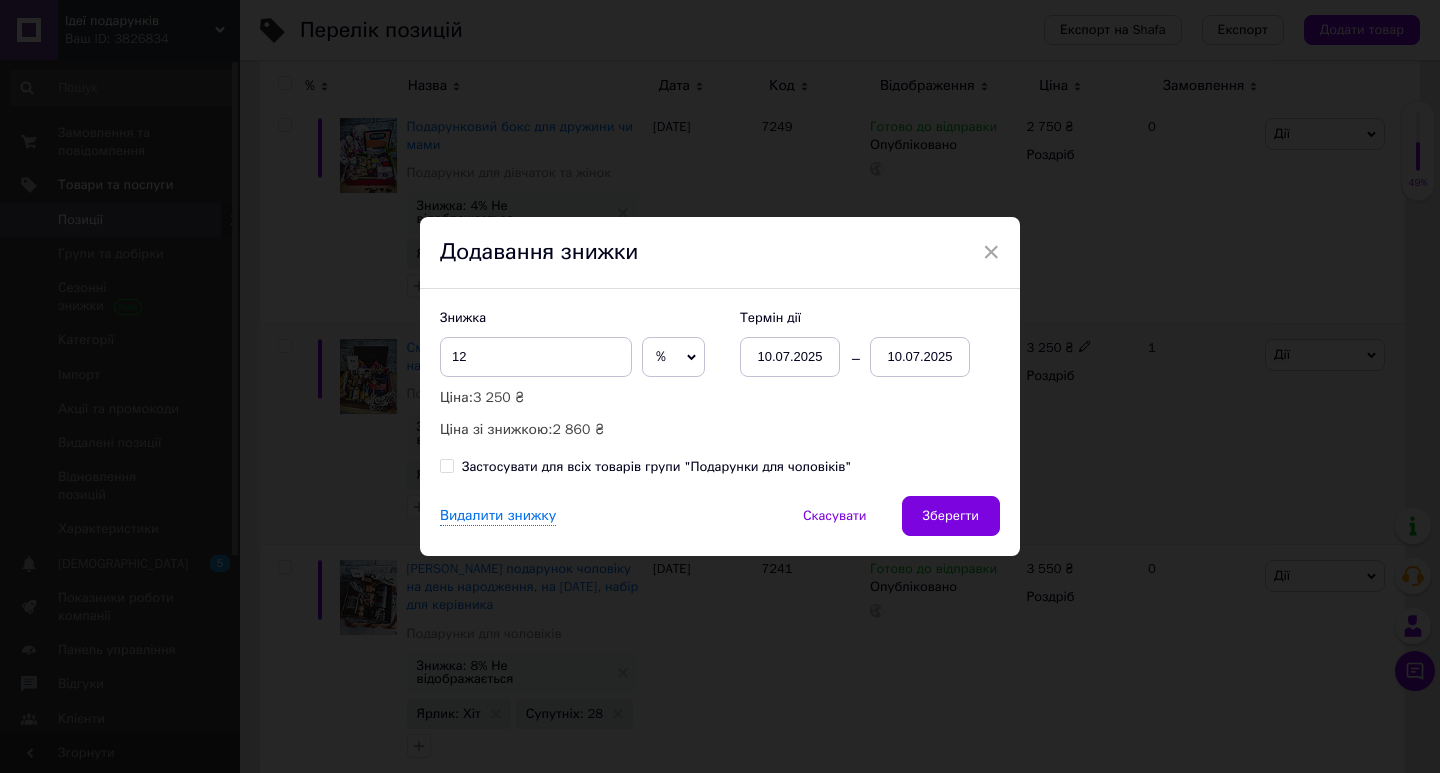 click on "10.07.2025" at bounding box center (920, 357) 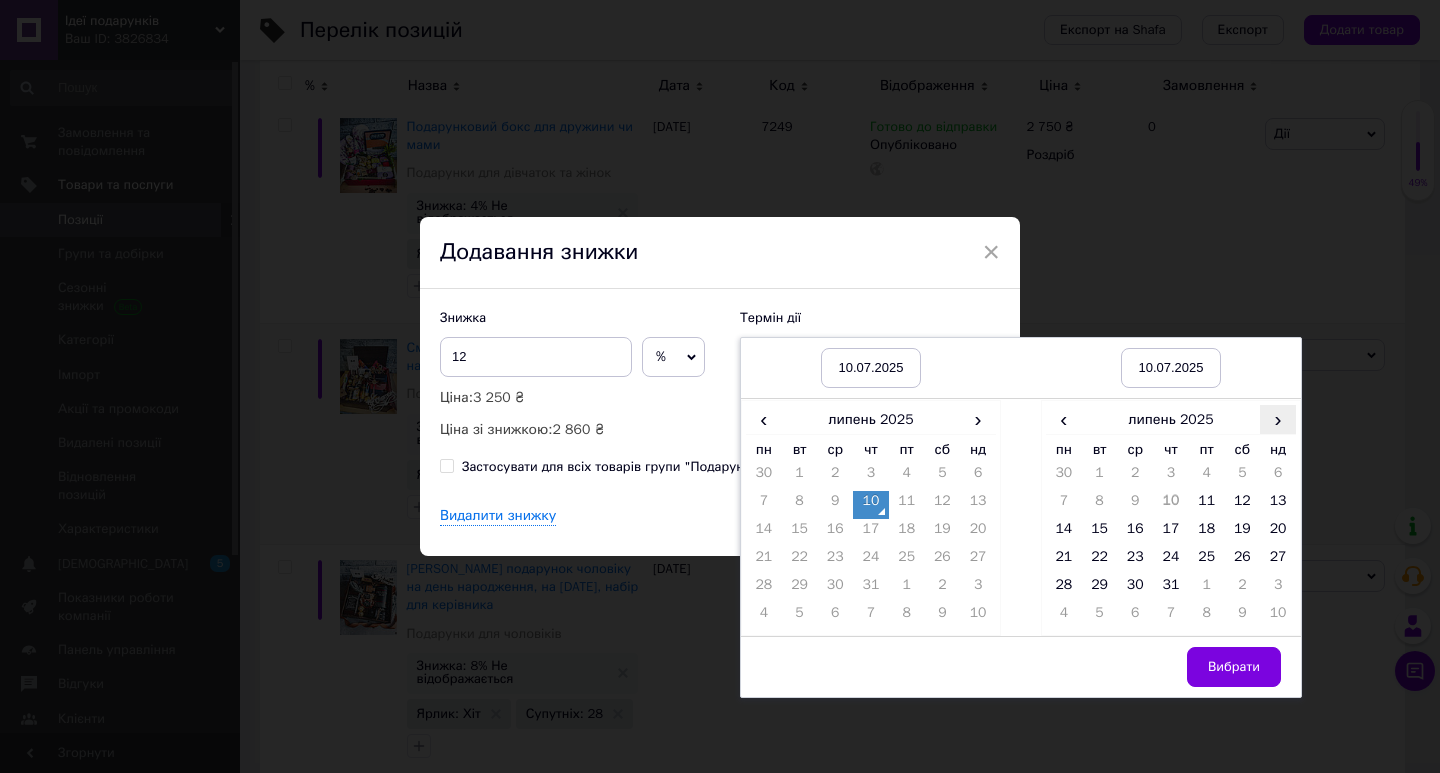 click on "›" at bounding box center [1278, 419] 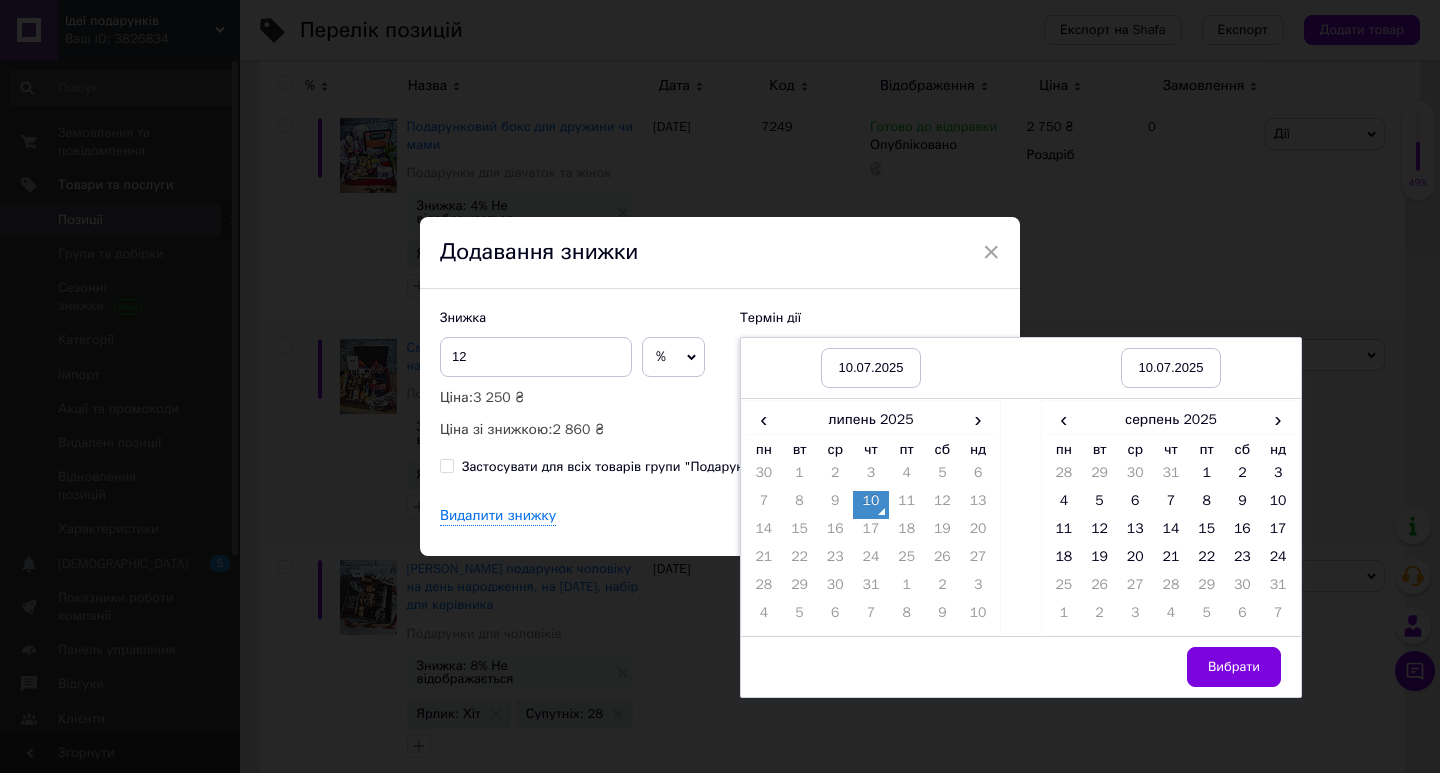 drag, startPoint x: 1283, startPoint y: 567, endPoint x: 1268, endPoint y: 584, distance: 22.671568 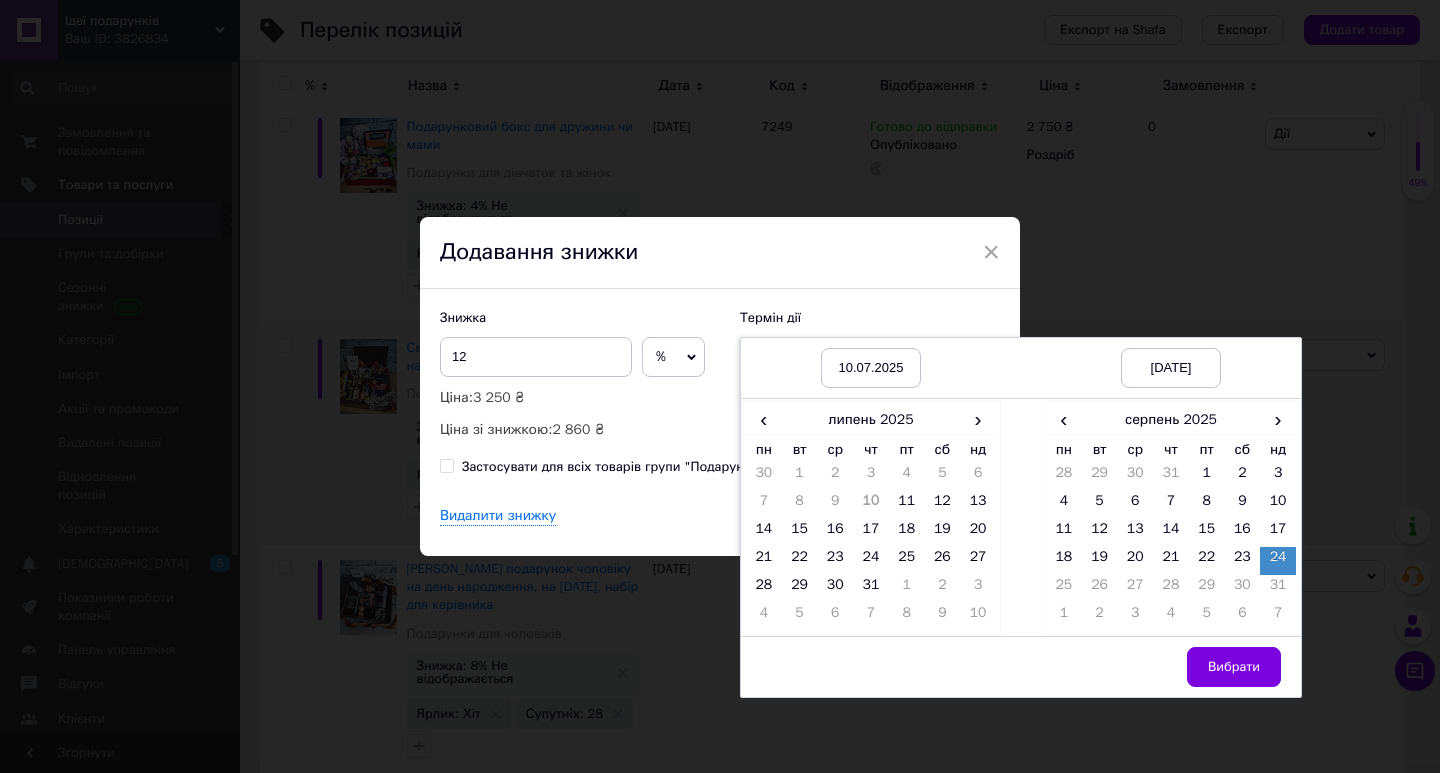 drag, startPoint x: 1216, startPoint y: 679, endPoint x: 1051, endPoint y: 608, distance: 179.6274 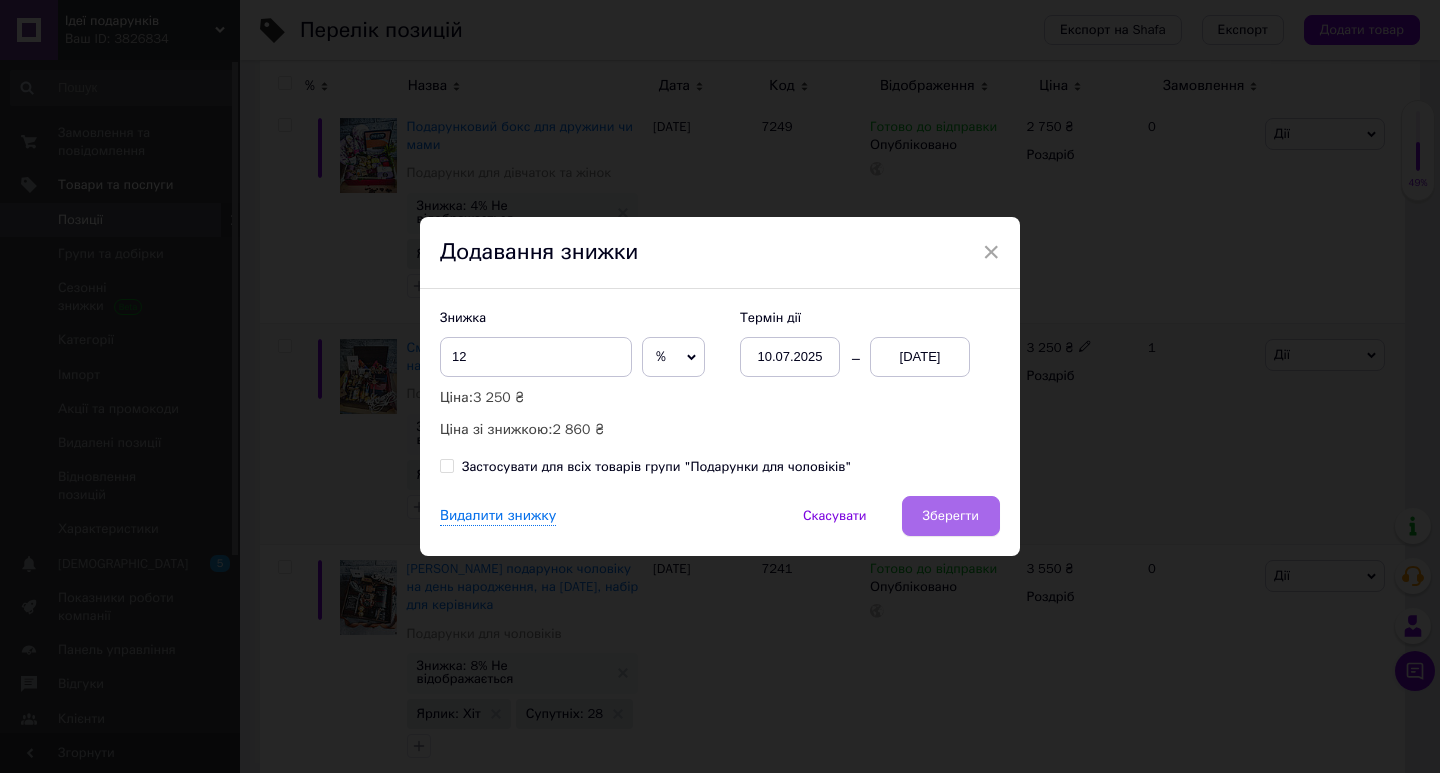 click on "Зберегти" at bounding box center [951, 516] 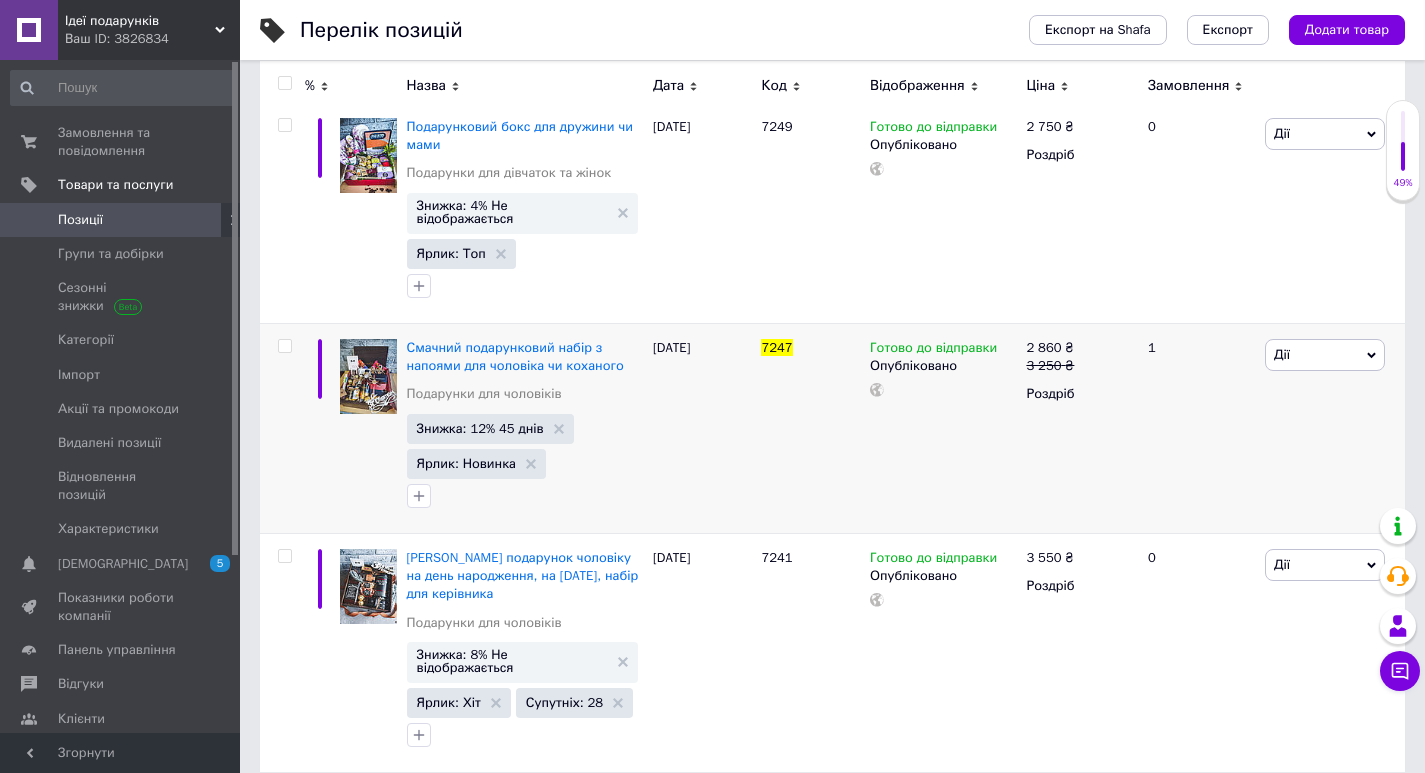 click on "Ідеї подарунків" at bounding box center [140, 21] 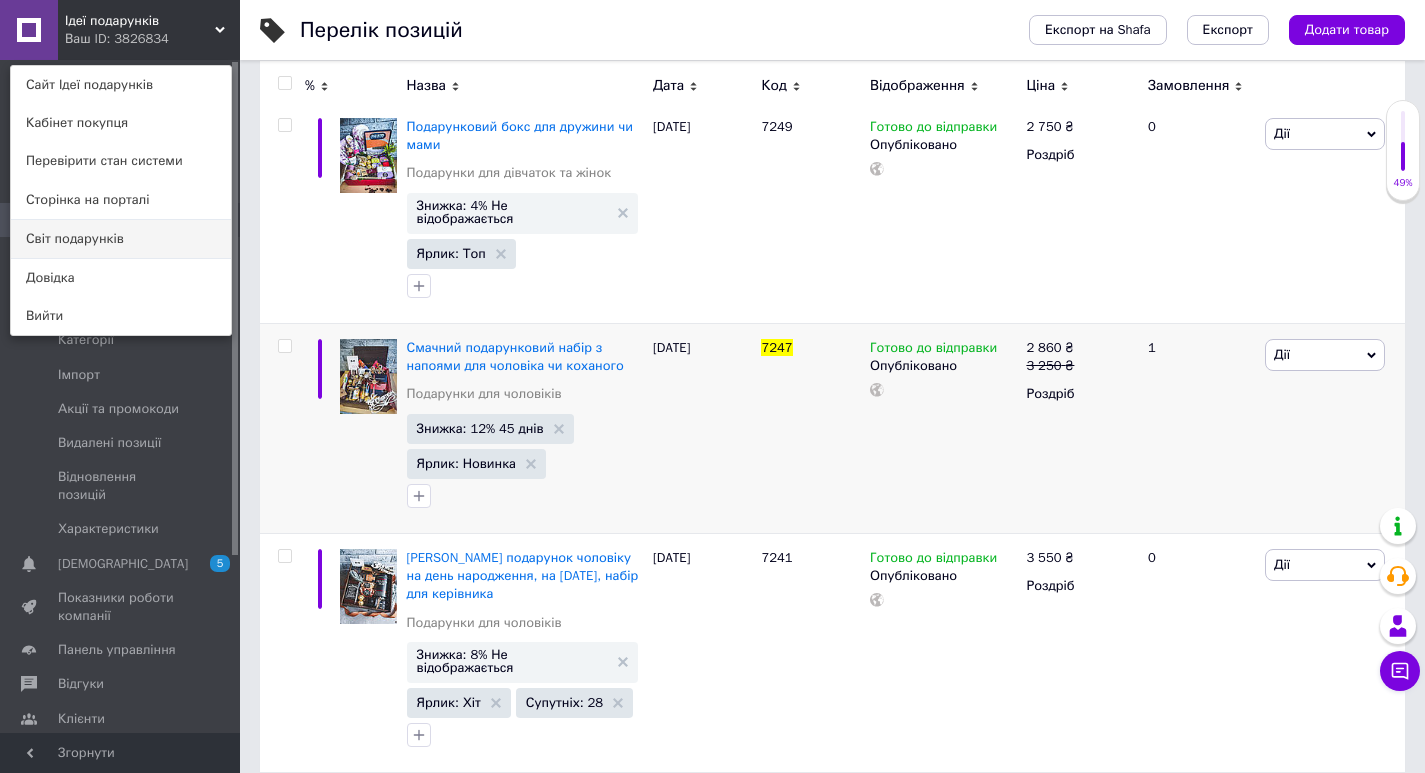 click on "Світ подарунків" at bounding box center [121, 239] 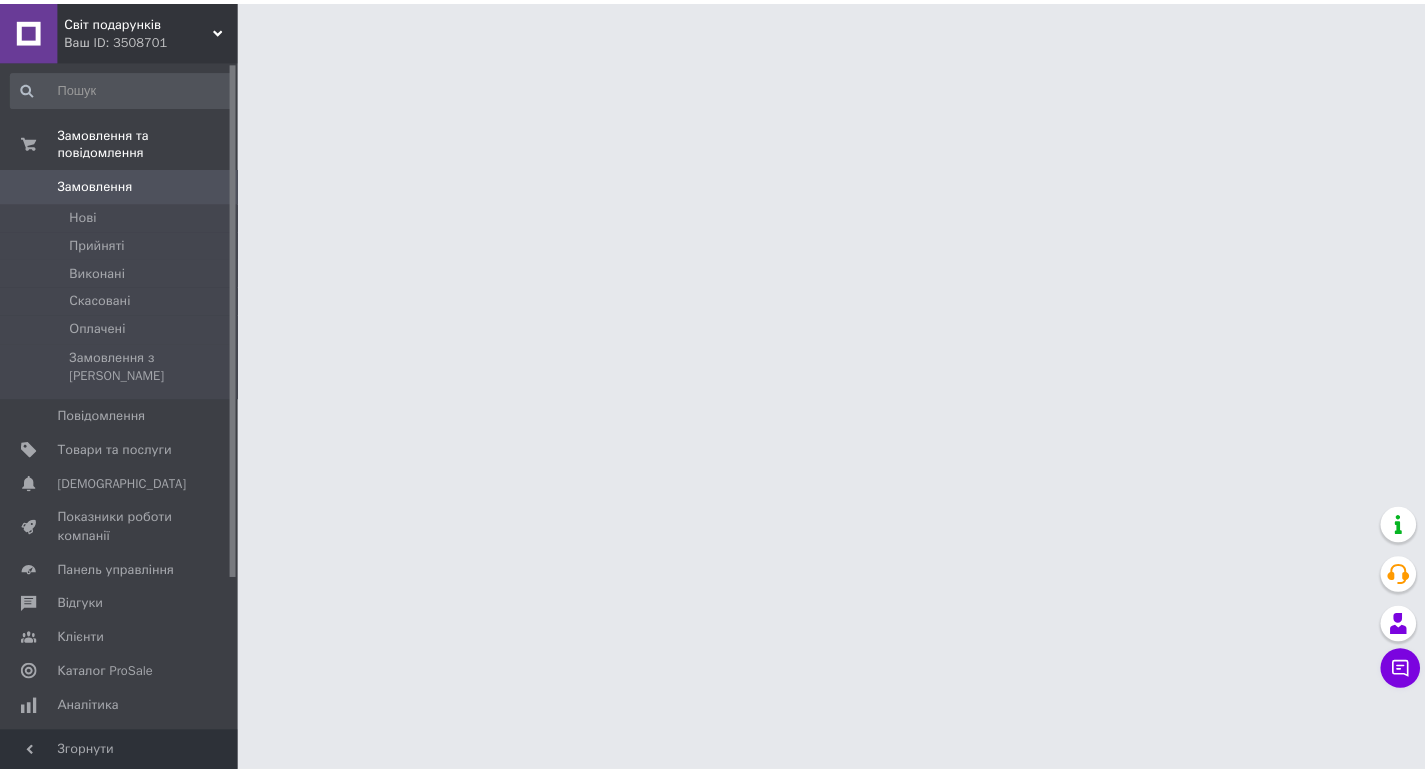 scroll, scrollTop: 0, scrollLeft: 0, axis: both 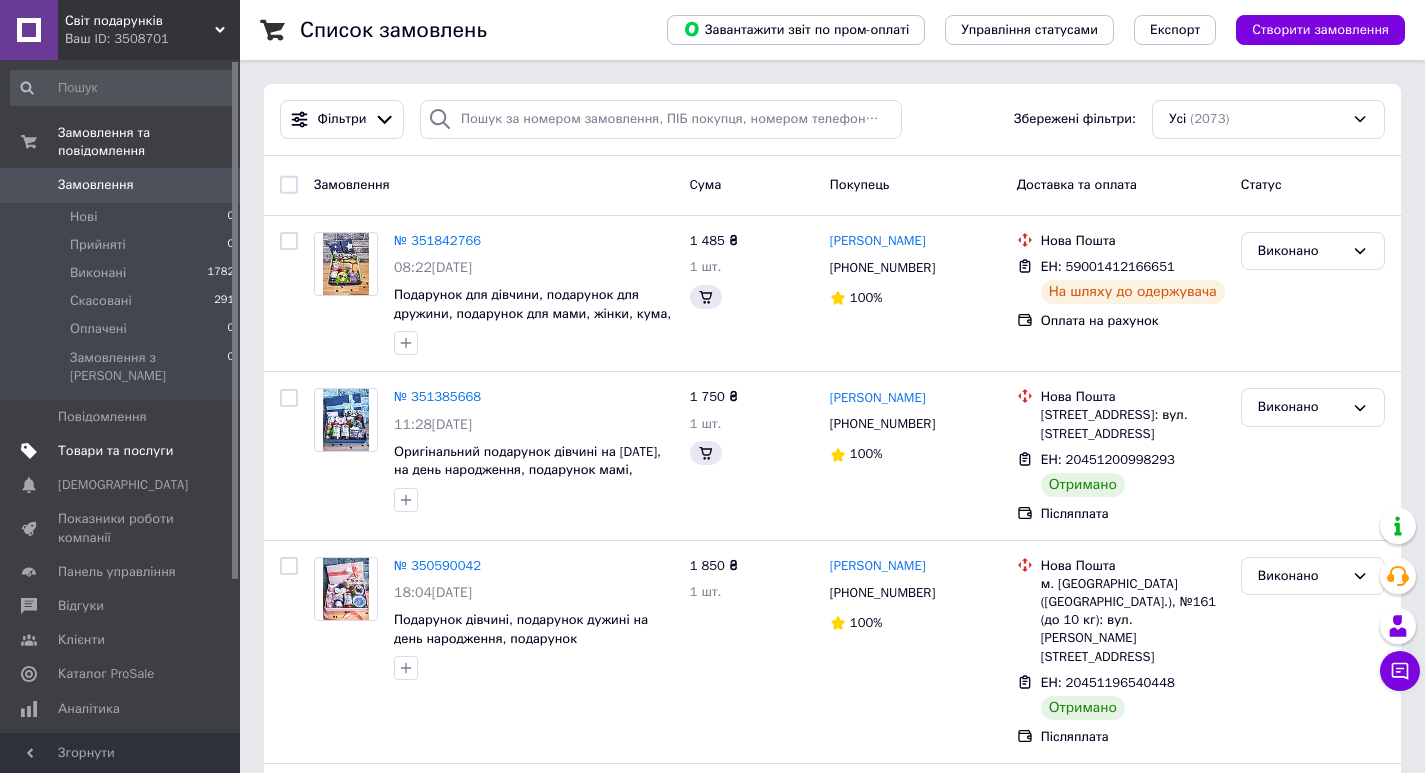 click on "Товари та послуги" at bounding box center (115, 451) 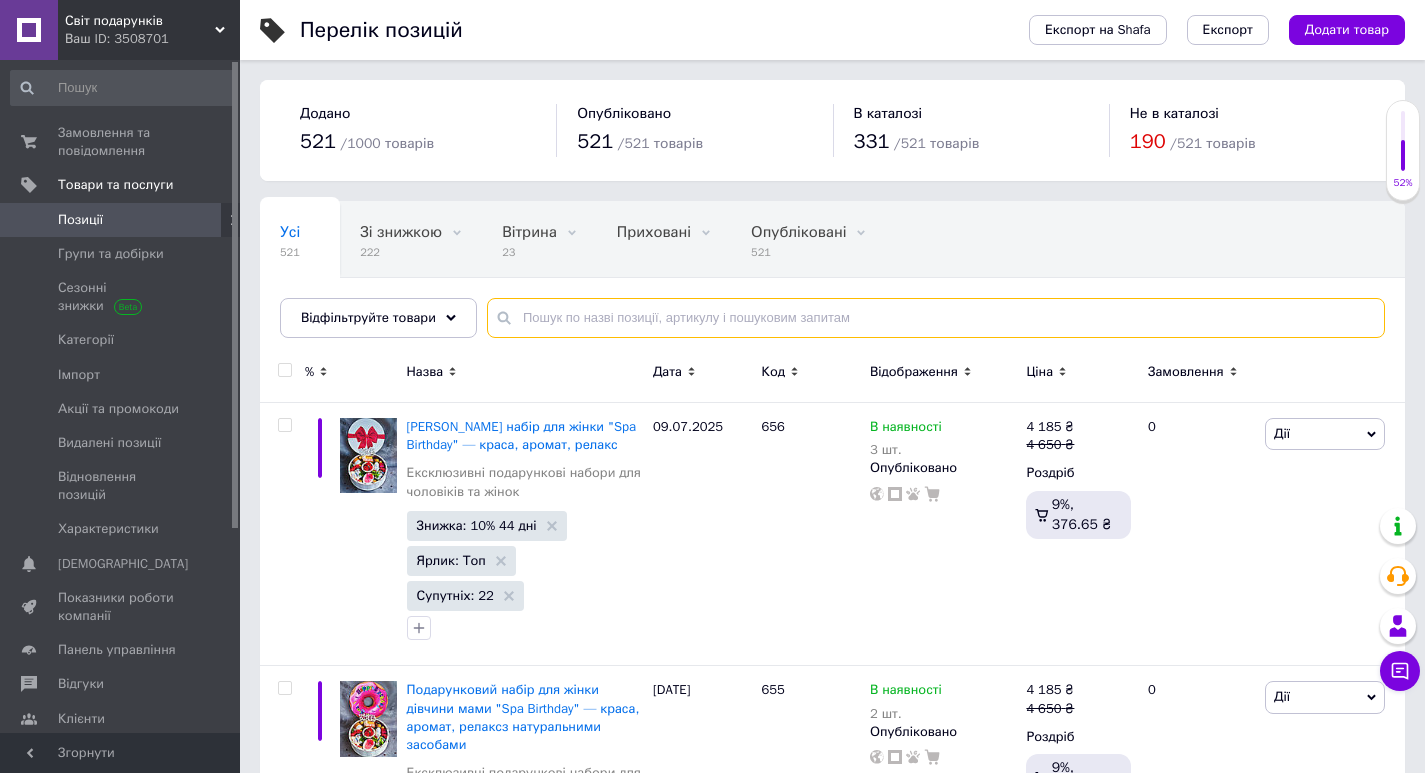 click at bounding box center (936, 318) 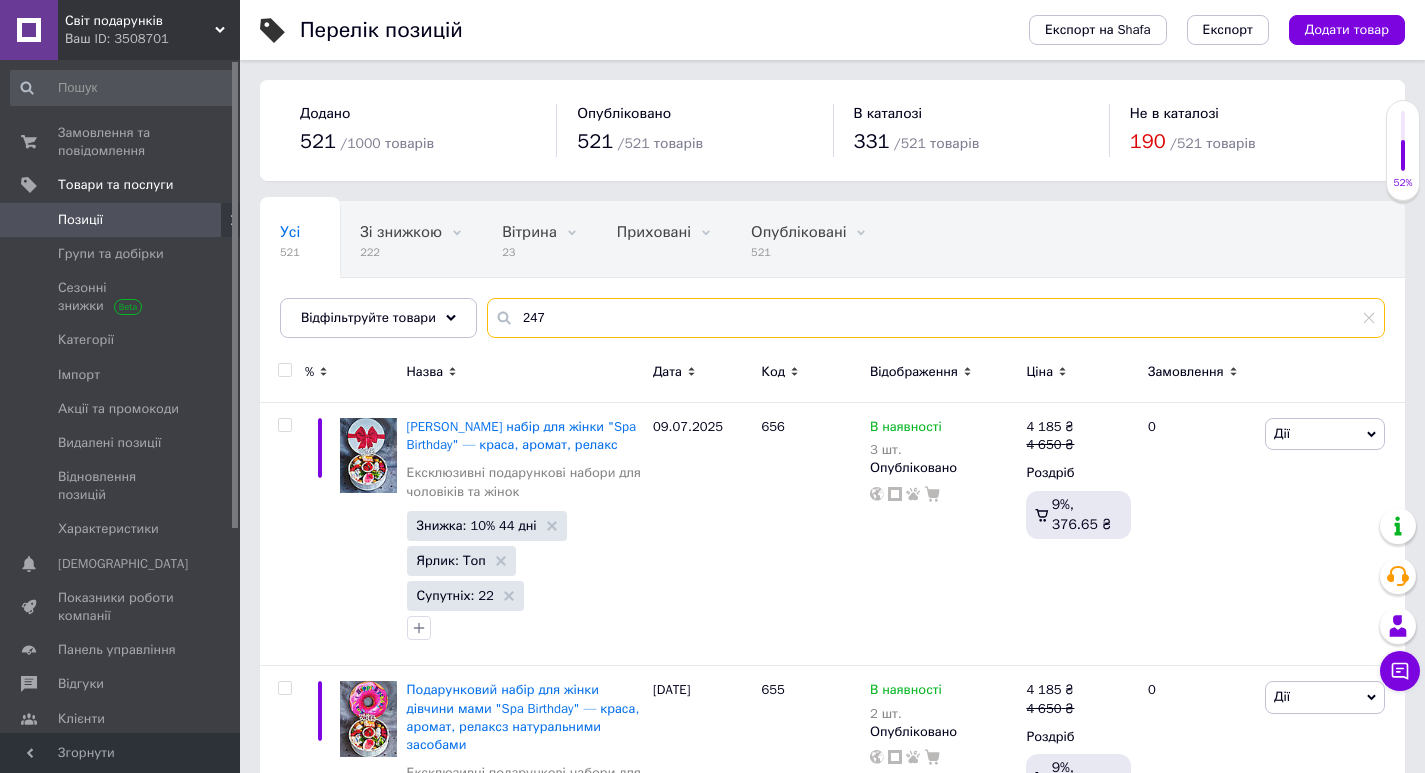 type on "247" 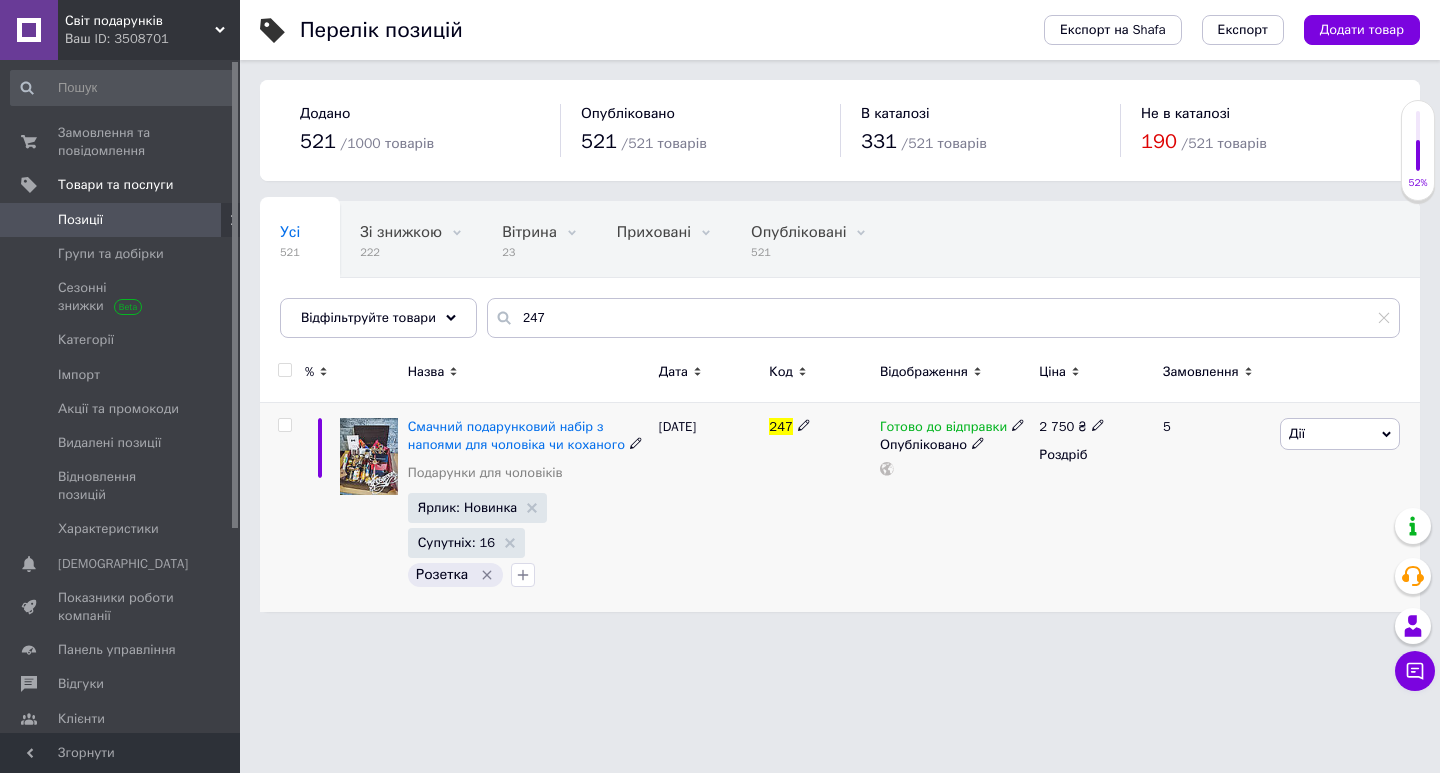 click on "2 750   ₴" at bounding box center (1092, 427) 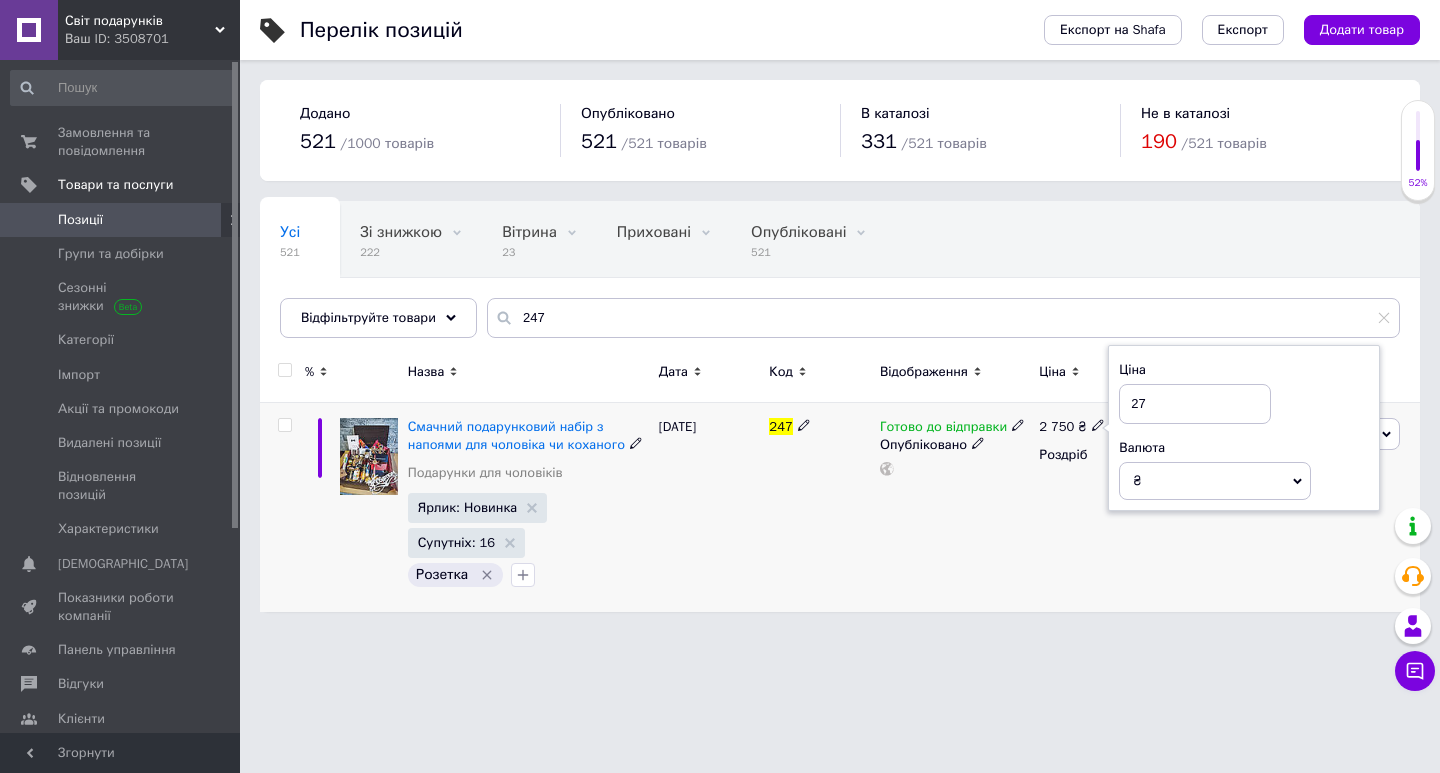 type on "2" 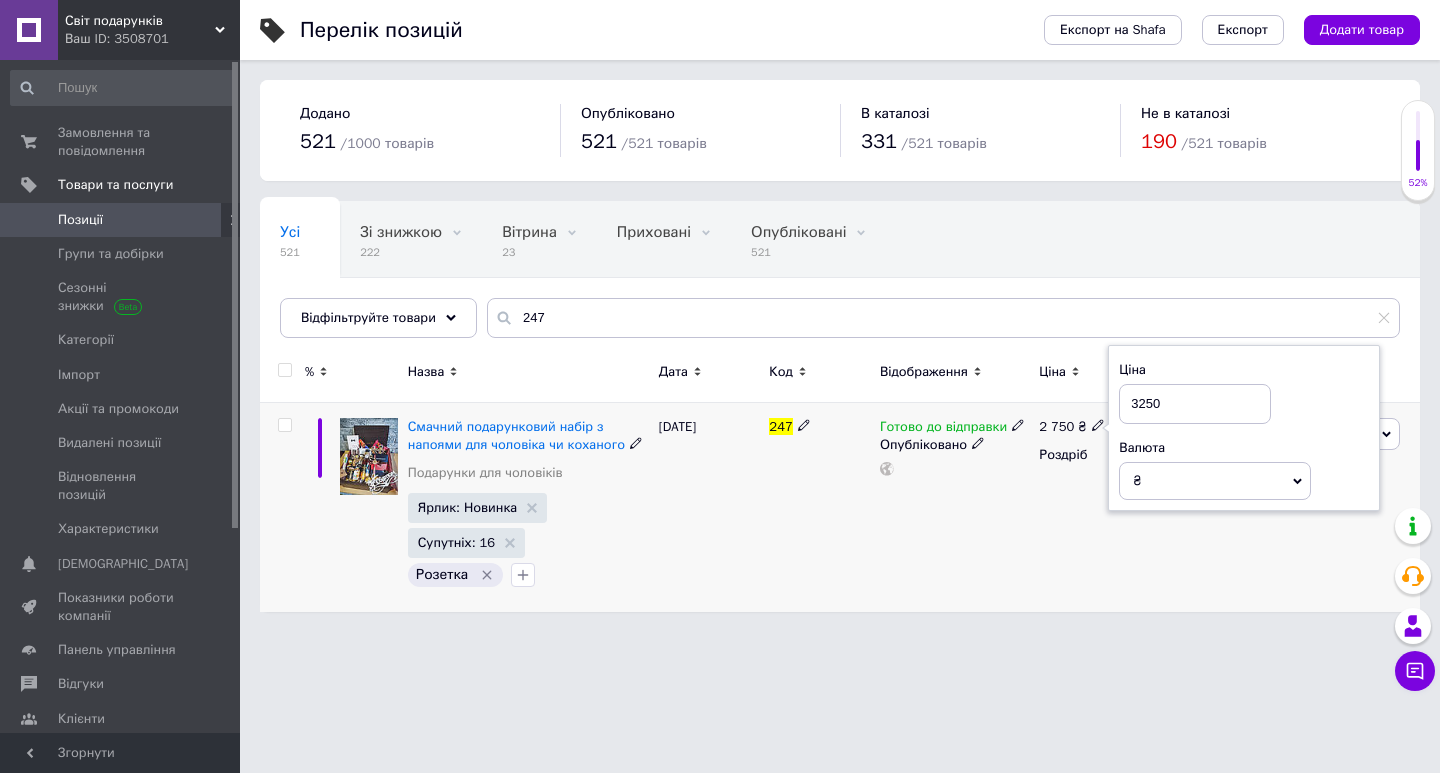 type on "3250" 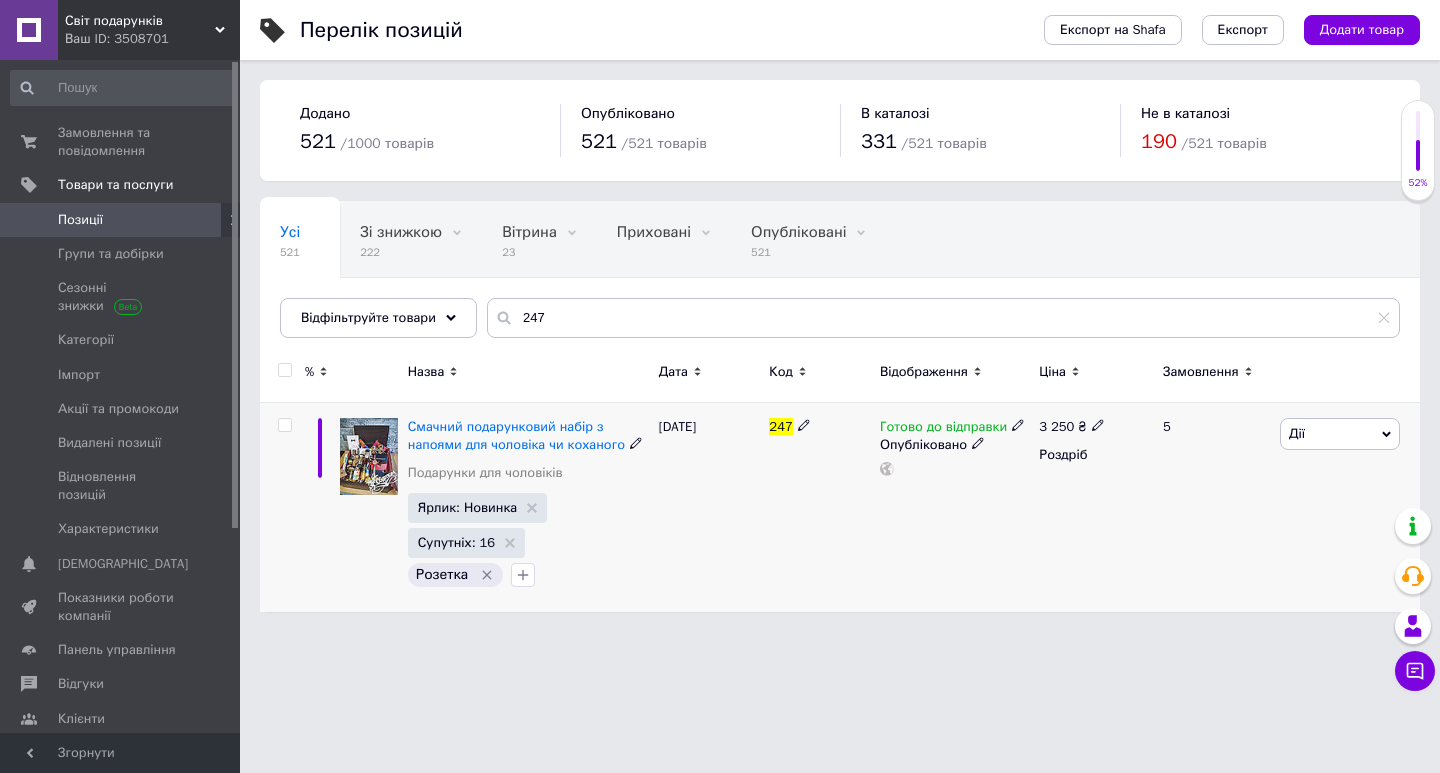 click on "Дії" at bounding box center (1340, 434) 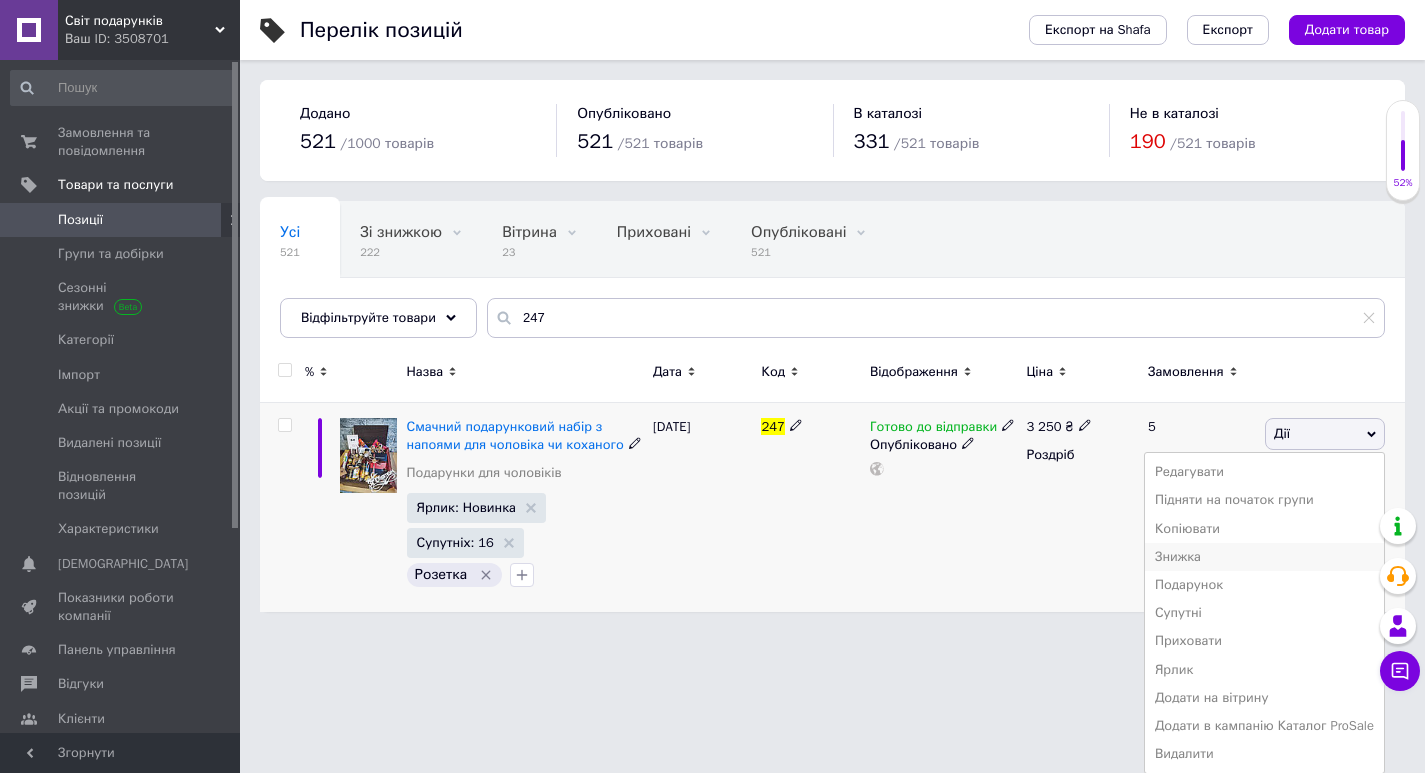 click on "Знижка" at bounding box center (1264, 557) 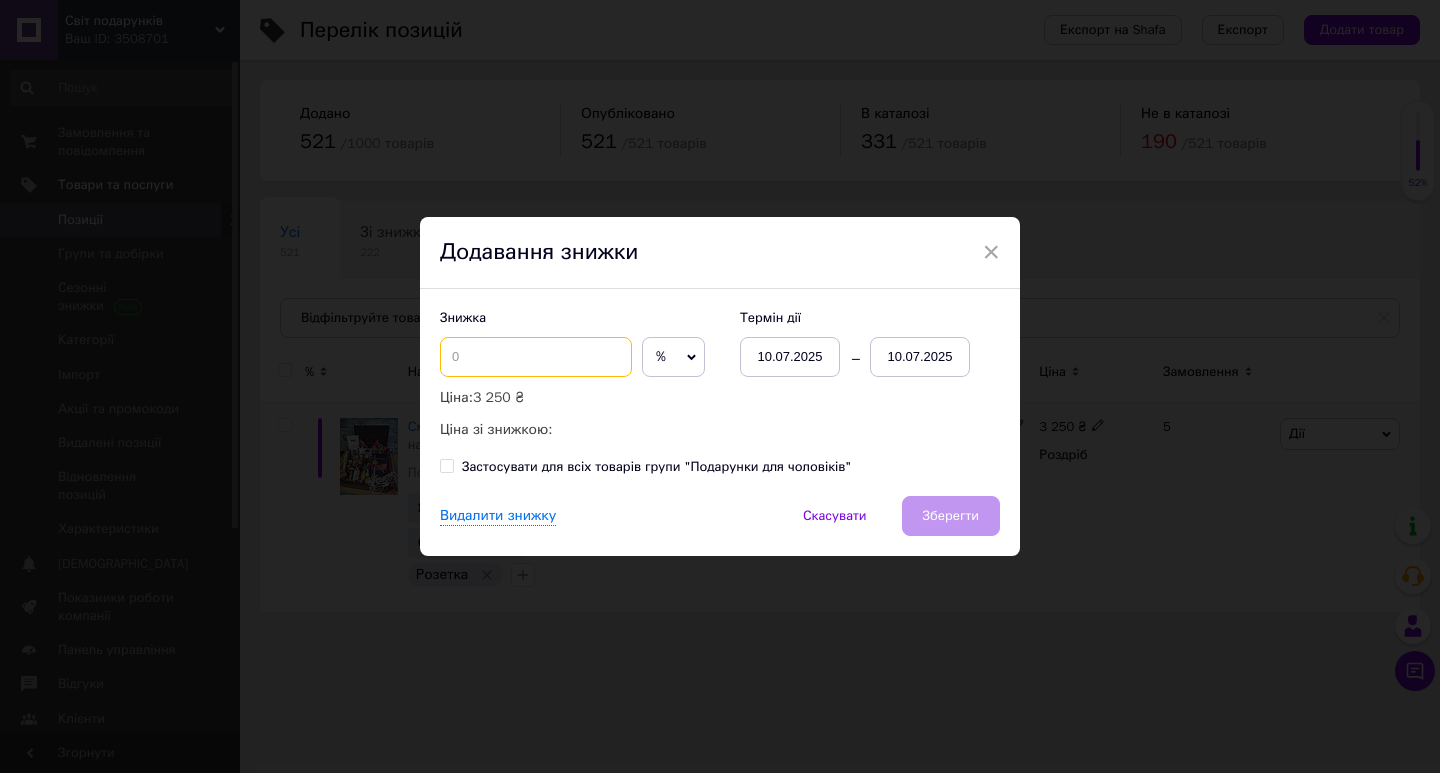 click at bounding box center (536, 357) 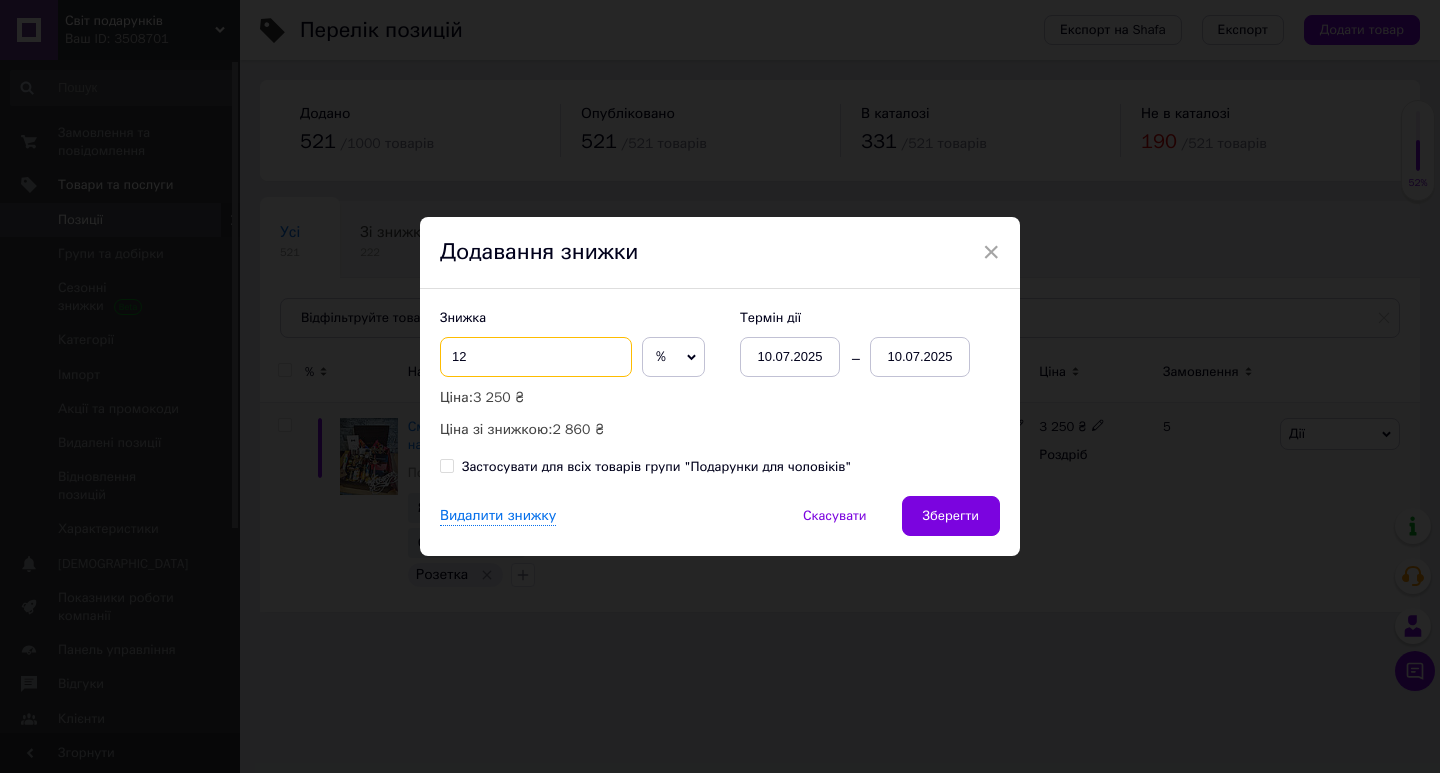 type on "12" 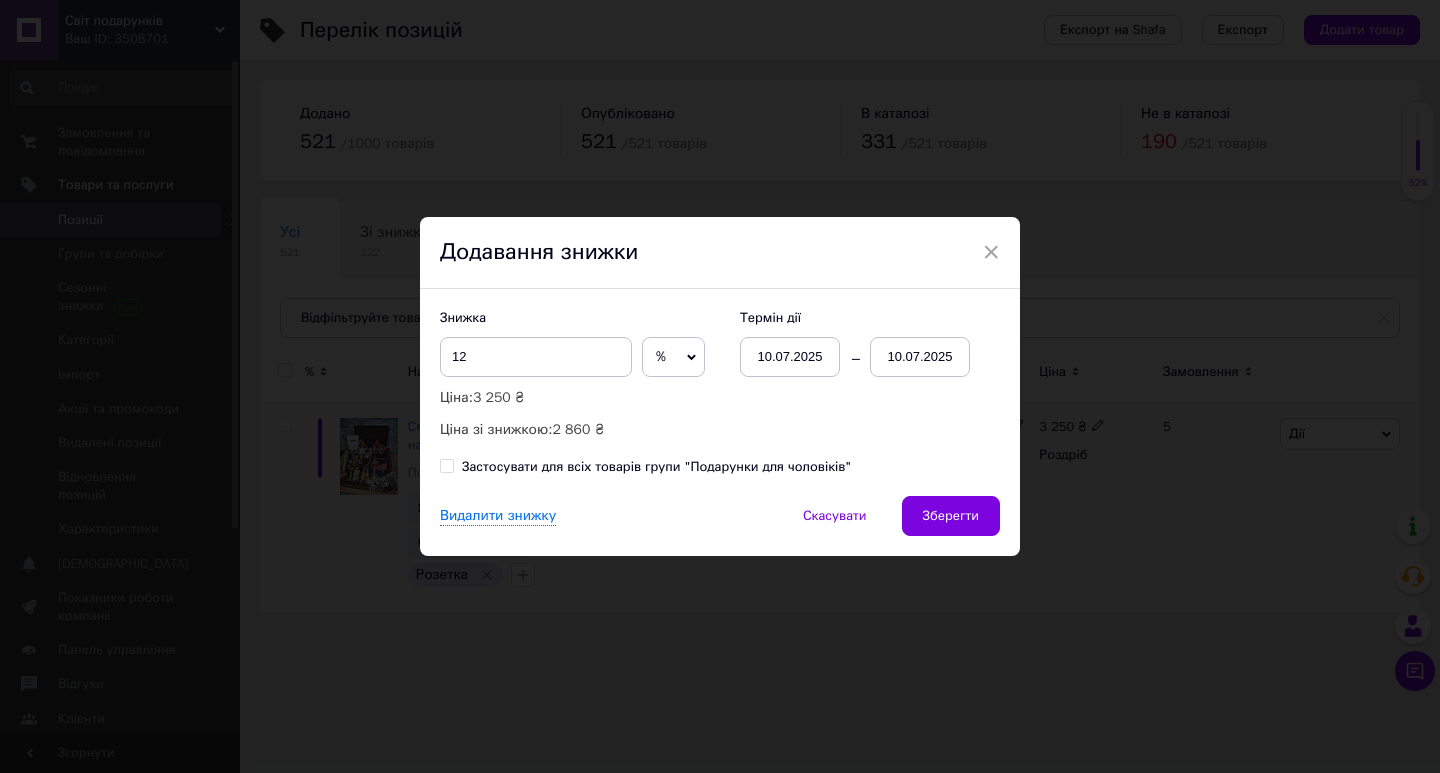 click on "10.07.2025" at bounding box center (920, 357) 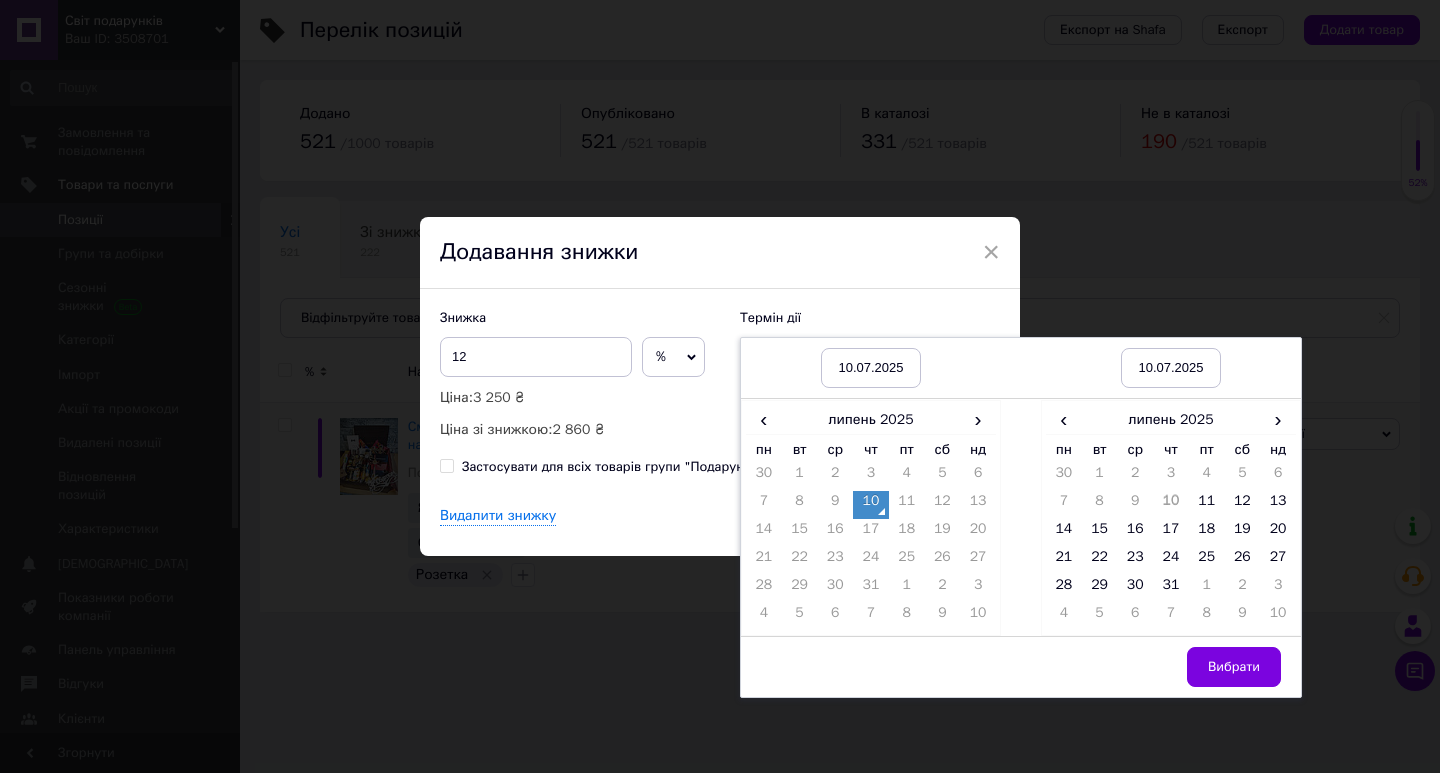 click on "‹ [DATE] › пн вт ср чт пт сб нд 30 1 2 3 4 5 6 7 8 9 10 11 12 13 14 15 16 17 18 19 20 21 22 23 24 25 26 27 28 29 30 31 1 2 3 4 5 6 7 8 9 10" at bounding box center [1171, 518] 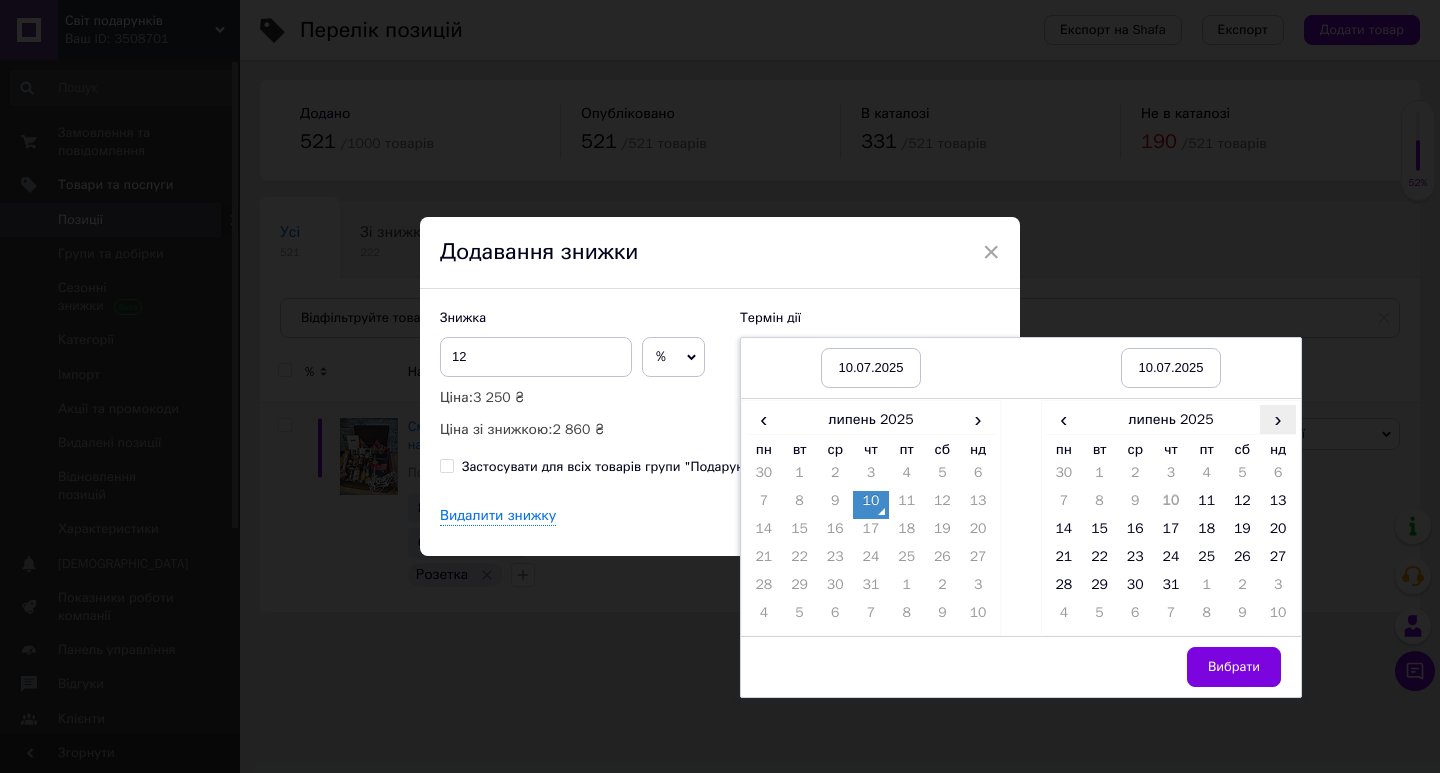 click on "›" at bounding box center [1278, 419] 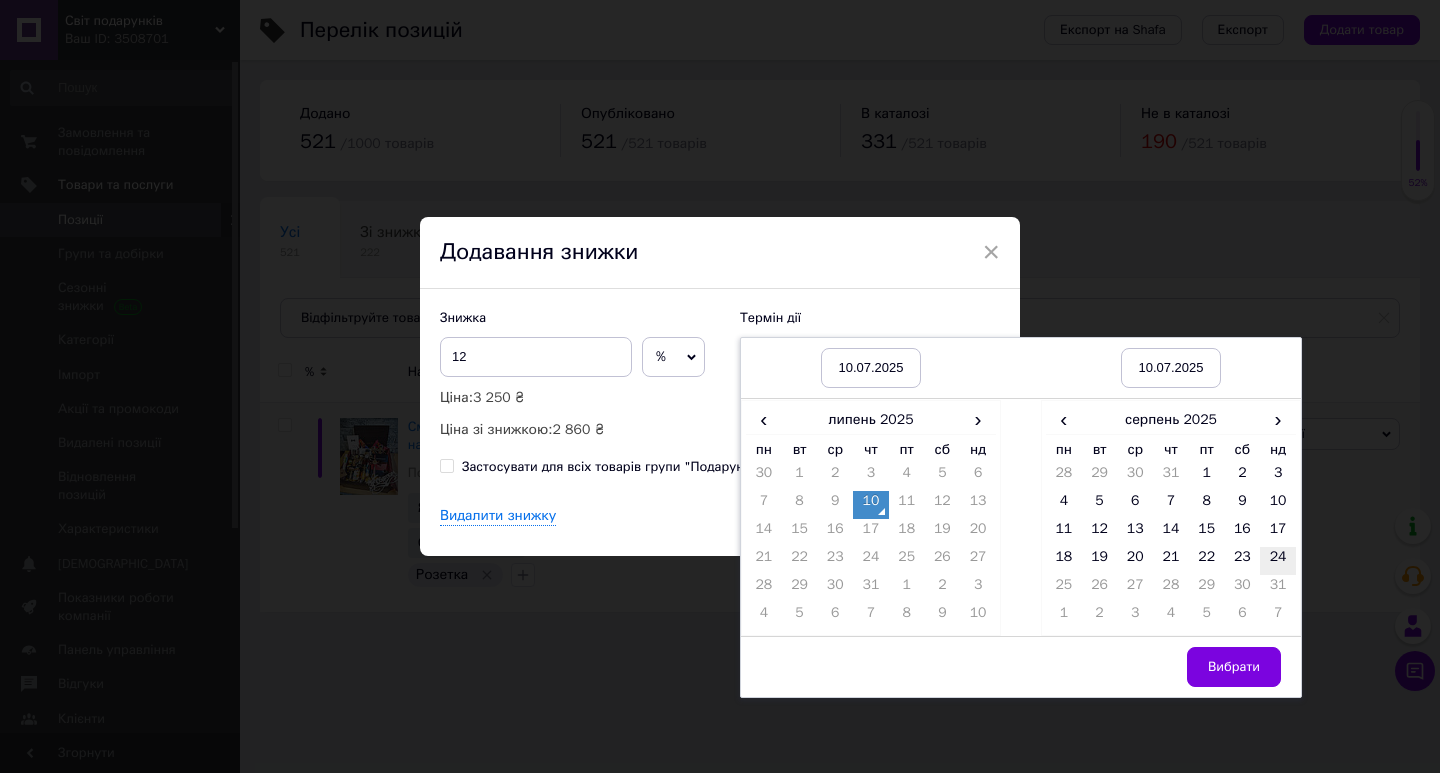 click on "24" at bounding box center (1278, 561) 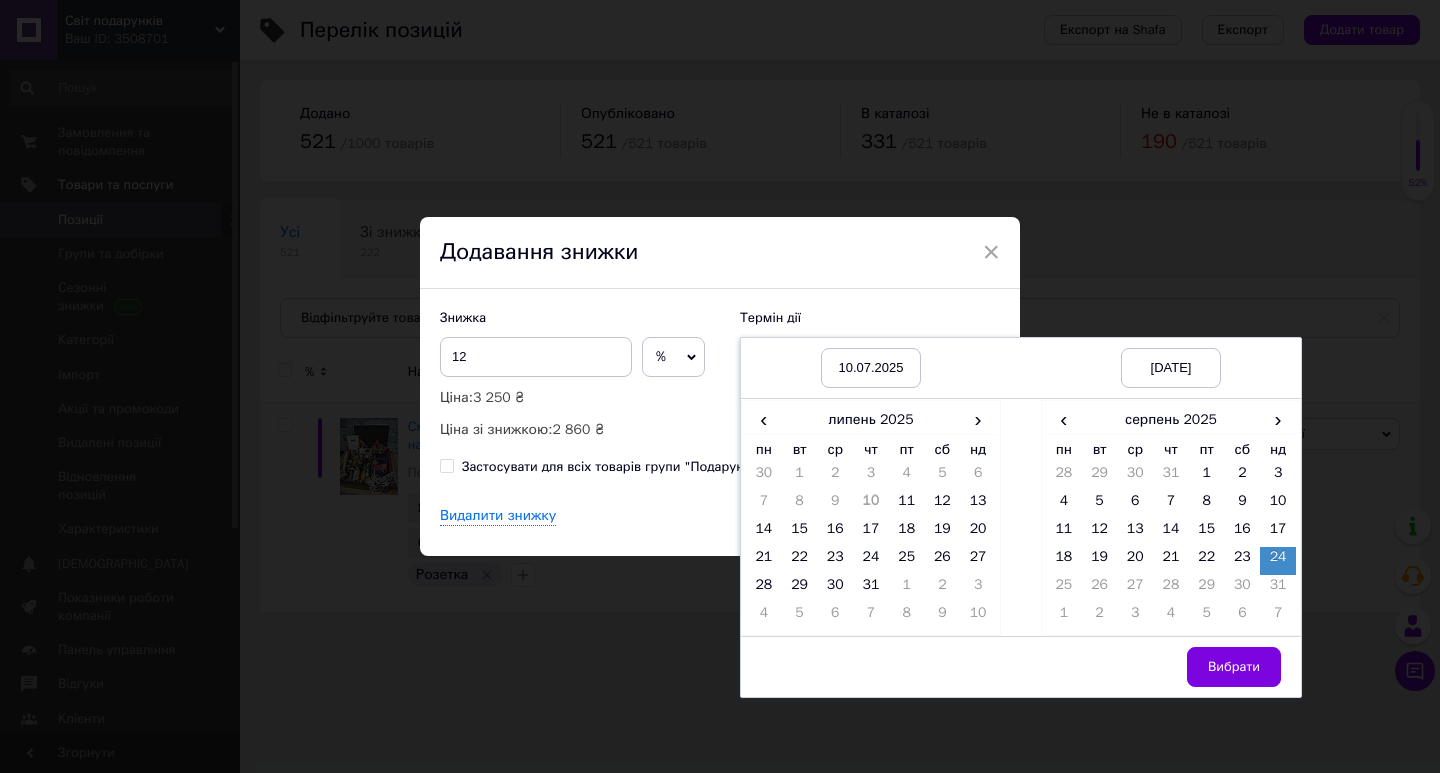 drag, startPoint x: 1235, startPoint y: 655, endPoint x: 1059, endPoint y: 613, distance: 180.94199 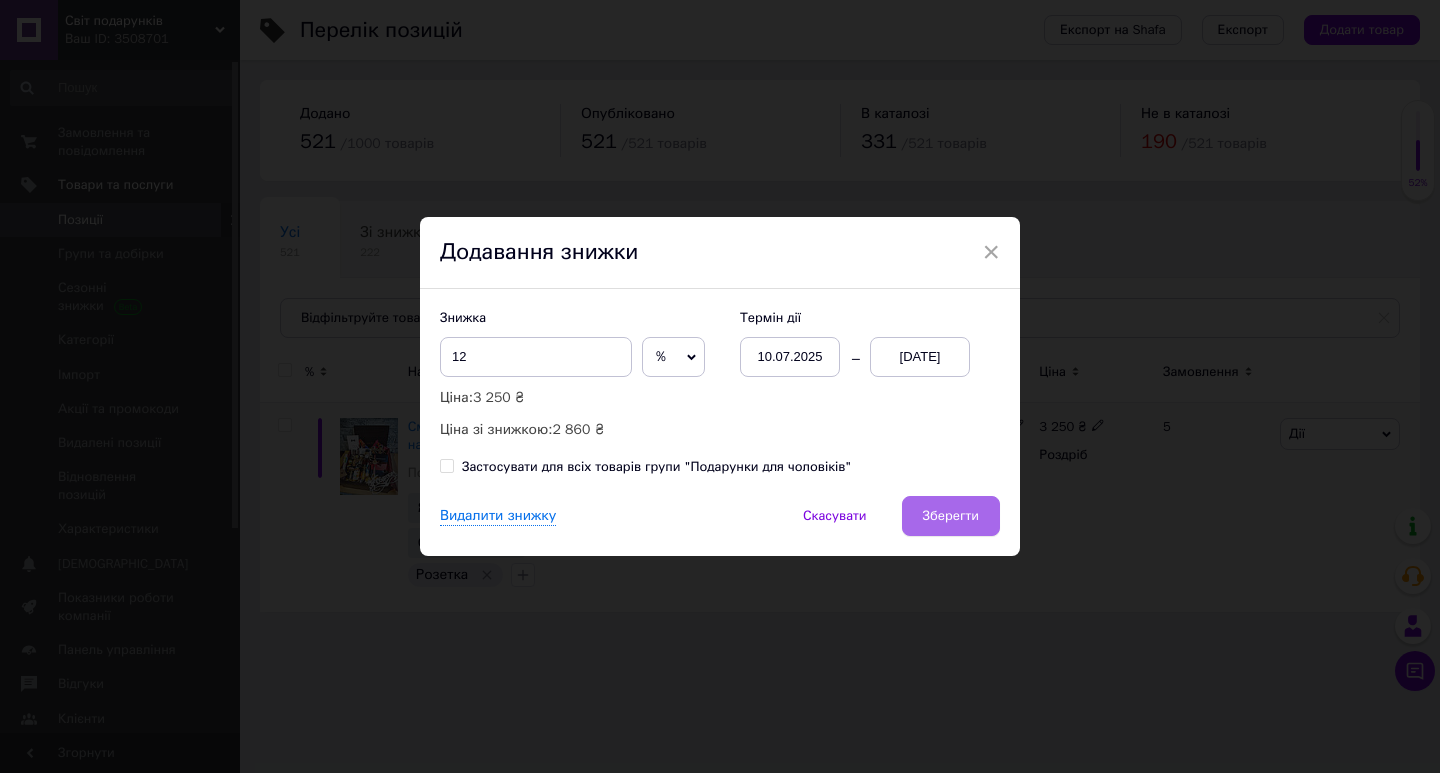 click on "Зберегти" at bounding box center [951, 516] 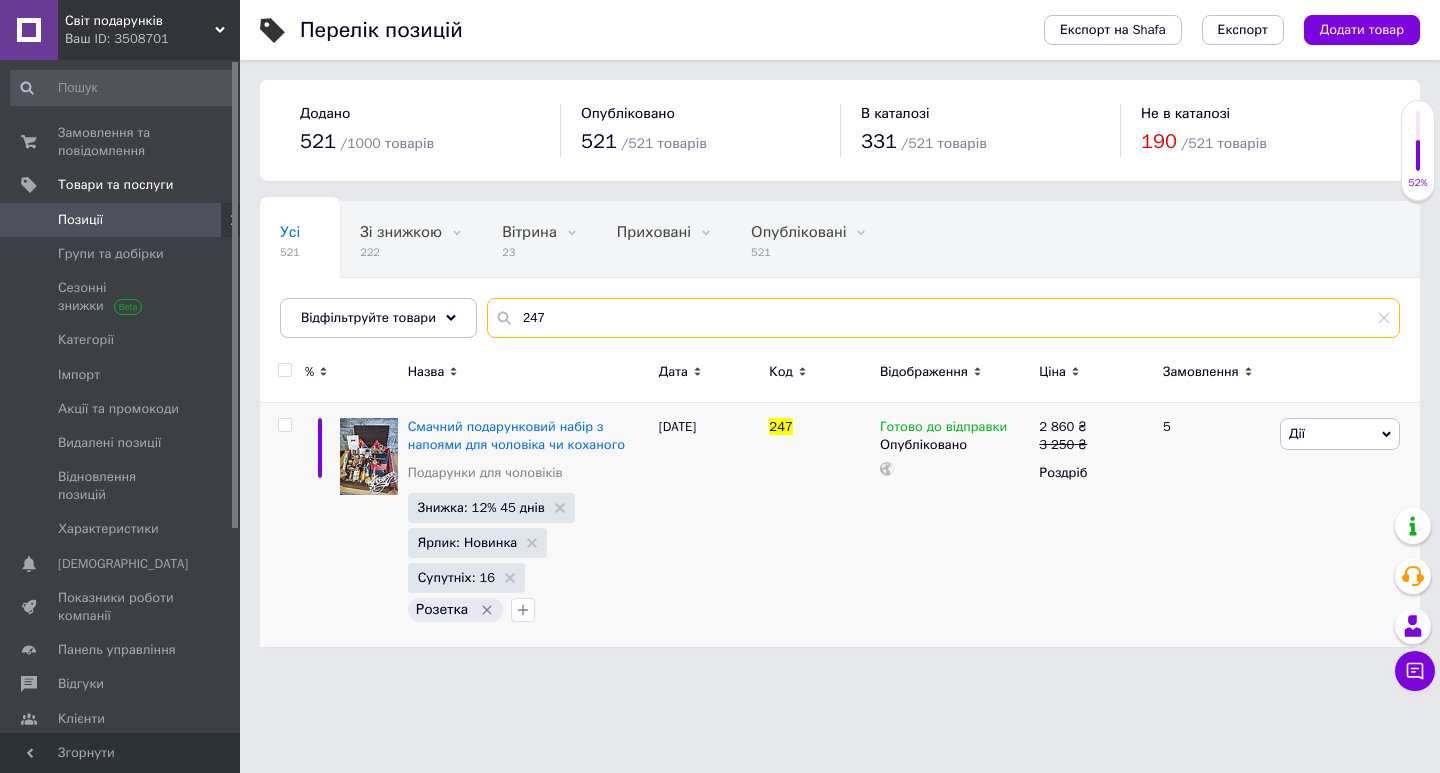 click on "247" at bounding box center (943, 318) 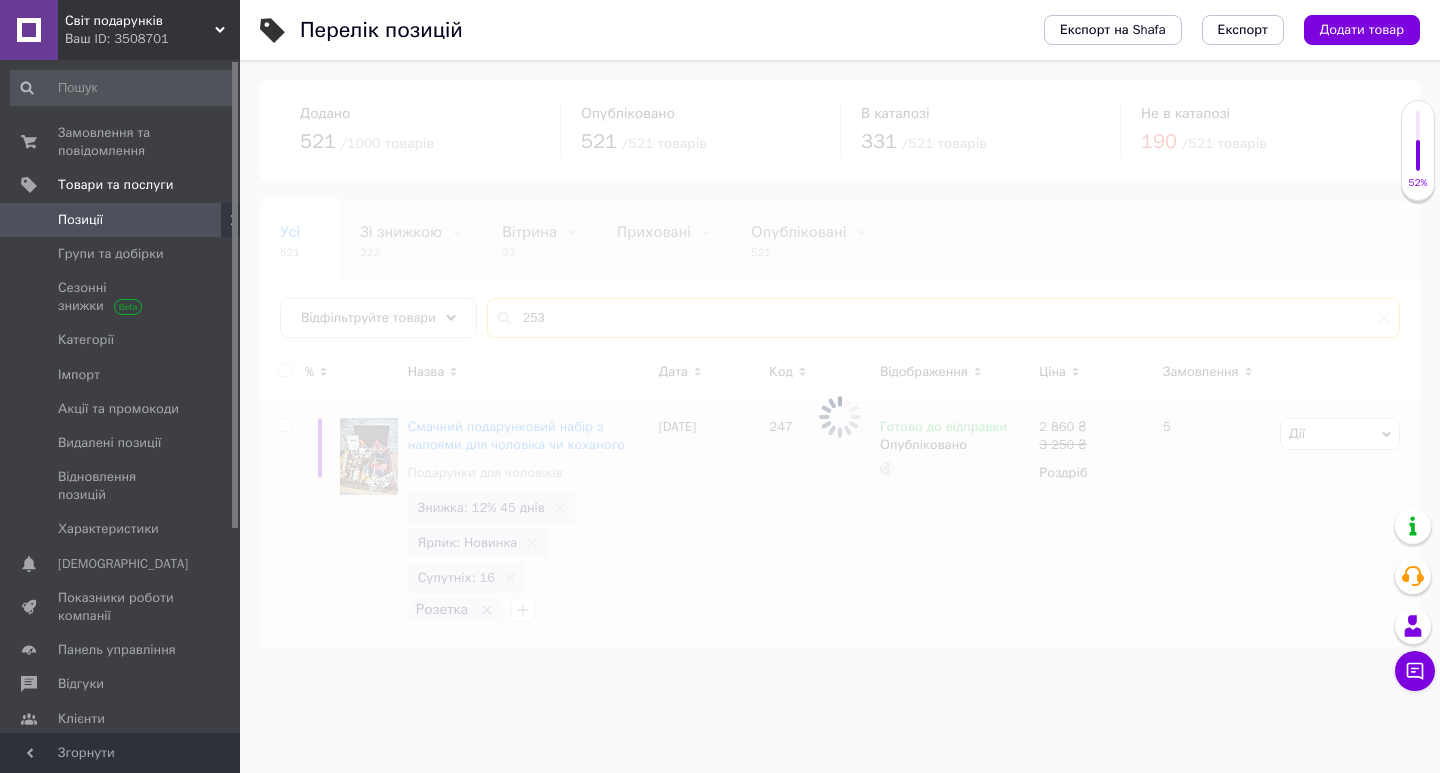 type on "253" 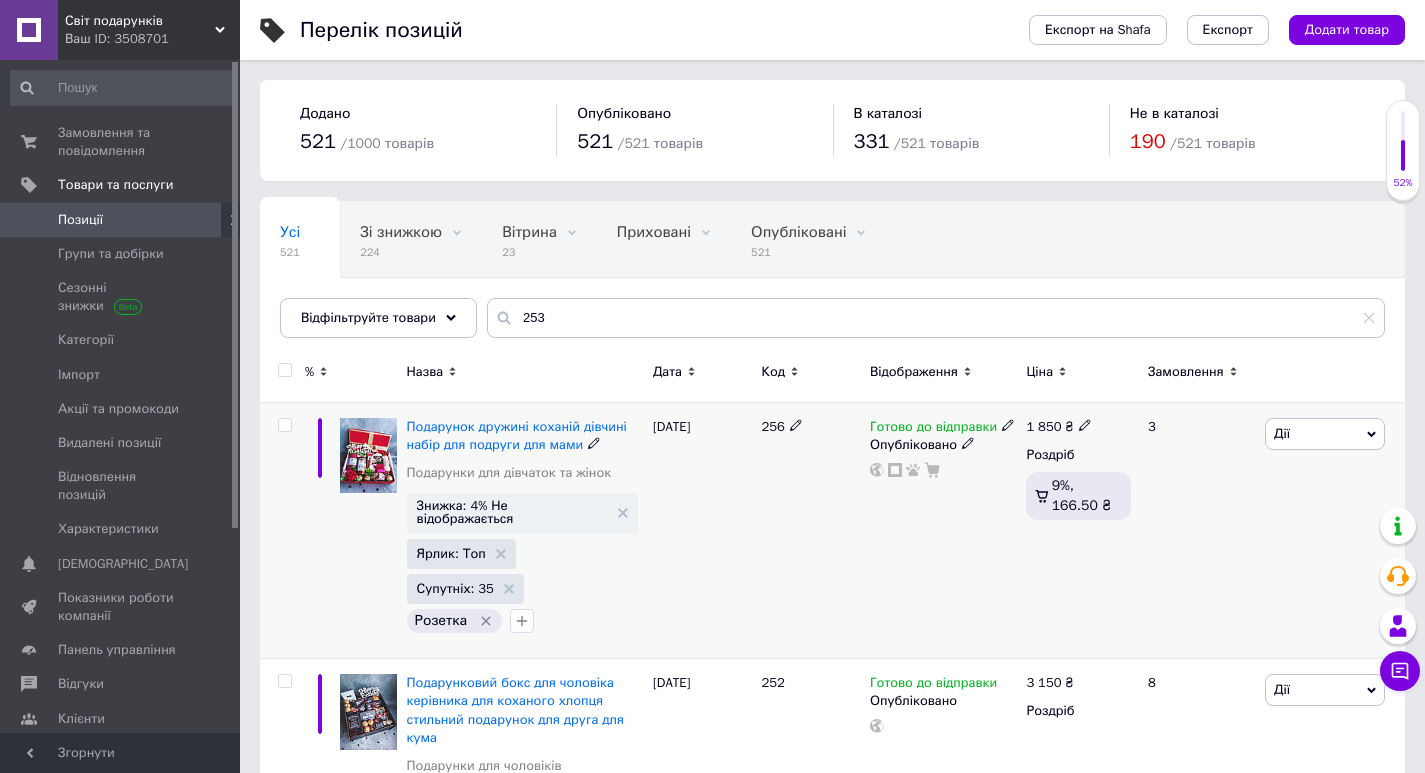 click at bounding box center [1085, 424] 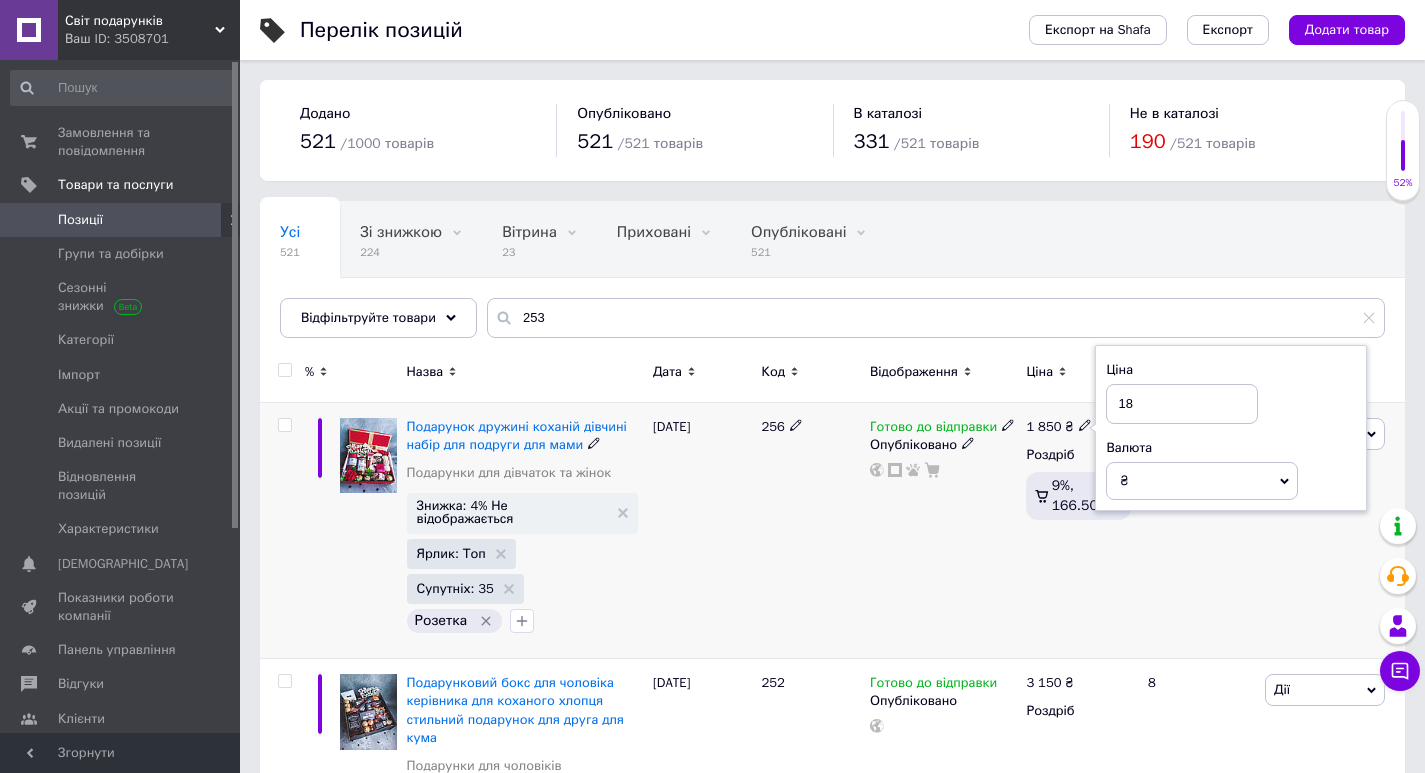 type on "1" 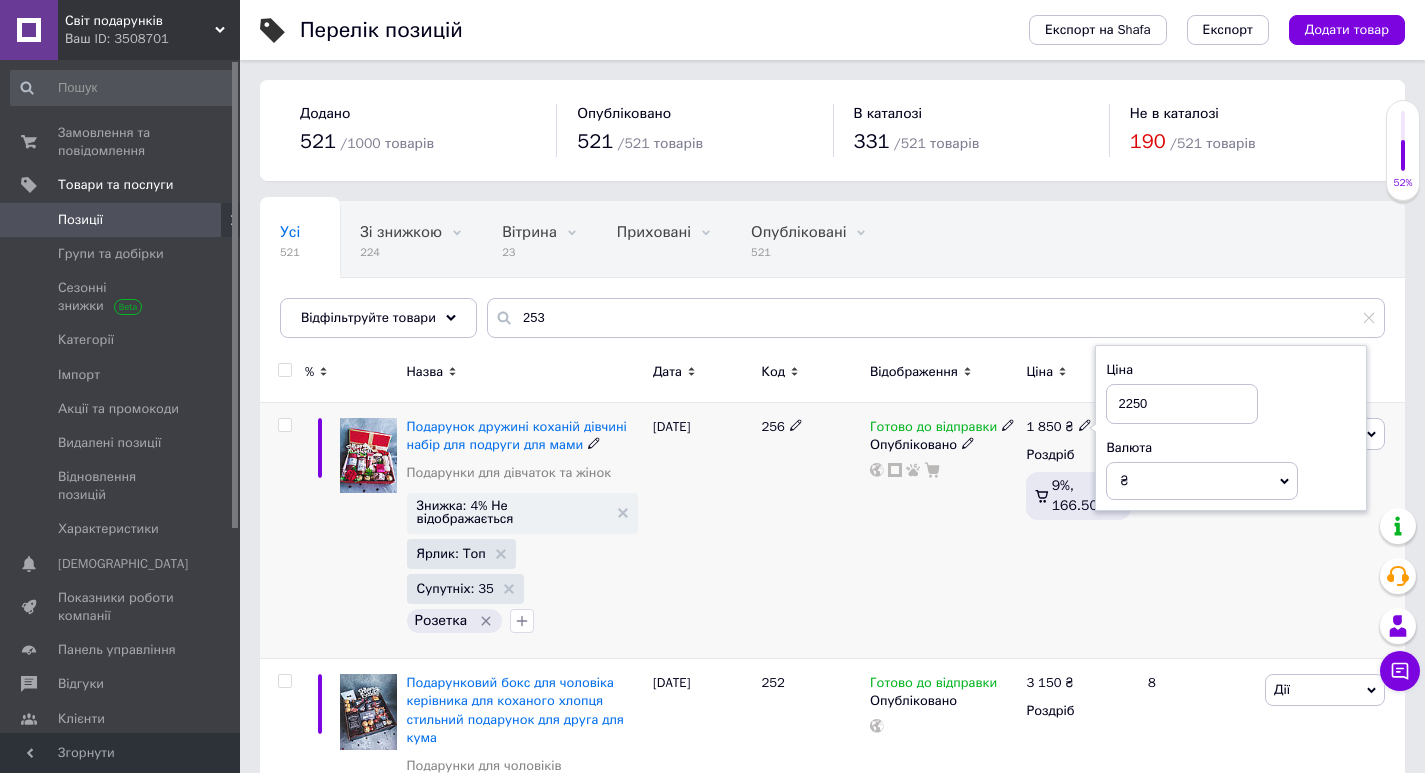 type on "2250" 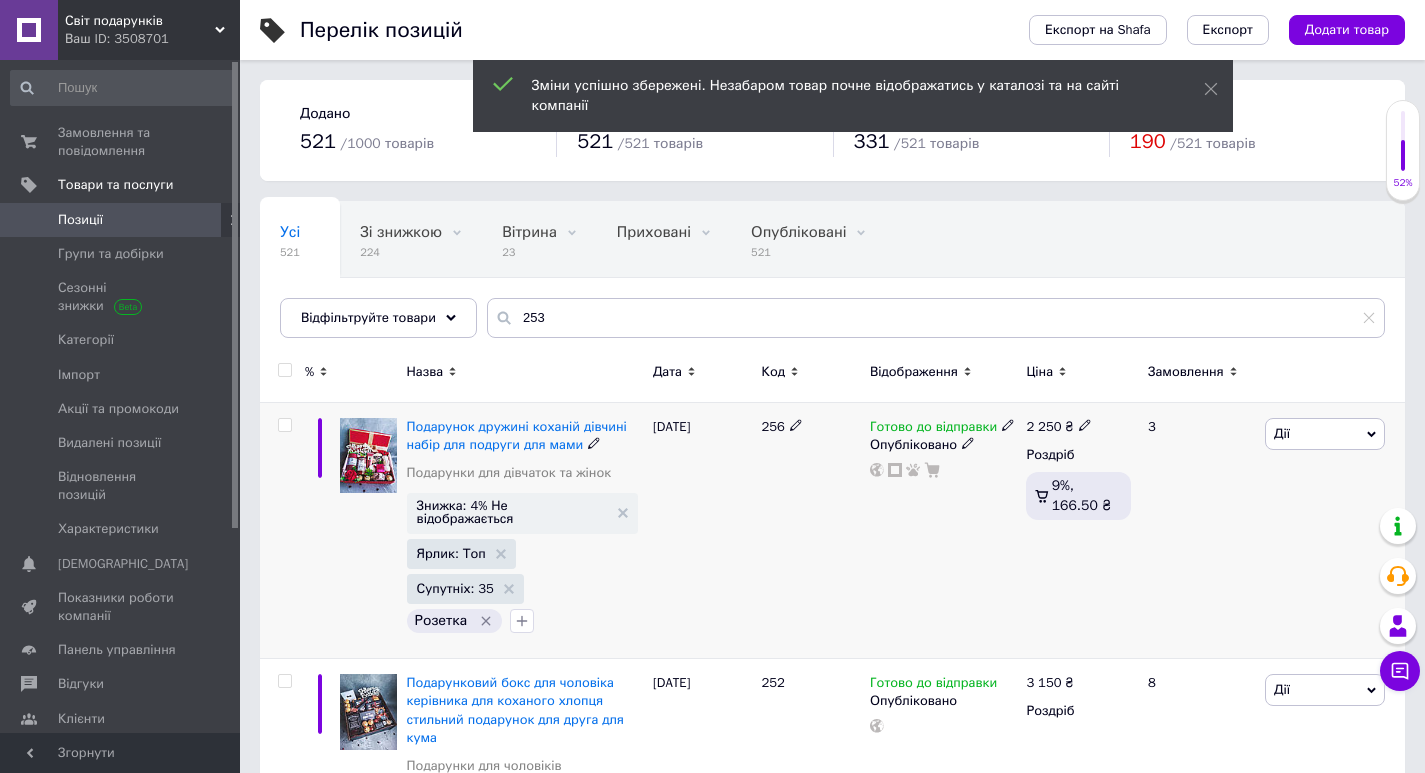 click on "Дії" at bounding box center [1325, 434] 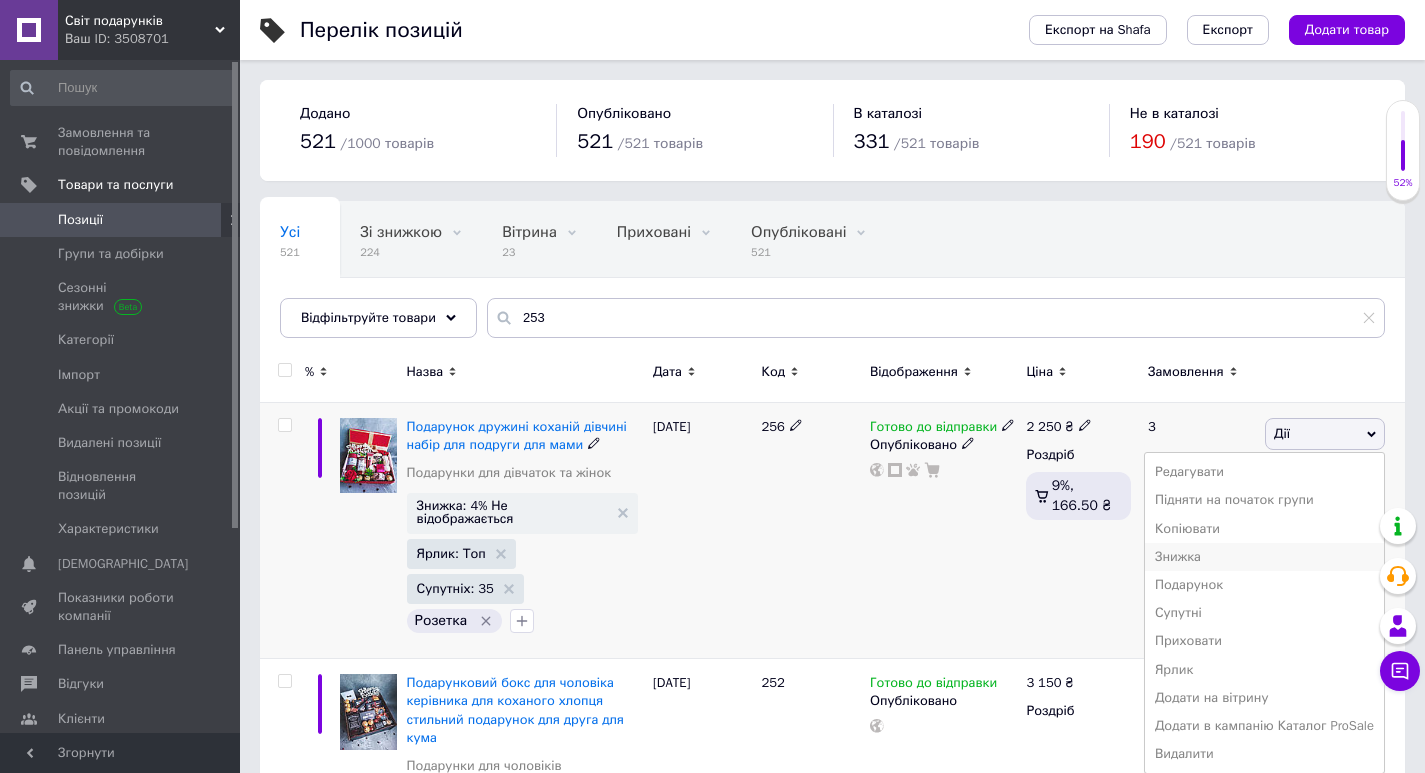 click on "Знижка" at bounding box center [1264, 557] 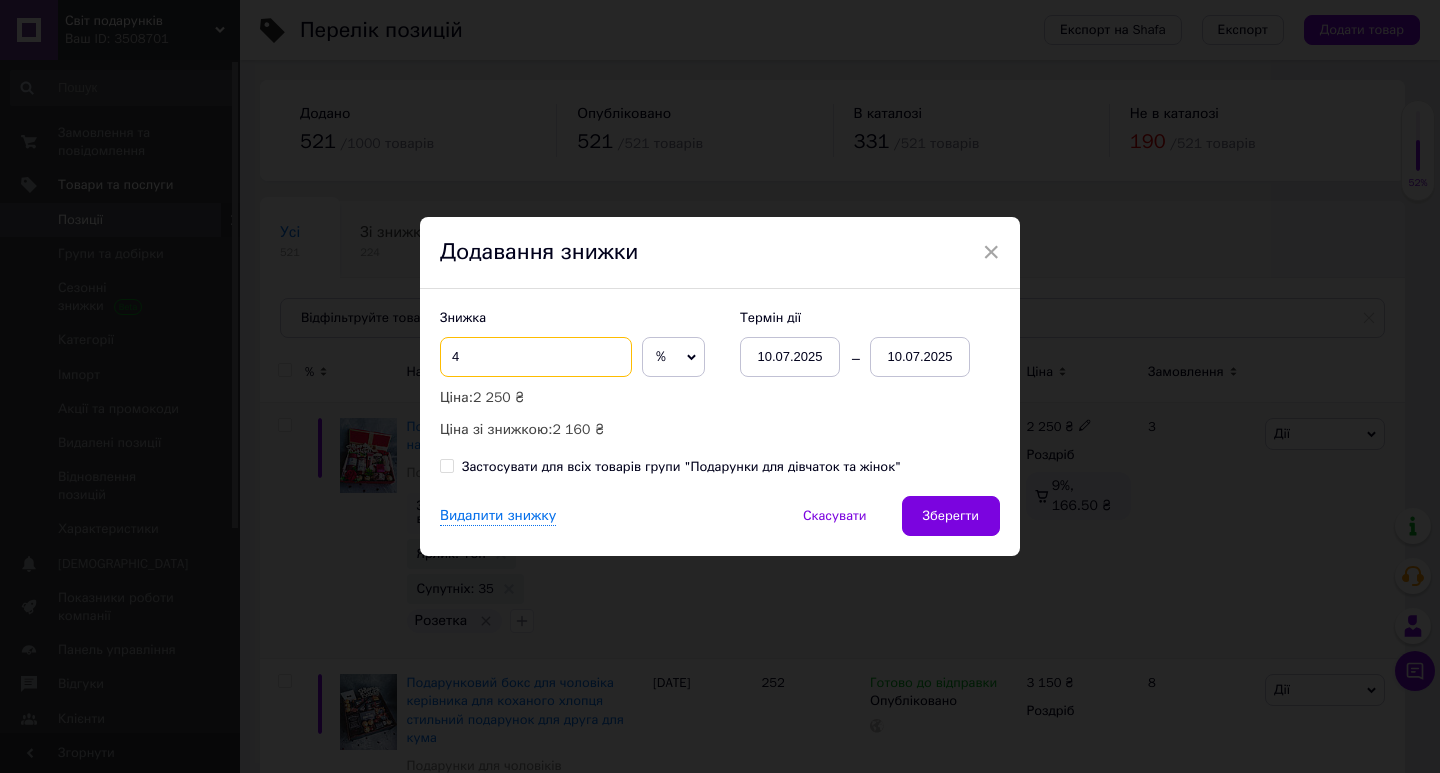 click on "4" at bounding box center [536, 357] 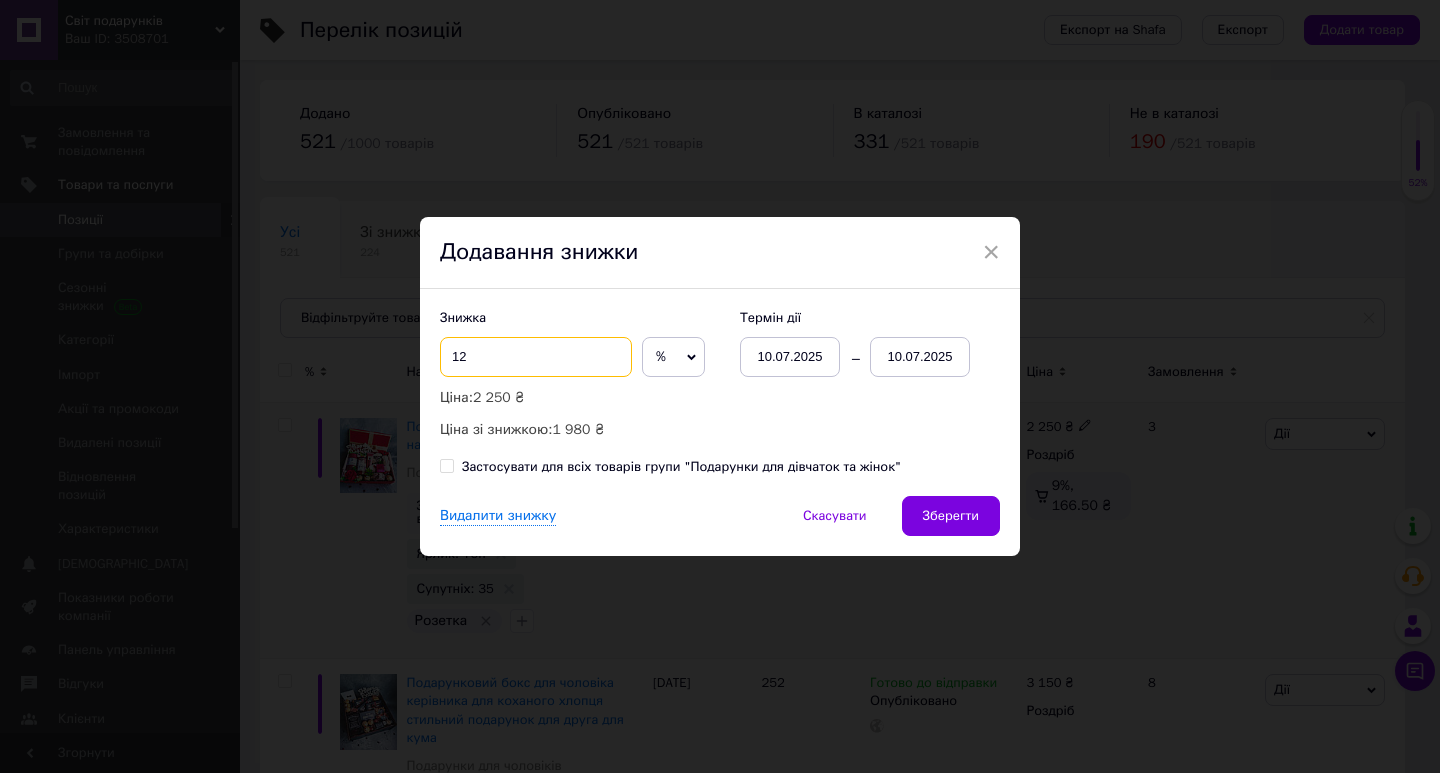 type on "12" 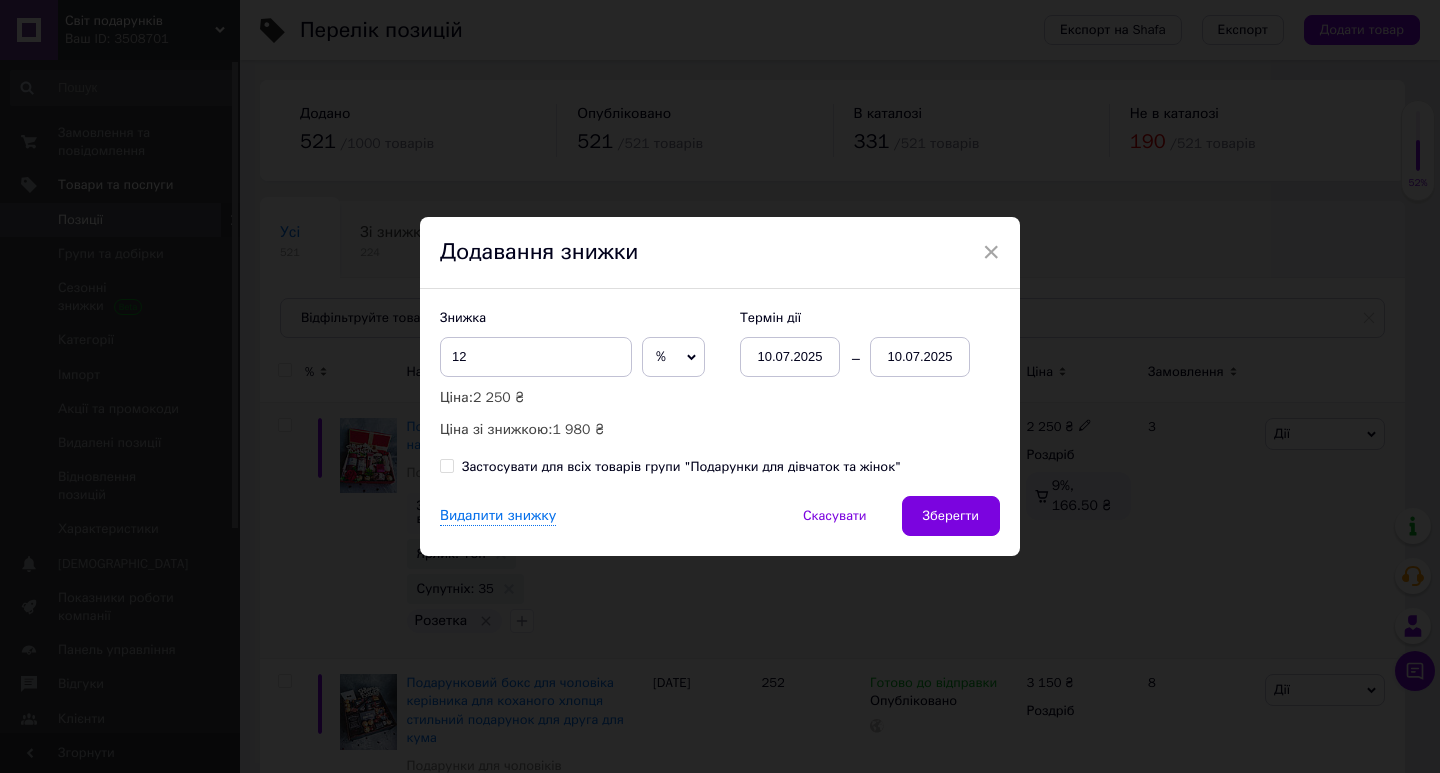 click on "10.07.2025" at bounding box center (920, 357) 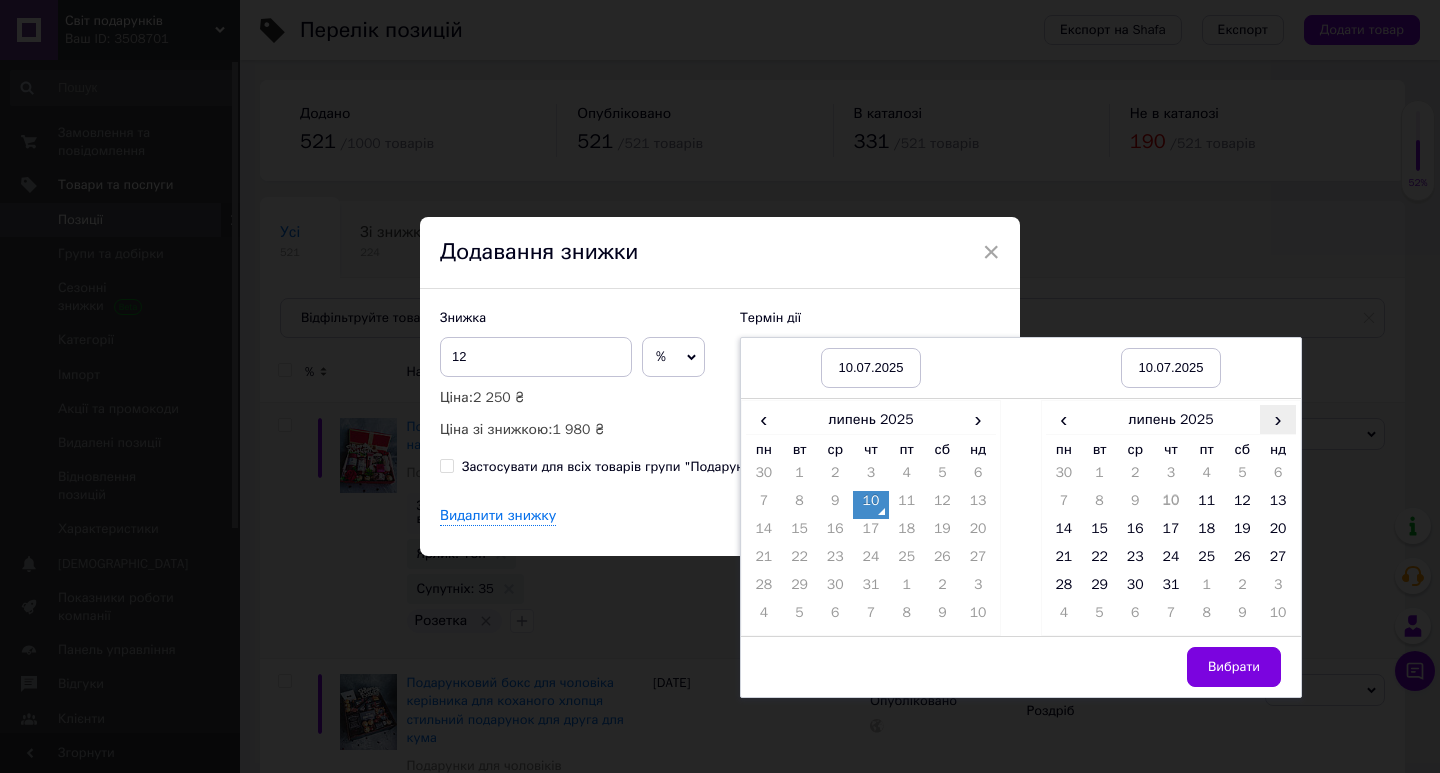 click on "›" at bounding box center [1278, 419] 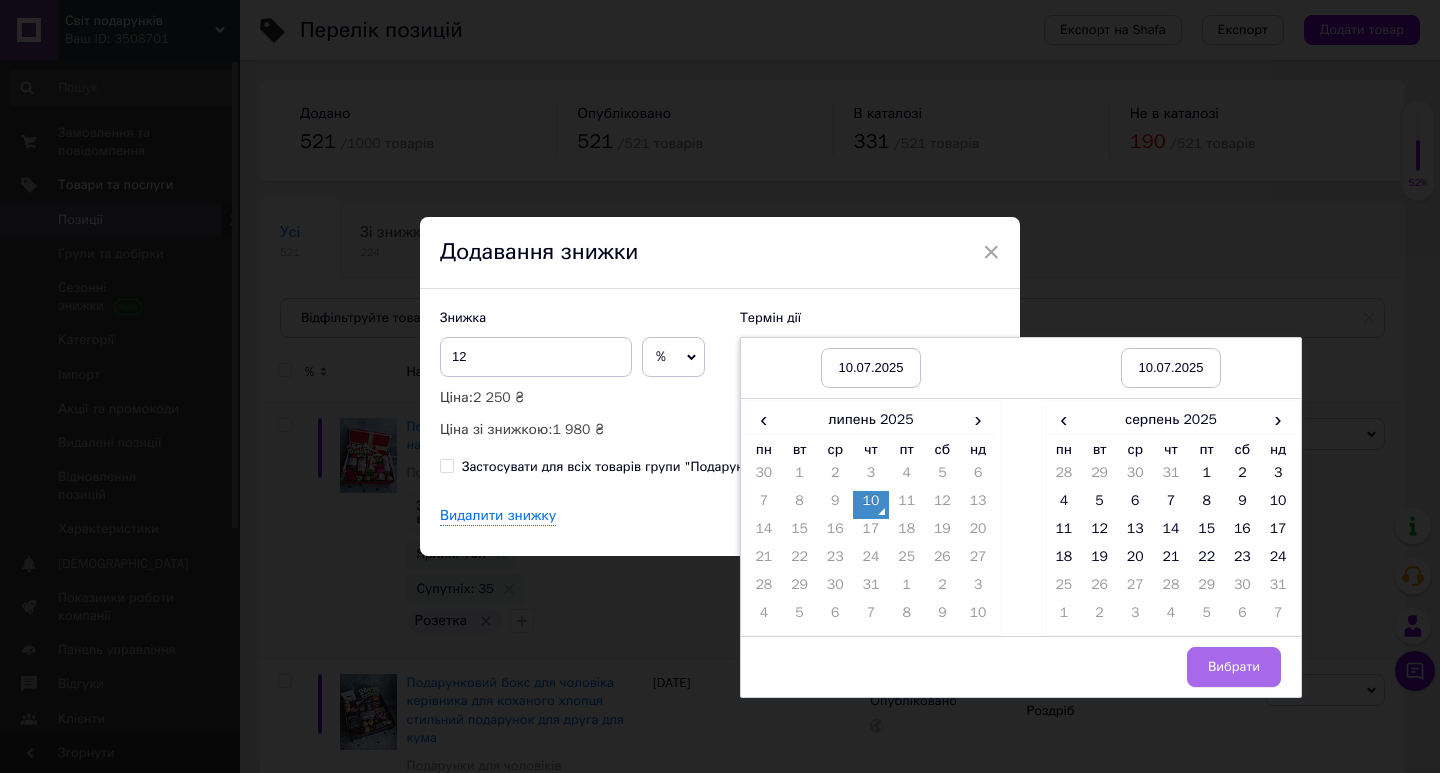 drag, startPoint x: 1263, startPoint y: 562, endPoint x: 1228, endPoint y: 679, distance: 122.12289 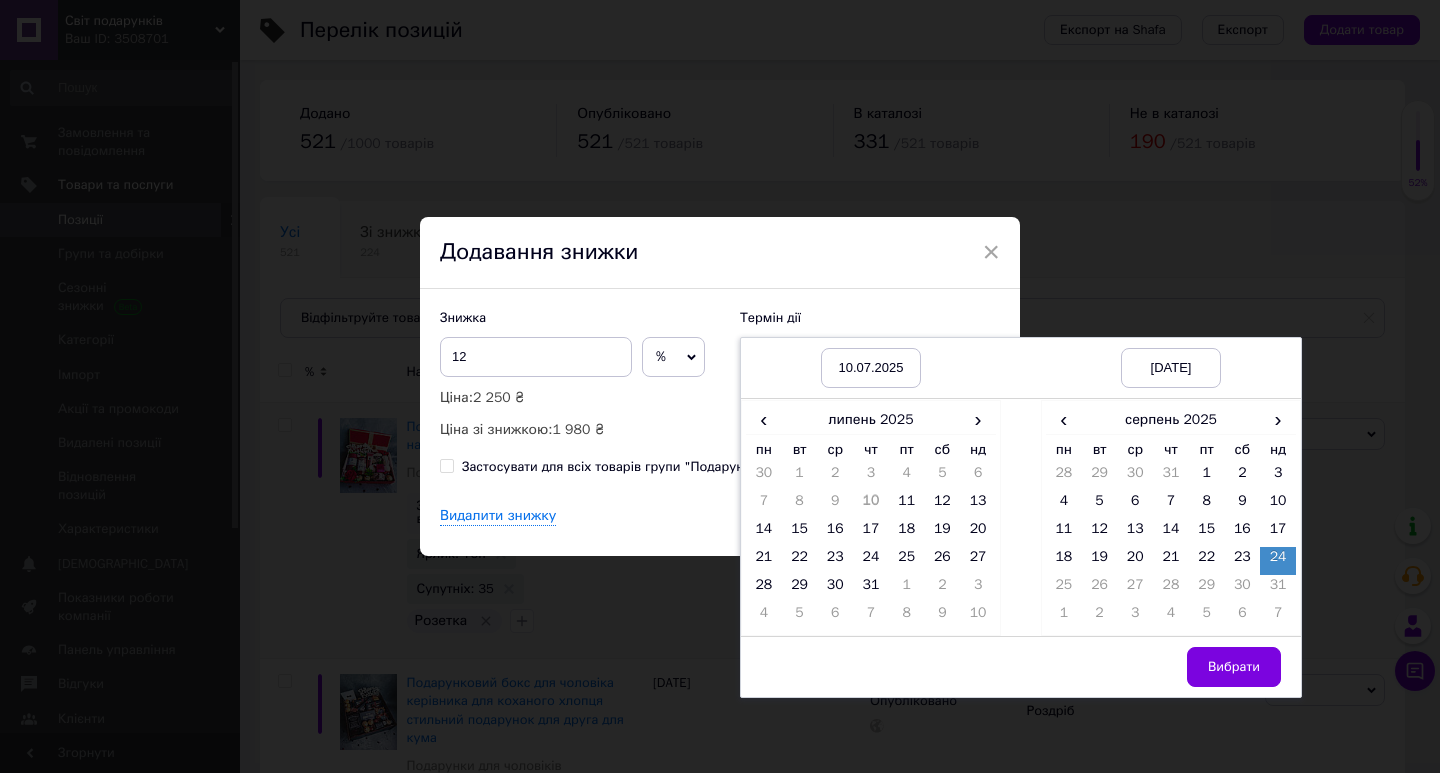 drag, startPoint x: 1229, startPoint y: 676, endPoint x: 1037, endPoint y: 556, distance: 226.41554 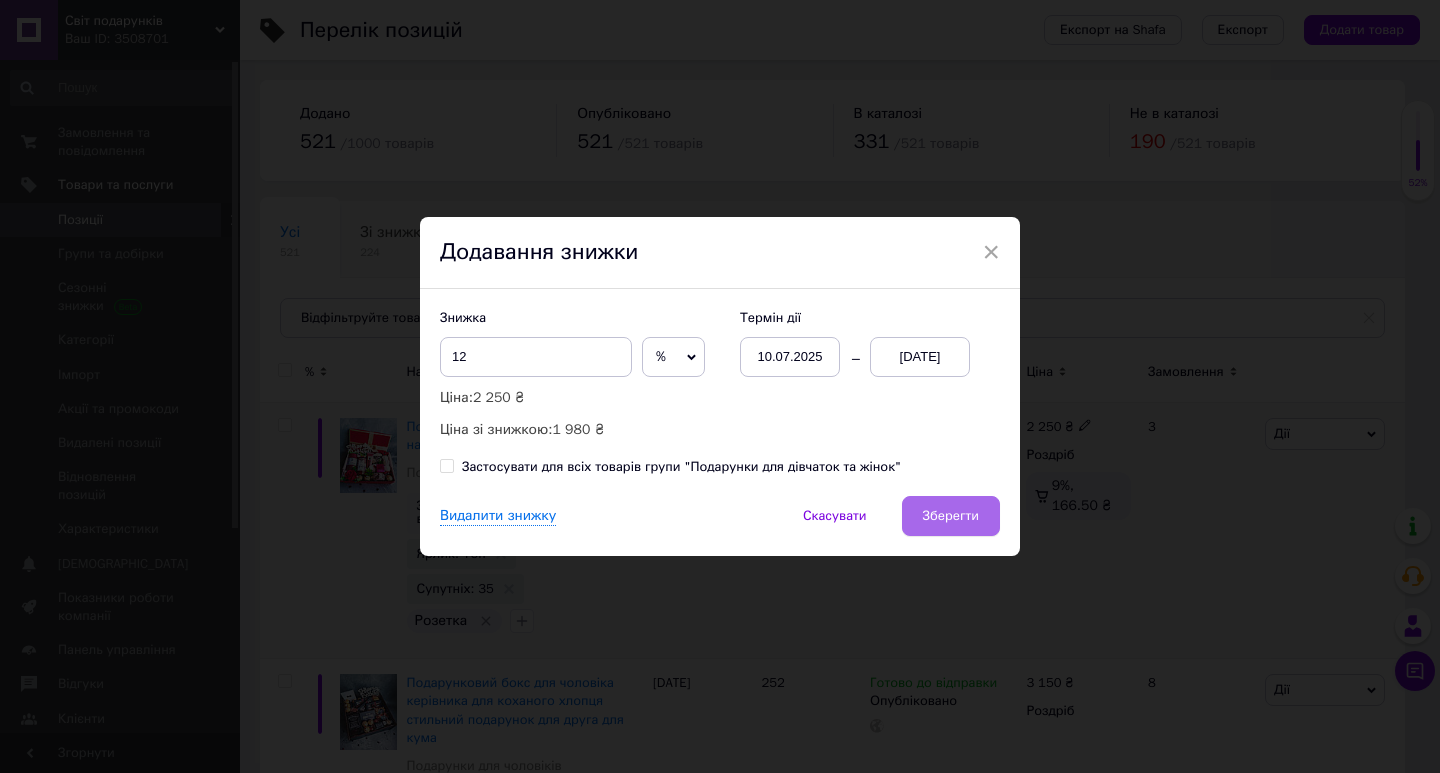 click on "Зберегти" at bounding box center [951, 516] 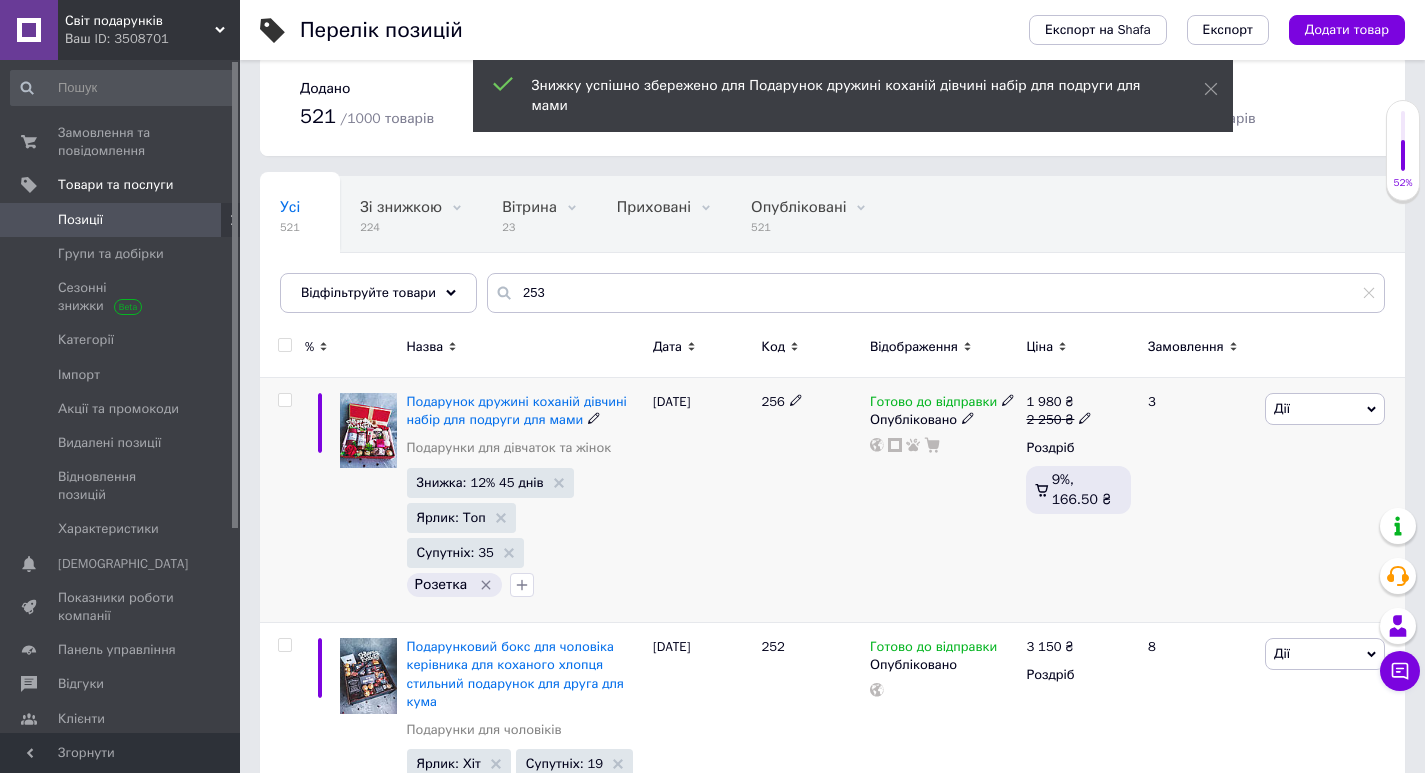 scroll, scrollTop: 400, scrollLeft: 0, axis: vertical 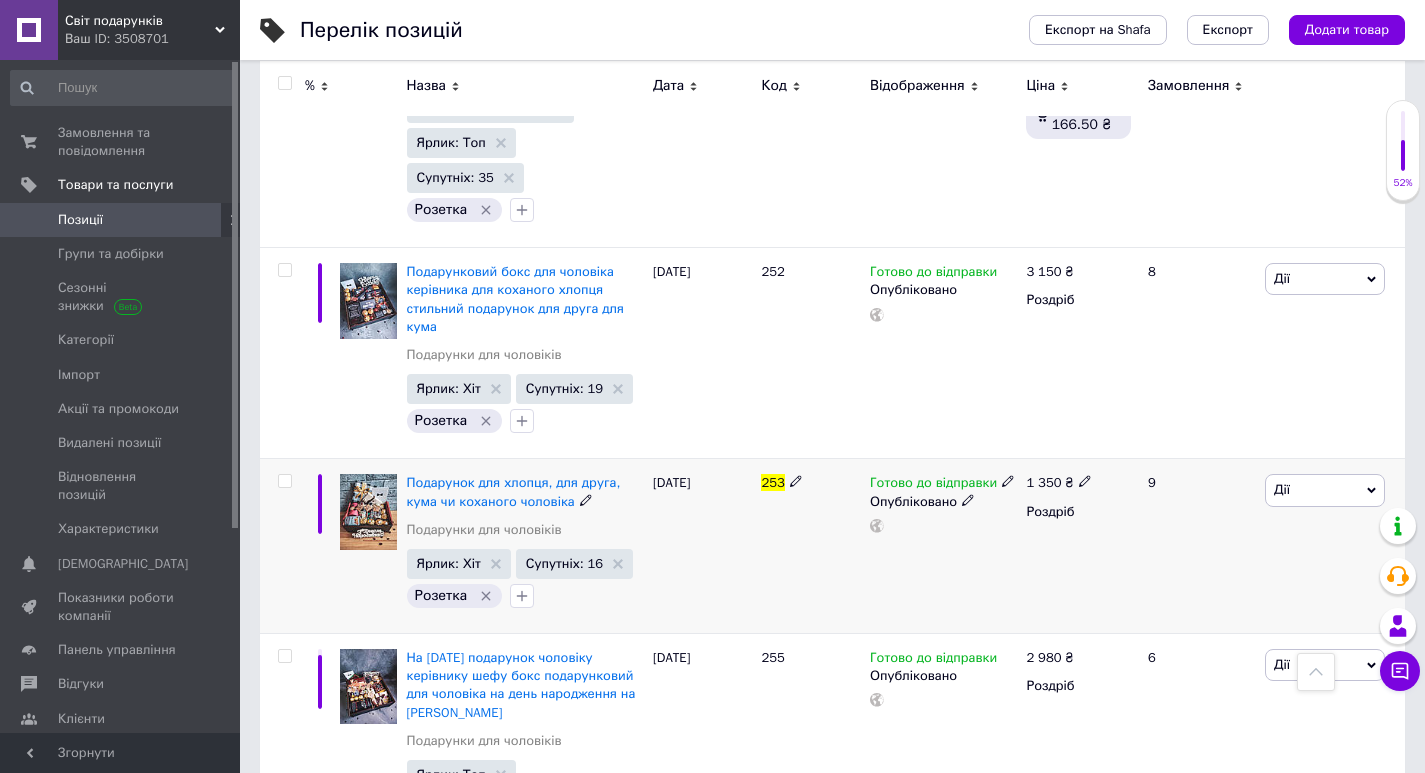click 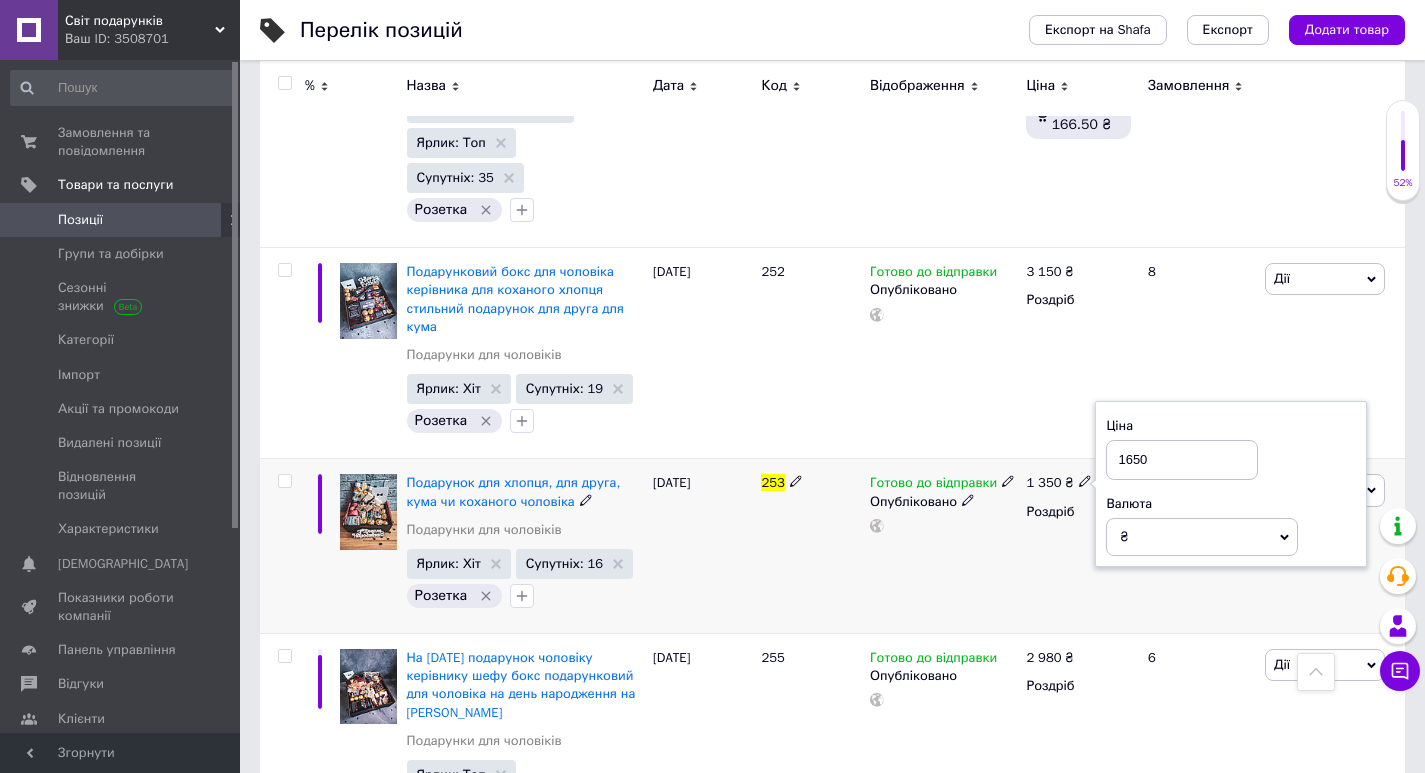 type on "1650" 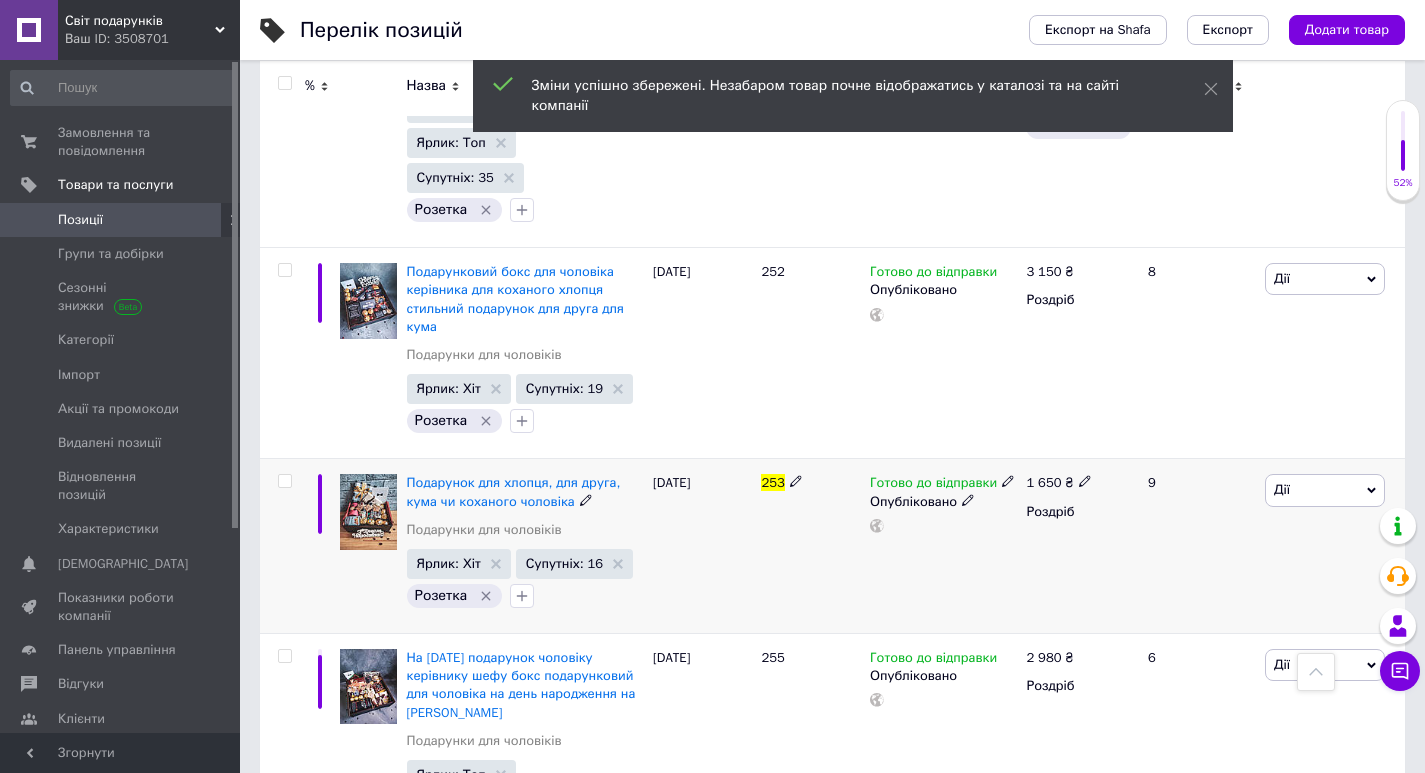 click on "Дії" at bounding box center (1325, 490) 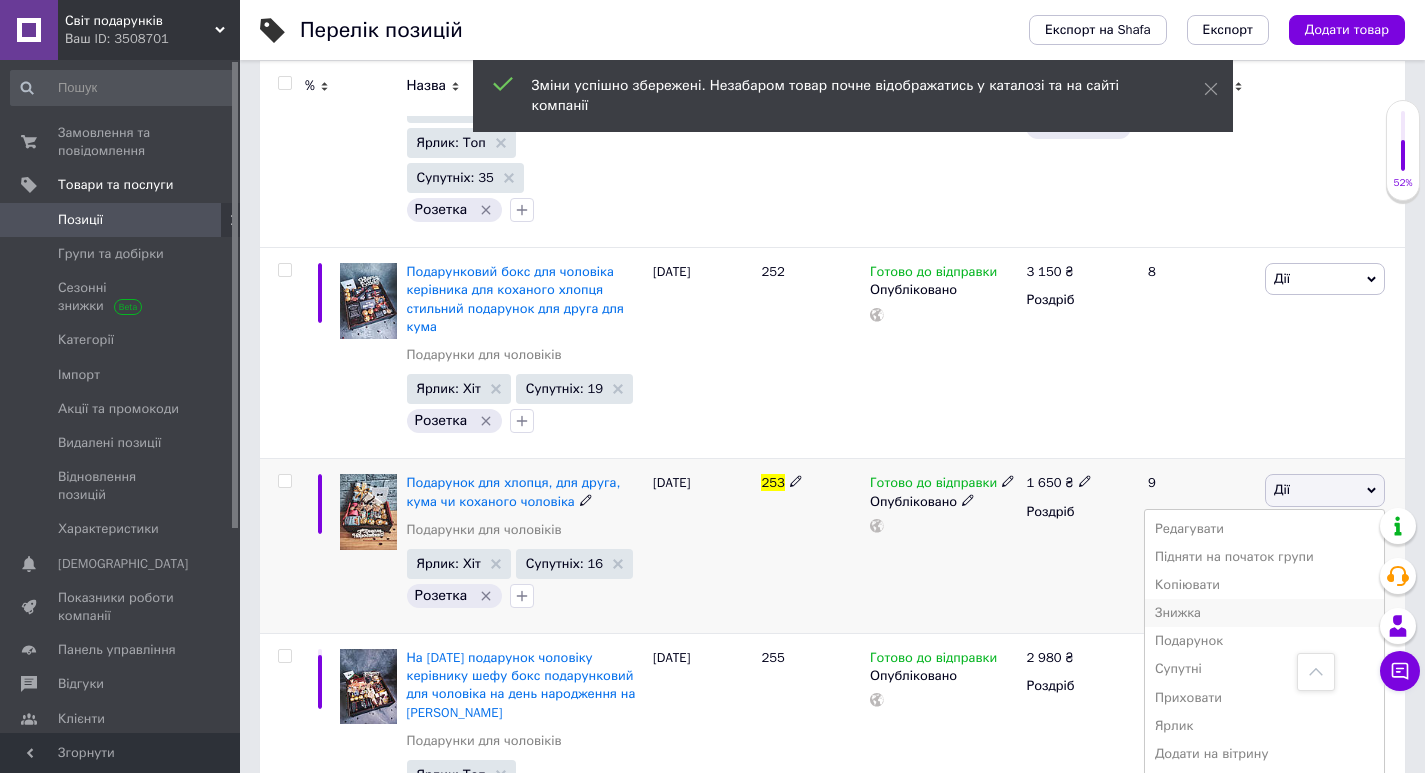 click on "Знижка" at bounding box center (1264, 613) 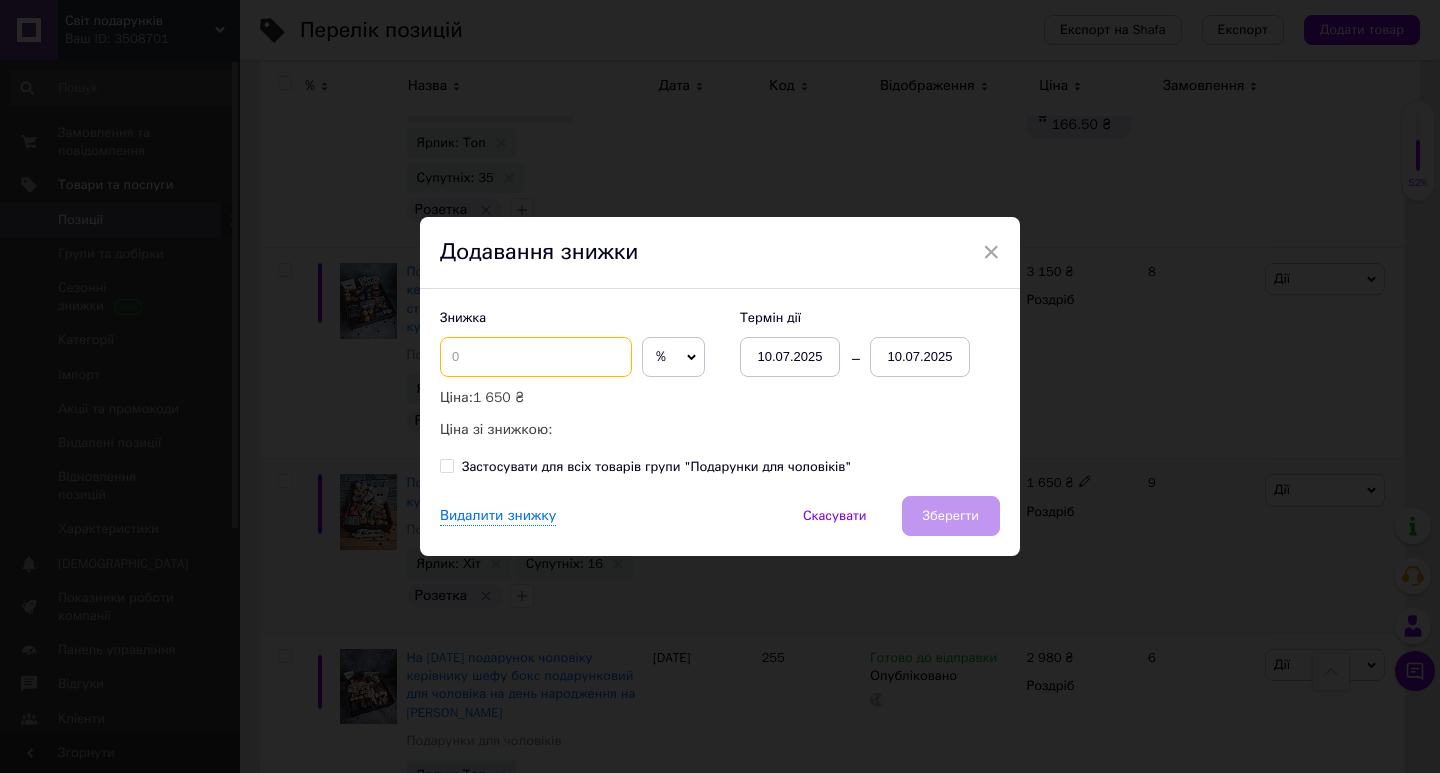click at bounding box center [536, 357] 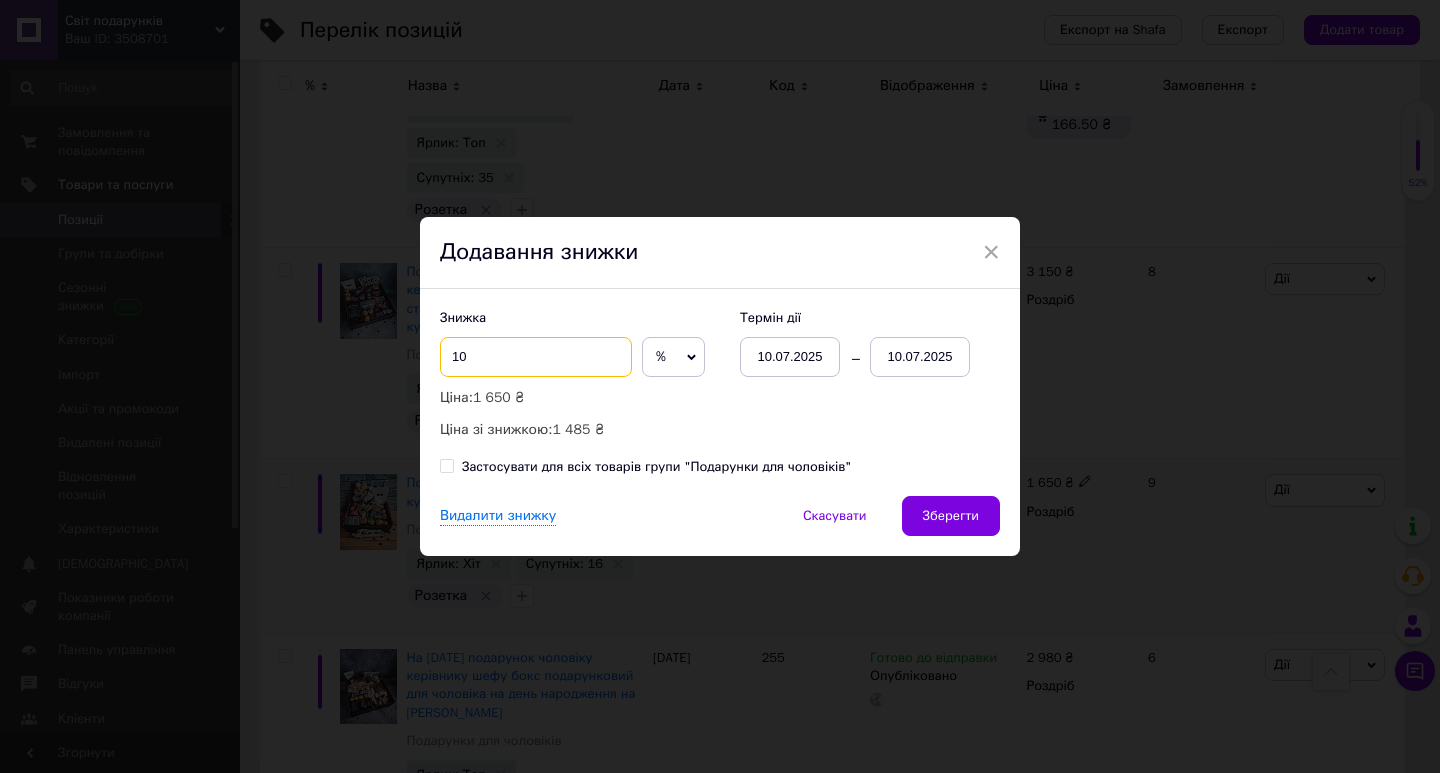 type on "10" 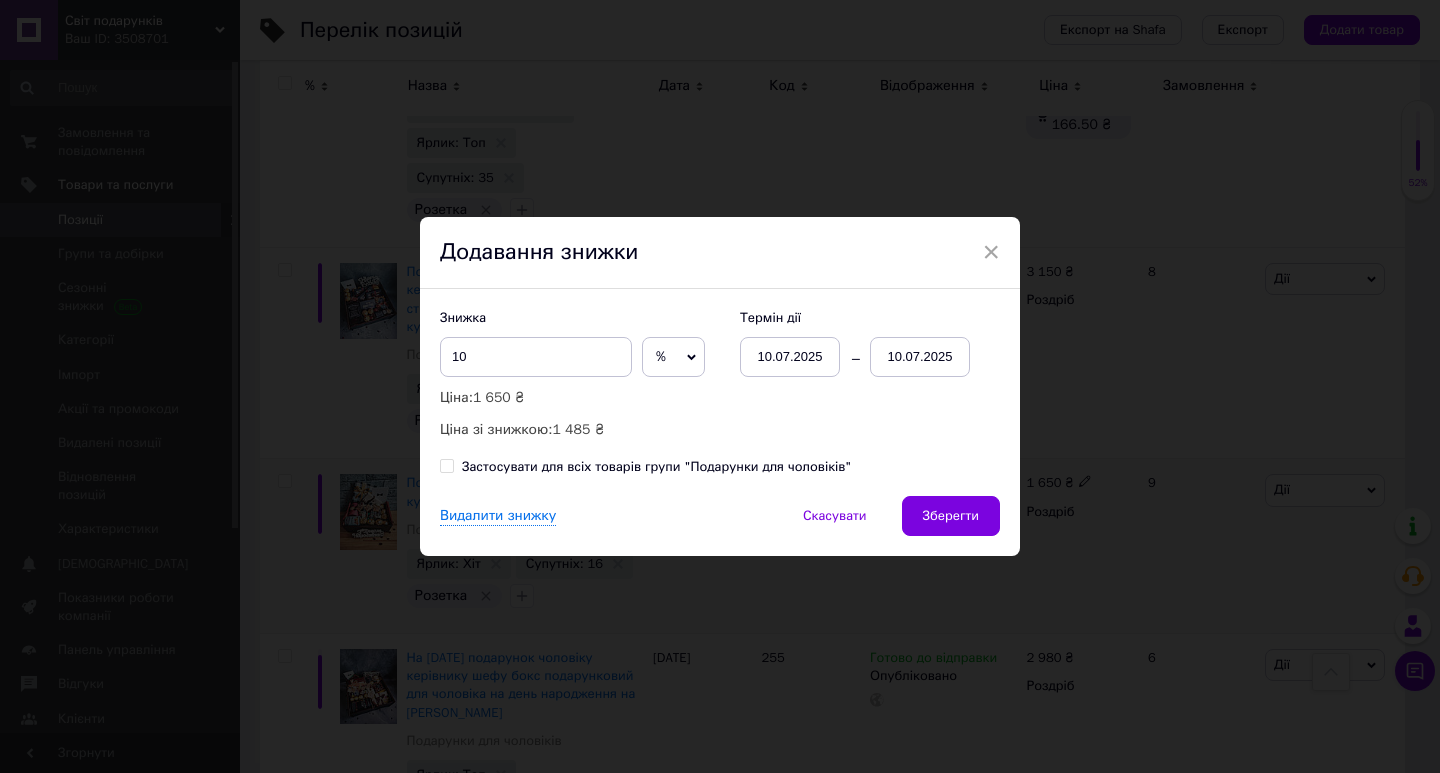 drag, startPoint x: 954, startPoint y: 353, endPoint x: 1187, endPoint y: 319, distance: 235.46762 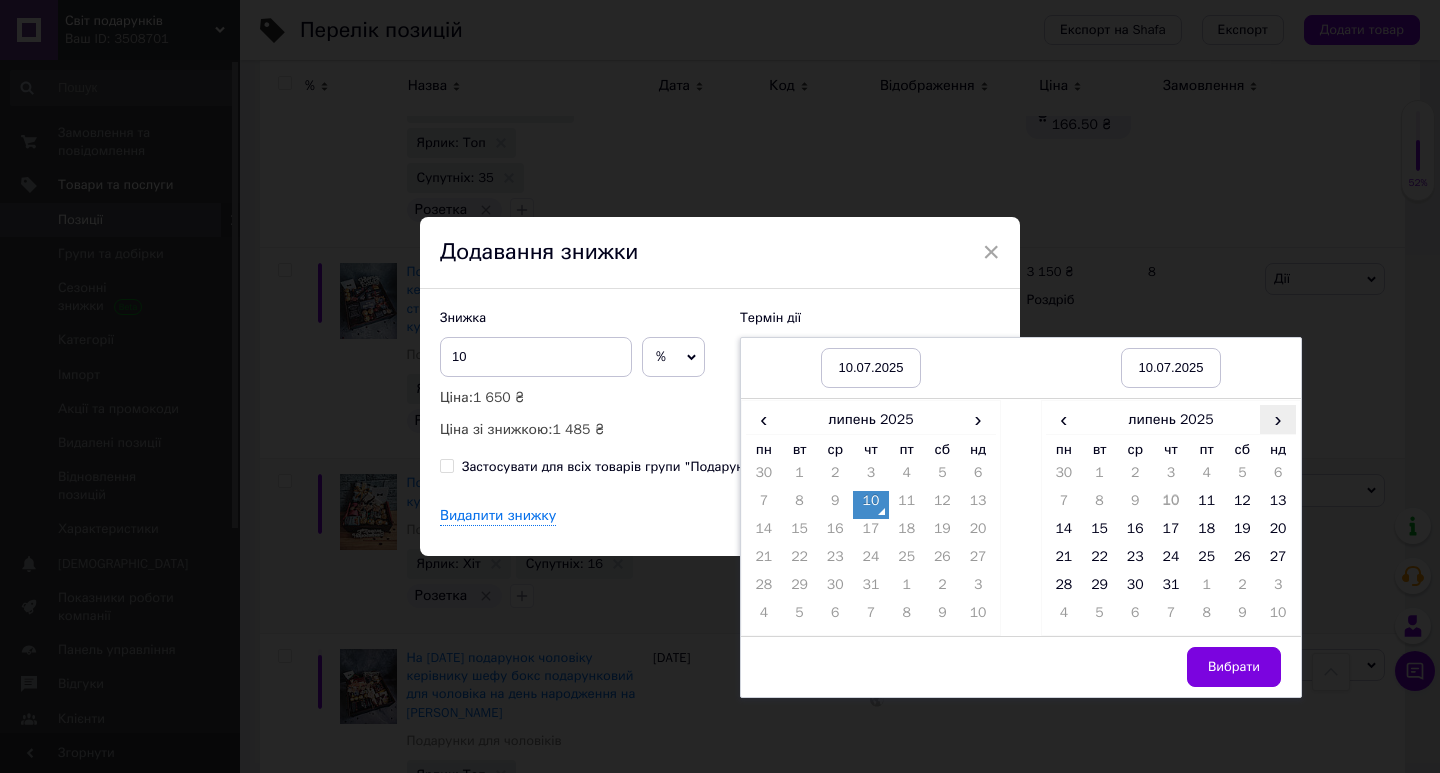 click on "›" at bounding box center [1278, 419] 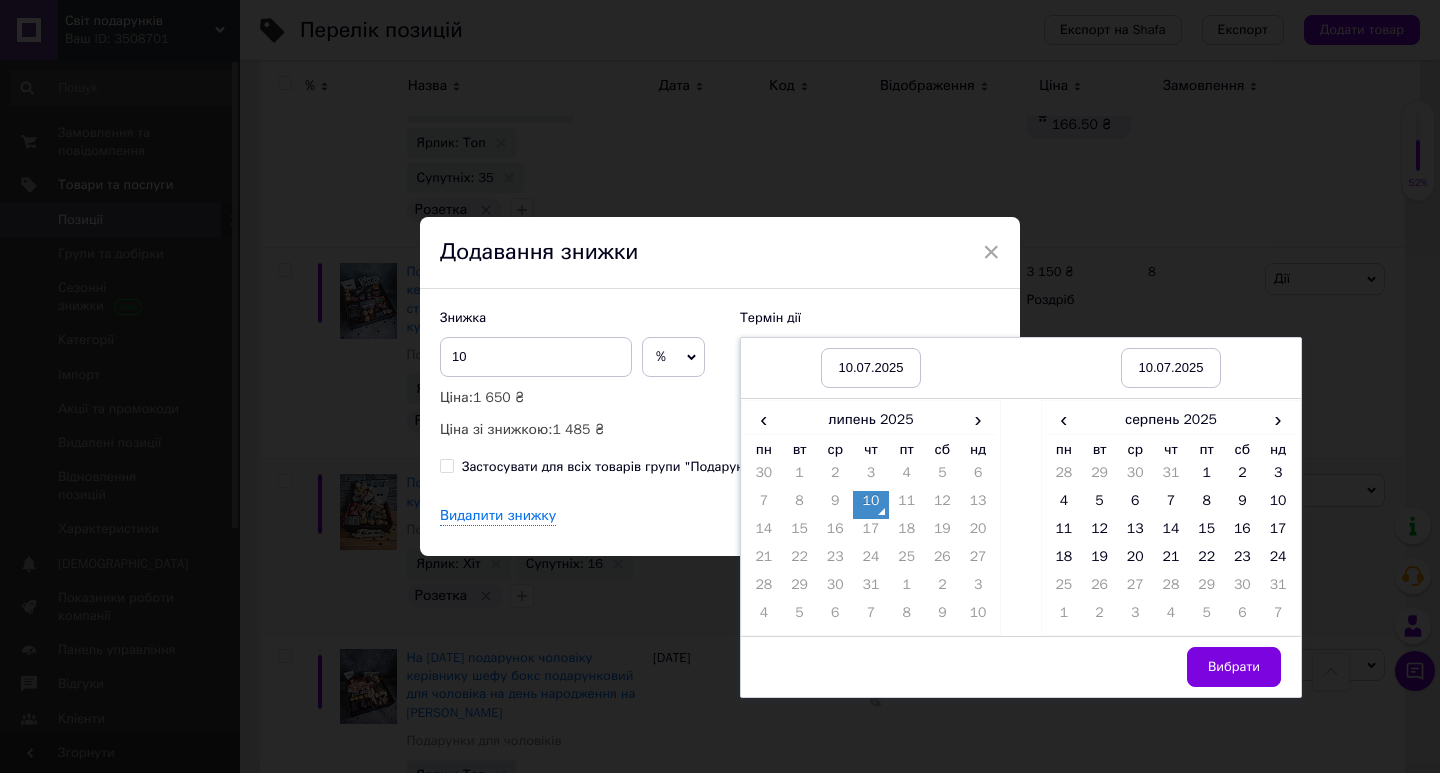 drag, startPoint x: 1271, startPoint y: 548, endPoint x: 1239, endPoint y: 597, distance: 58.5235 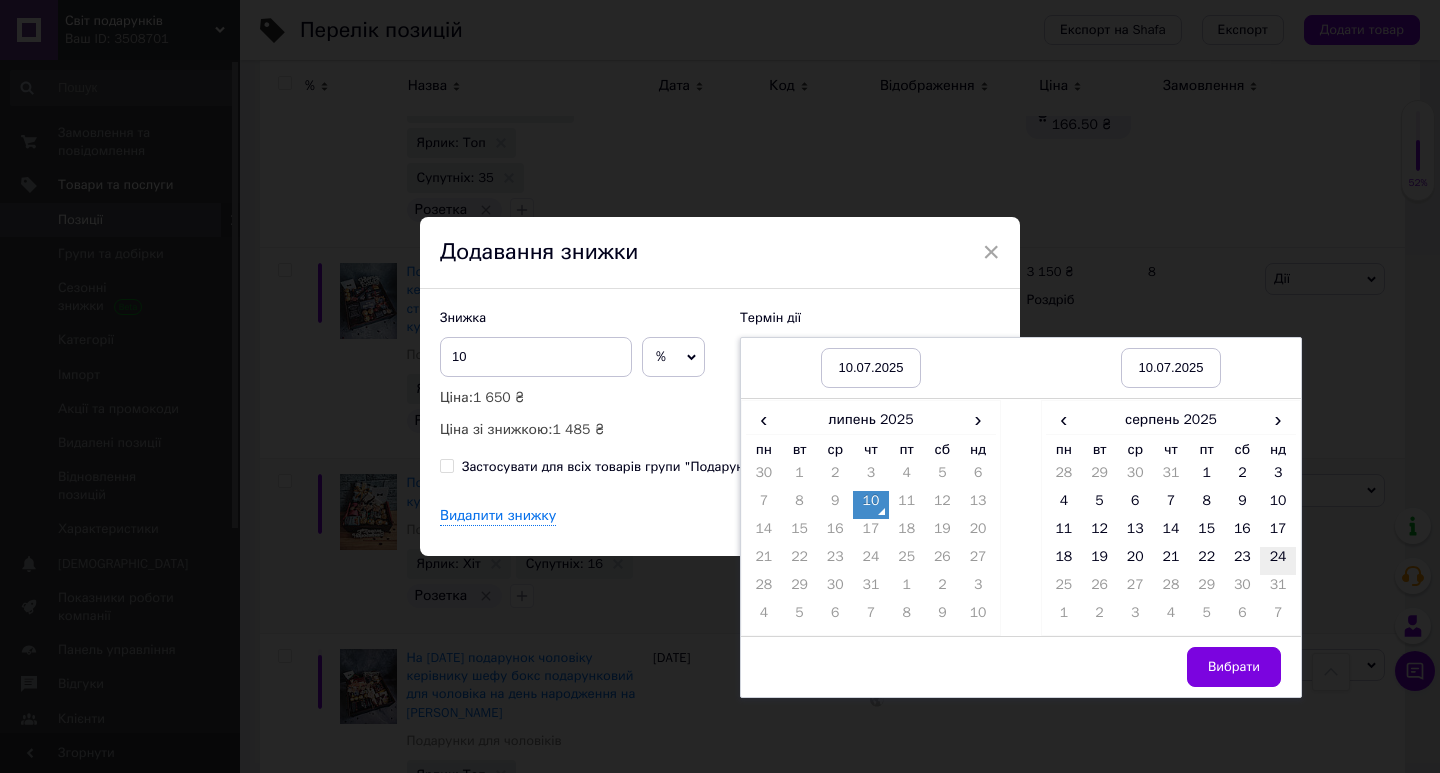 click on "24" at bounding box center [1278, 561] 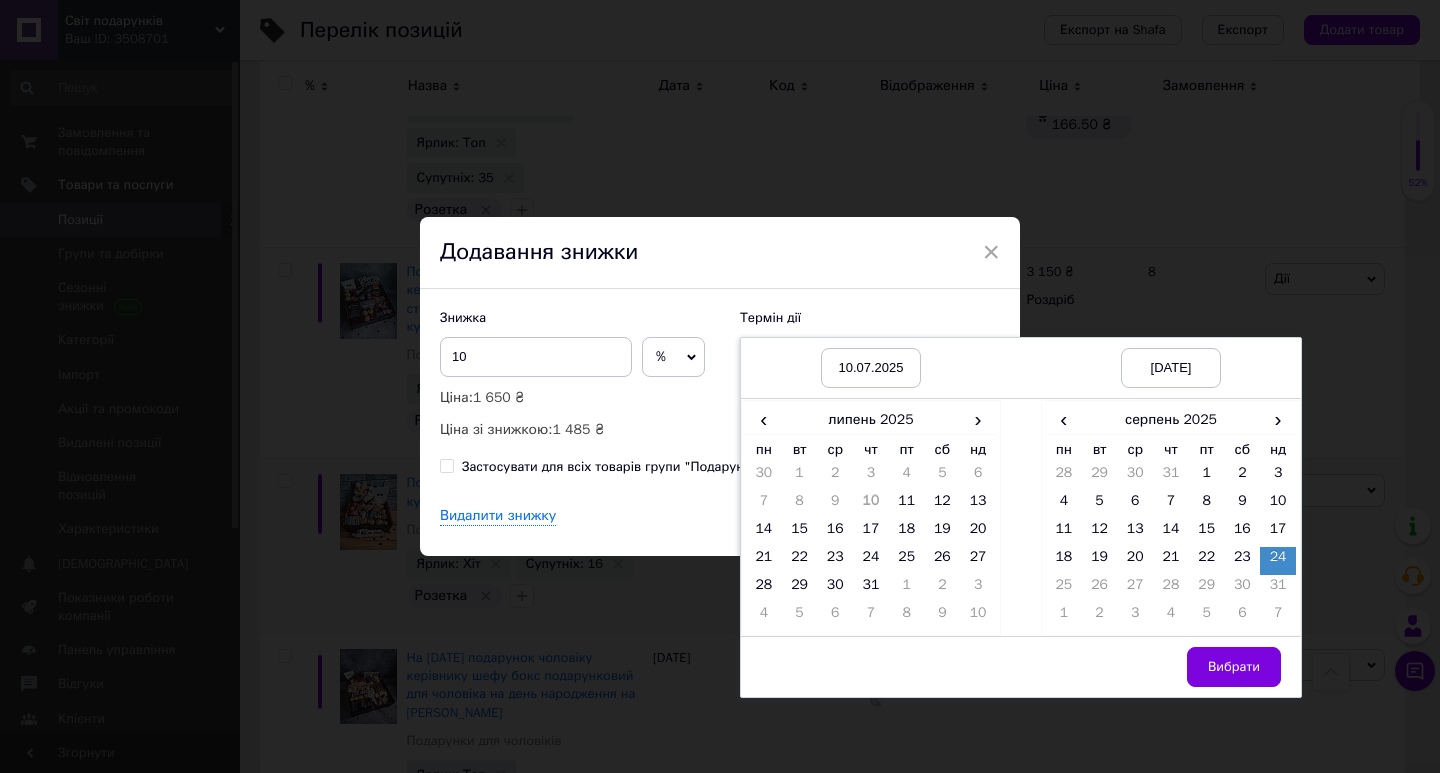 drag, startPoint x: 1264, startPoint y: 673, endPoint x: 1234, endPoint y: 640, distance: 44.598206 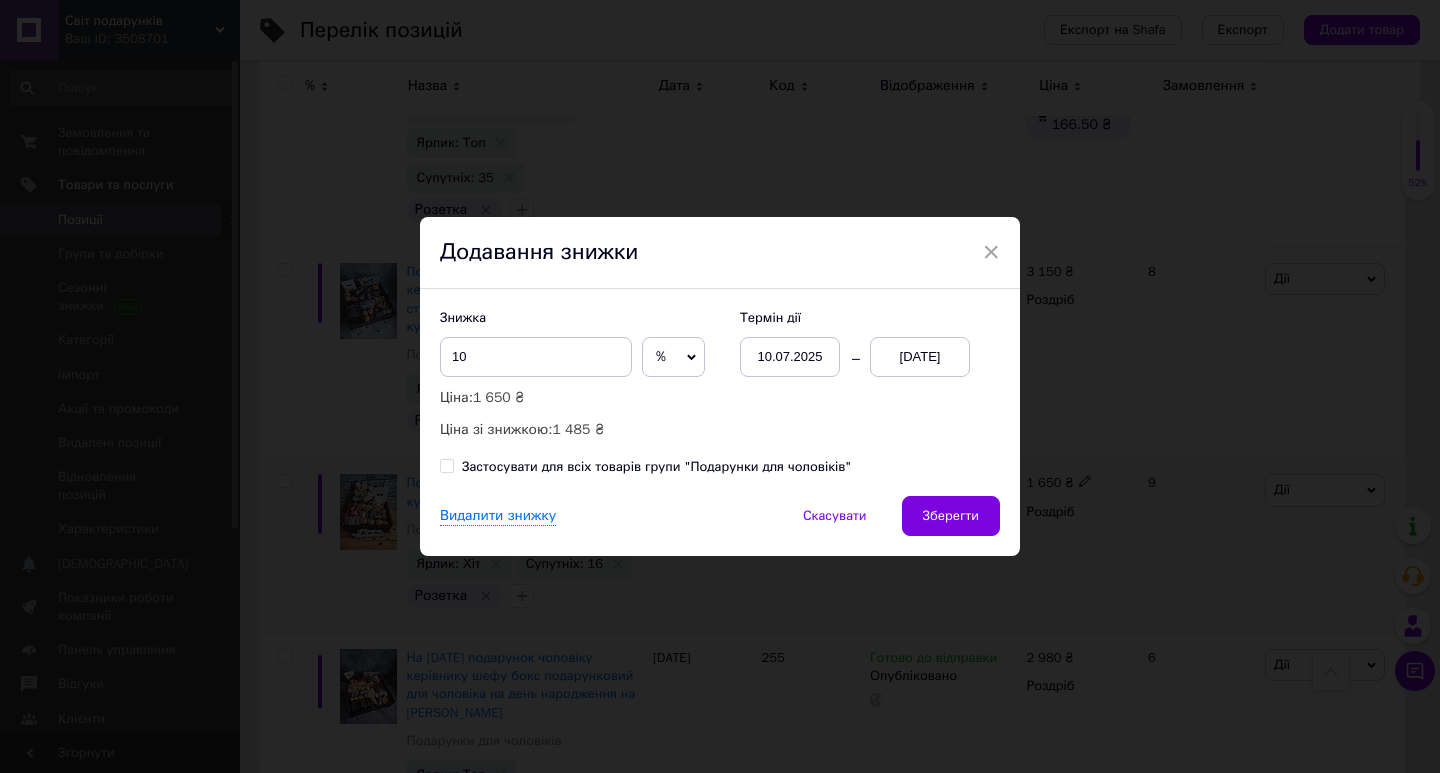 click on "Зберегти" at bounding box center [951, 516] 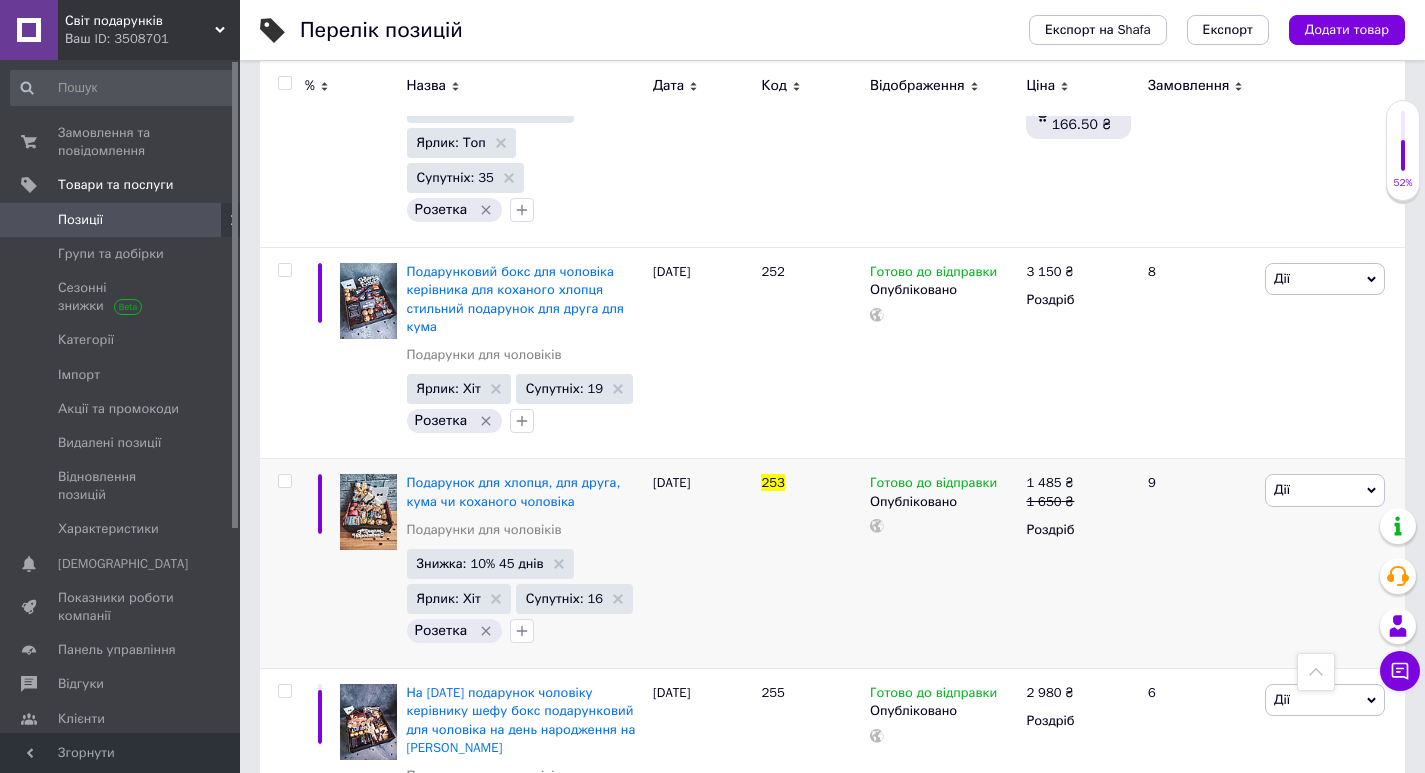 click on "Ваш ID: 3508701" at bounding box center [152, 39] 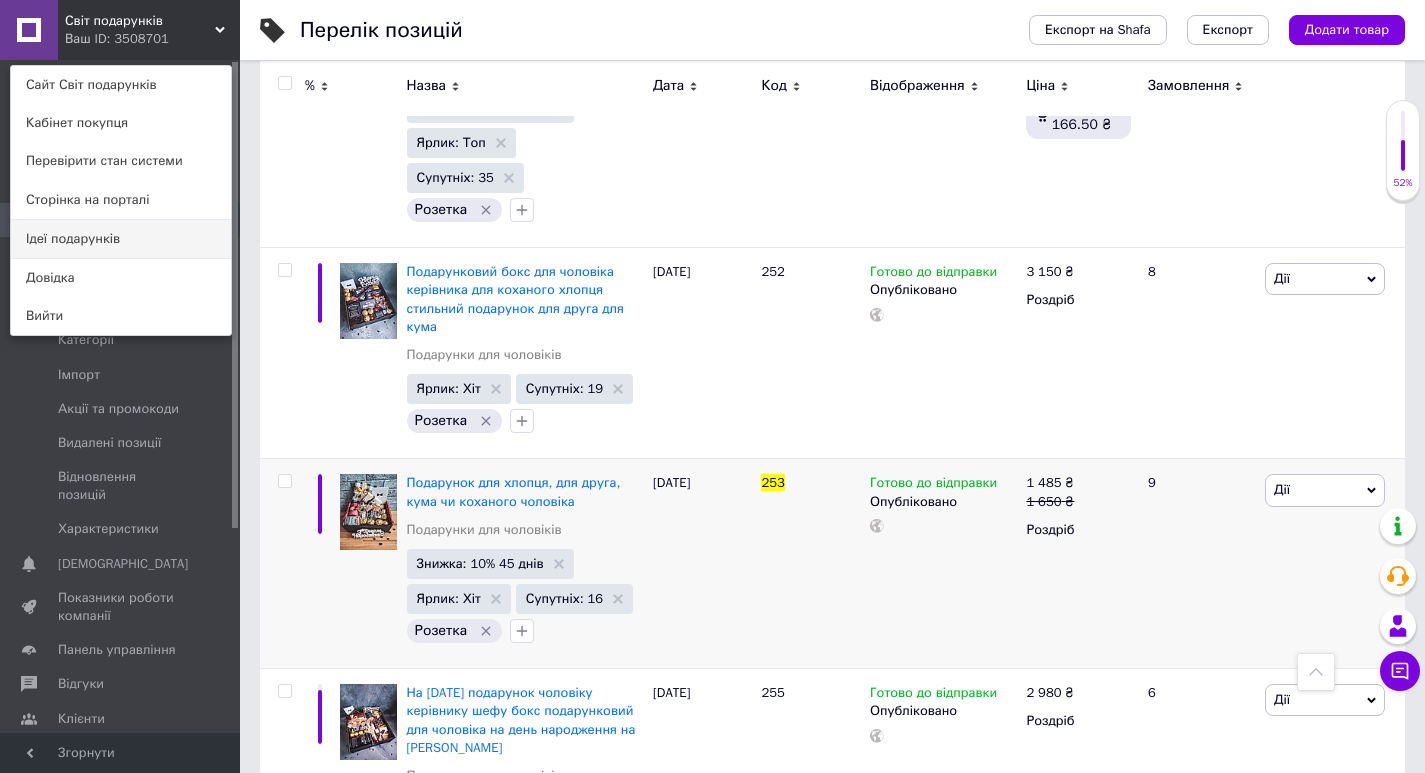 click on "Ідеї подарунків" at bounding box center [121, 239] 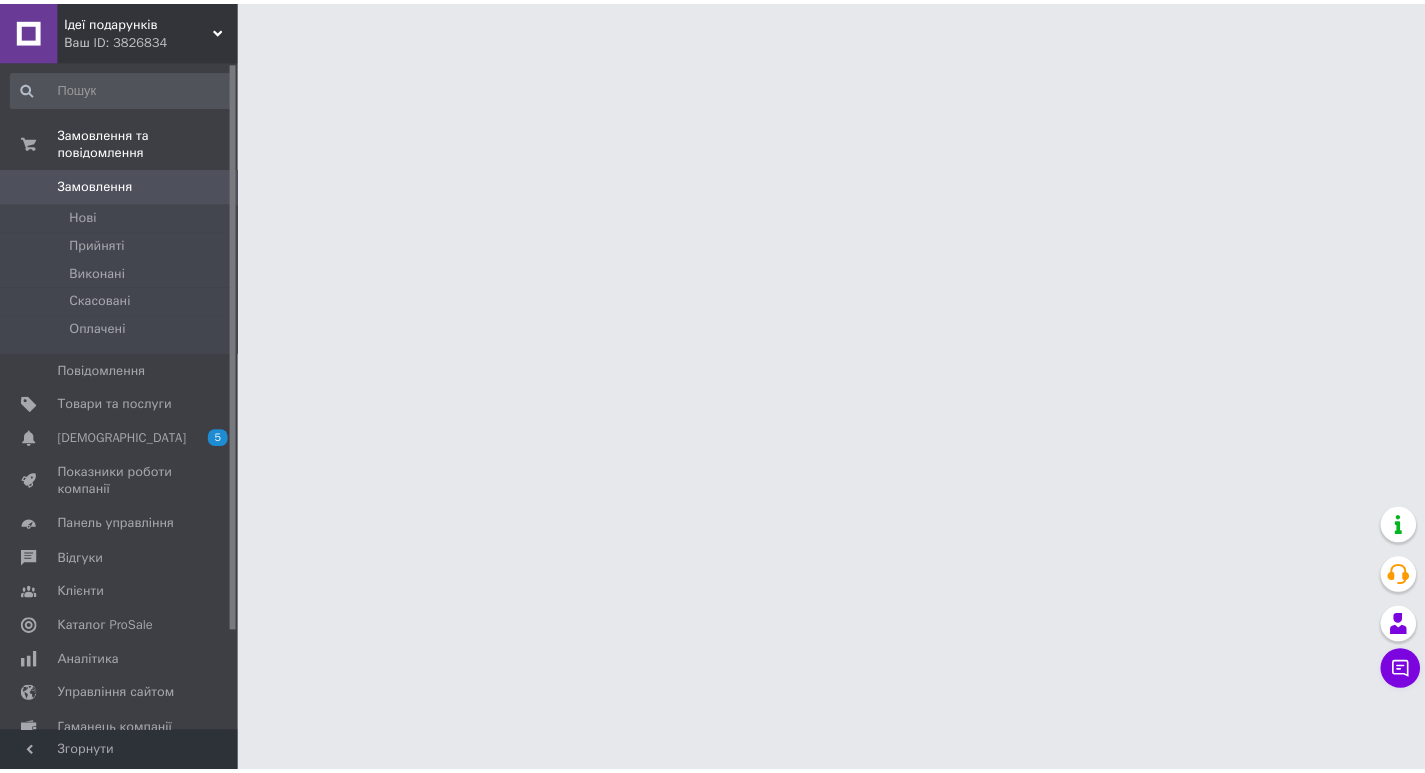 scroll, scrollTop: 0, scrollLeft: 0, axis: both 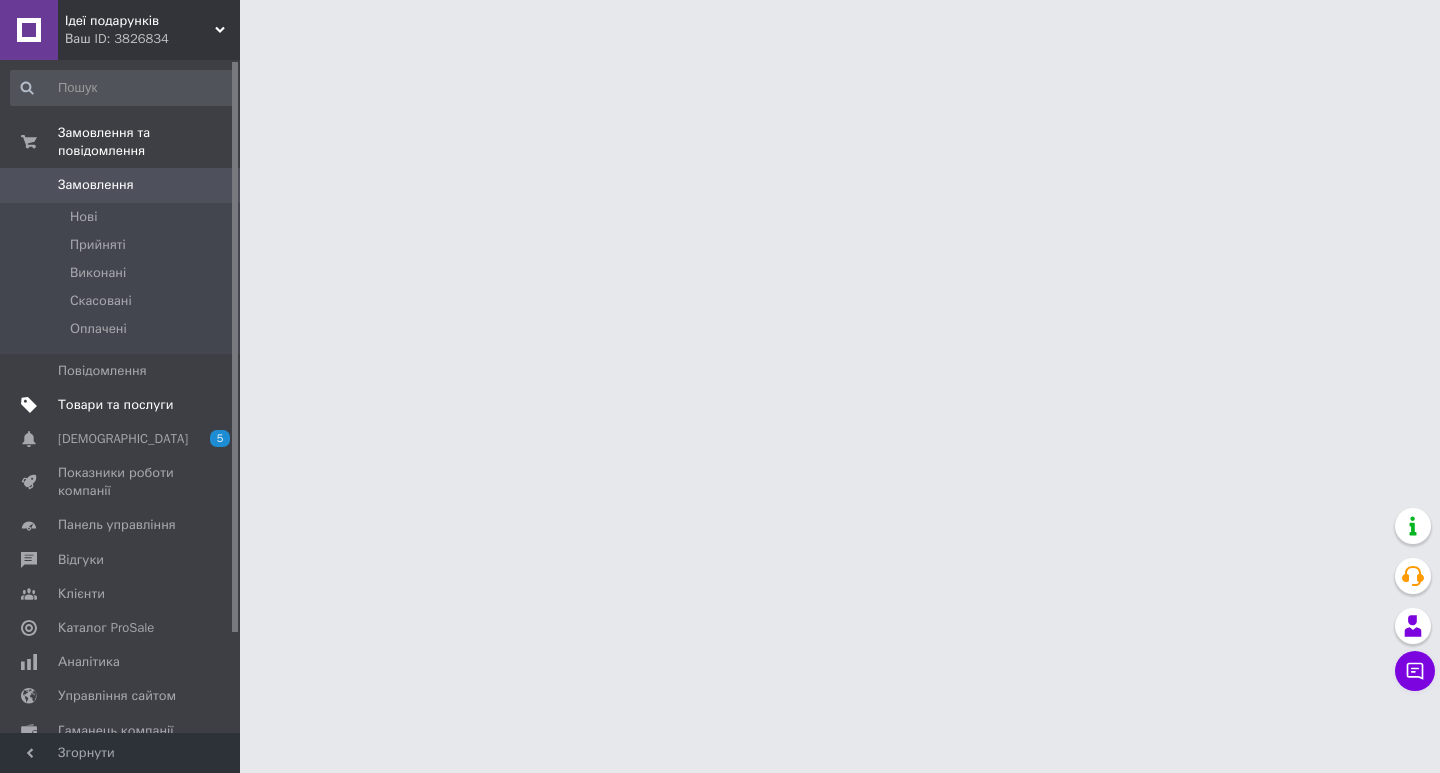 click on "Товари та послуги" at bounding box center [115, 405] 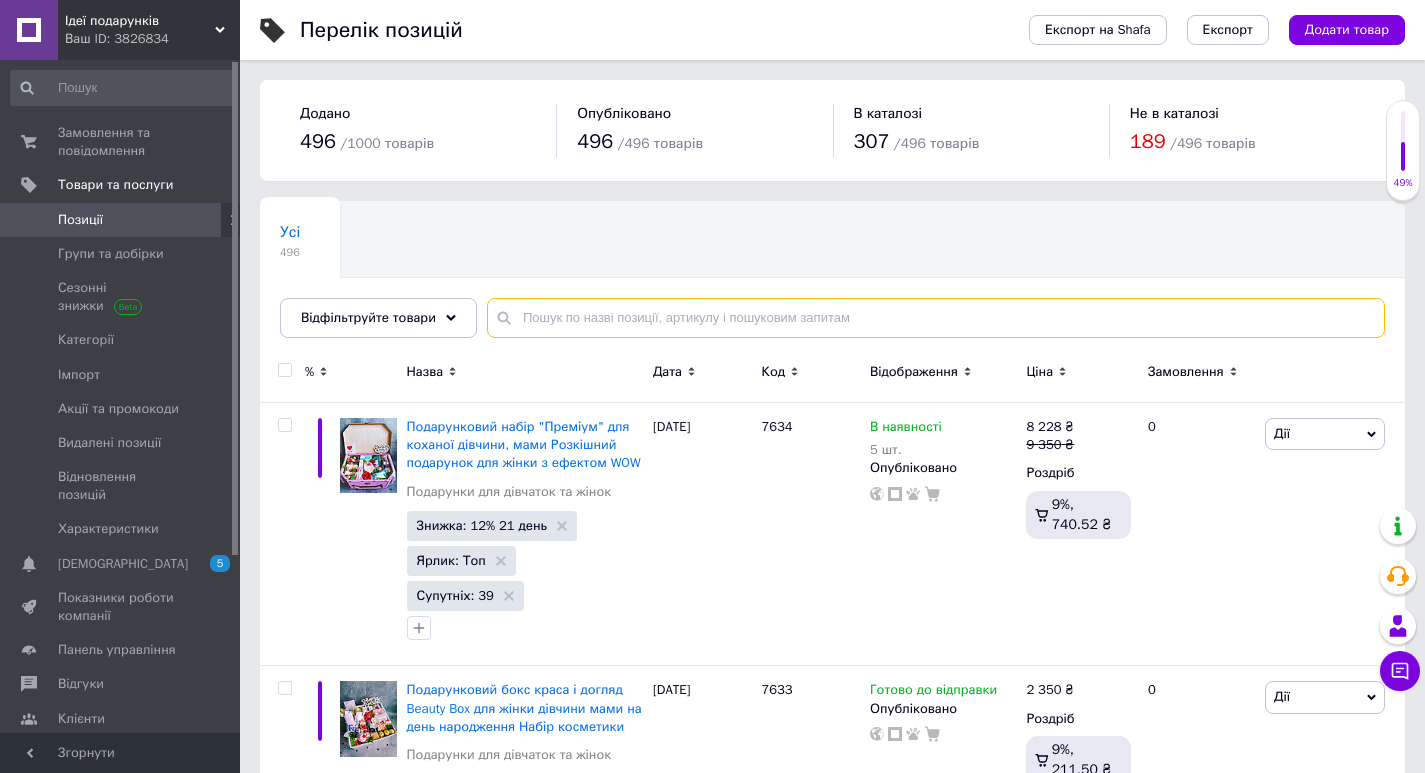 click at bounding box center [936, 318] 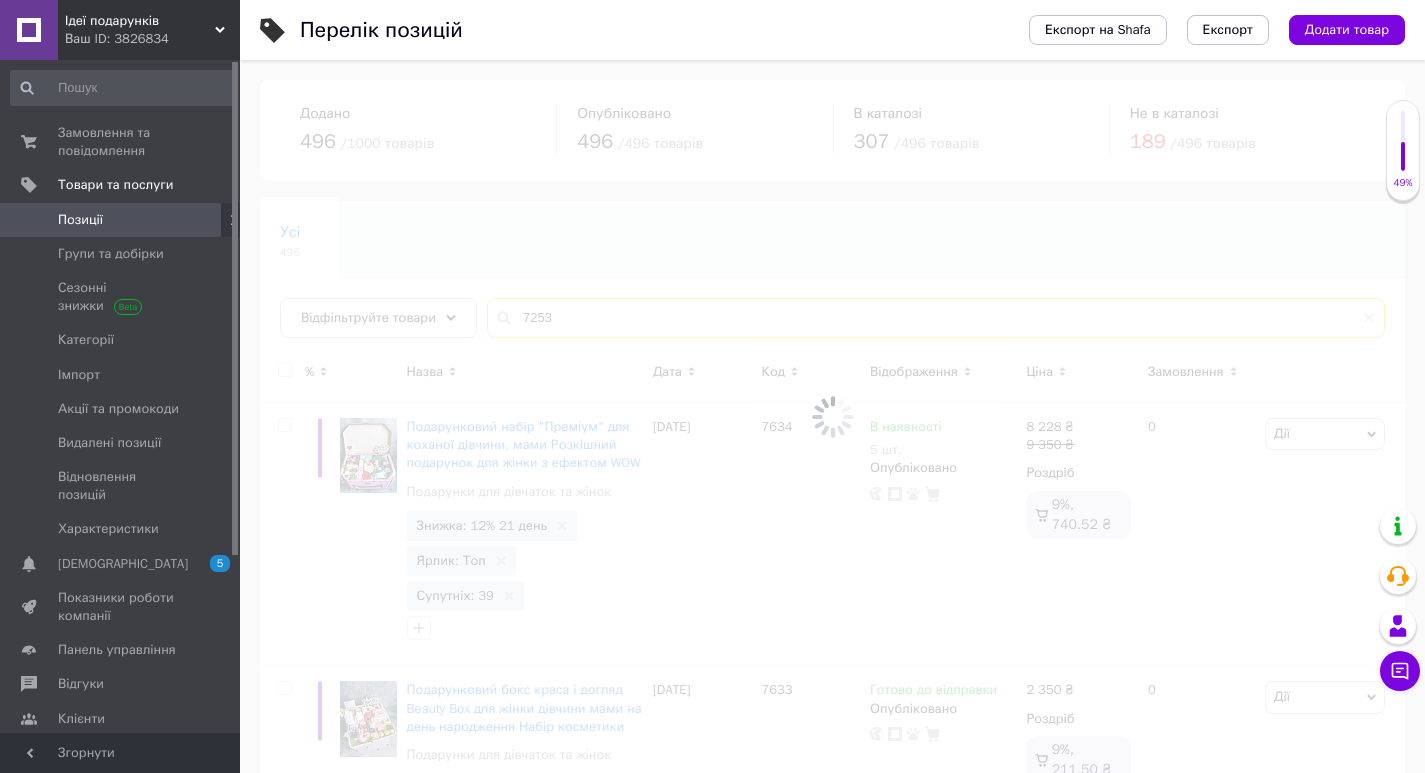 type on "7253" 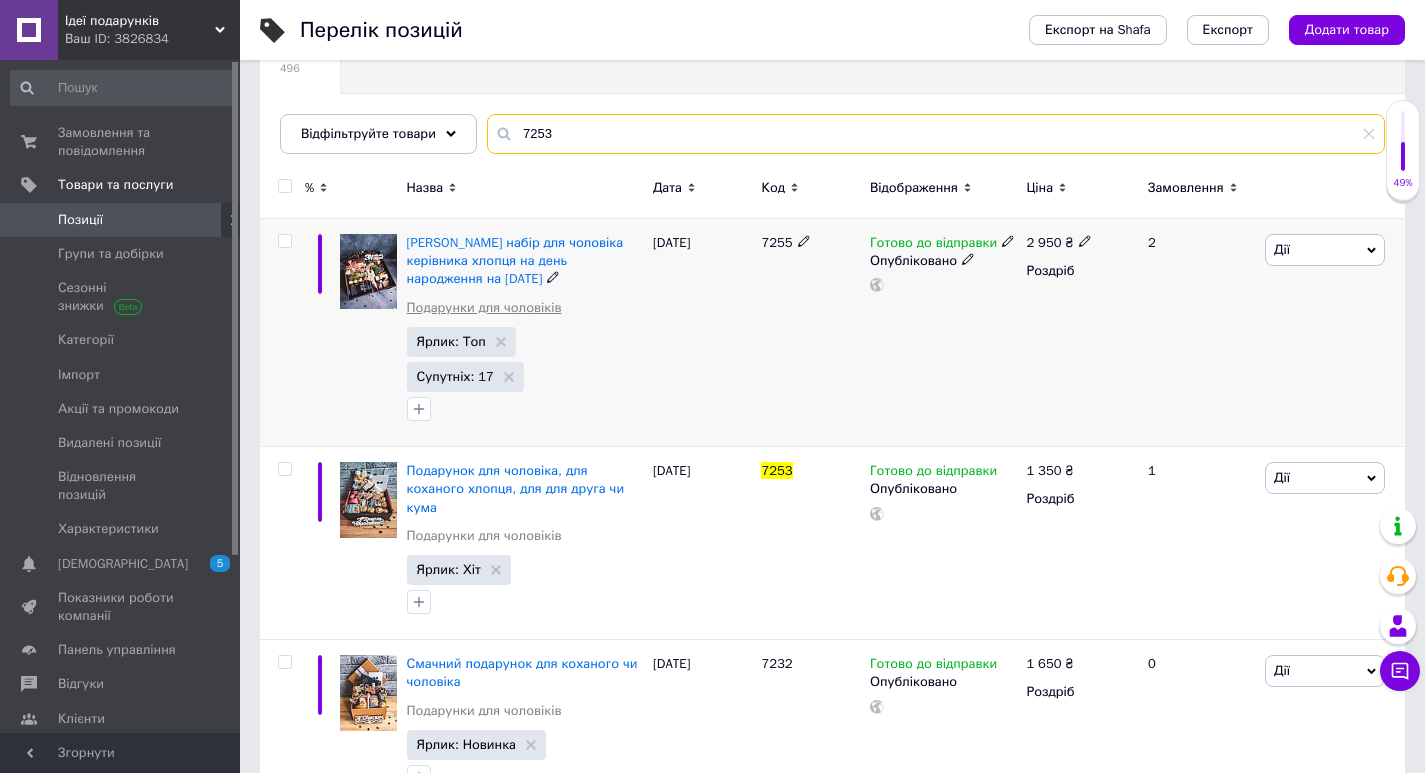 scroll, scrollTop: 300, scrollLeft: 0, axis: vertical 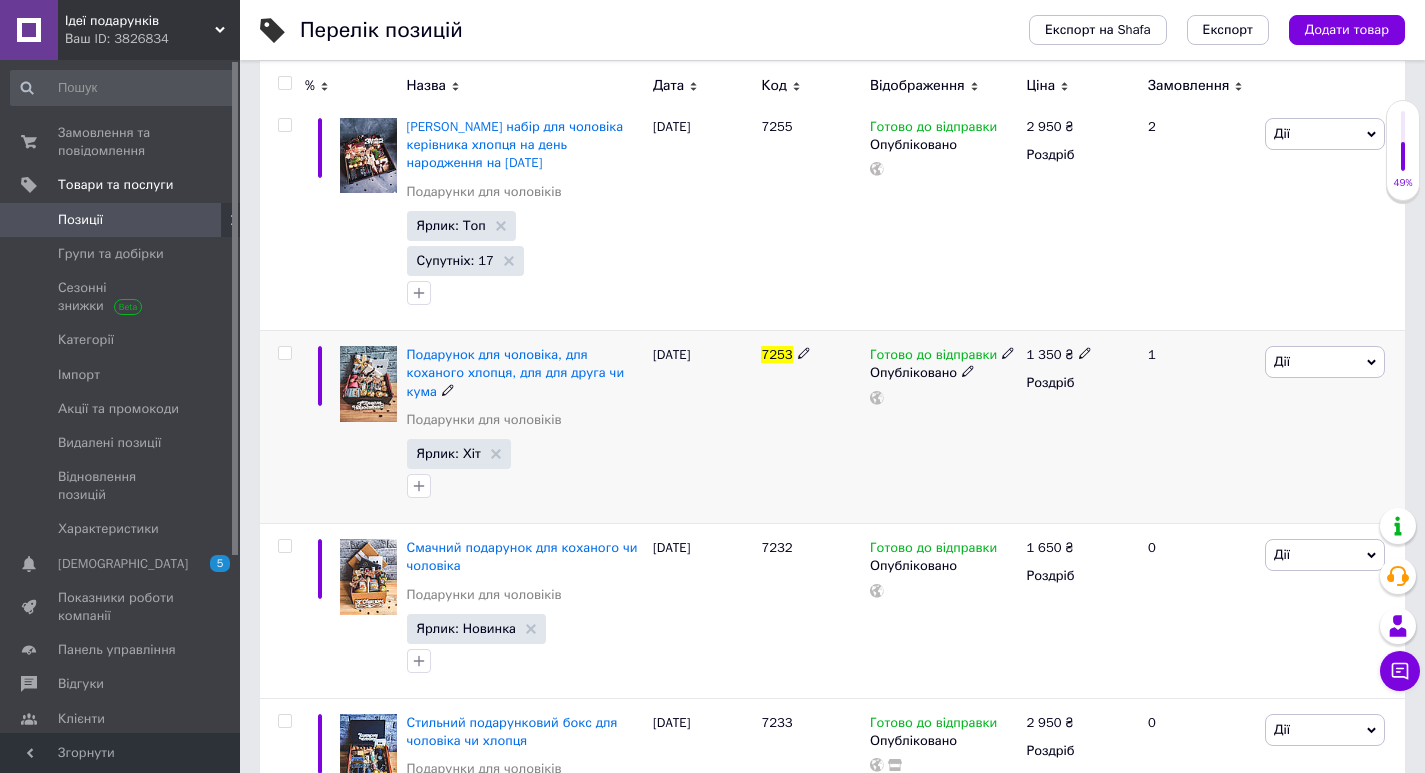 click 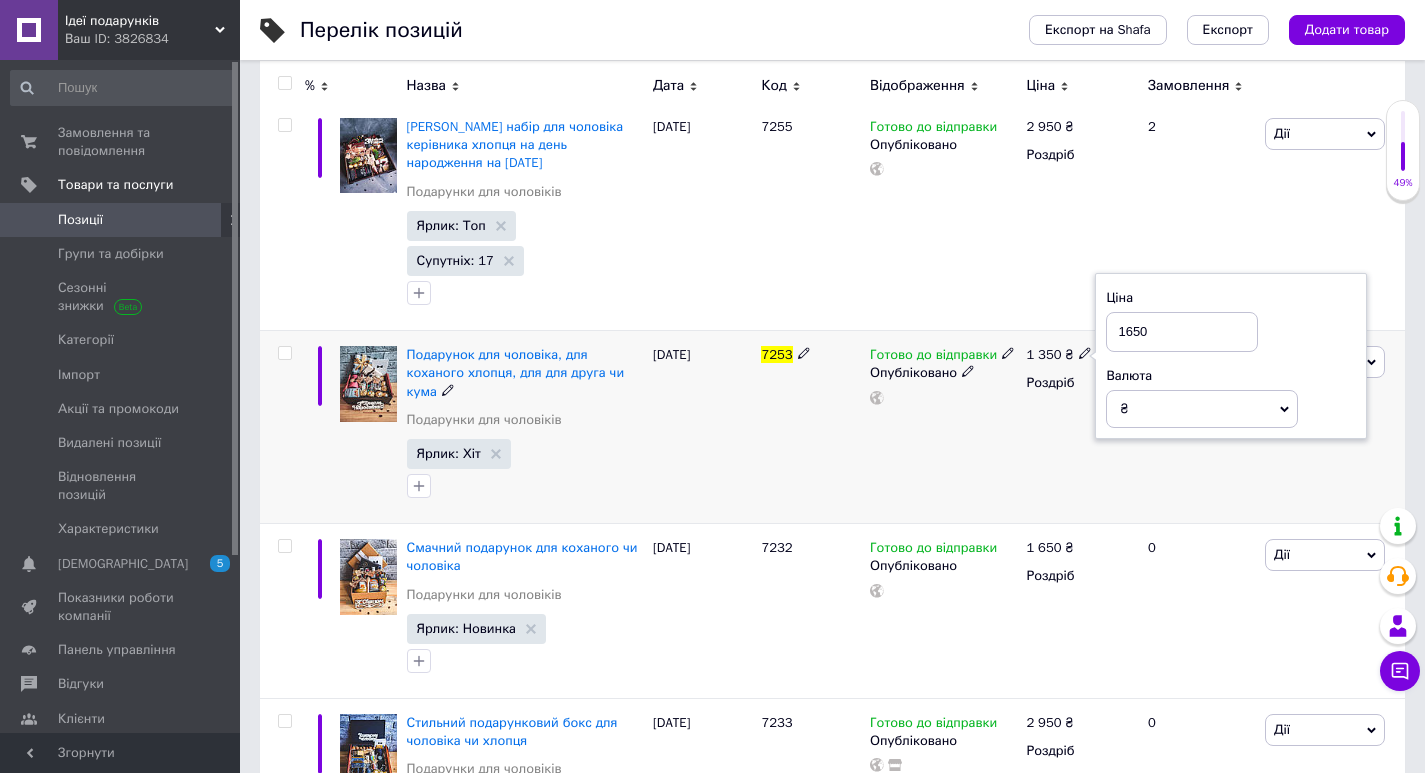 type on "1650" 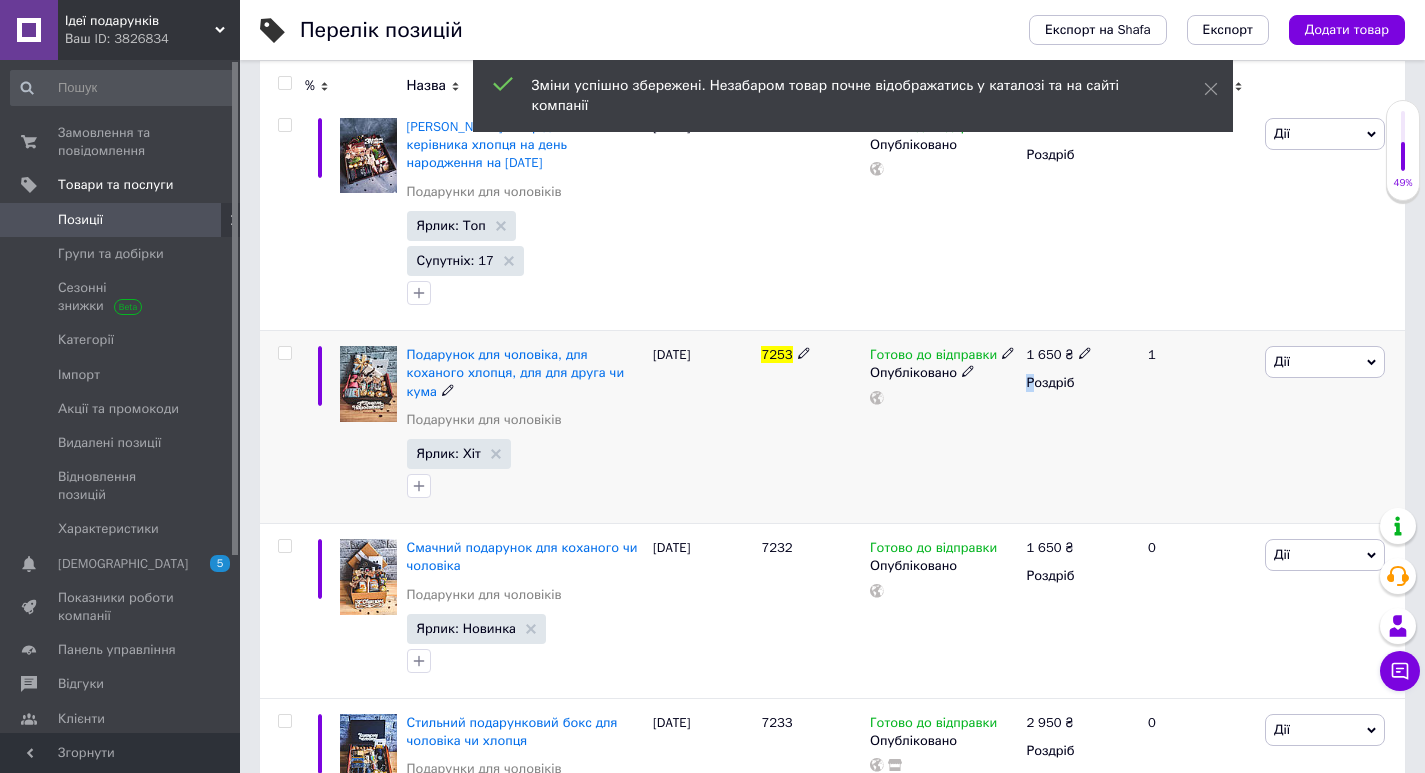 click on "Дії" at bounding box center [1325, 362] 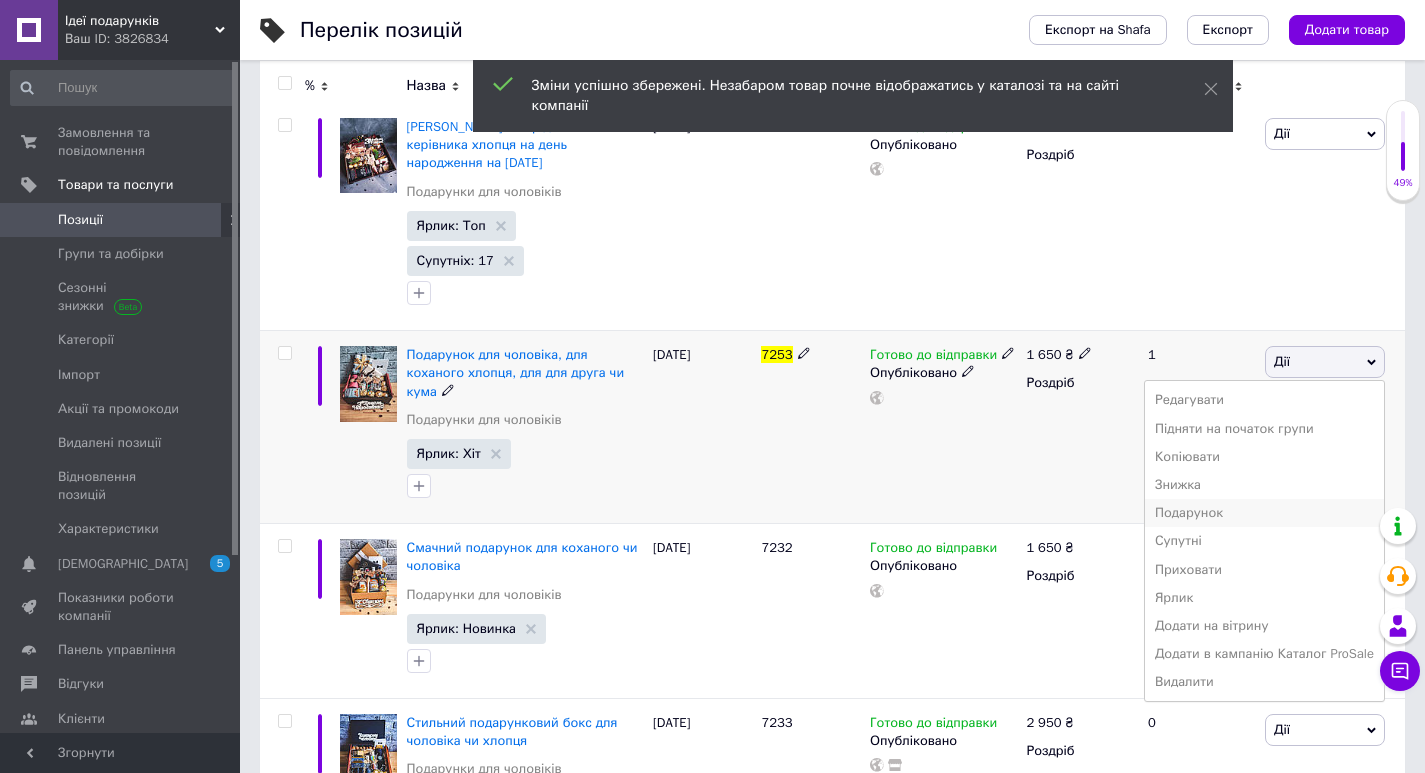 click on "Подарунок" at bounding box center [1264, 513] 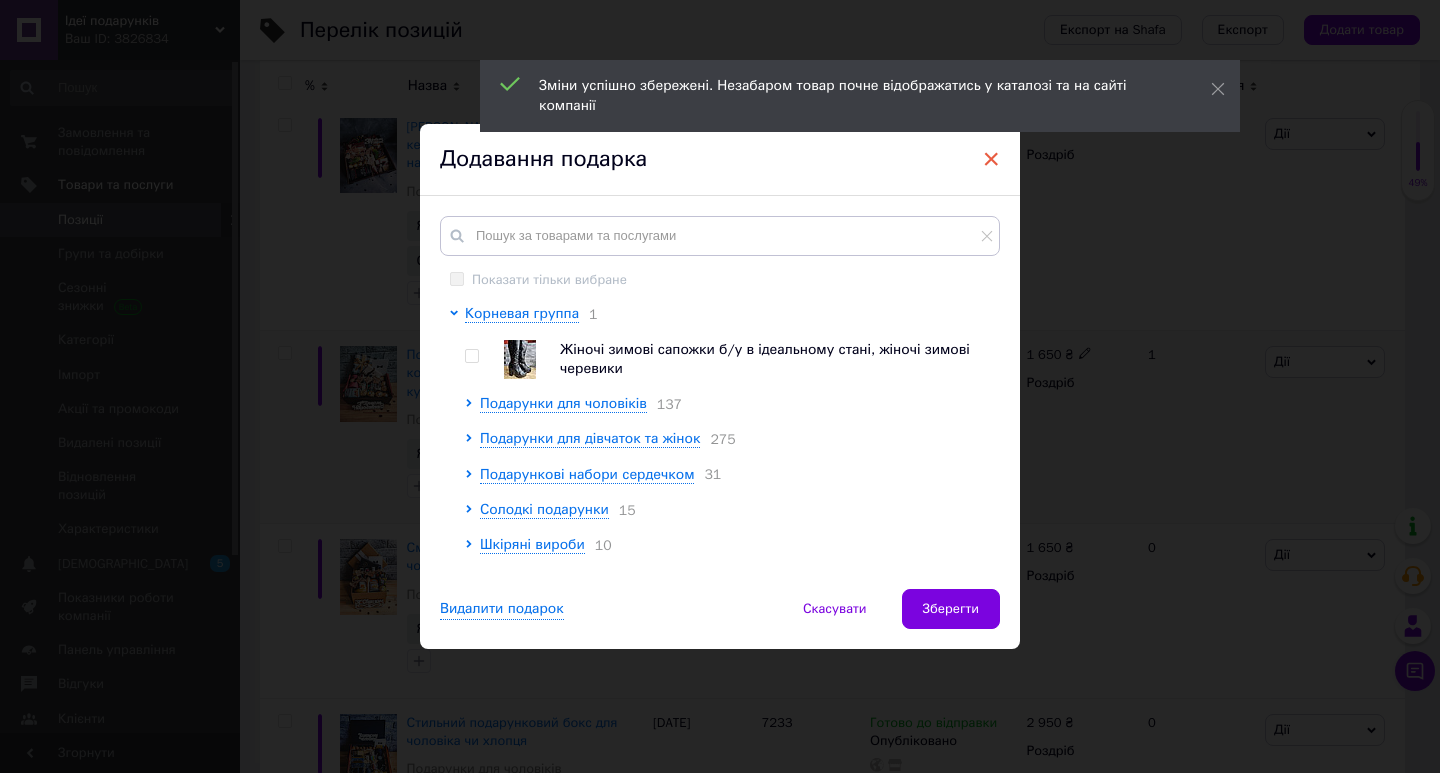 click on "×" at bounding box center (991, 159) 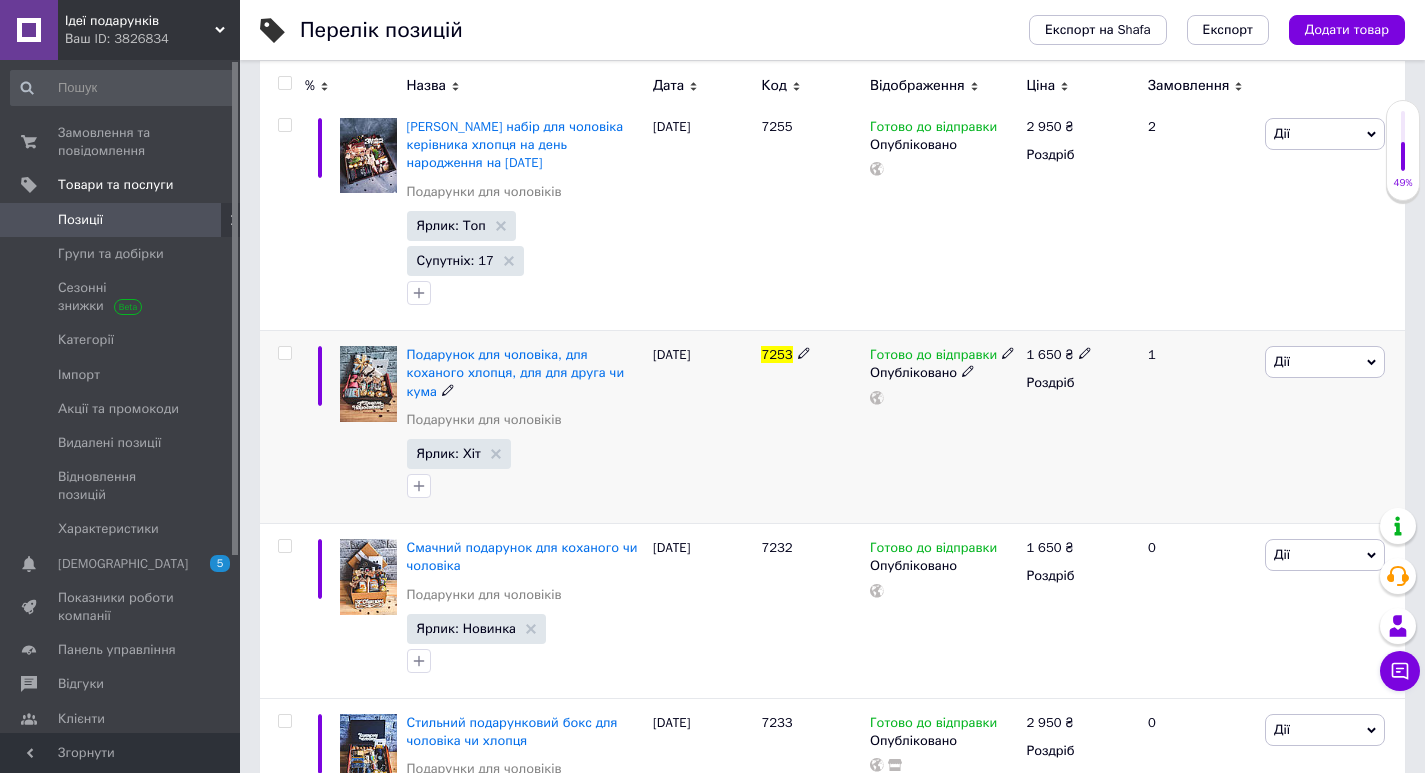 click on "Дії" at bounding box center (1325, 362) 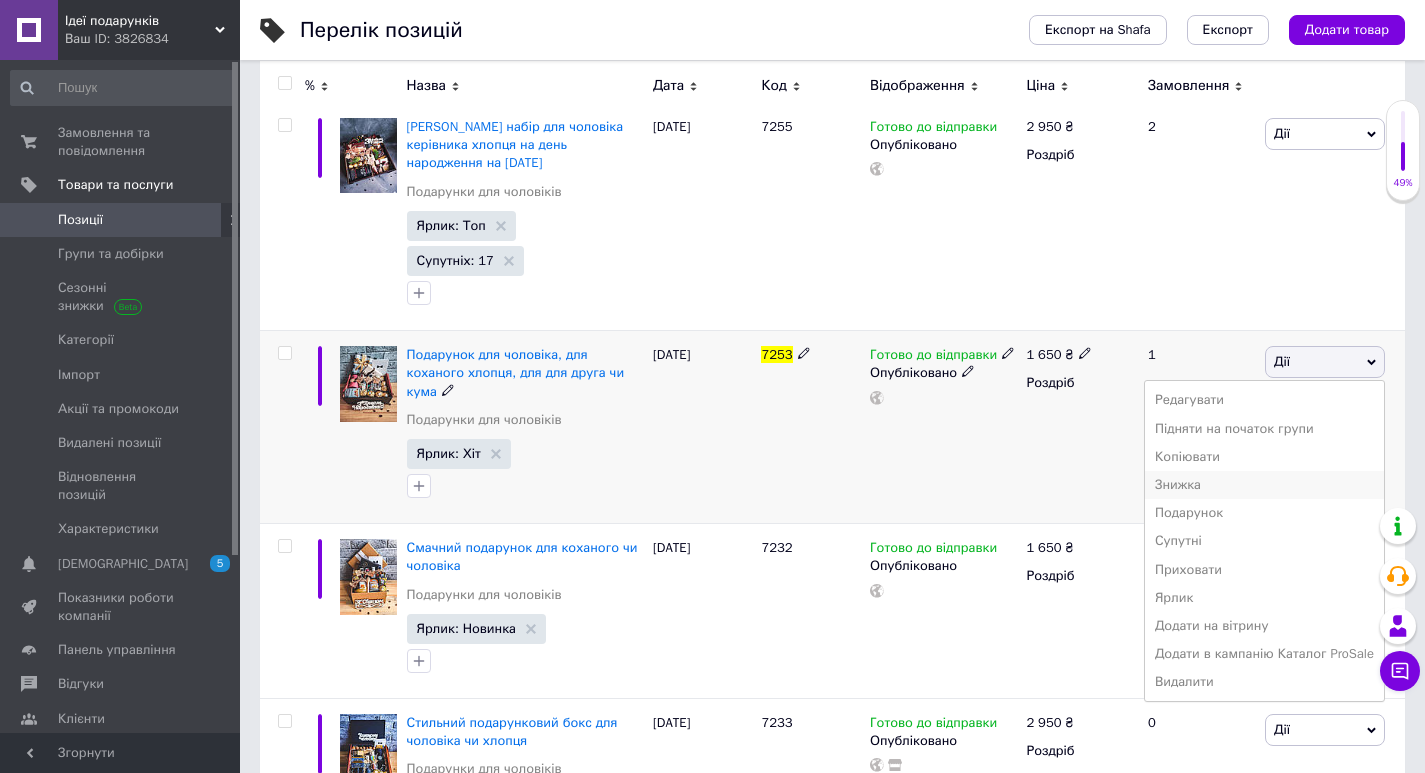 click on "Знижка" at bounding box center (1264, 485) 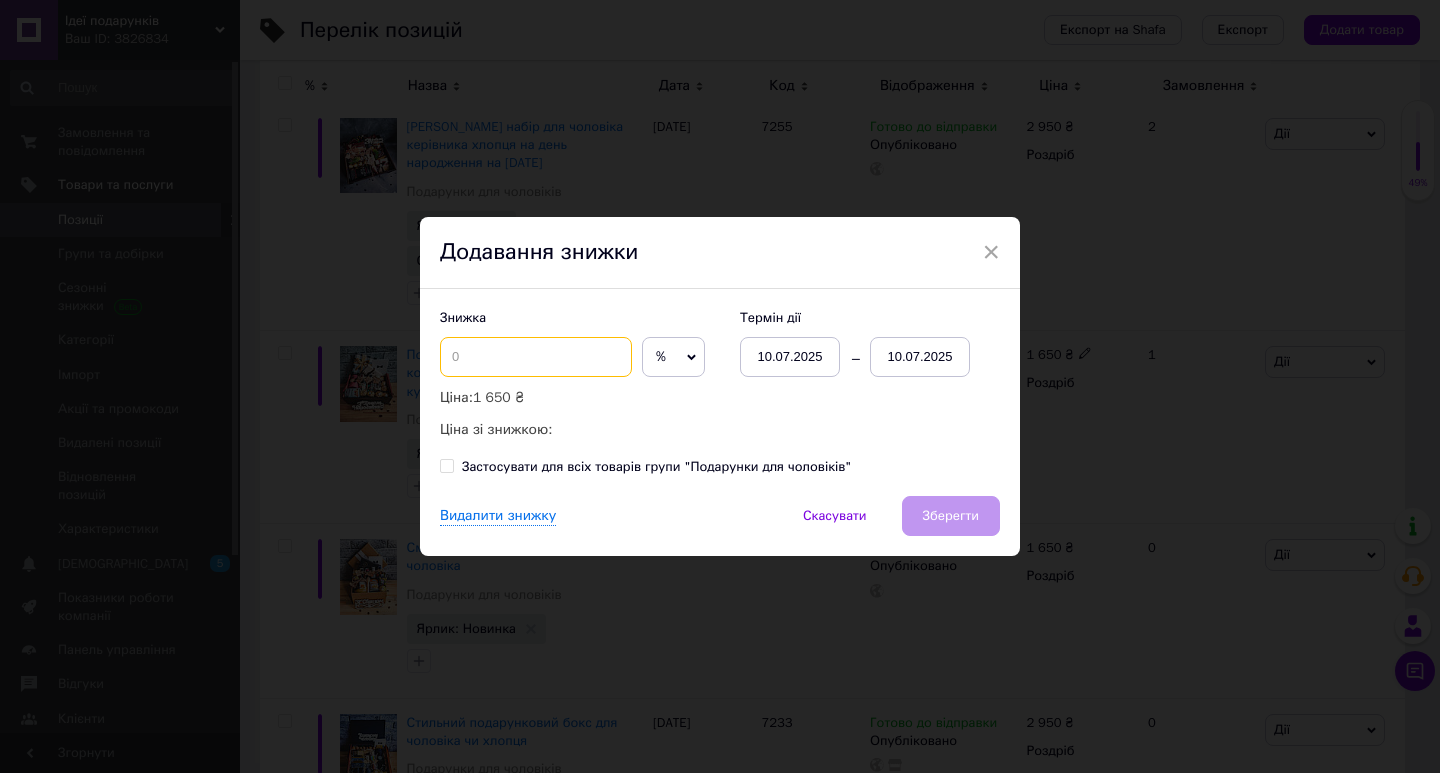 click at bounding box center (536, 357) 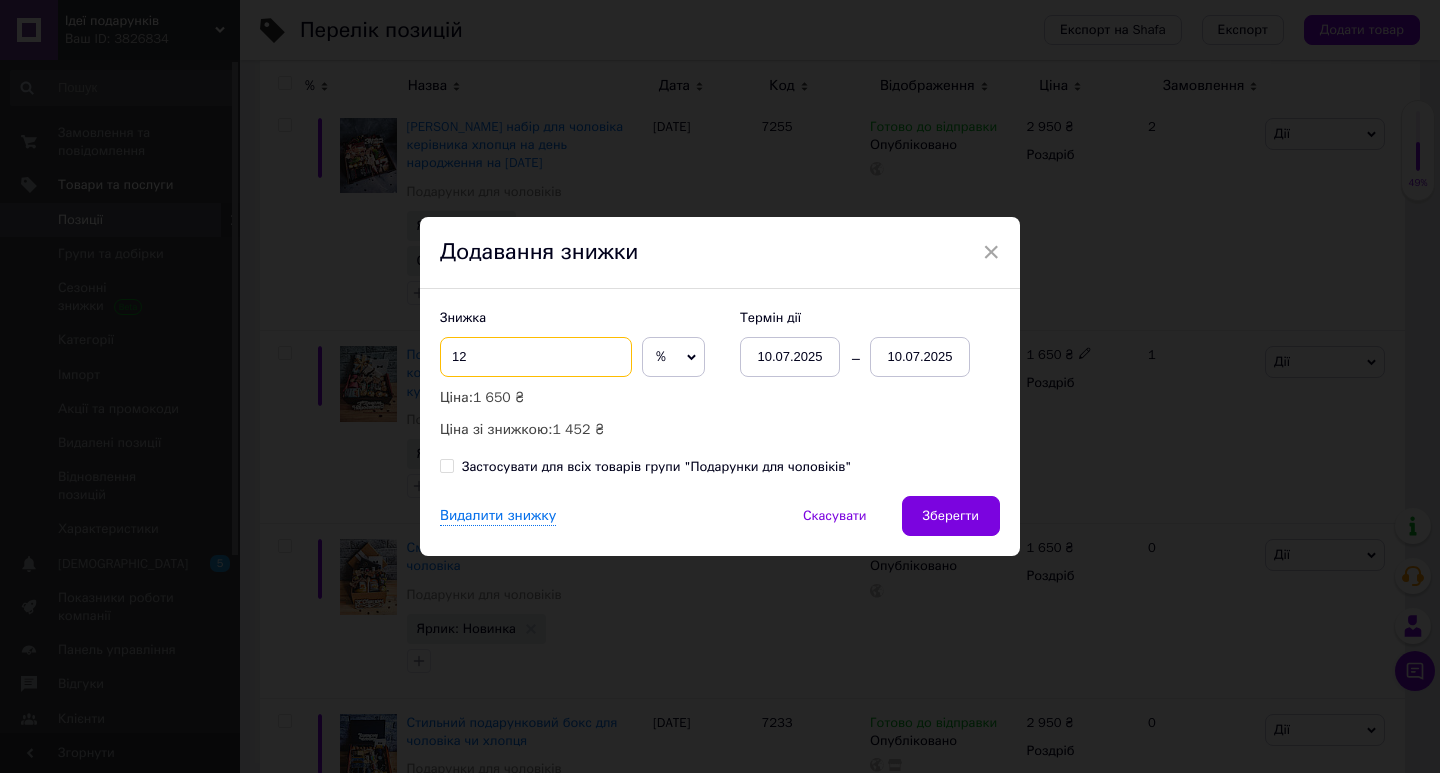 type on "12" 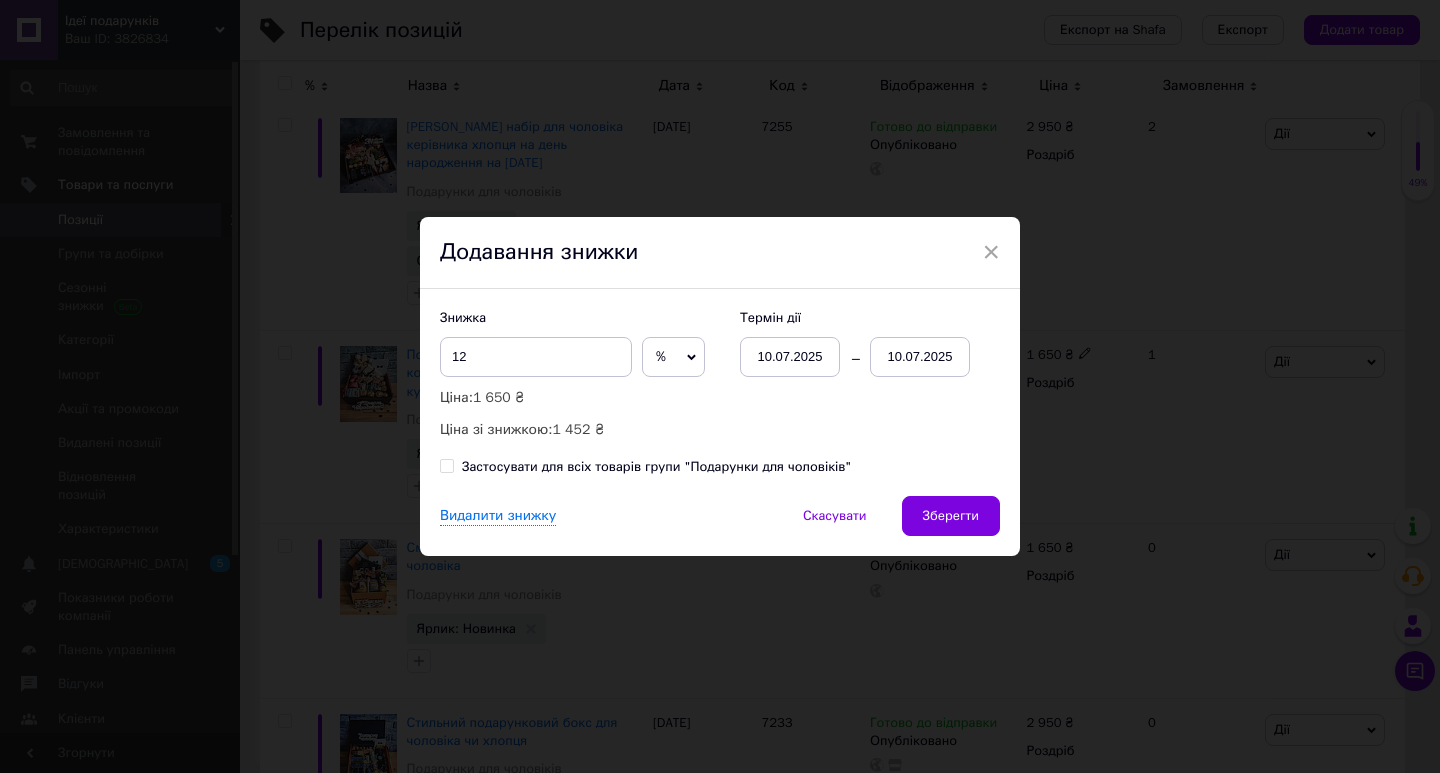 click on "10.07.2025" at bounding box center (920, 357) 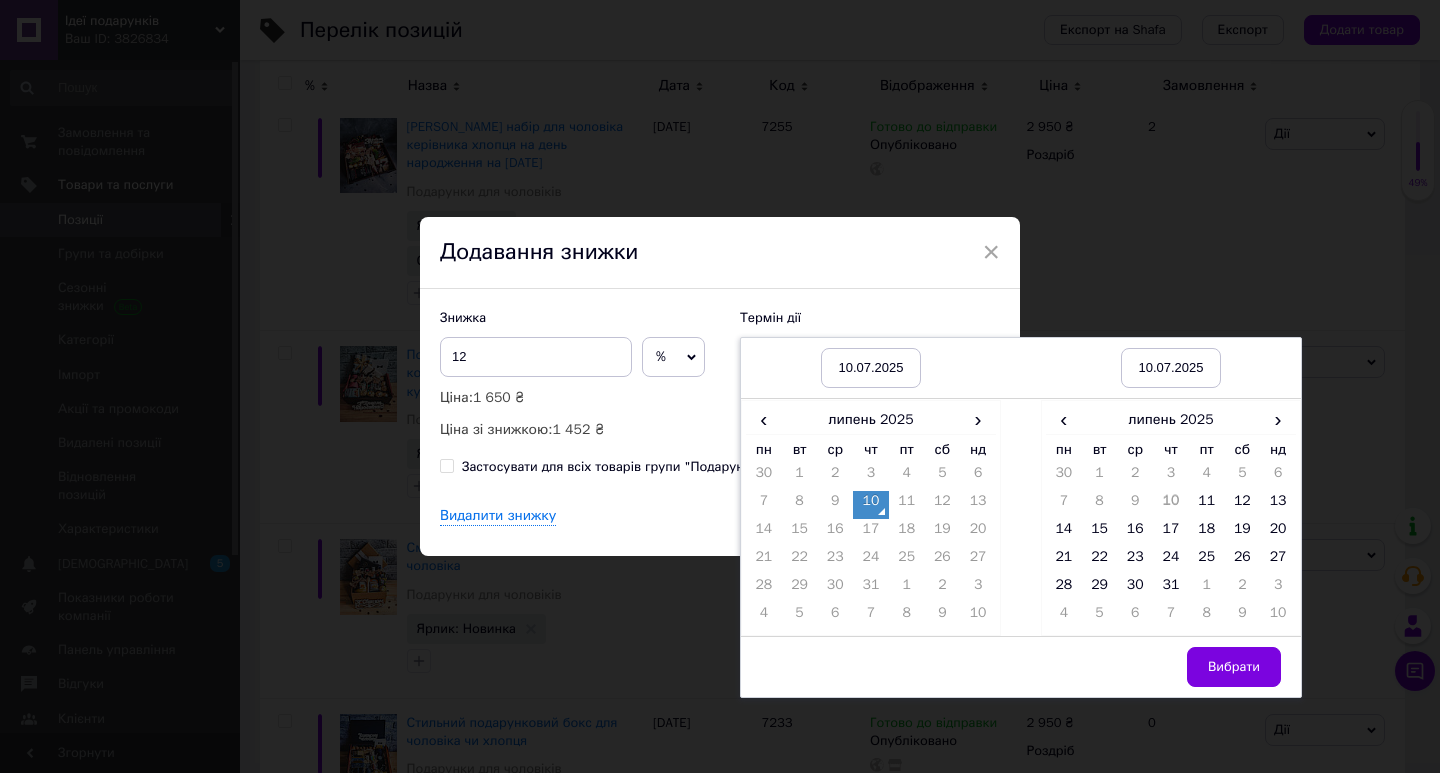 click on "× Додавання знижки Знижка 12 % ₴ Ціна:  1 650   ₴ Ціна зі знижкою:  1 452   ₴ Термін дії 10.07.2025 10.07.2025 10.07.2025 10.07.2025 ‹ липень 2025 › пн вт ср чт пт сб нд 30 1 2 3 4 5 6 7 8 9 10 11 12 13 14 15 16 17 18 19 20 21 22 23 24 25 26 27 28 29 30 31 1 2 3 4 5 6 7 8 9 10 ‹ липень 2025 › пн вт ср чт пт сб нд 30 1 2 3 4 5 6 7 8 9 10 11 12 13 14 15 16 17 18 19 20 21 22 23 24 25 26 27 28 29 30 31 1 2 3 4 5 6 7 8 9 10 Вибрати Застосувати для всіх товарів групи "Подарунки для чоловіків" Видалити знижку   Скасувати   Зберегти" at bounding box center [720, 386] 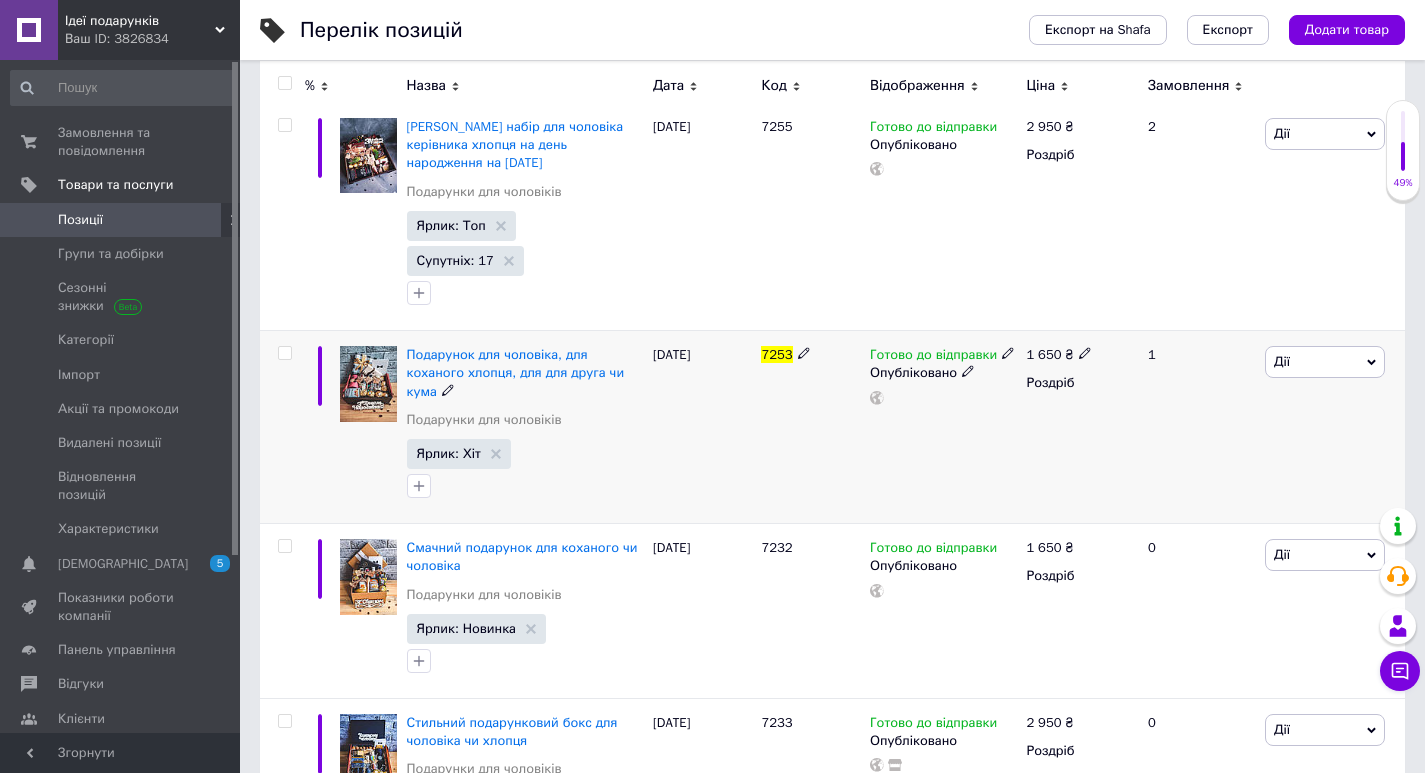 click 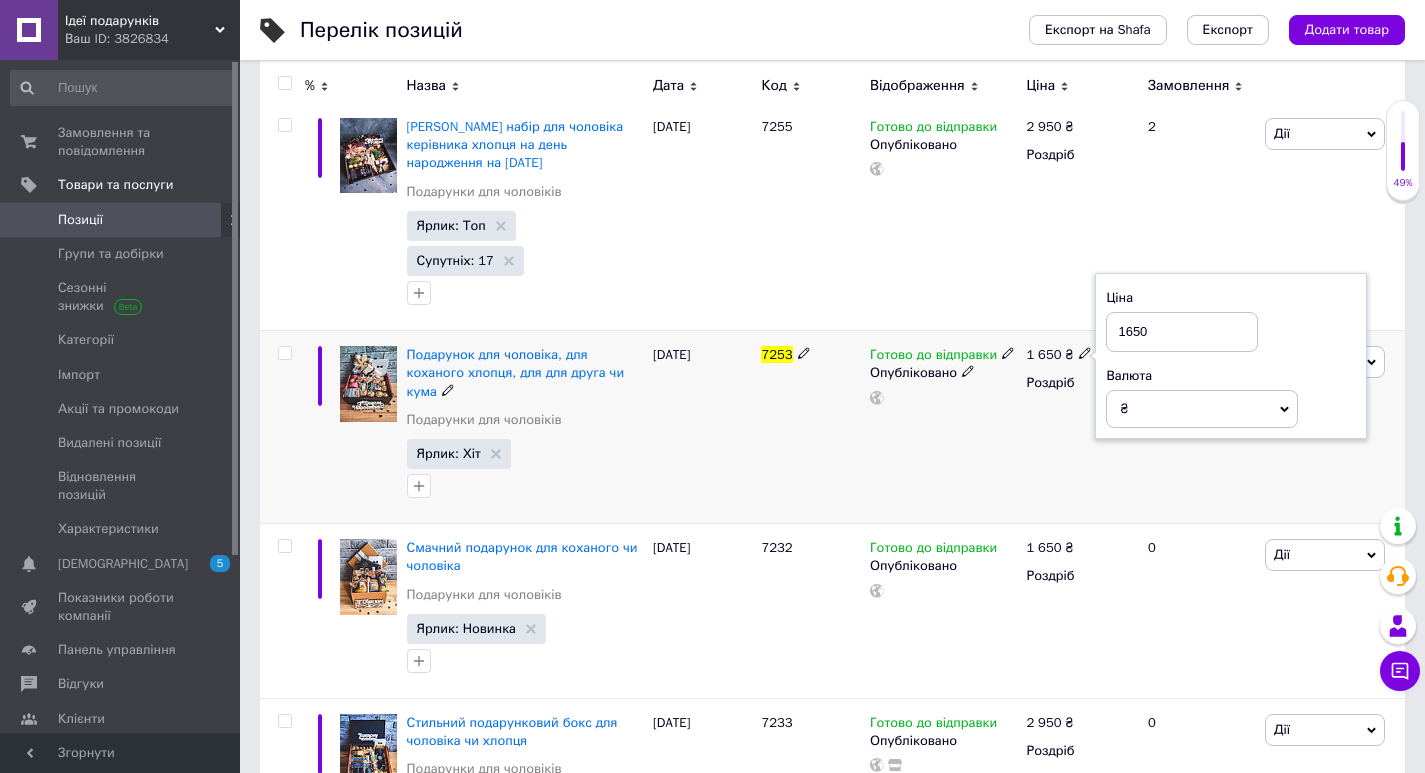 drag, startPoint x: 1002, startPoint y: 416, endPoint x: 1050, endPoint y: 399, distance: 50.92151 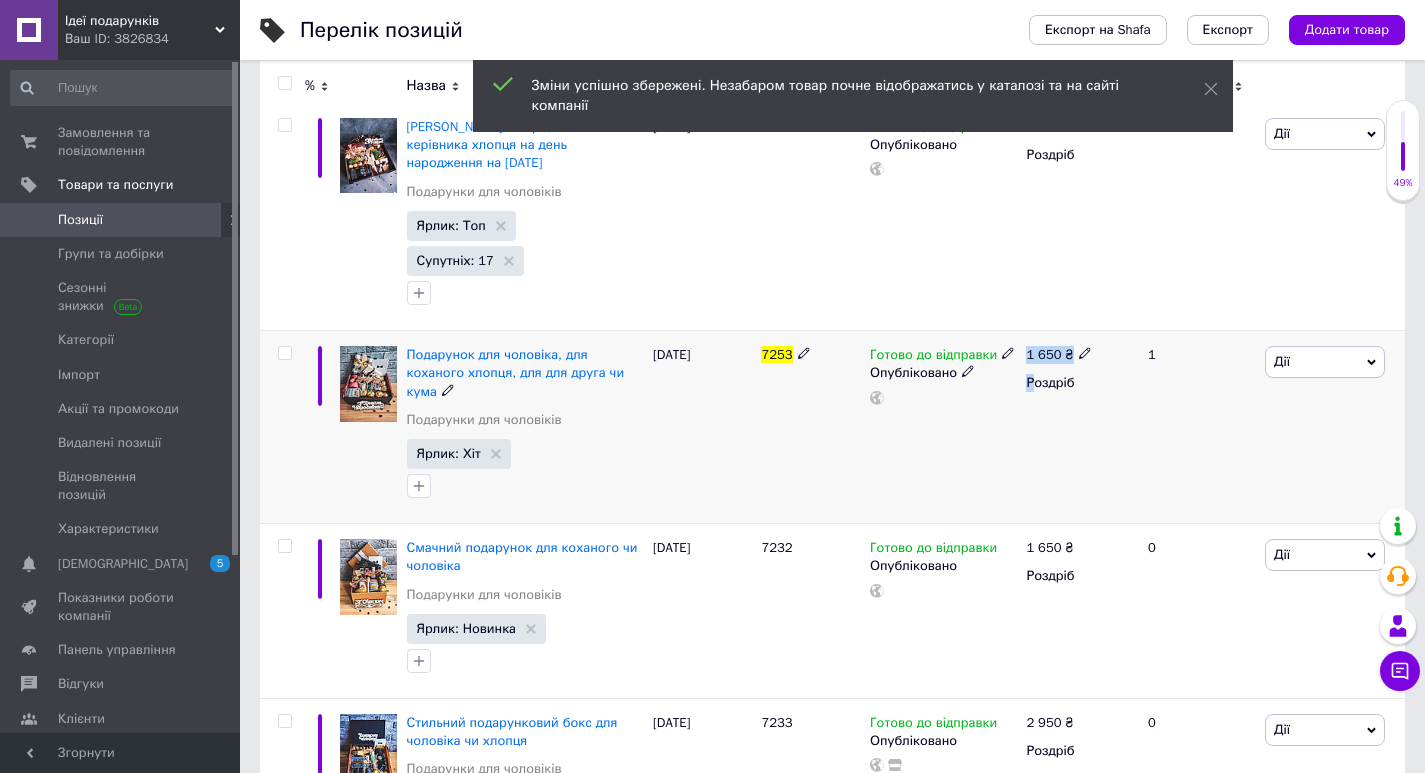 click on "Дії" at bounding box center (1325, 362) 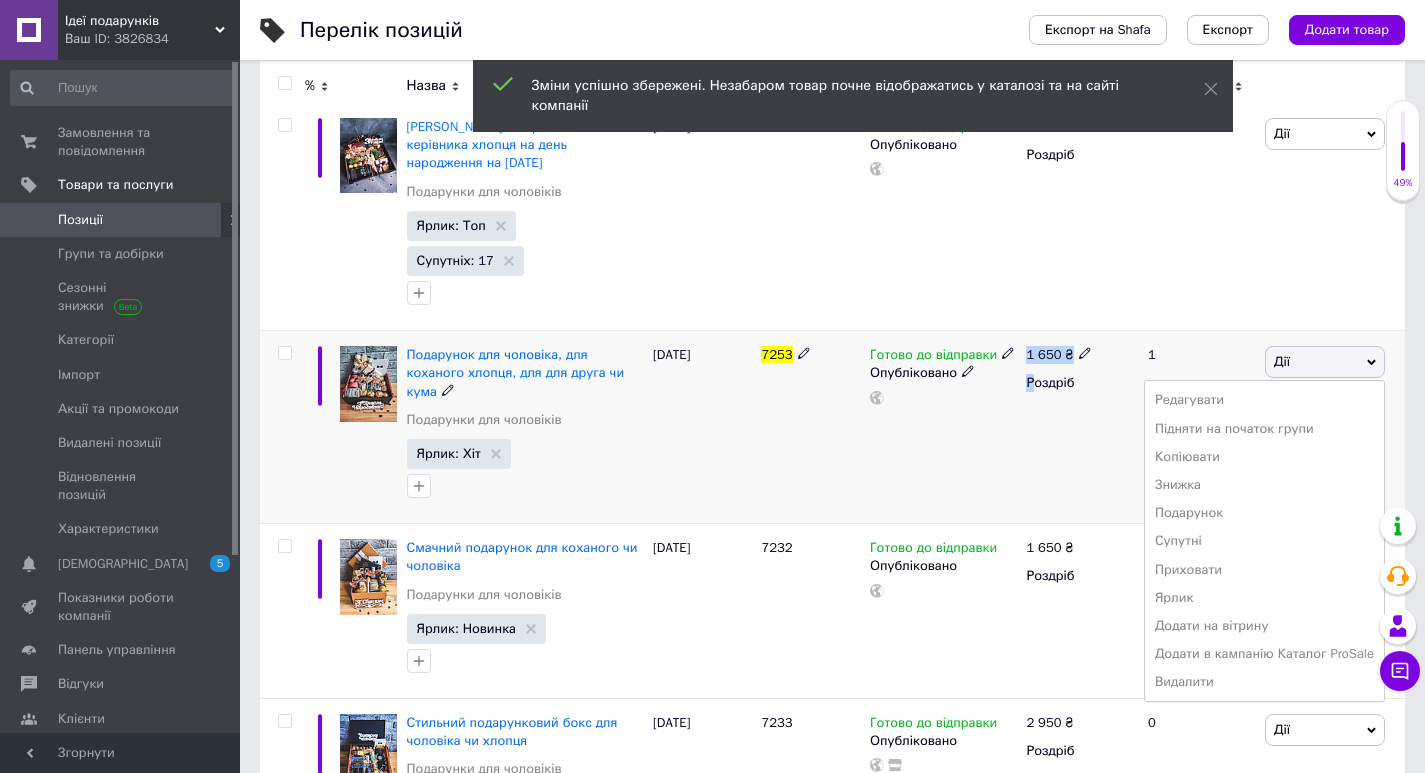 click on "Дії" at bounding box center (1325, 362) 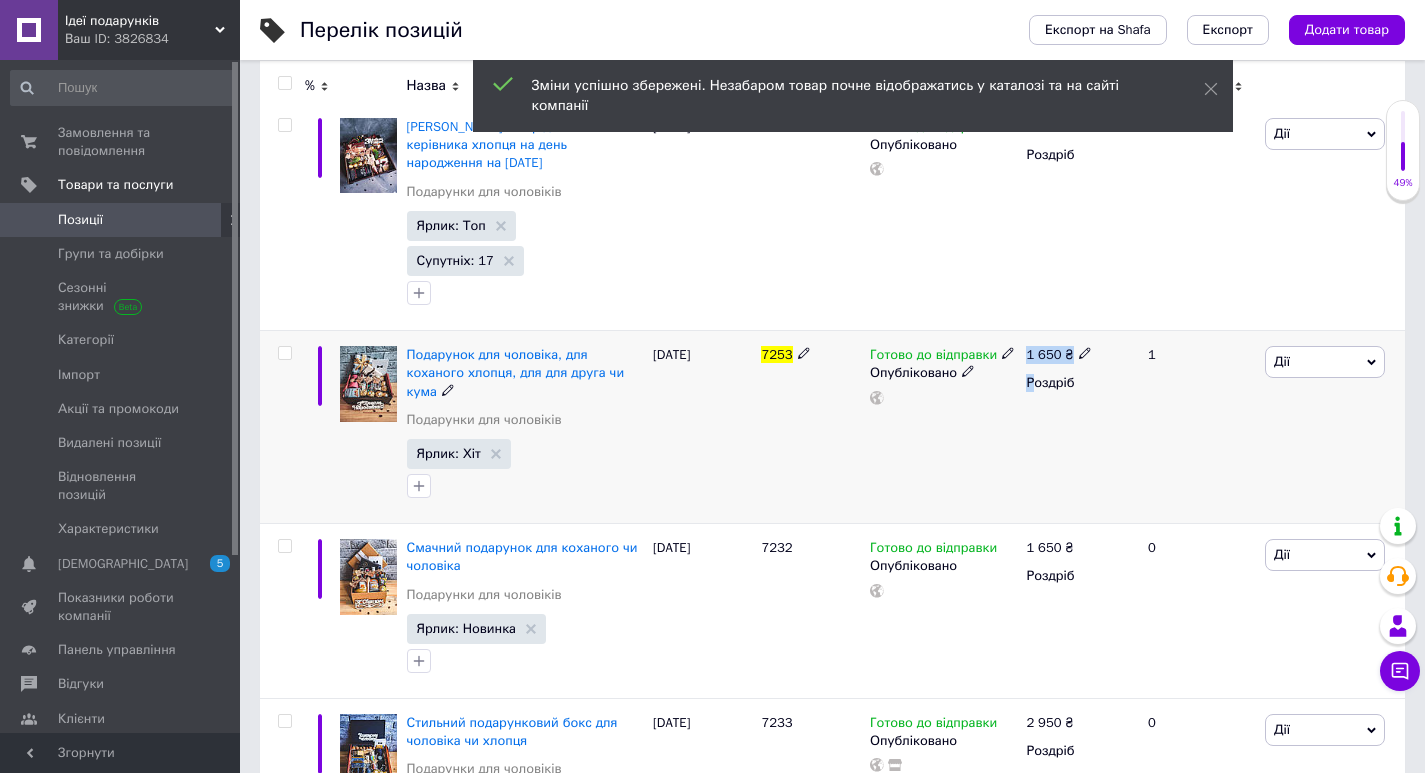 click on "Дії" at bounding box center [1325, 362] 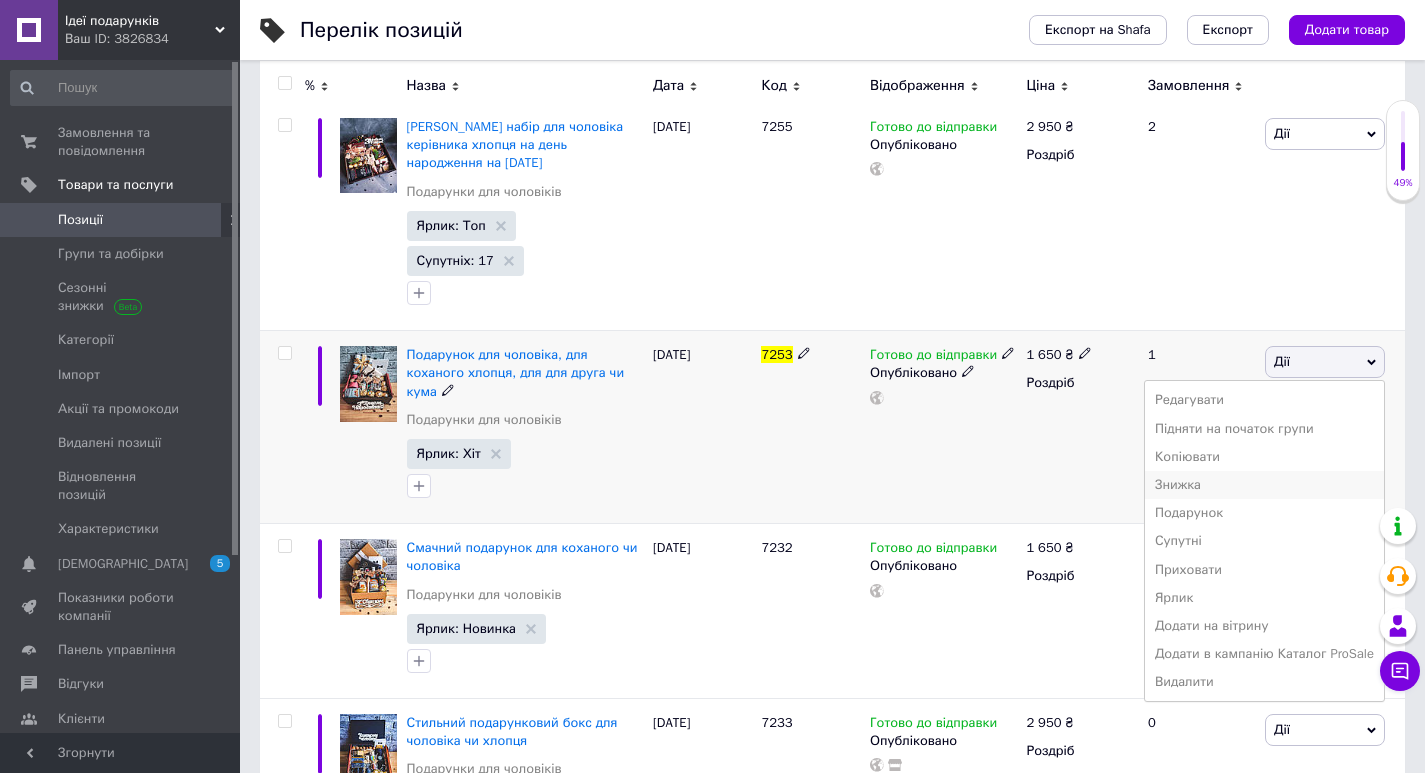 click on "Знижка" at bounding box center (1264, 485) 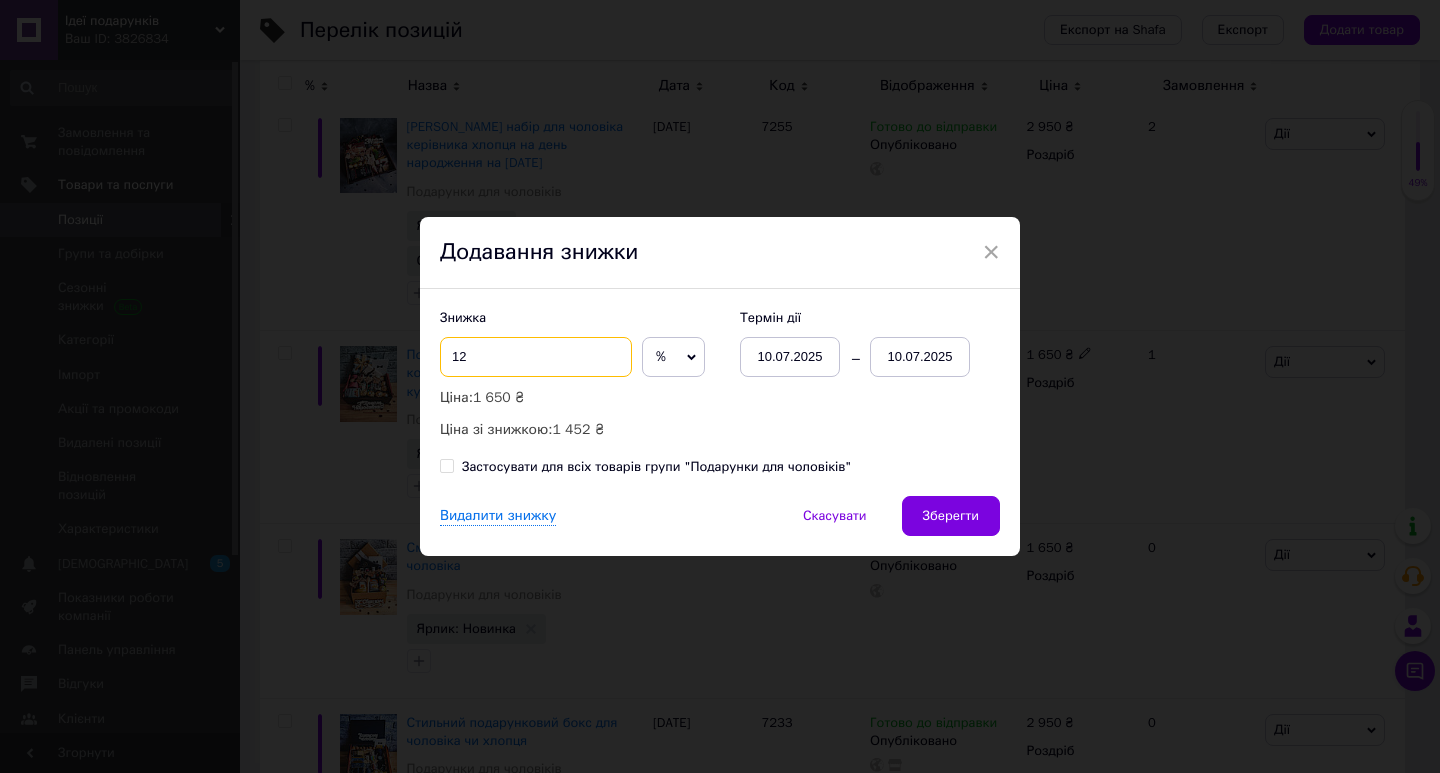 click on "12" at bounding box center (536, 357) 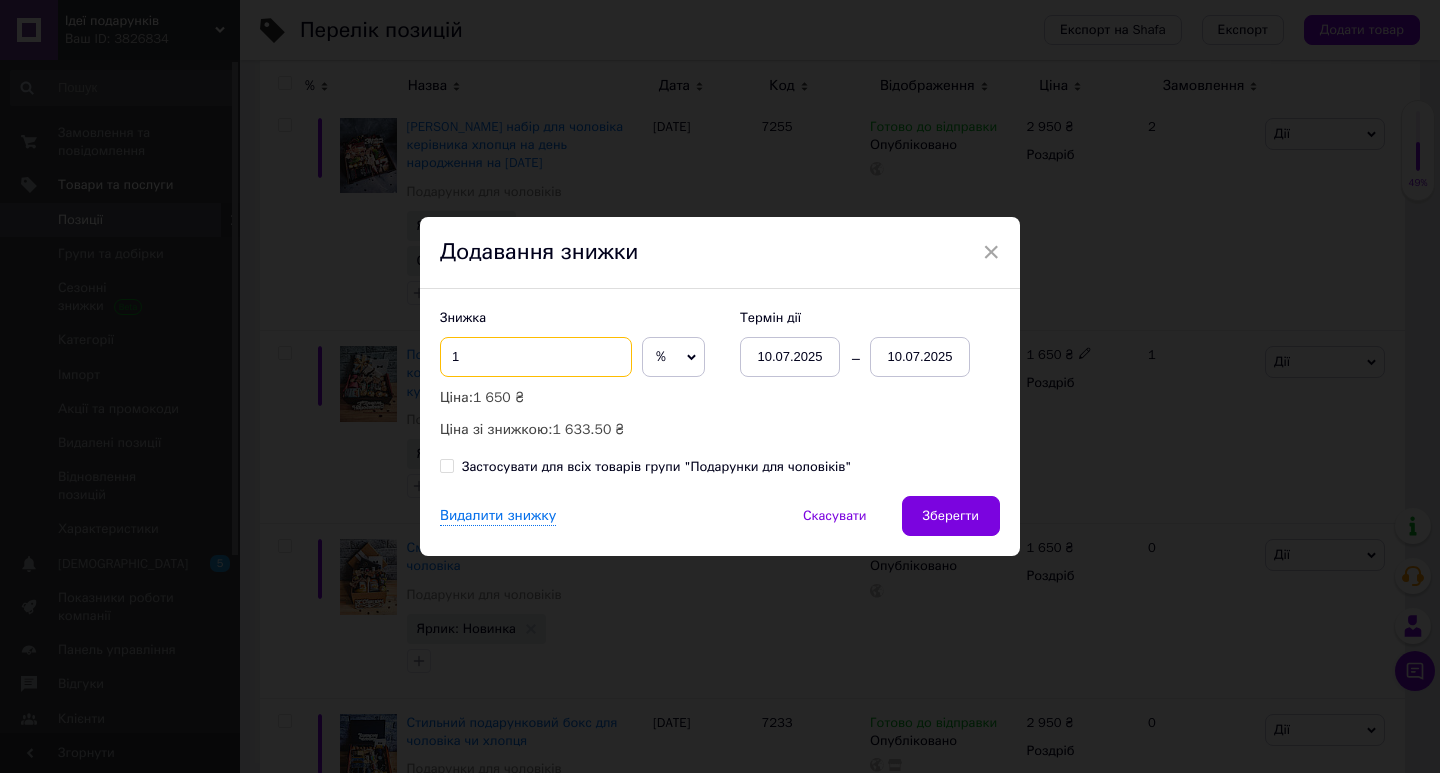 type on "12" 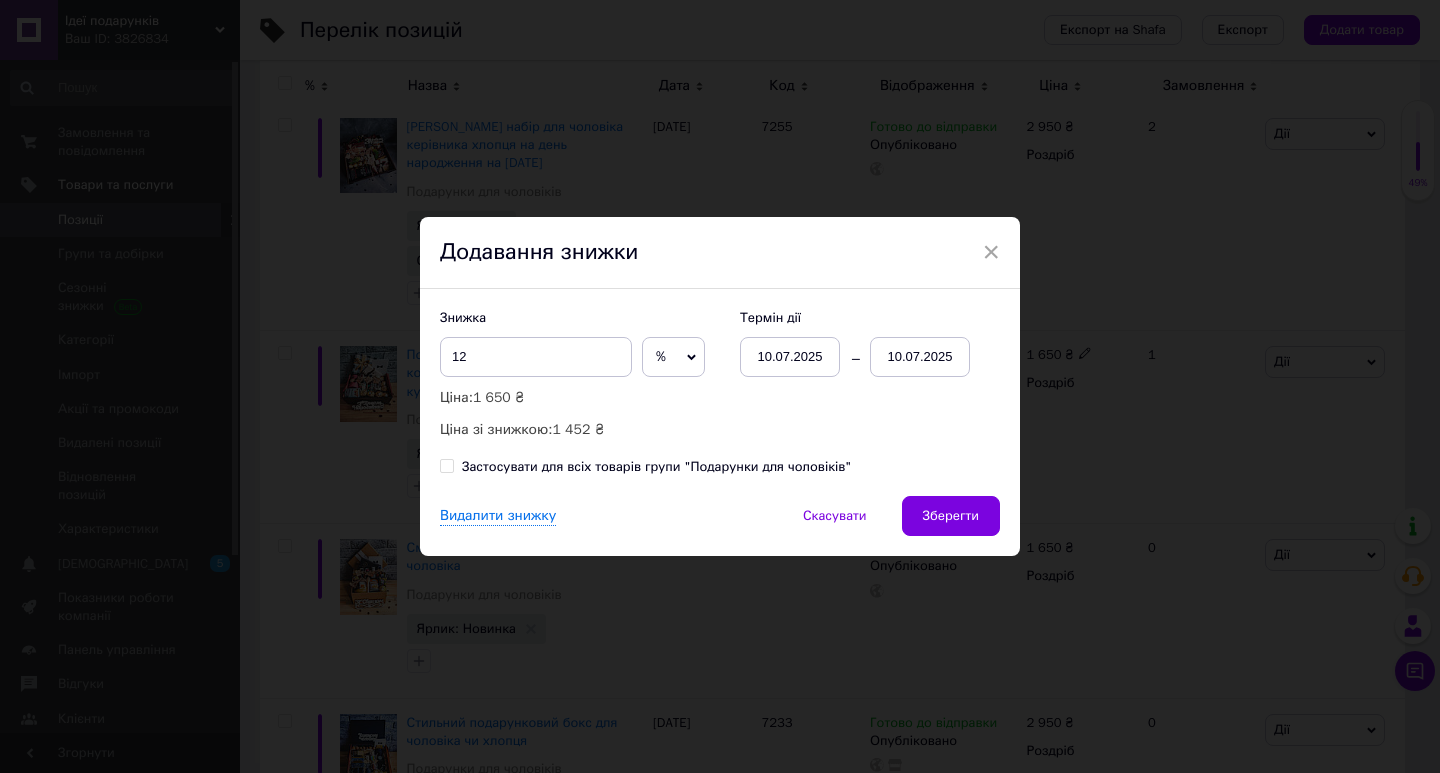 click on "10.07.2025" at bounding box center (920, 357) 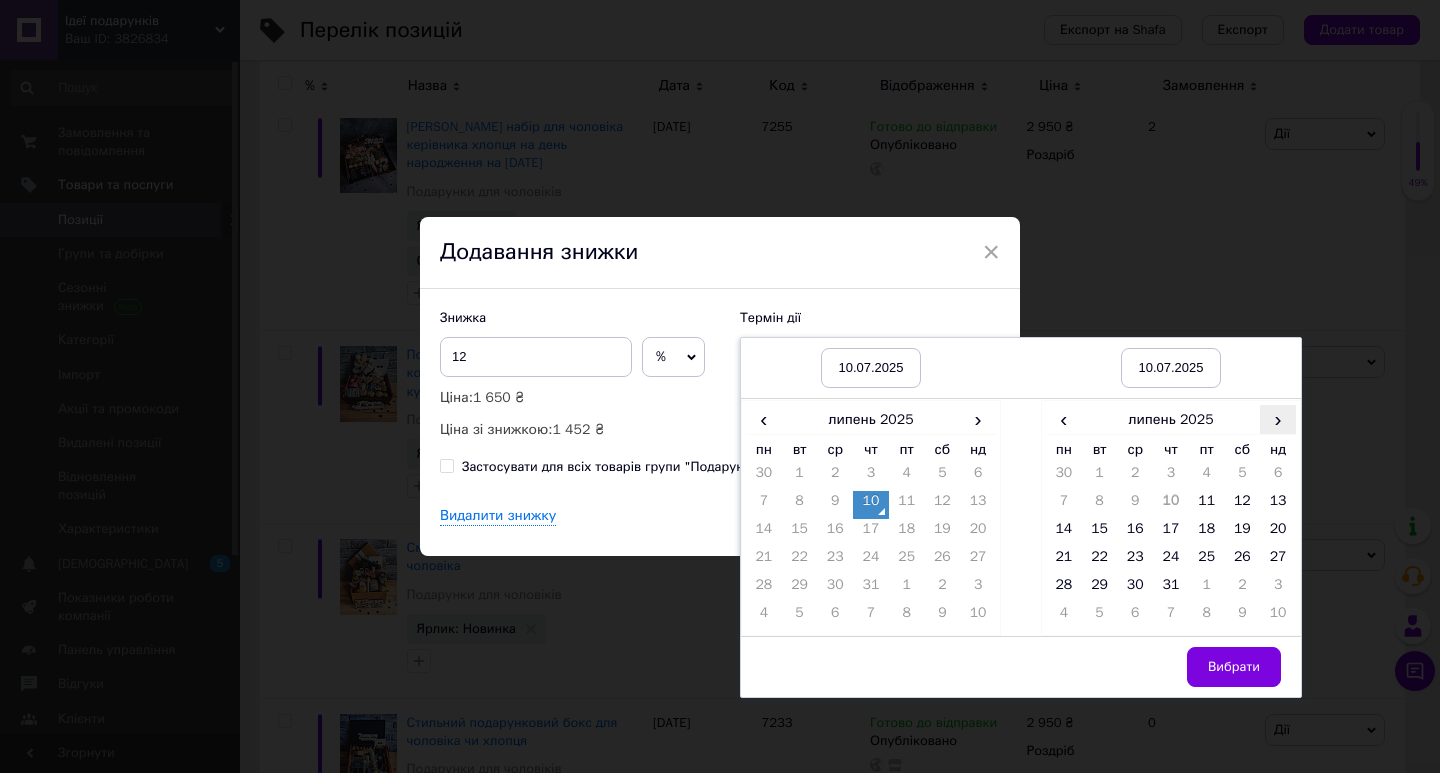 click on "›" at bounding box center (1278, 419) 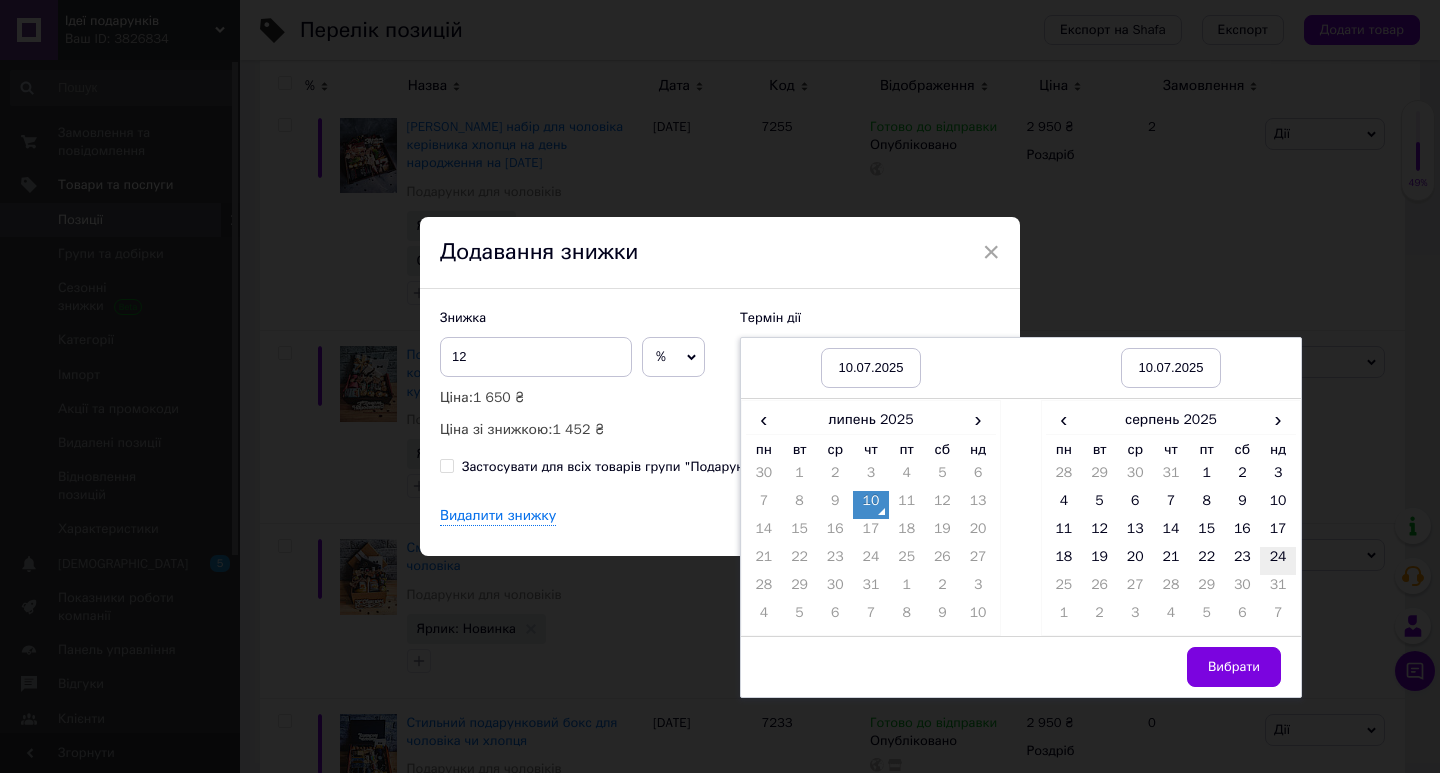 click on "24" at bounding box center [1278, 561] 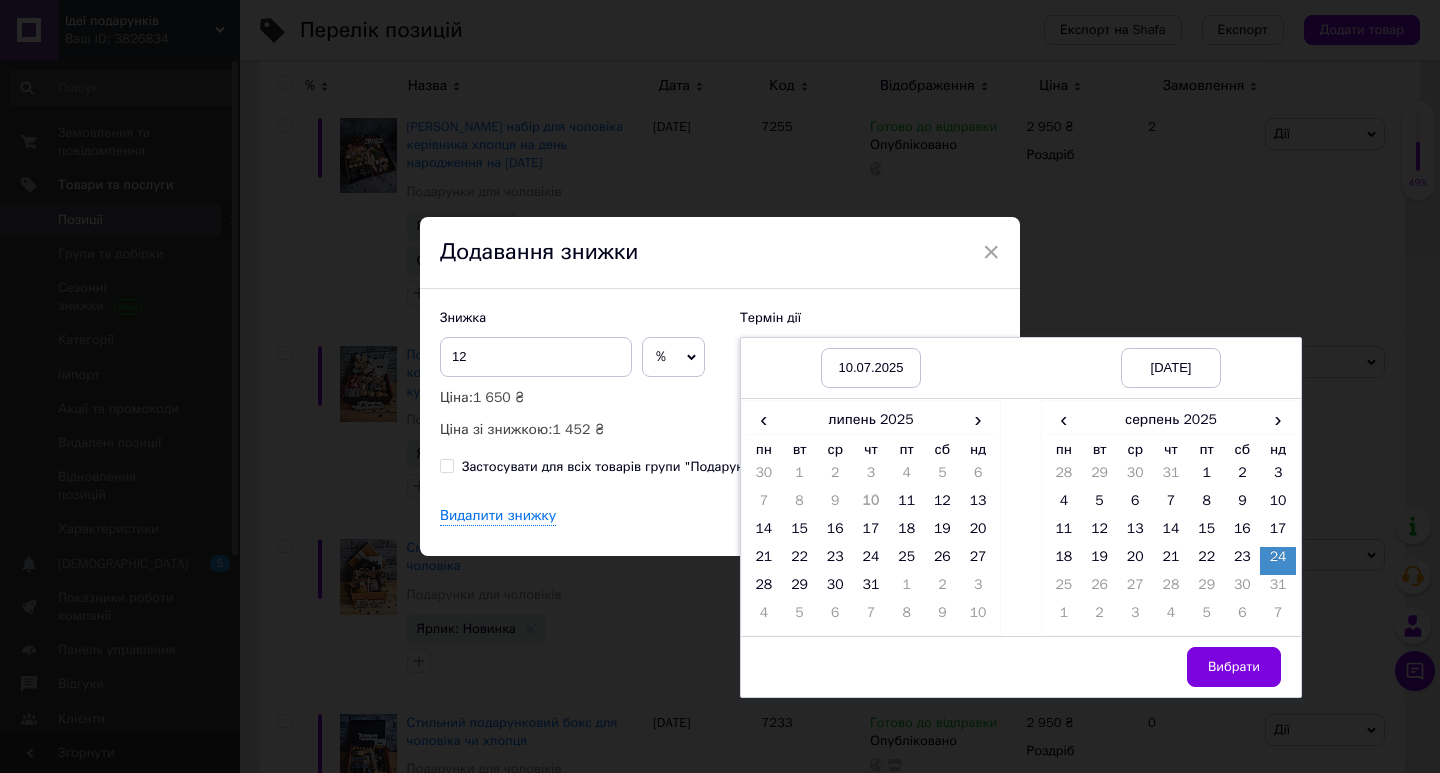 drag, startPoint x: 1221, startPoint y: 664, endPoint x: 952, endPoint y: 563, distance: 287.33603 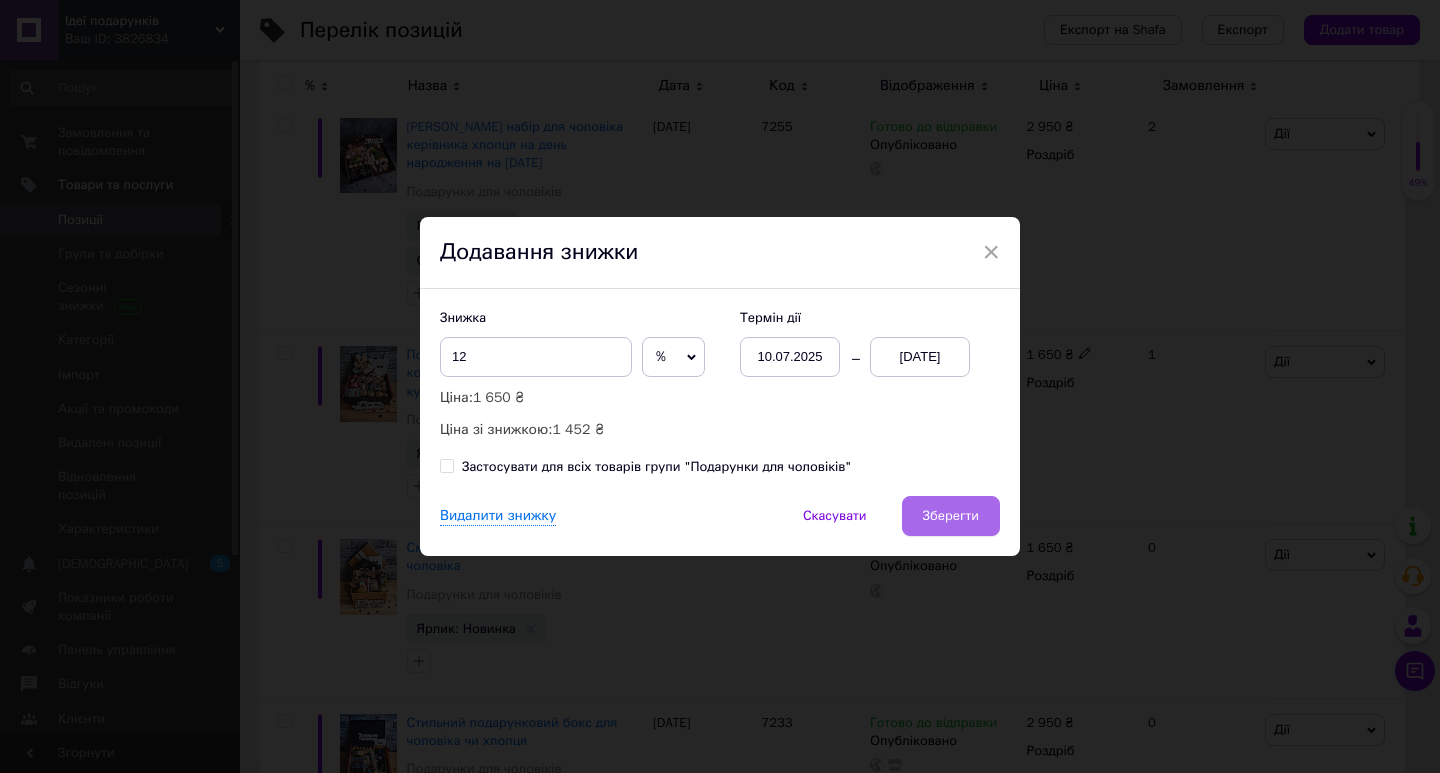 click on "Зберегти" at bounding box center (951, 516) 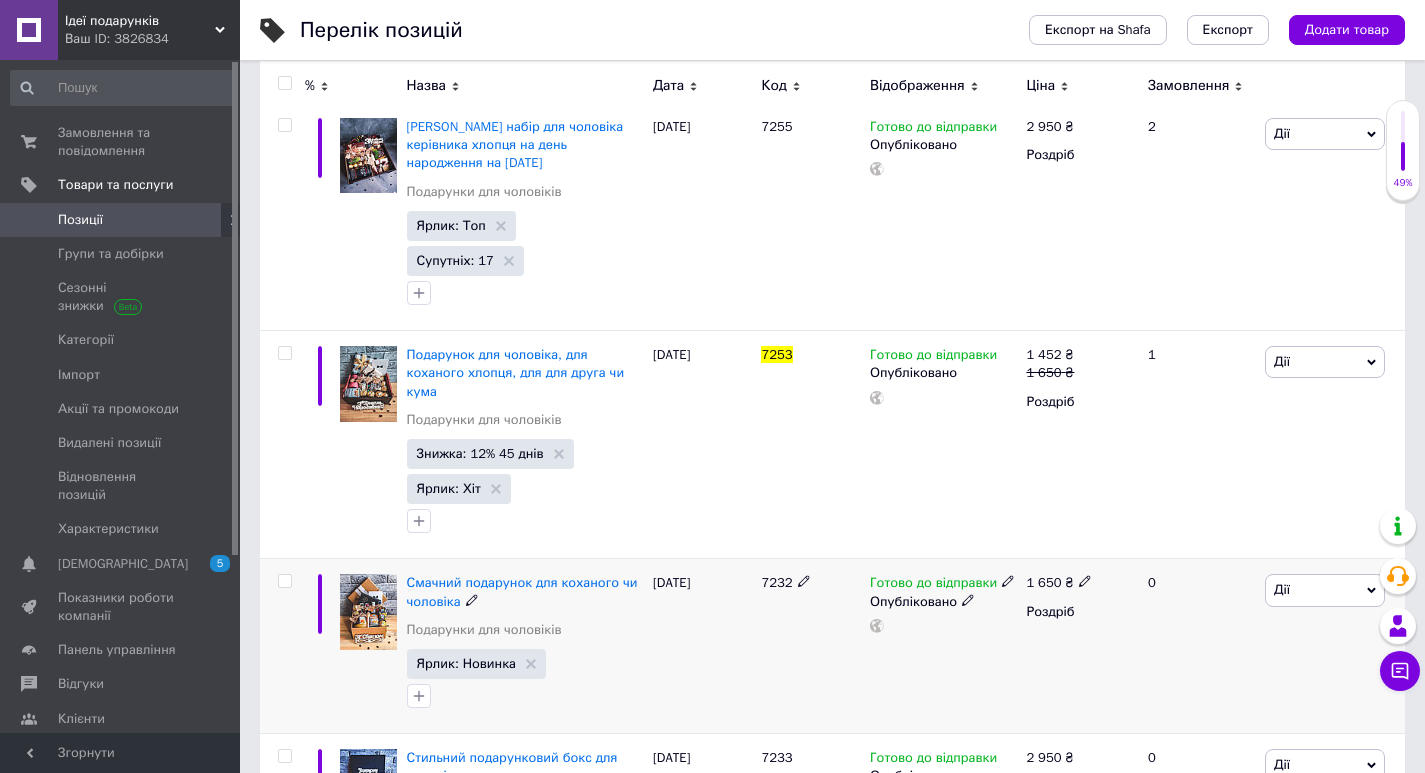click at bounding box center [368, 611] 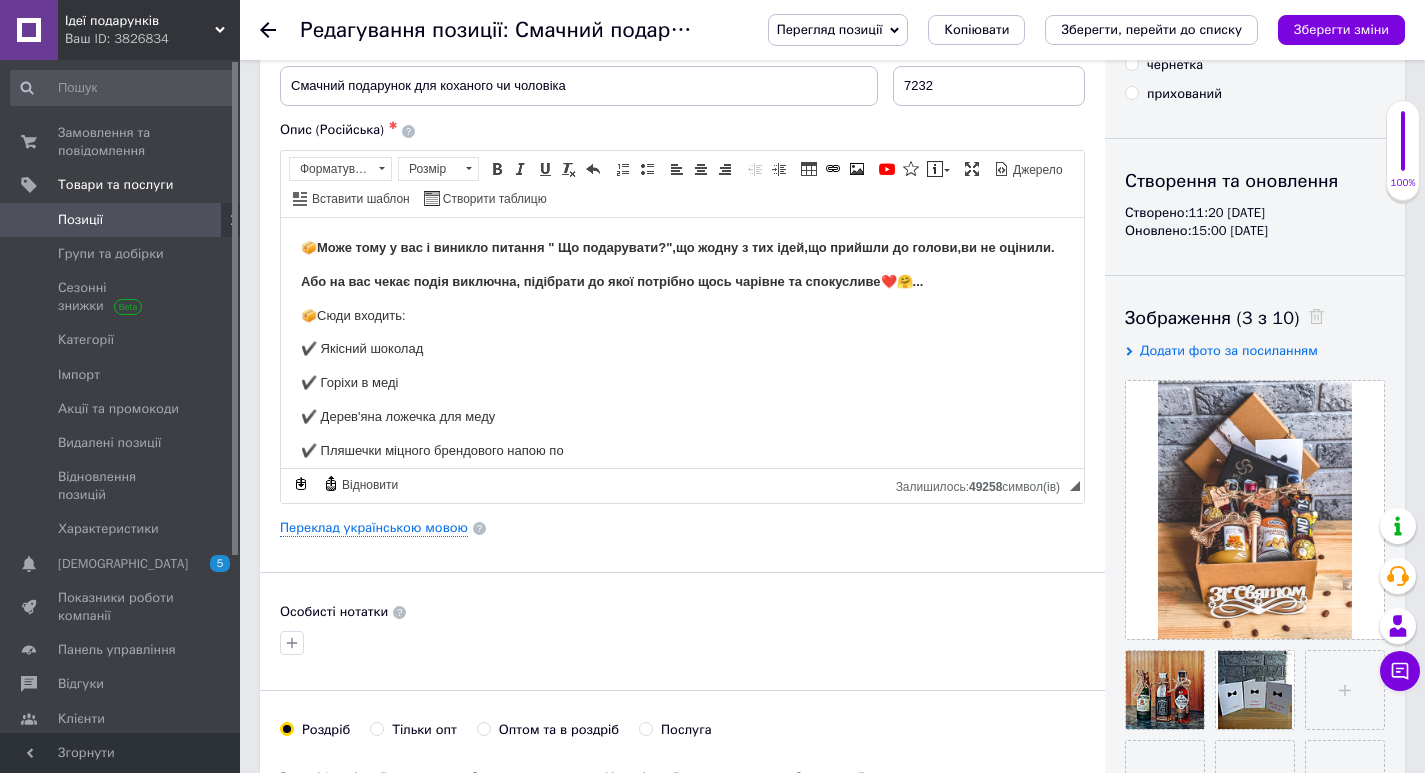 scroll, scrollTop: 500, scrollLeft: 0, axis: vertical 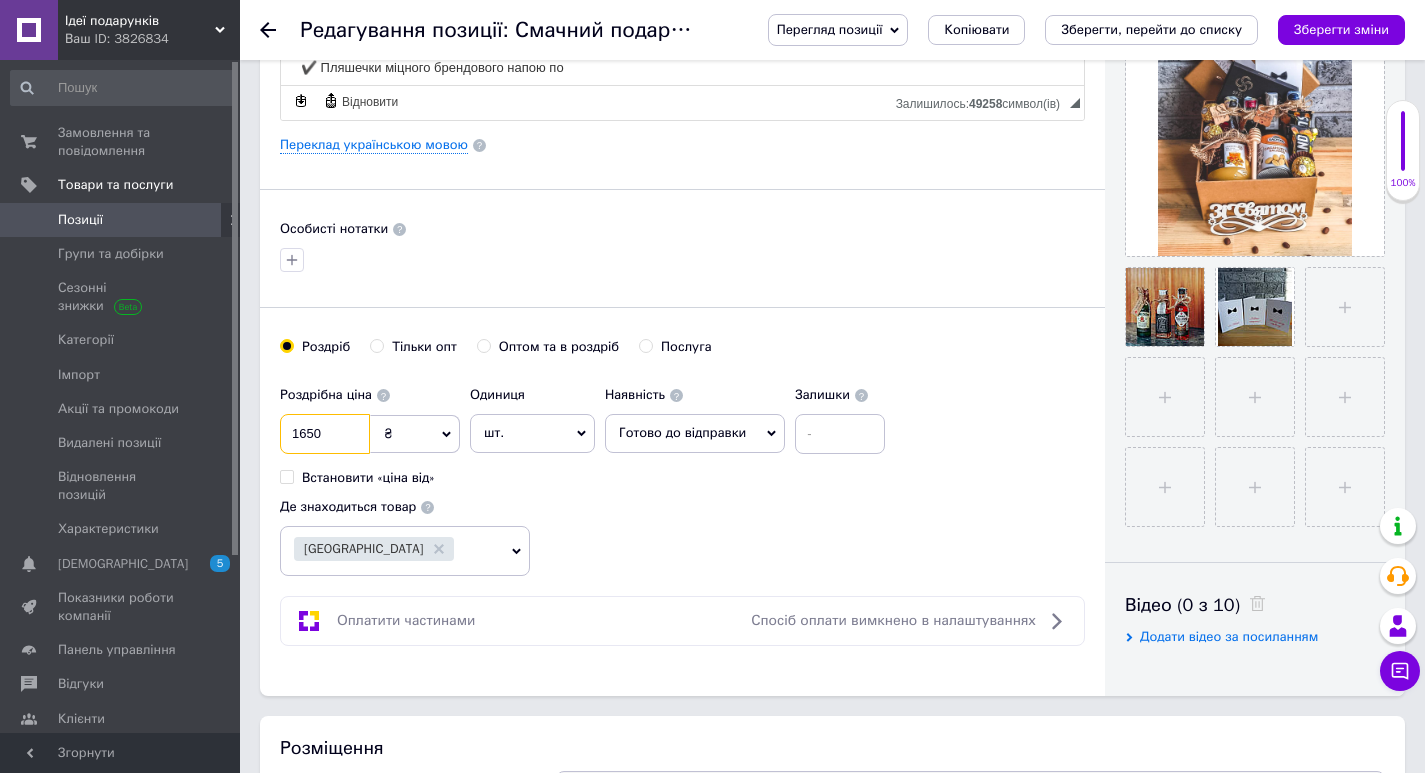 click on "1650" at bounding box center [325, 434] 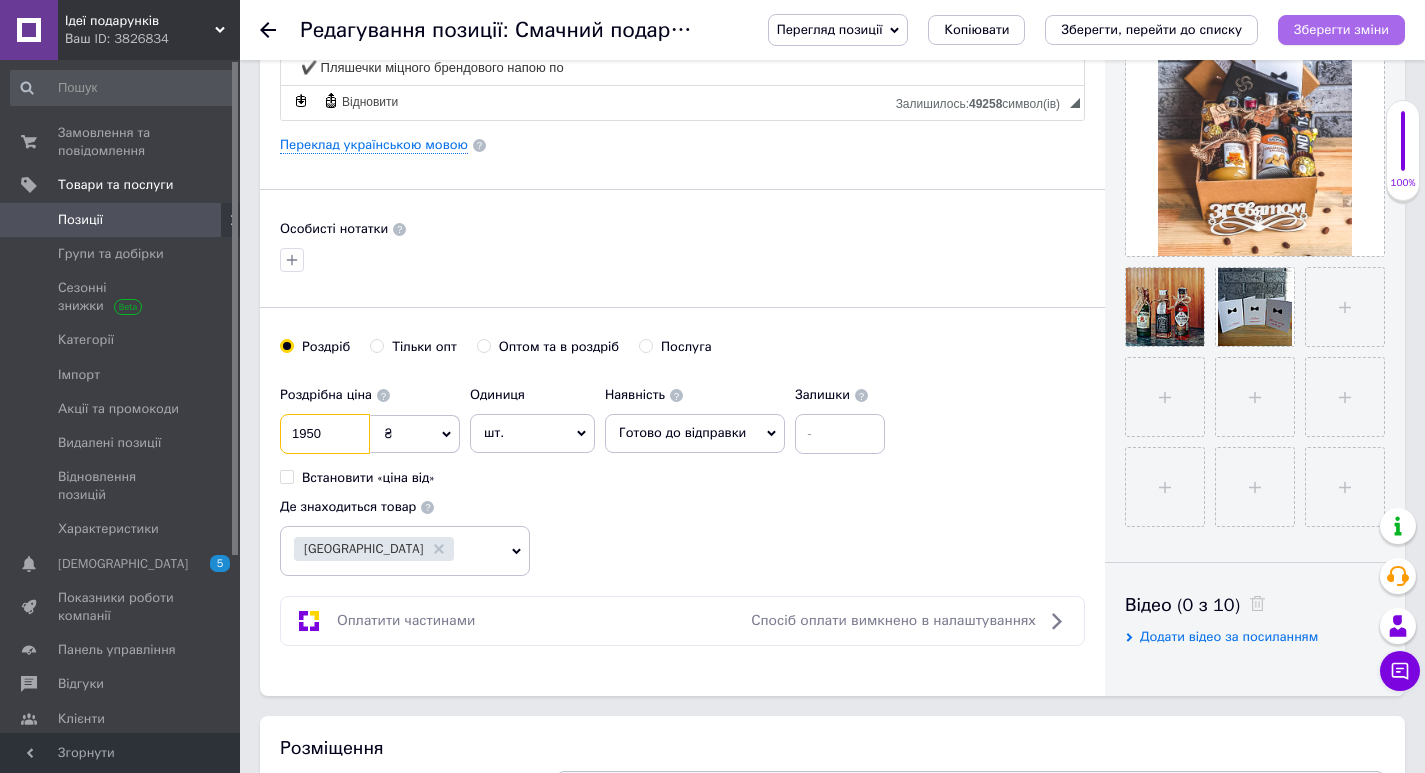 type on "1950" 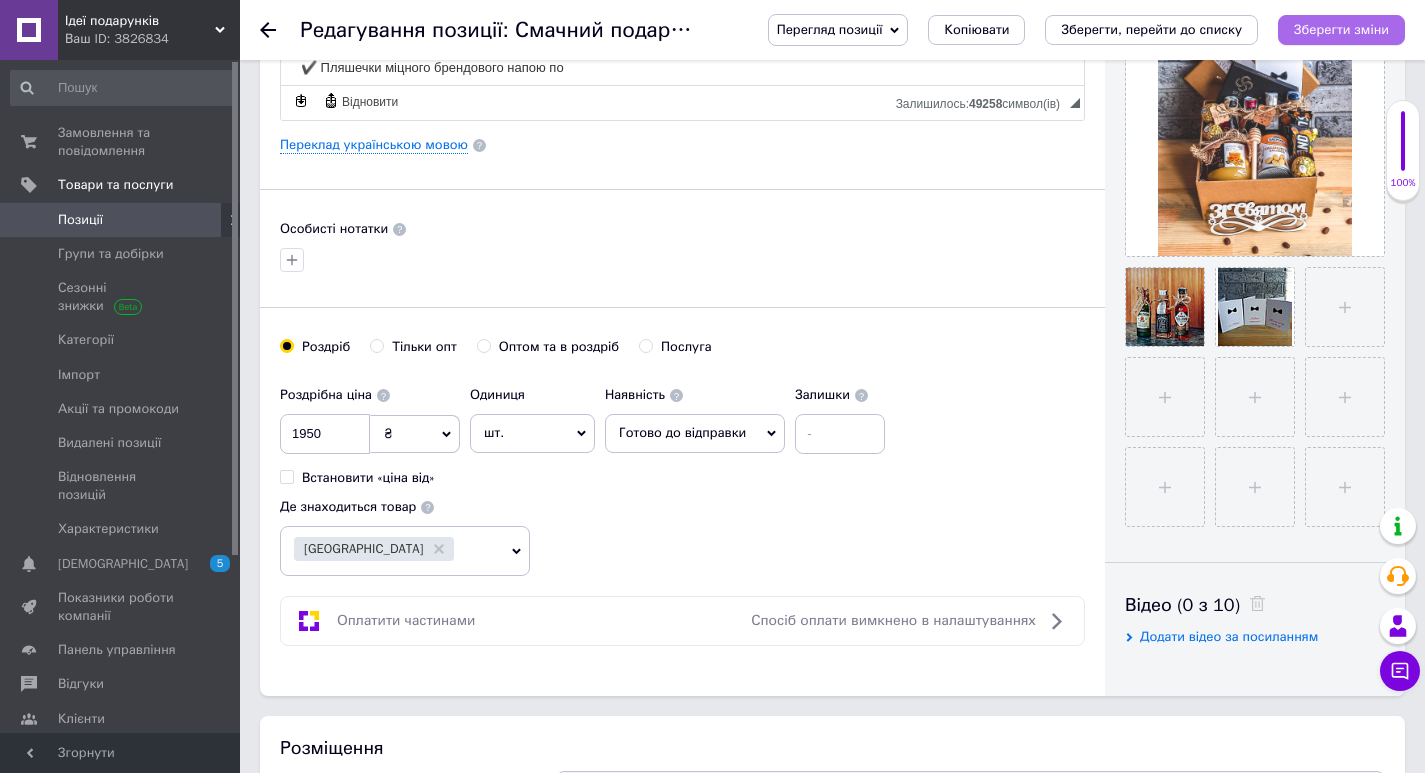 click on "Зберегти зміни" at bounding box center (1341, 29) 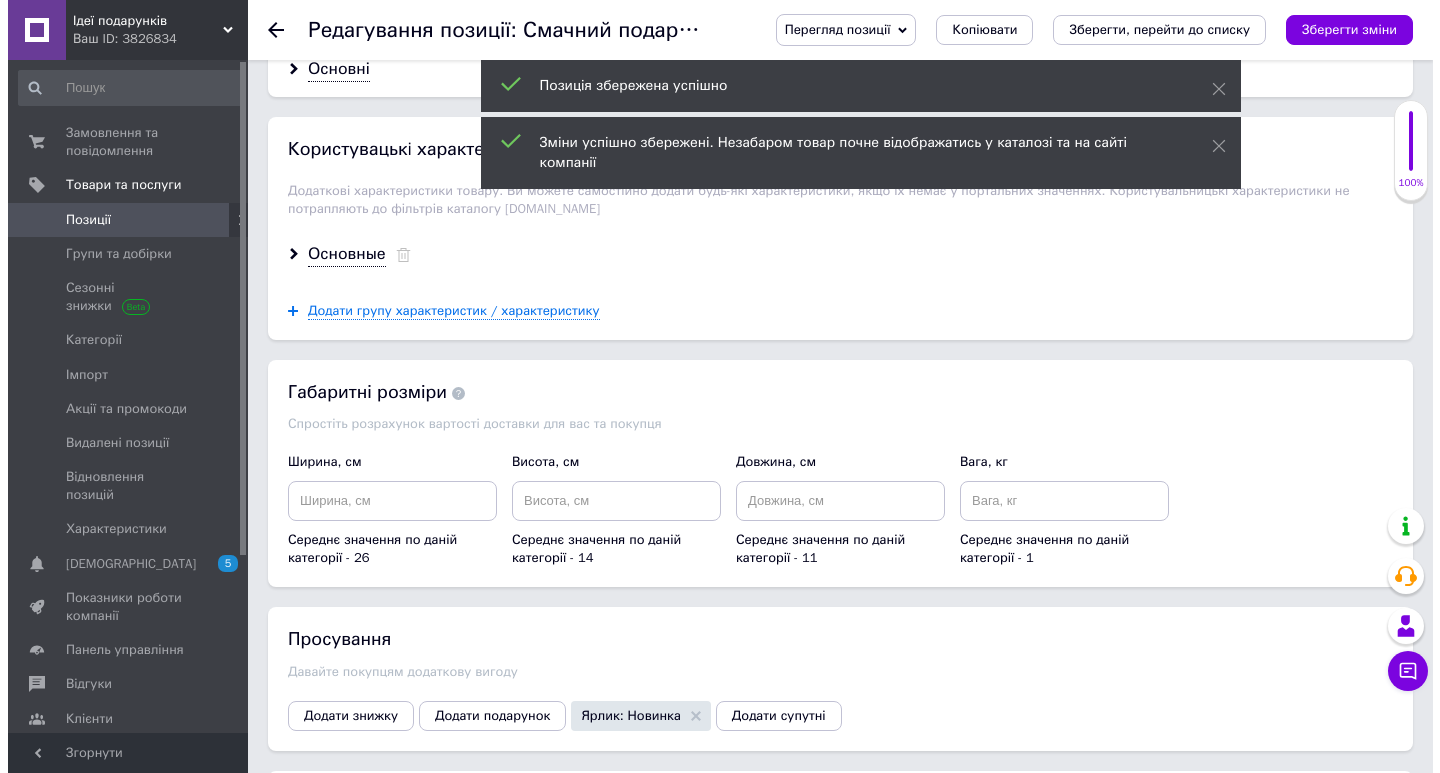 scroll, scrollTop: 2000, scrollLeft: 0, axis: vertical 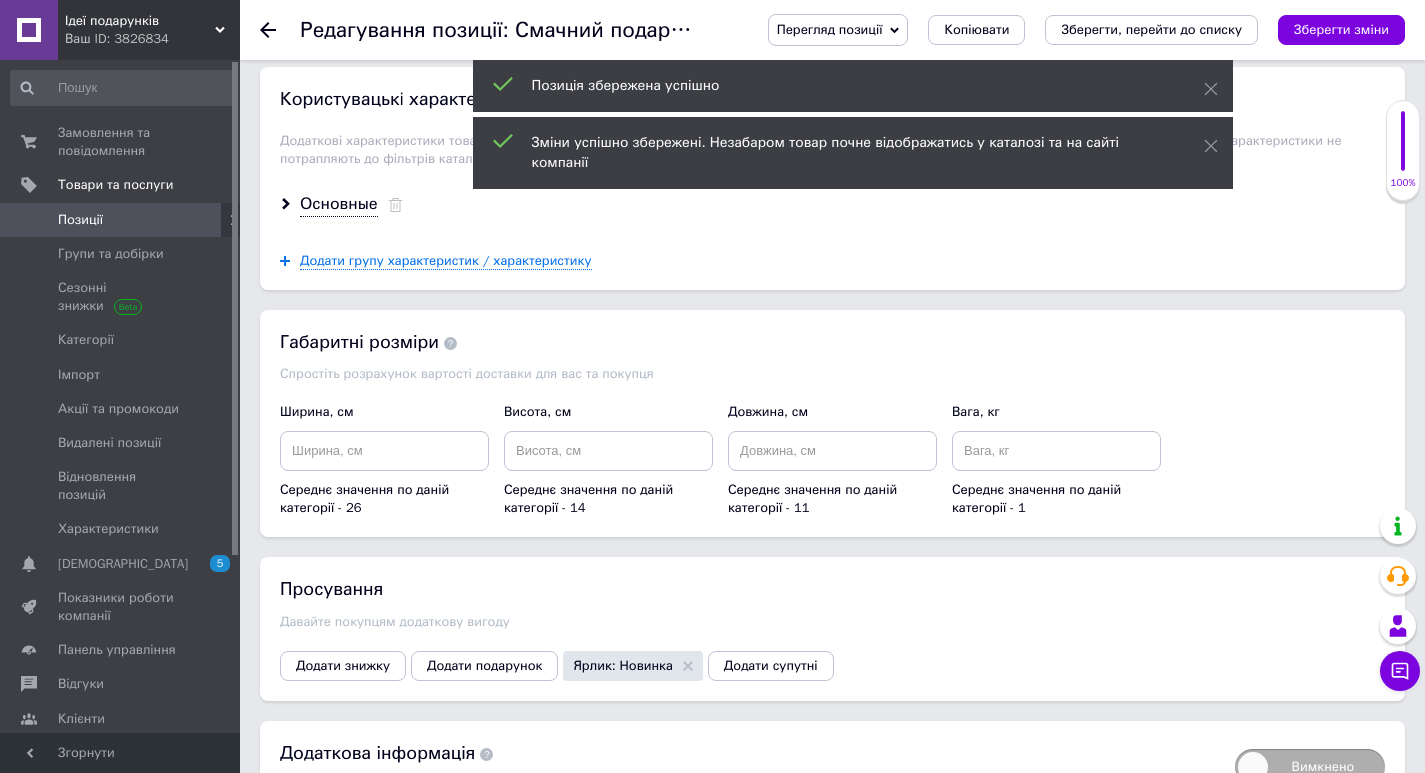 drag, startPoint x: 344, startPoint y: 407, endPoint x: 332, endPoint y: 439, distance: 34.176014 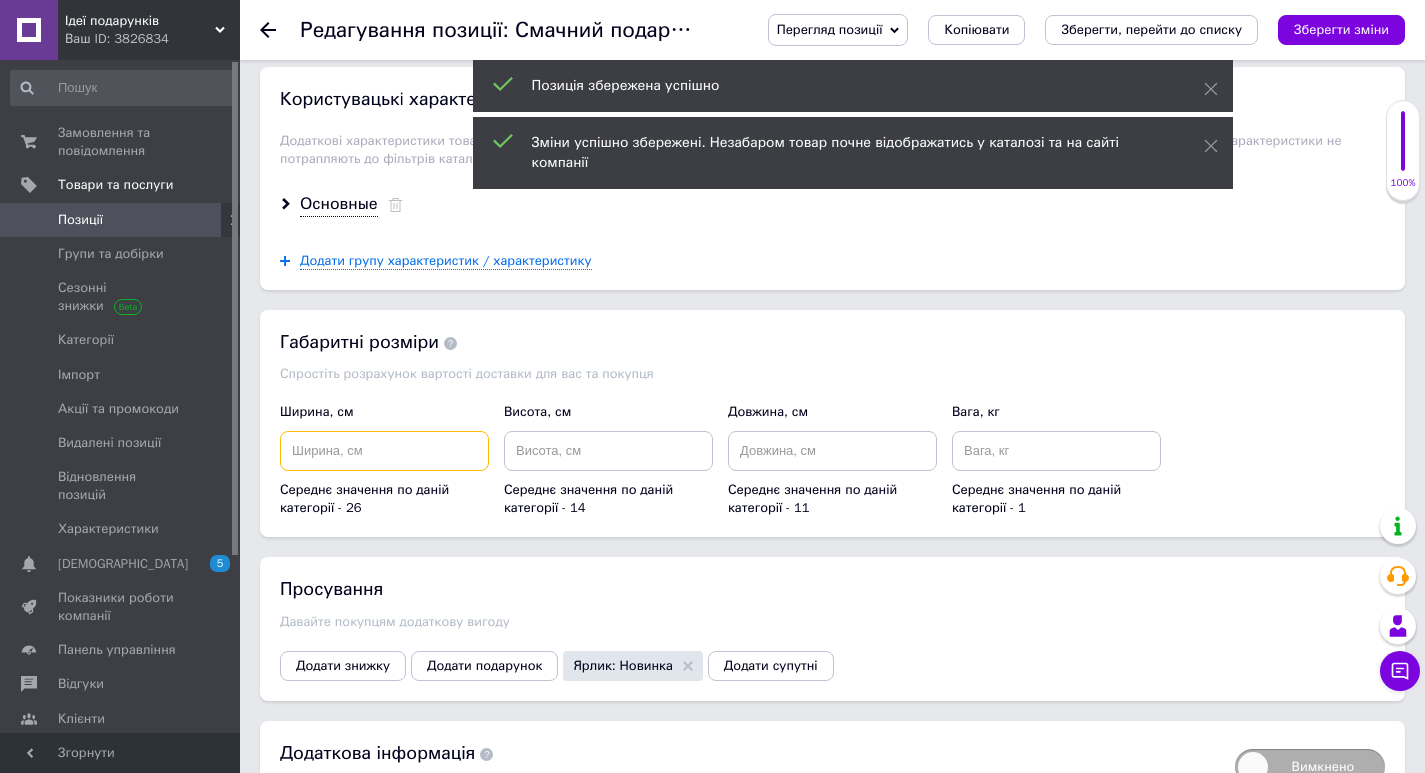 click at bounding box center (384, 451) 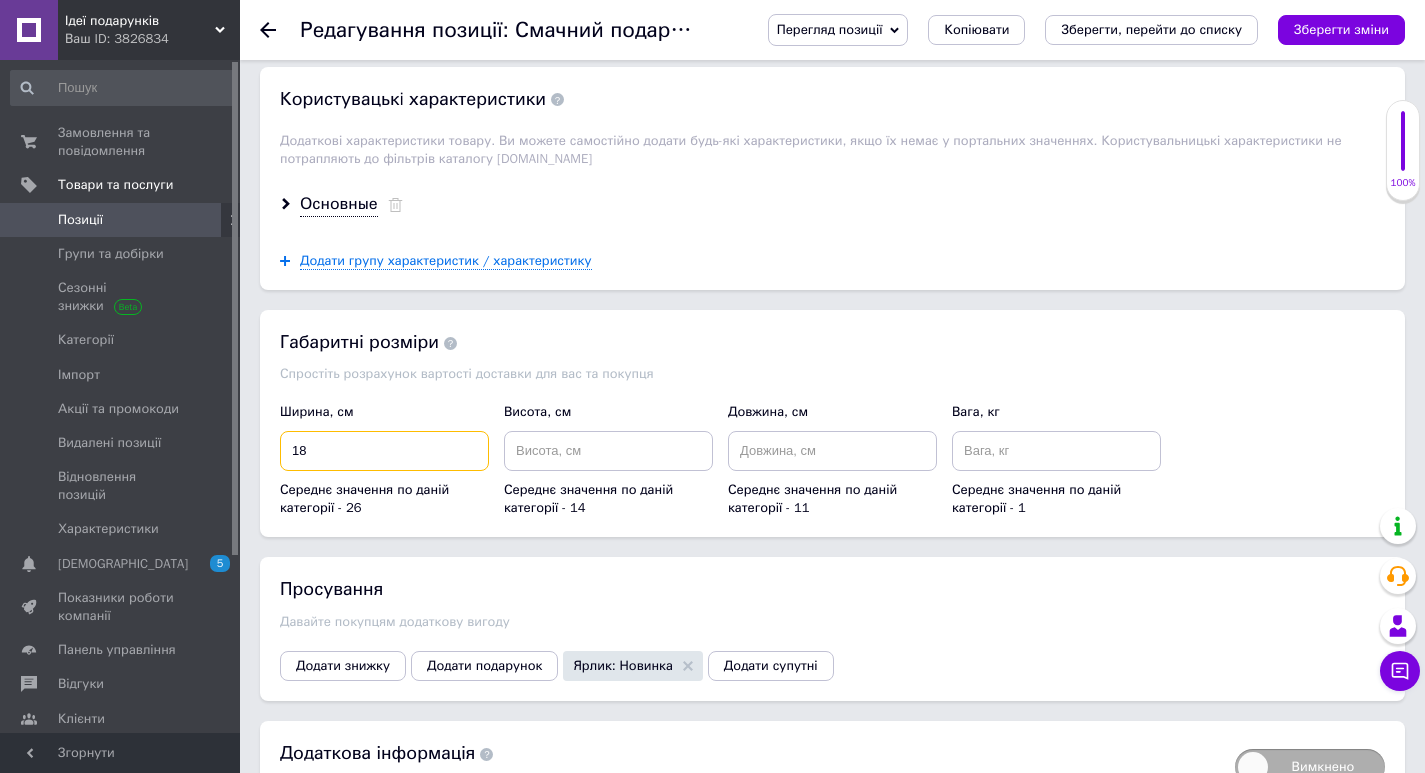 type on "18" 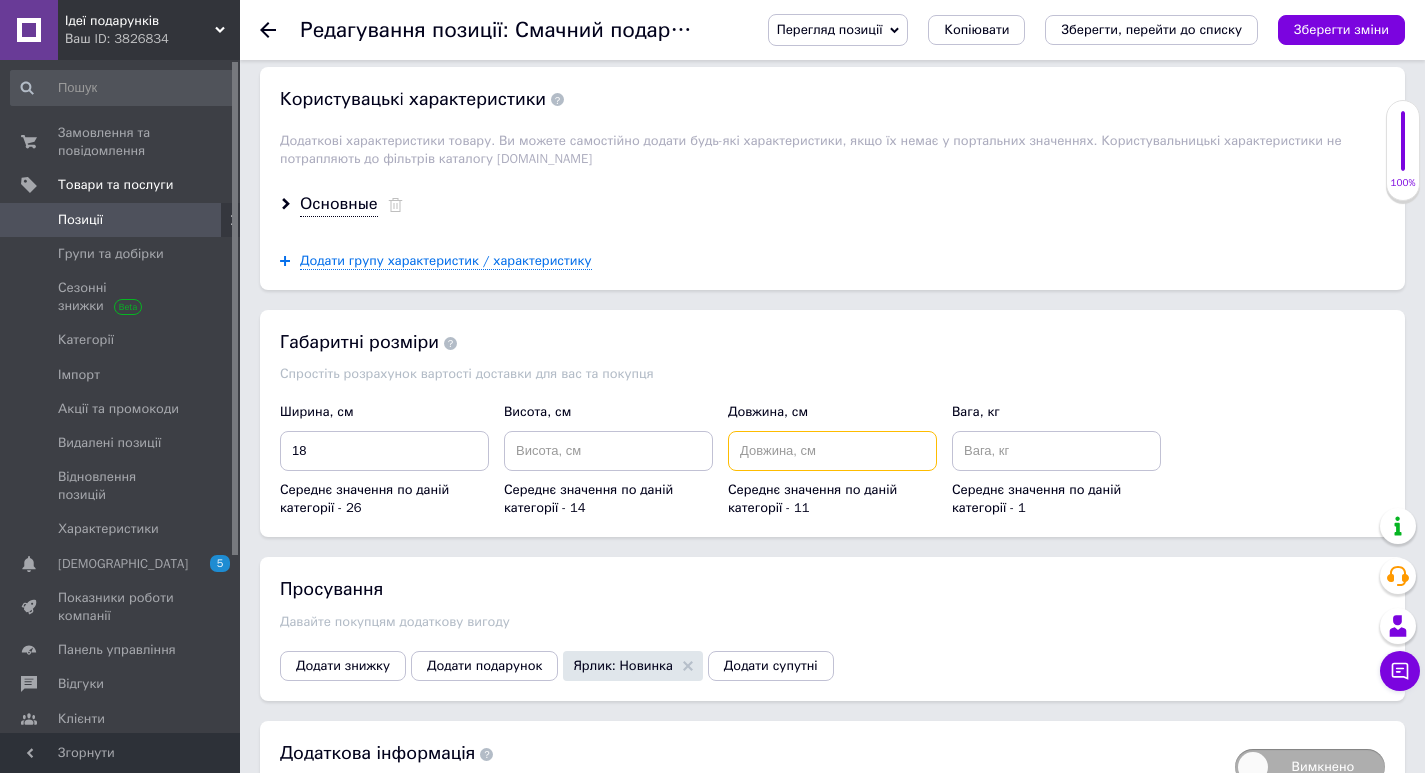 click at bounding box center (832, 451) 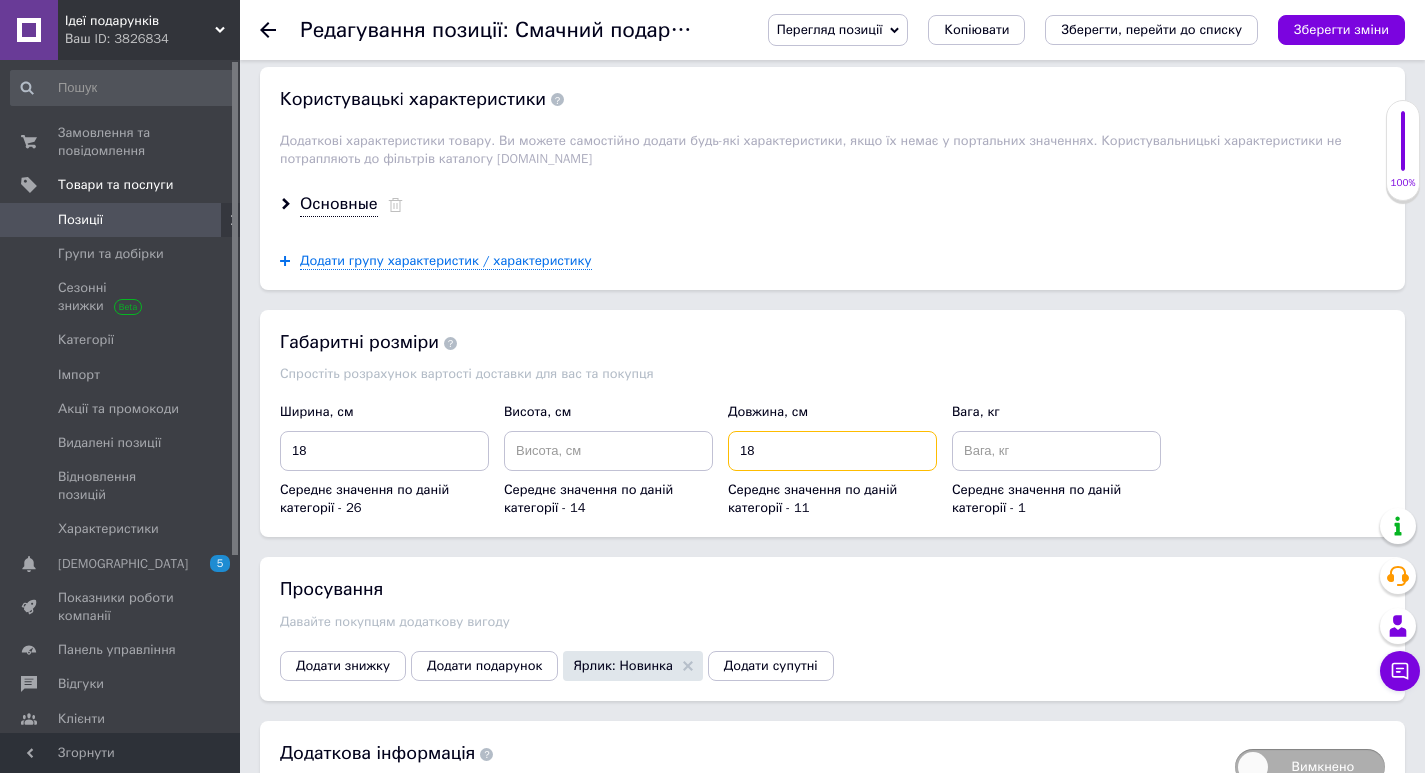 type on "18" 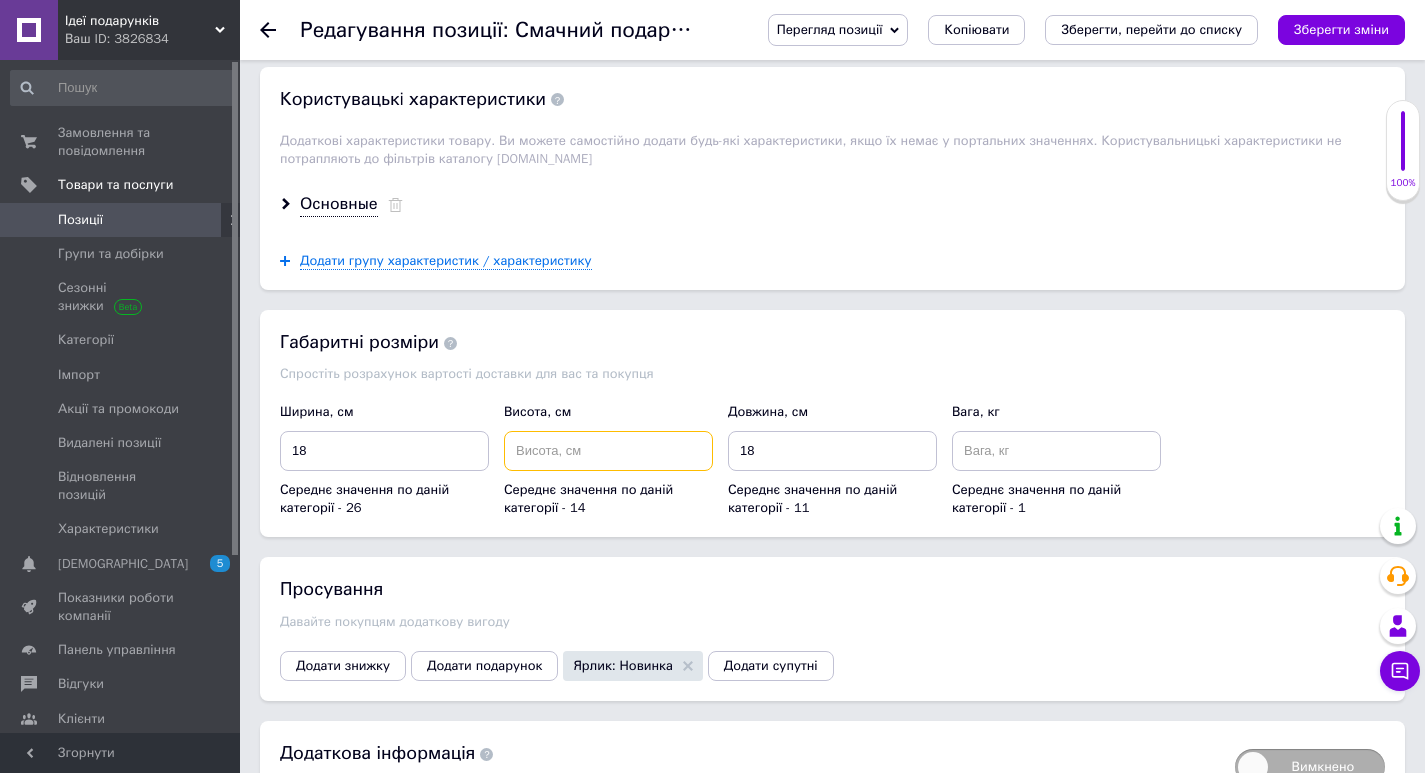 click at bounding box center (608, 451) 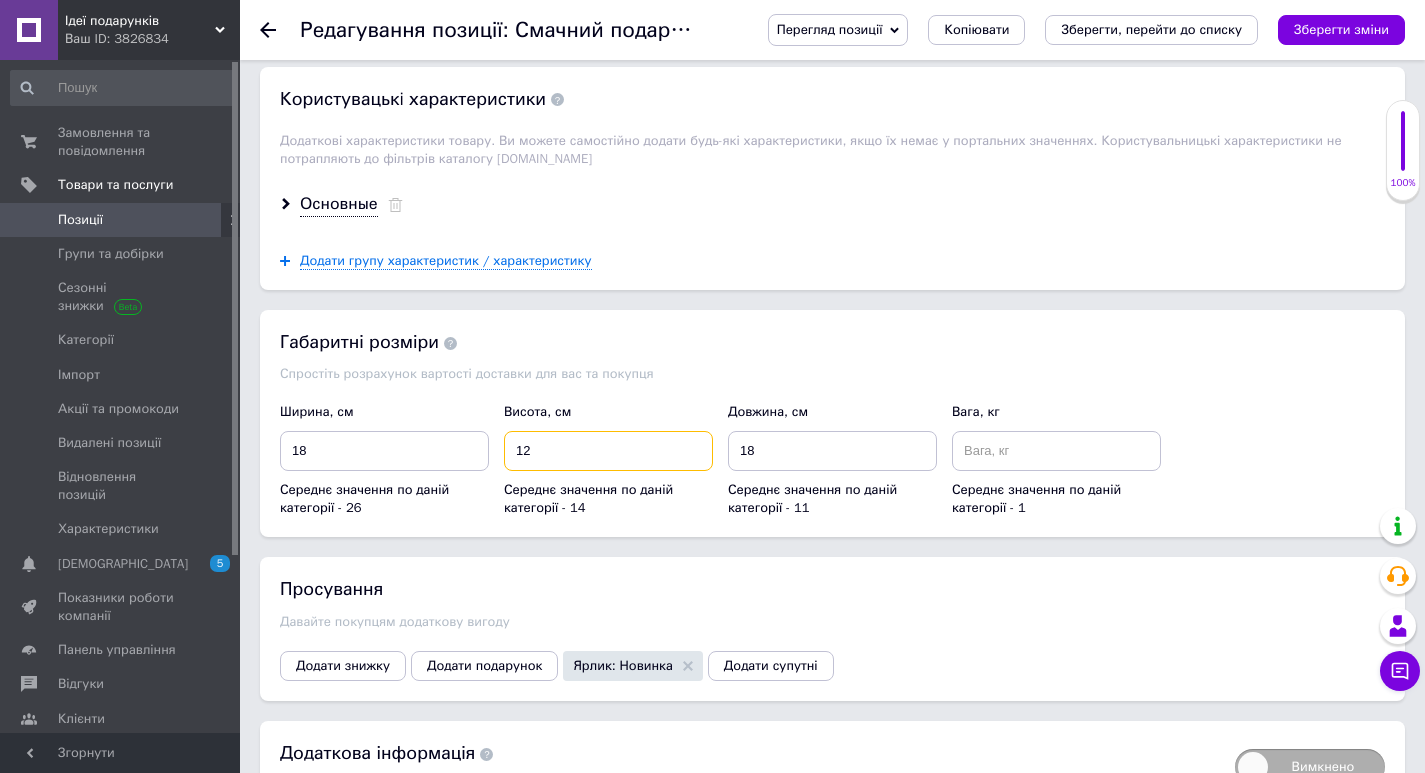 type on "12" 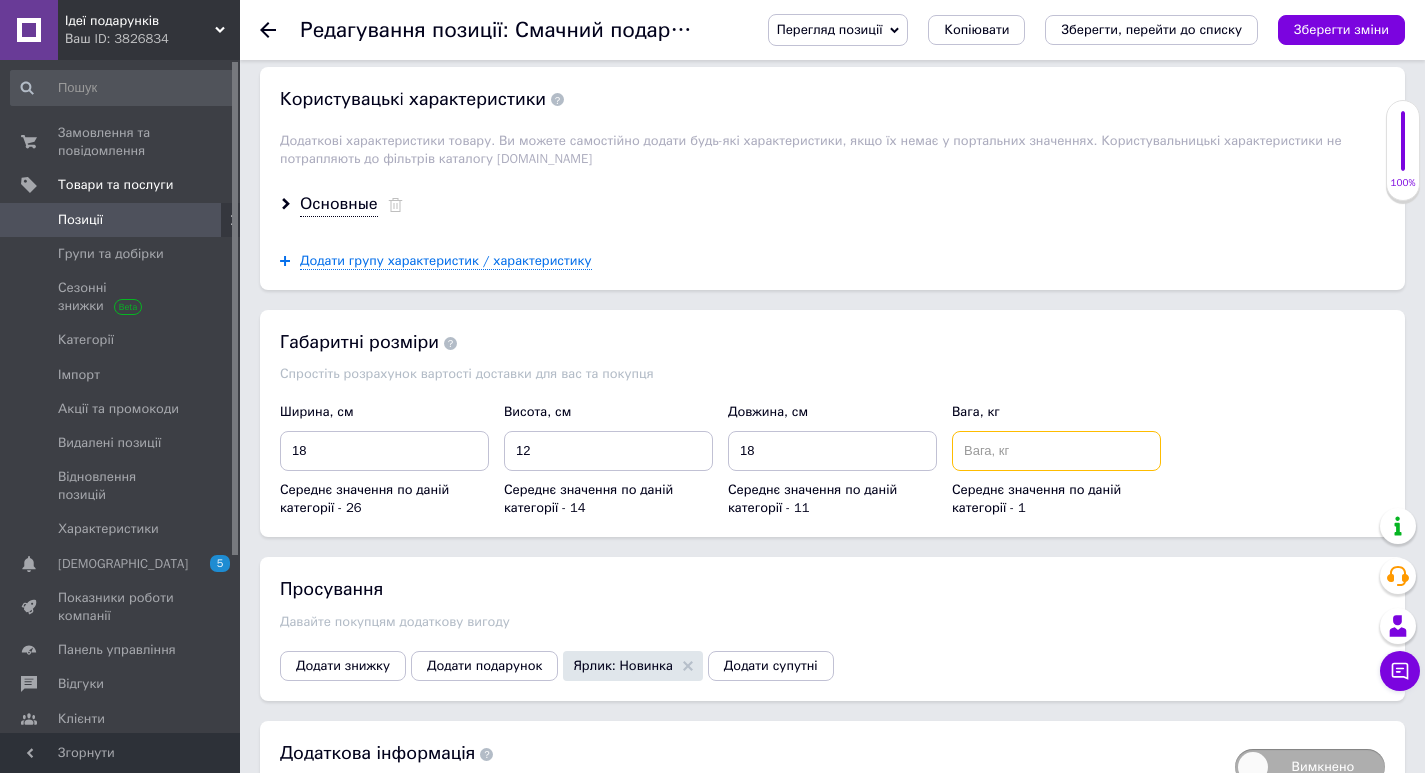click at bounding box center (1056, 451) 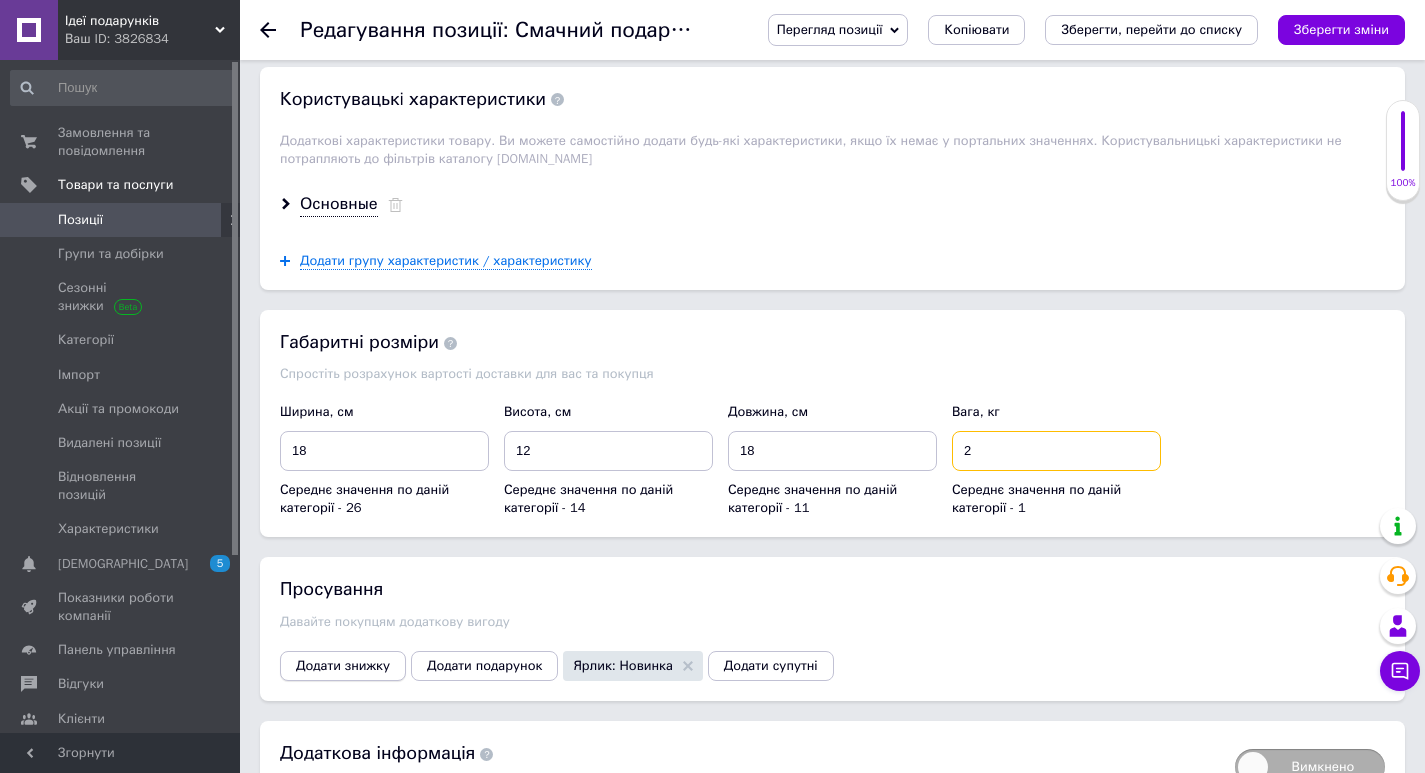 type on "2" 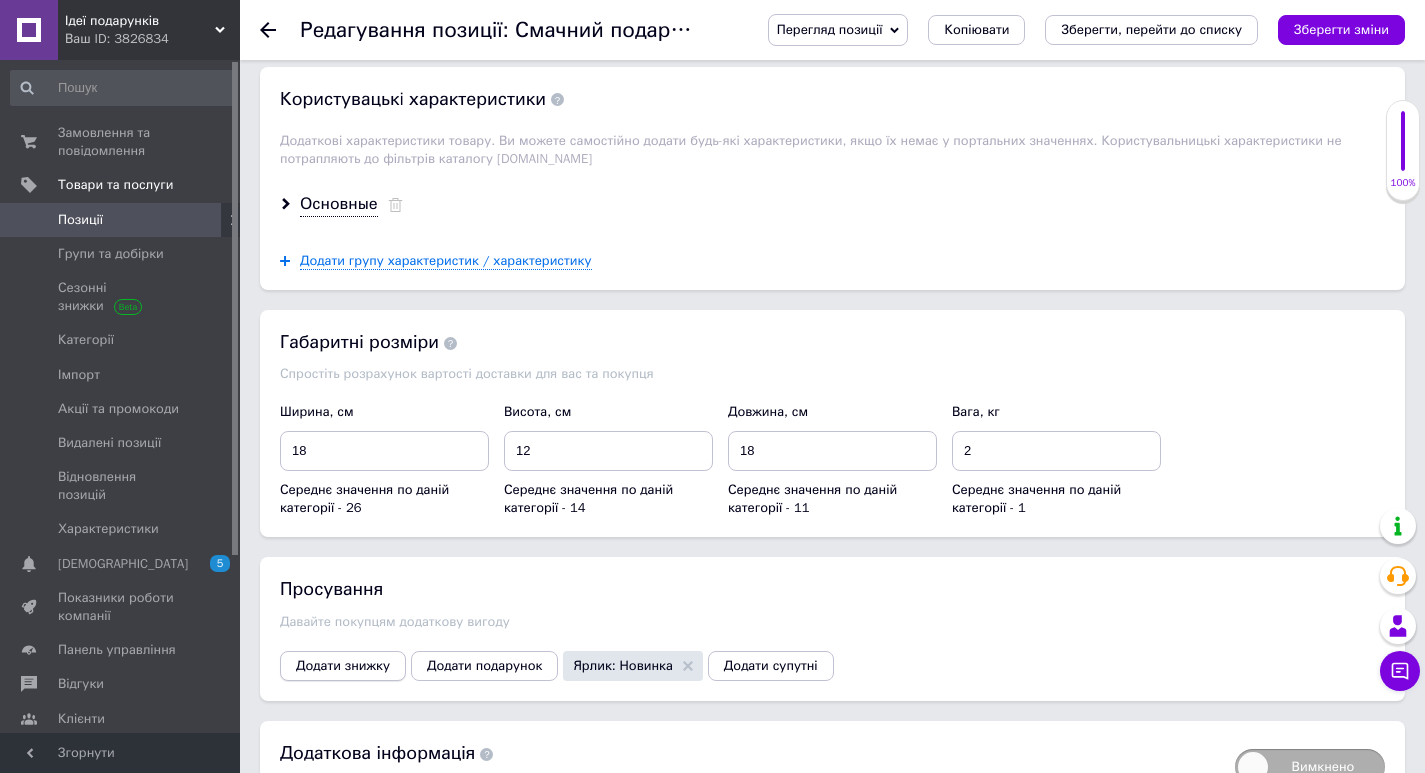 click on "Додати знижку" at bounding box center [343, 666] 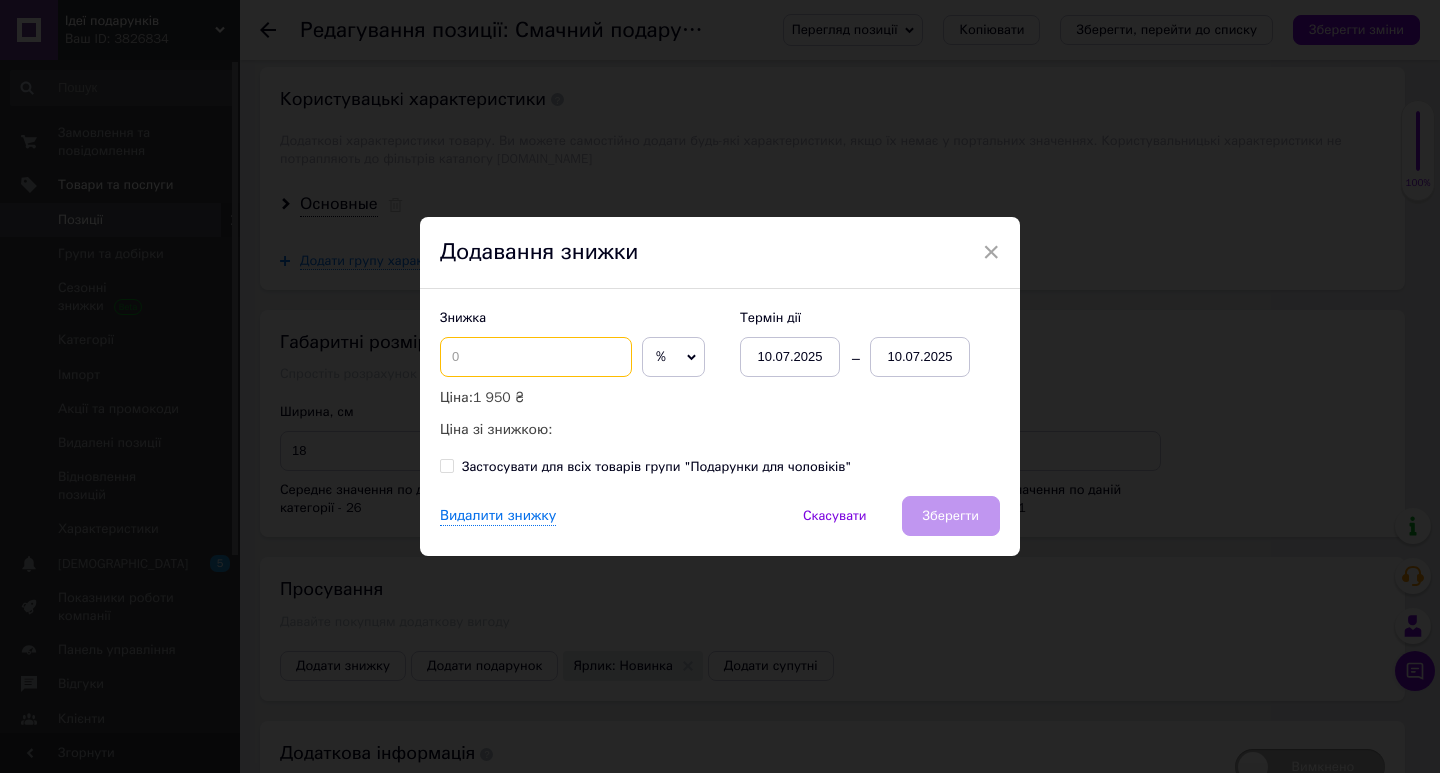 click at bounding box center (536, 357) 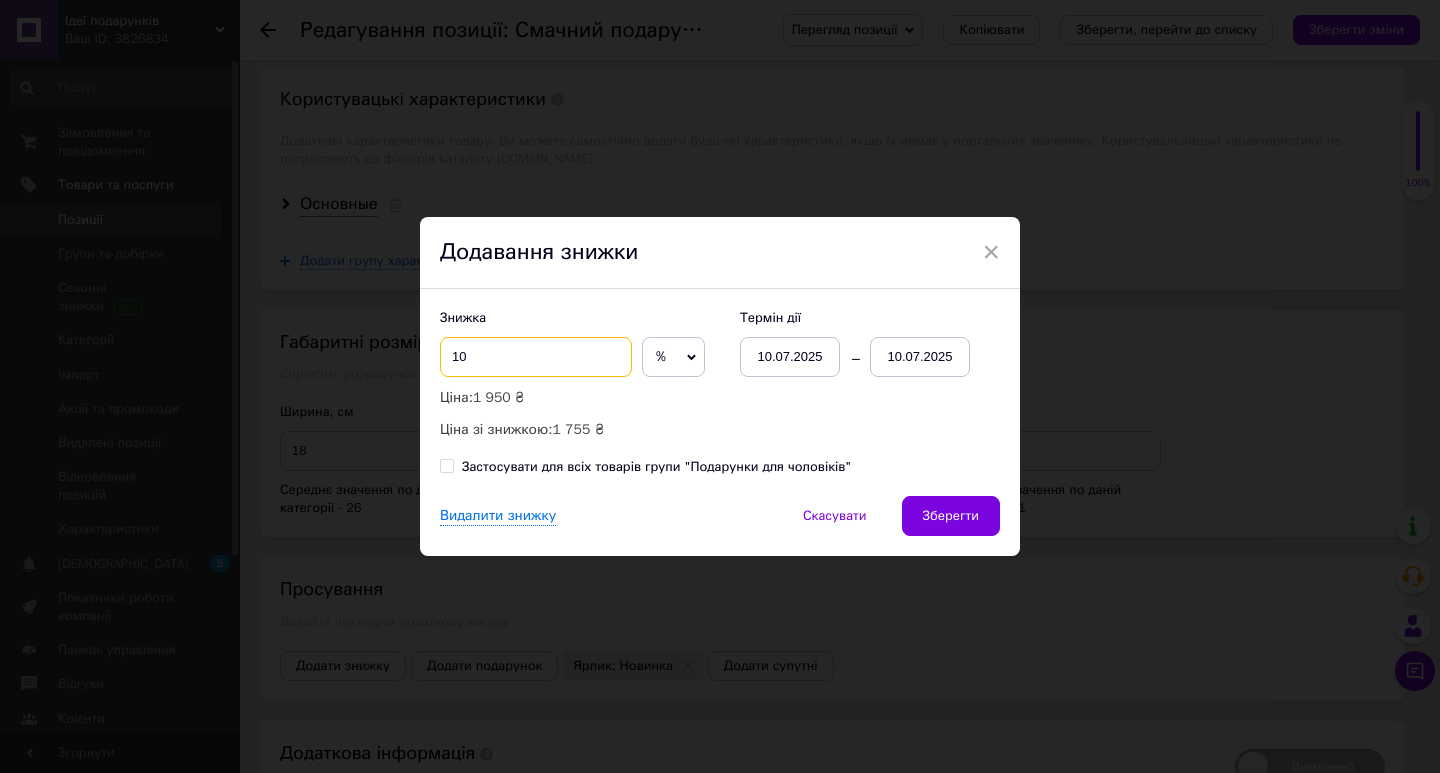 type on "1" 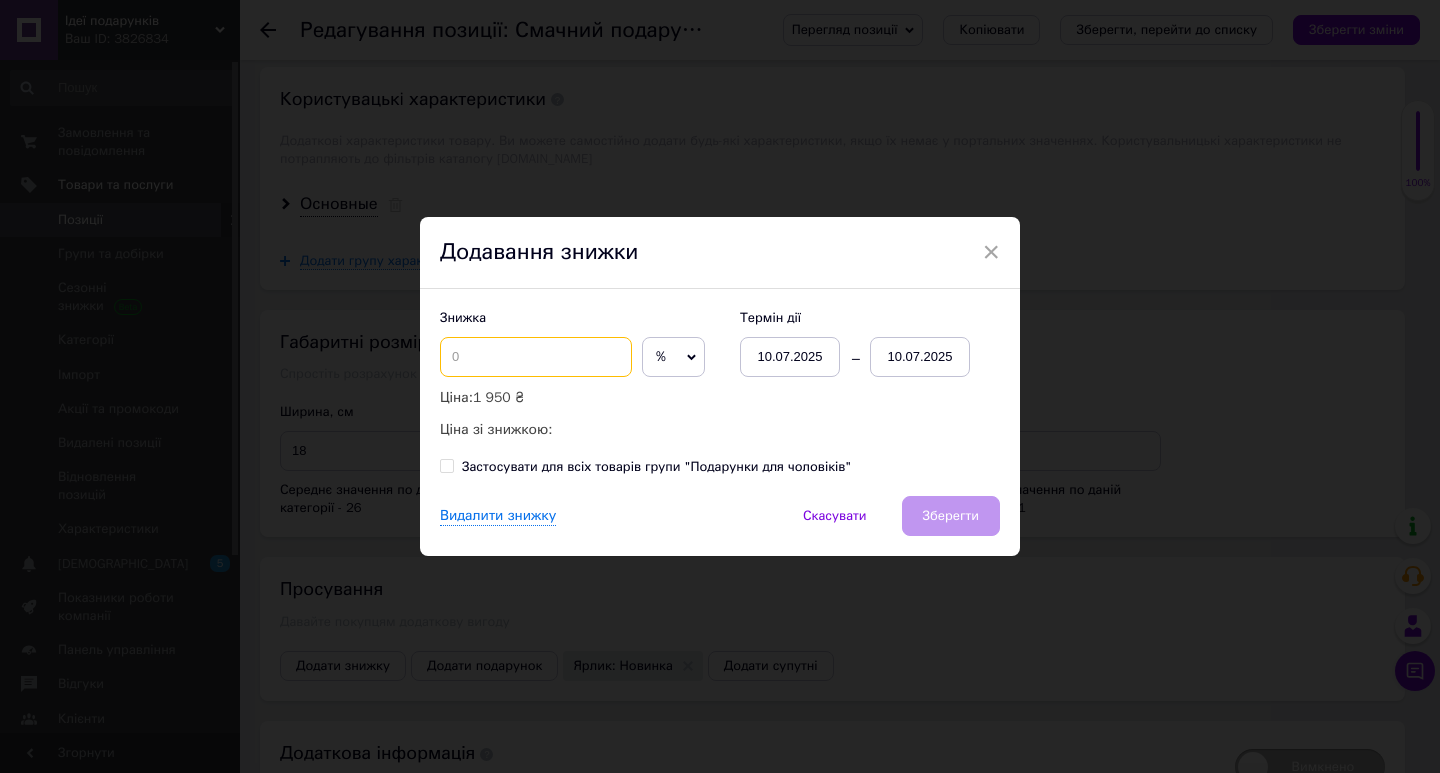 type on "8" 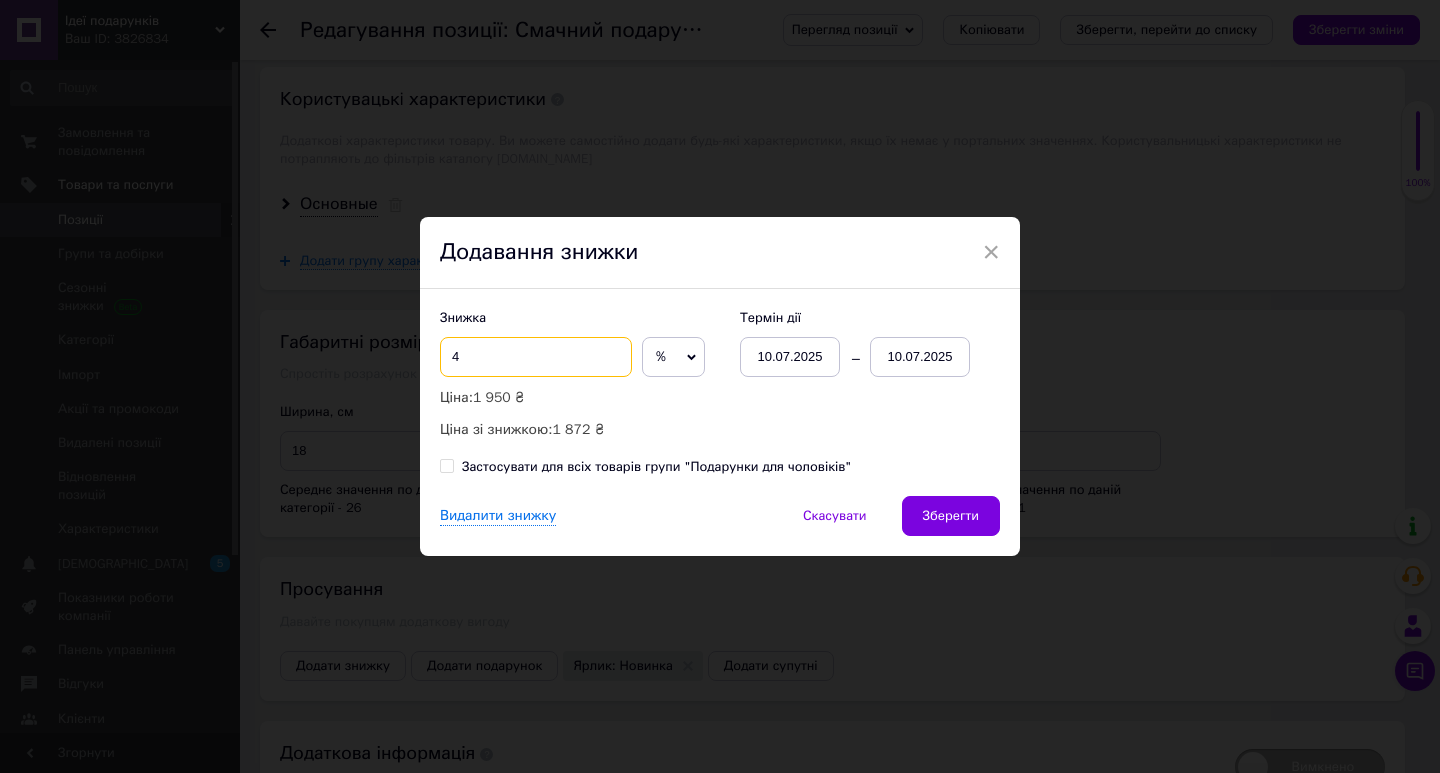 type on "4" 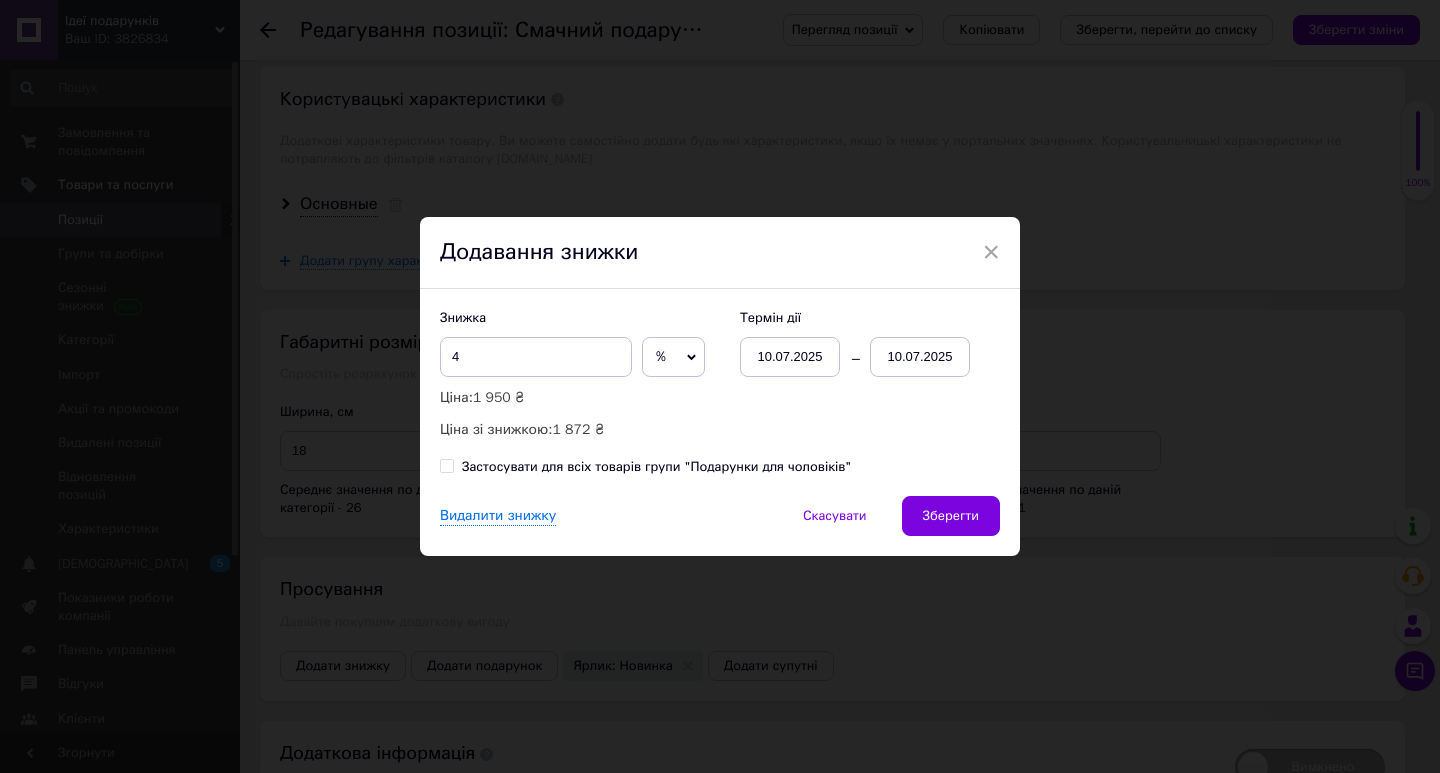 click on "10.07.2025" at bounding box center [920, 357] 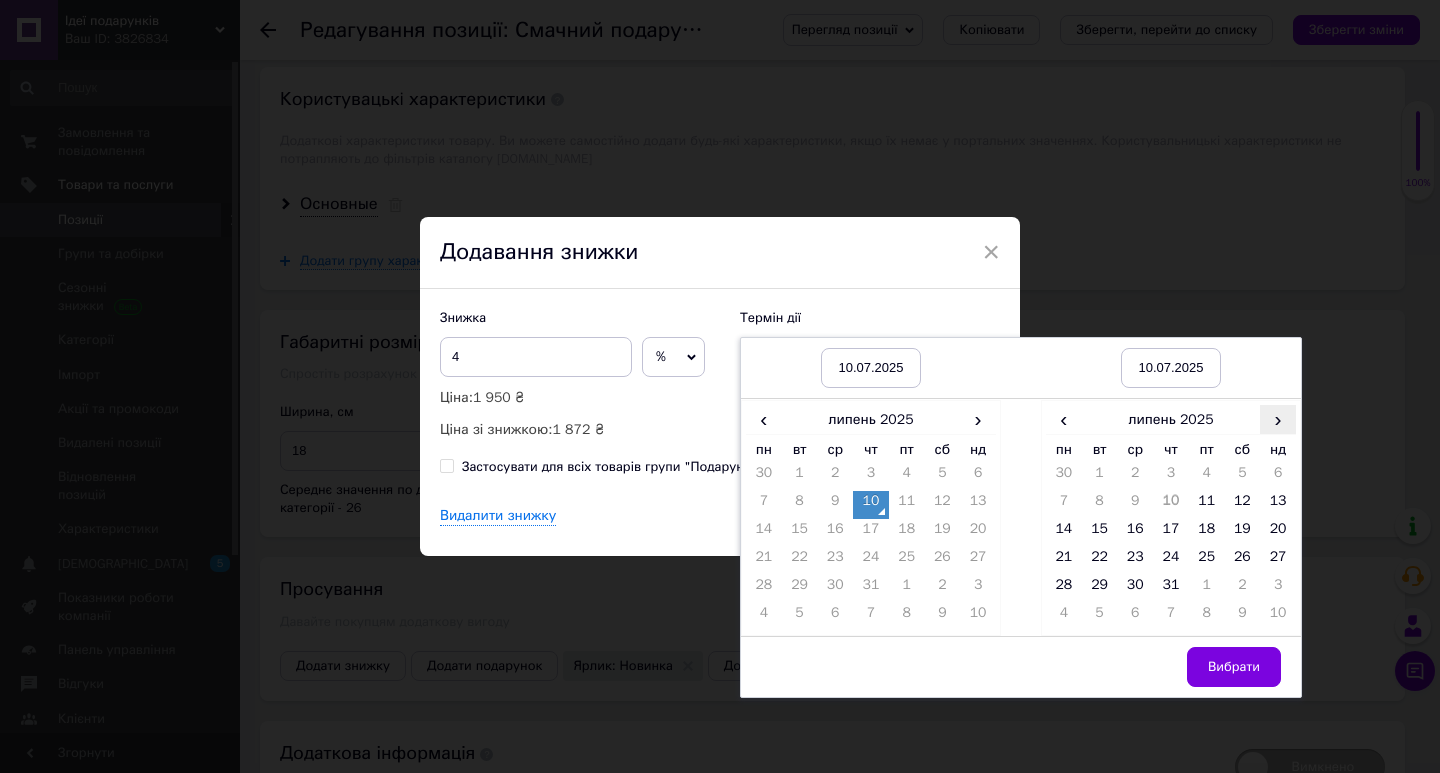 click on "›" at bounding box center [1278, 419] 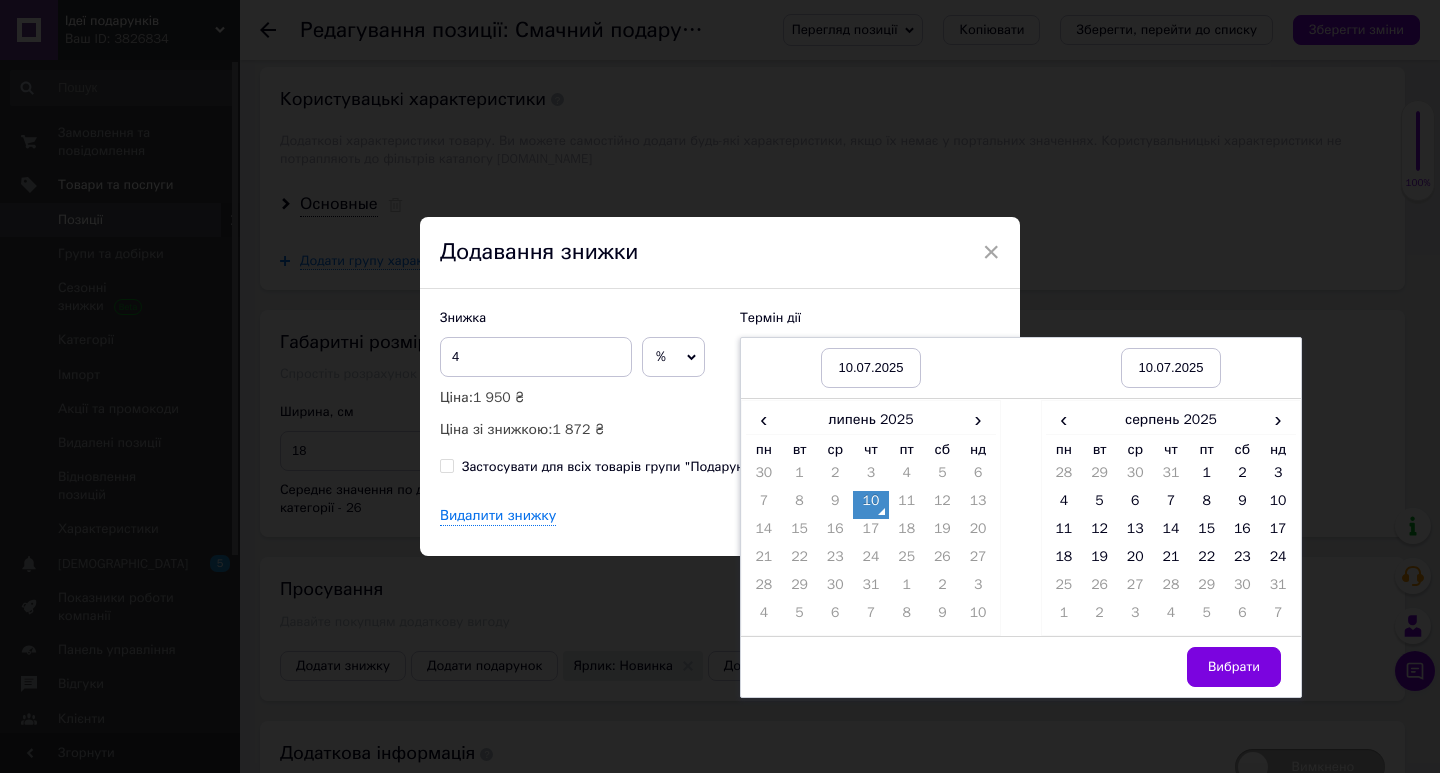 drag, startPoint x: 1272, startPoint y: 557, endPoint x: 1219, endPoint y: 645, distance: 102.7278 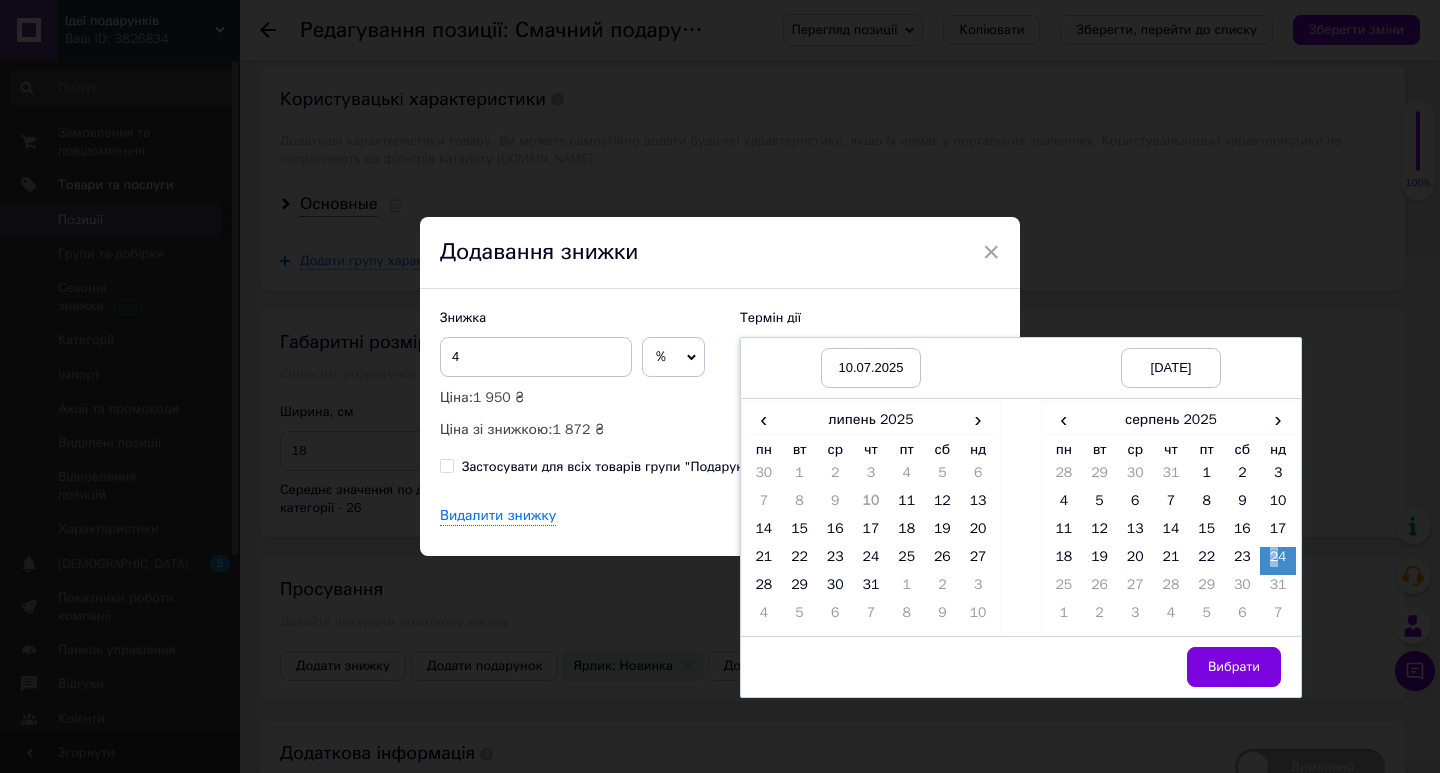 drag, startPoint x: 1227, startPoint y: 668, endPoint x: 1152, endPoint y: 632, distance: 83.19255 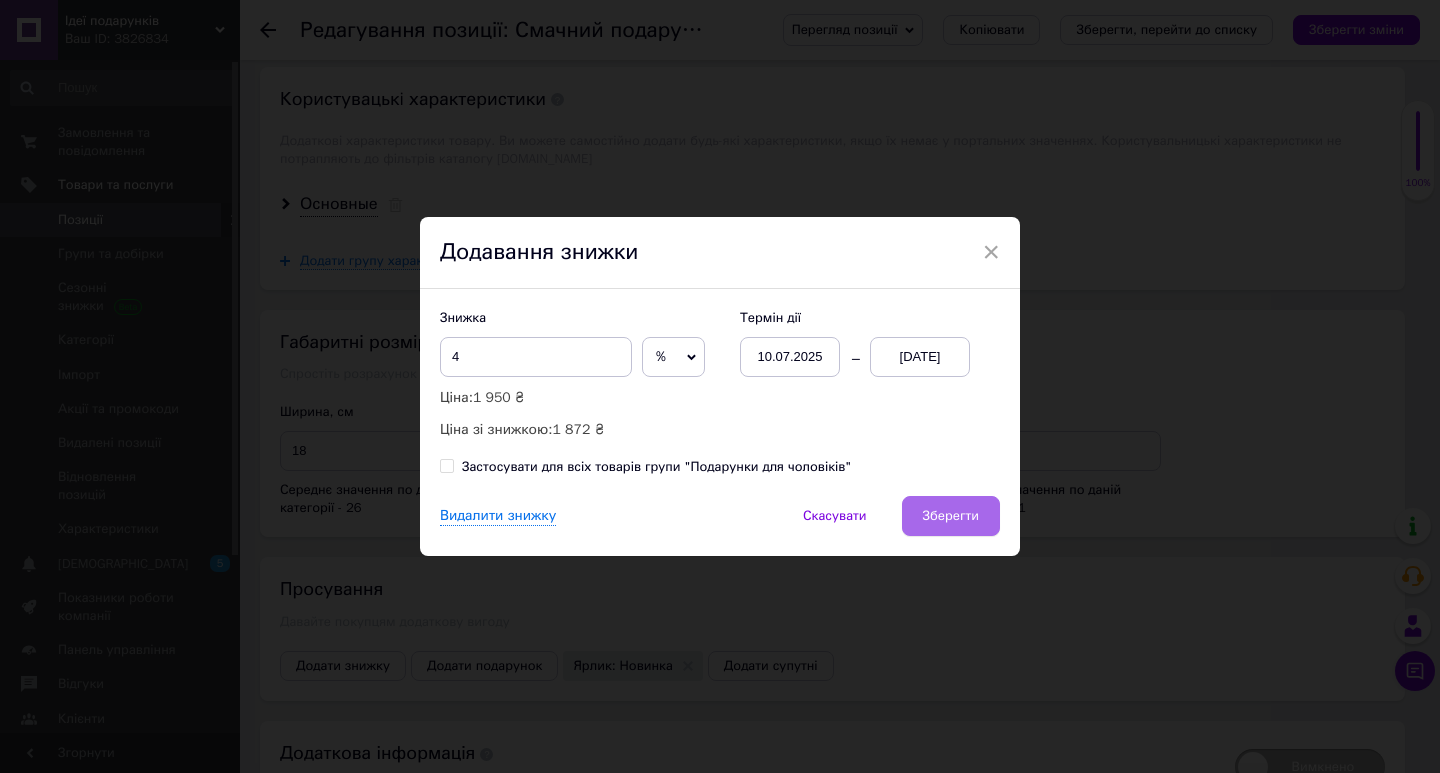 click on "Зберегти" at bounding box center (951, 516) 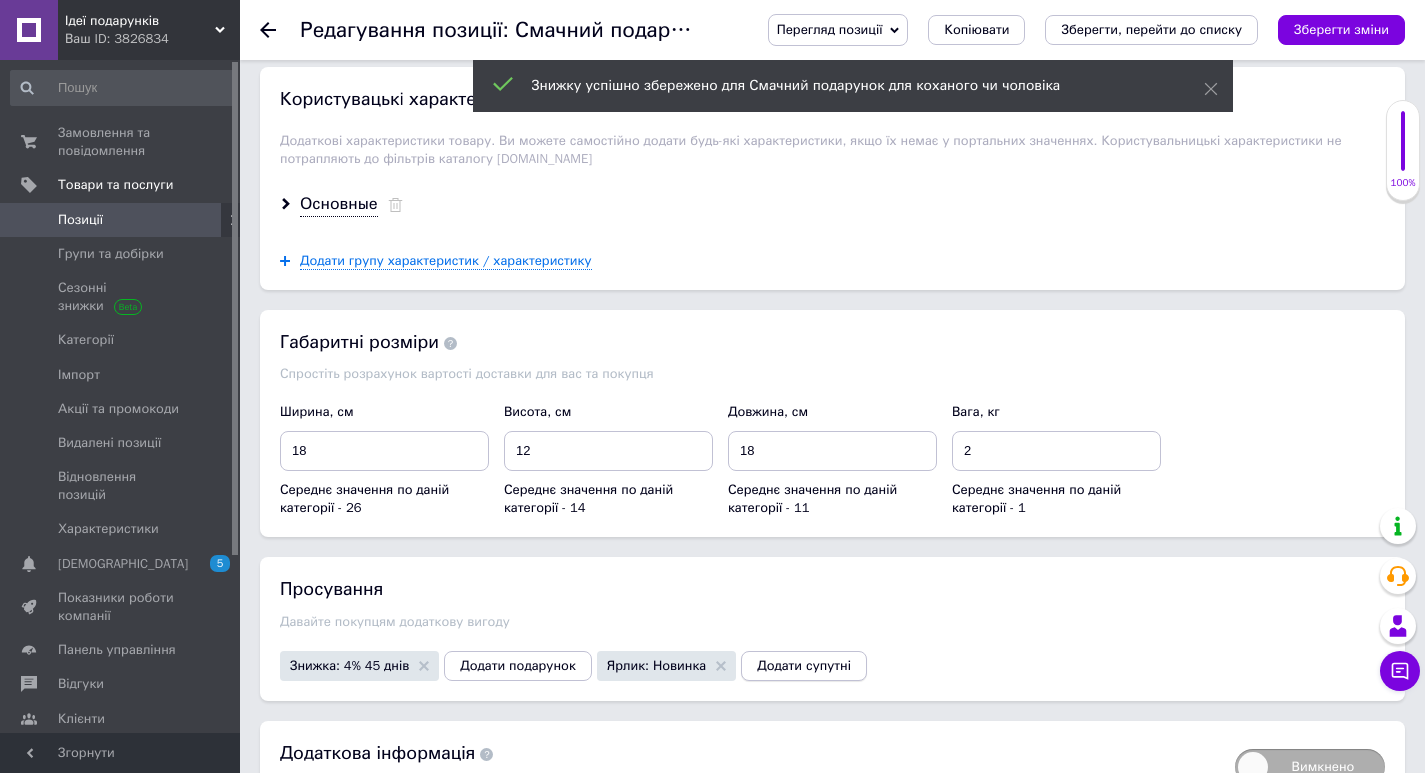 click on "Додати супутні" at bounding box center (804, 666) 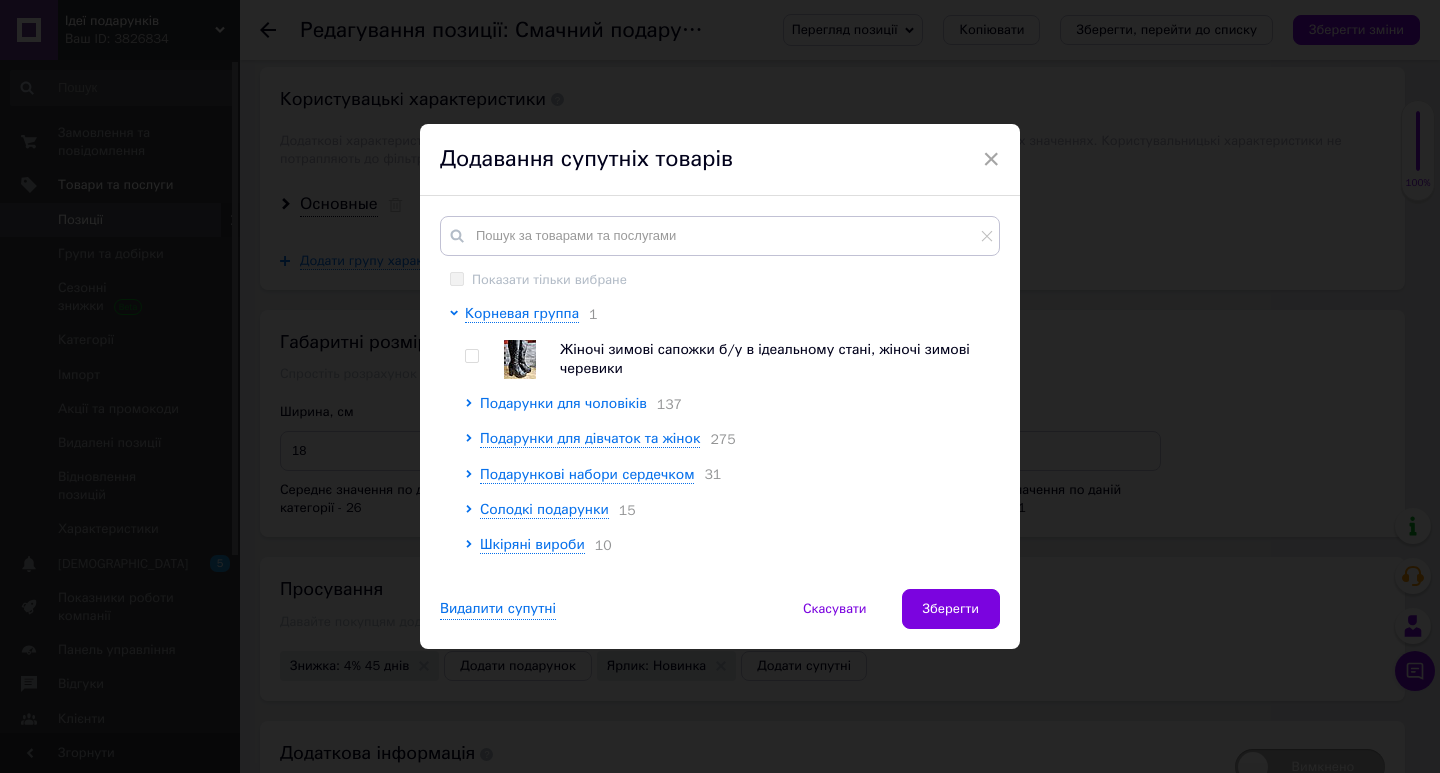 click on "Подарунки для чоловіків" at bounding box center (563, 403) 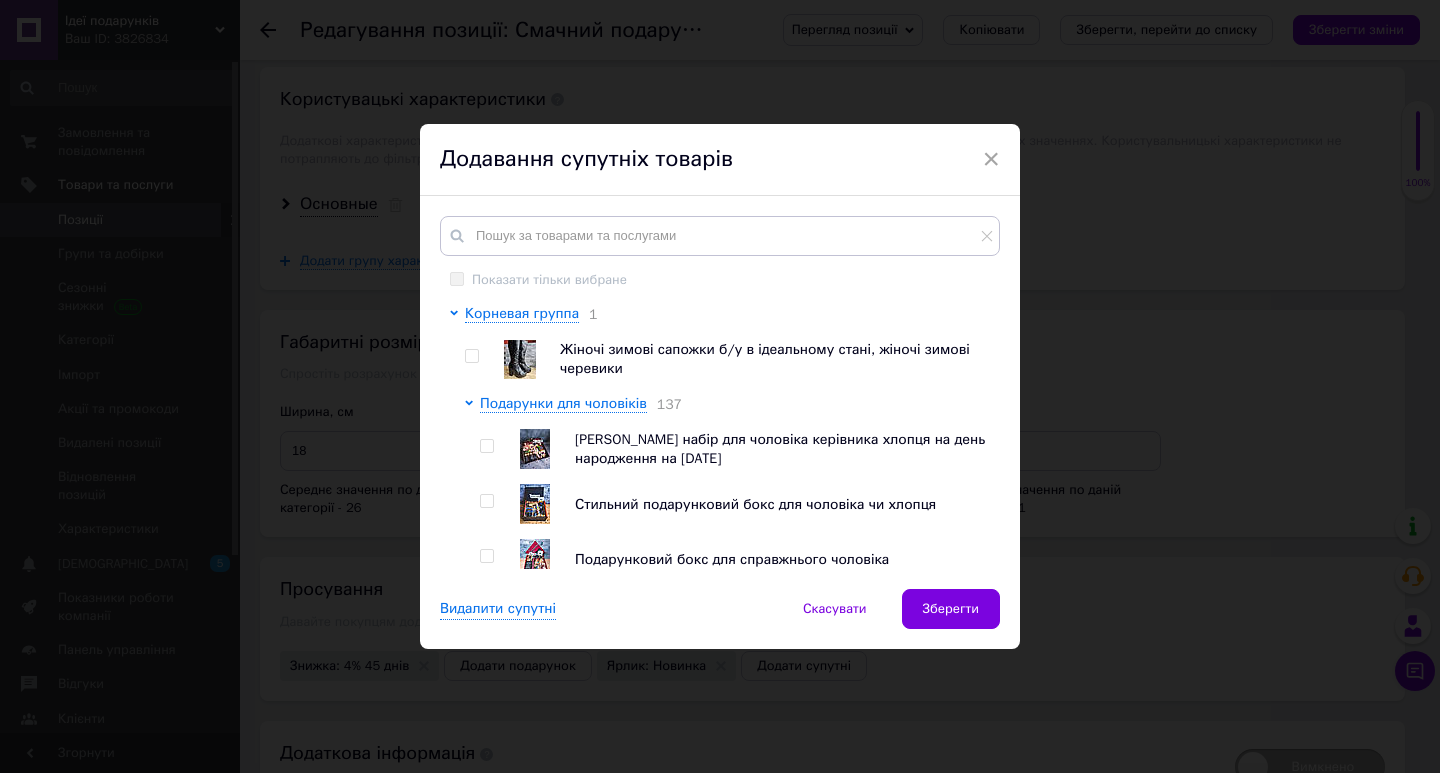 click at bounding box center (486, 501) 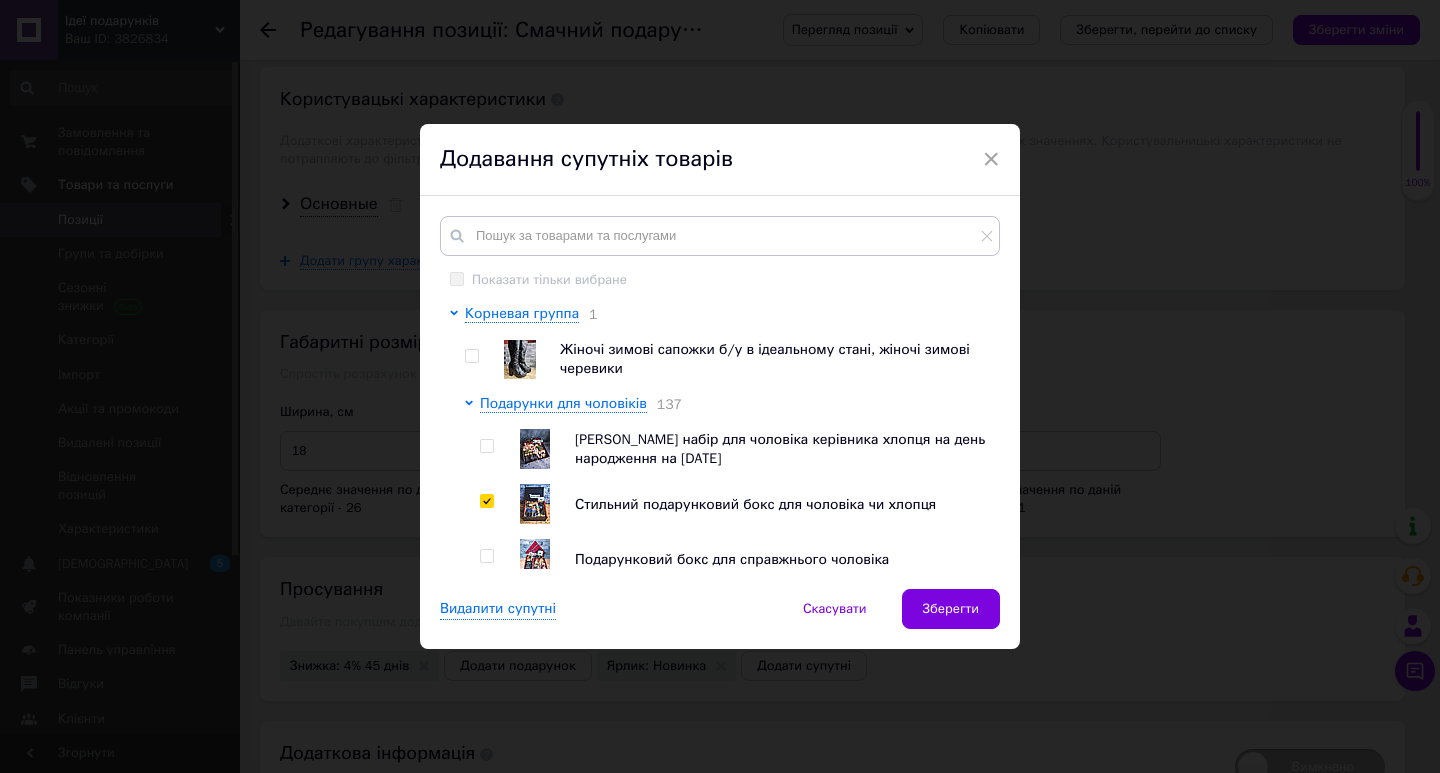 checkbox on "true" 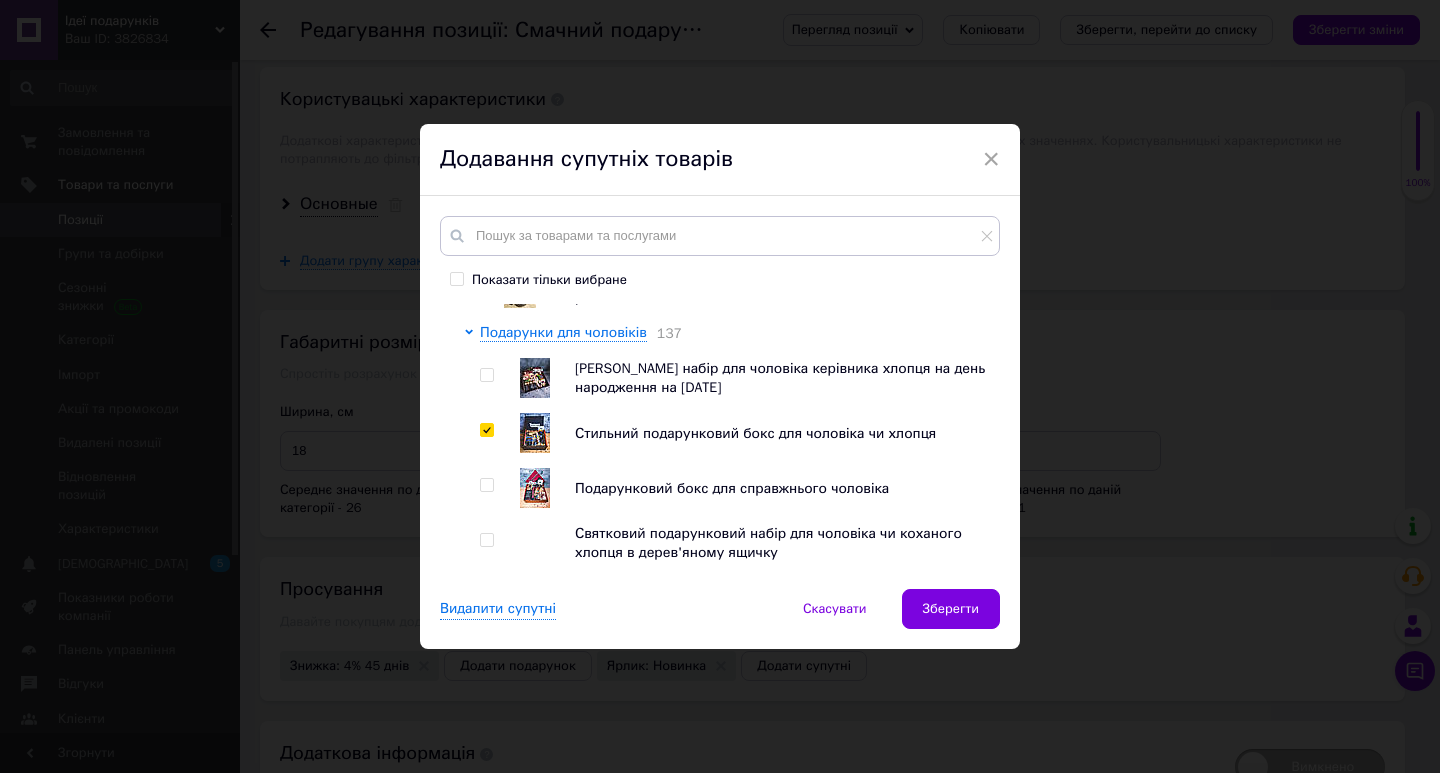 scroll, scrollTop: 100, scrollLeft: 0, axis: vertical 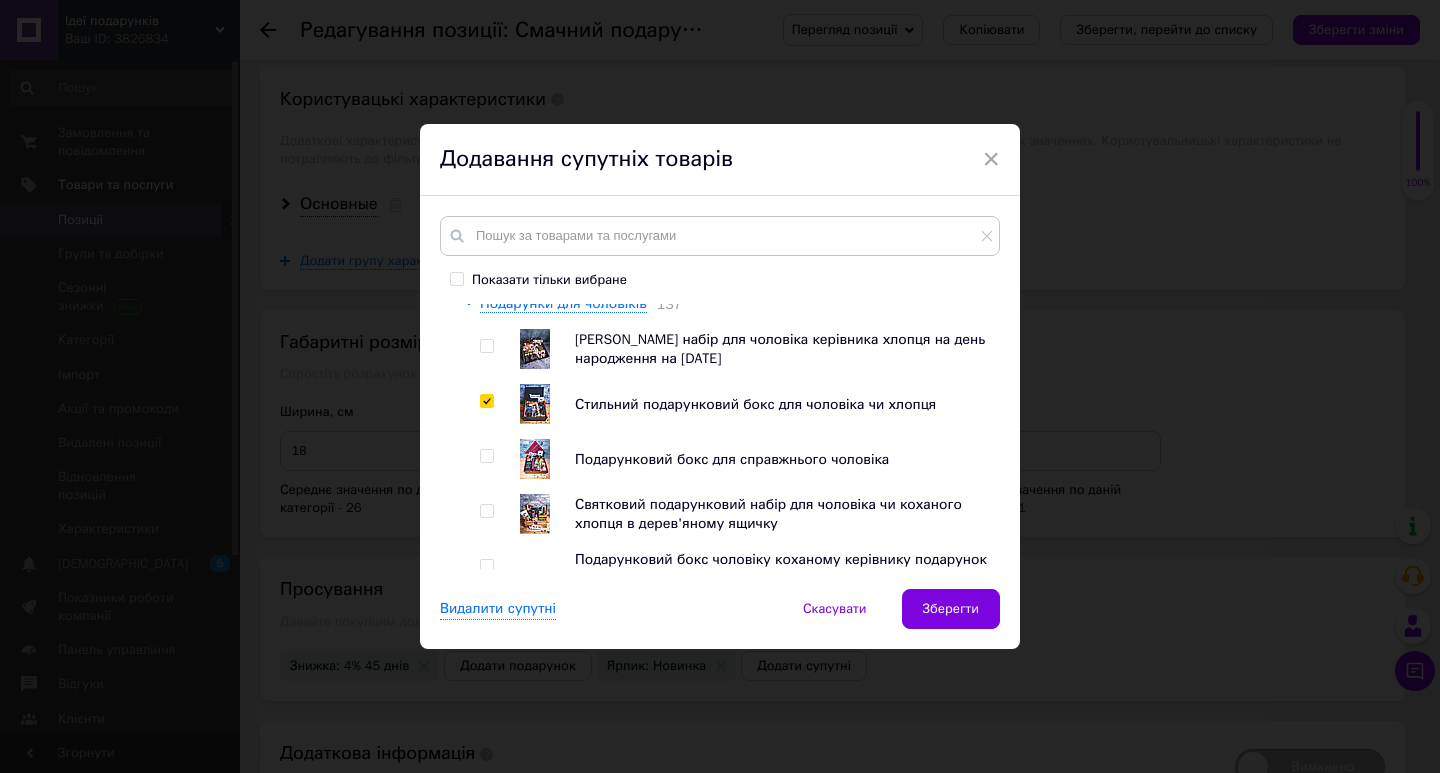 click at bounding box center [486, 456] 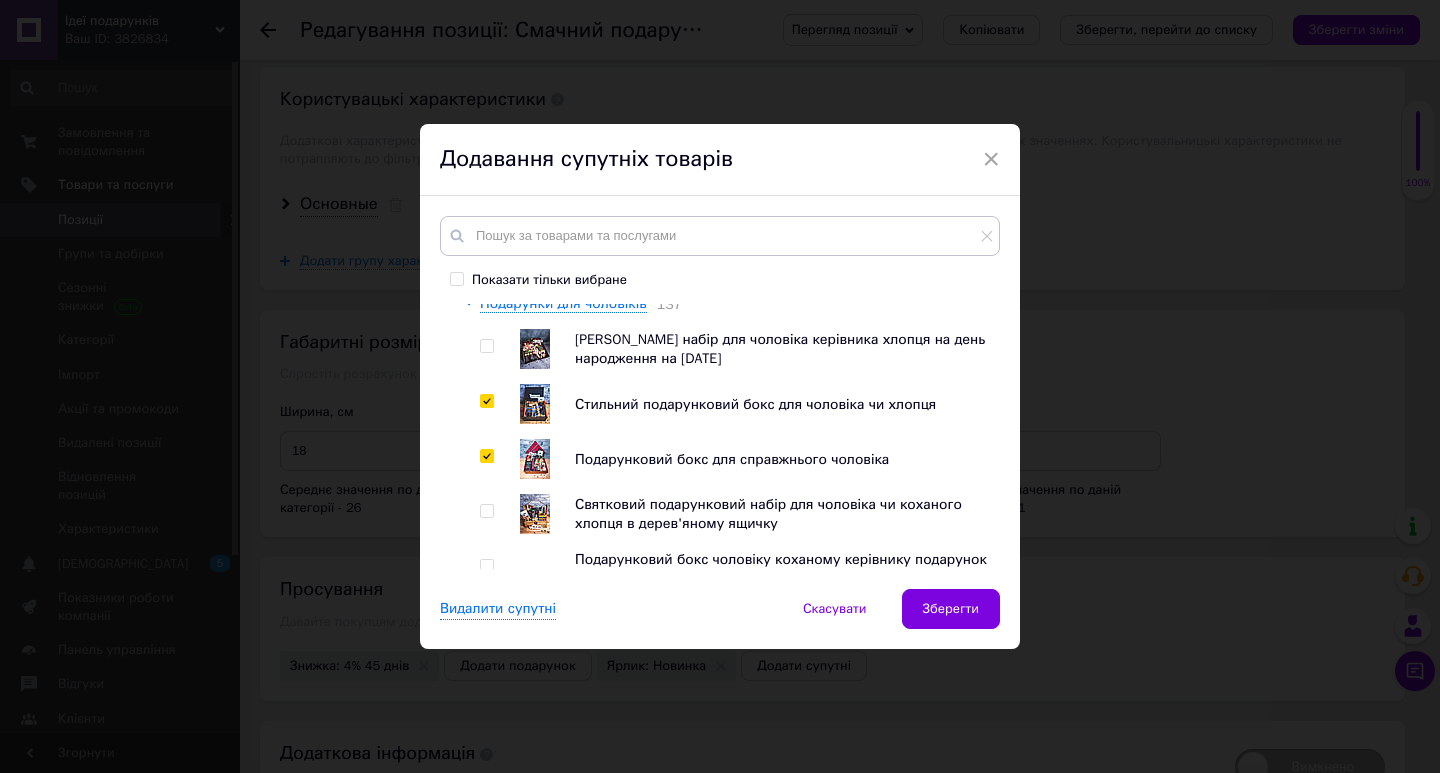 checkbox on "true" 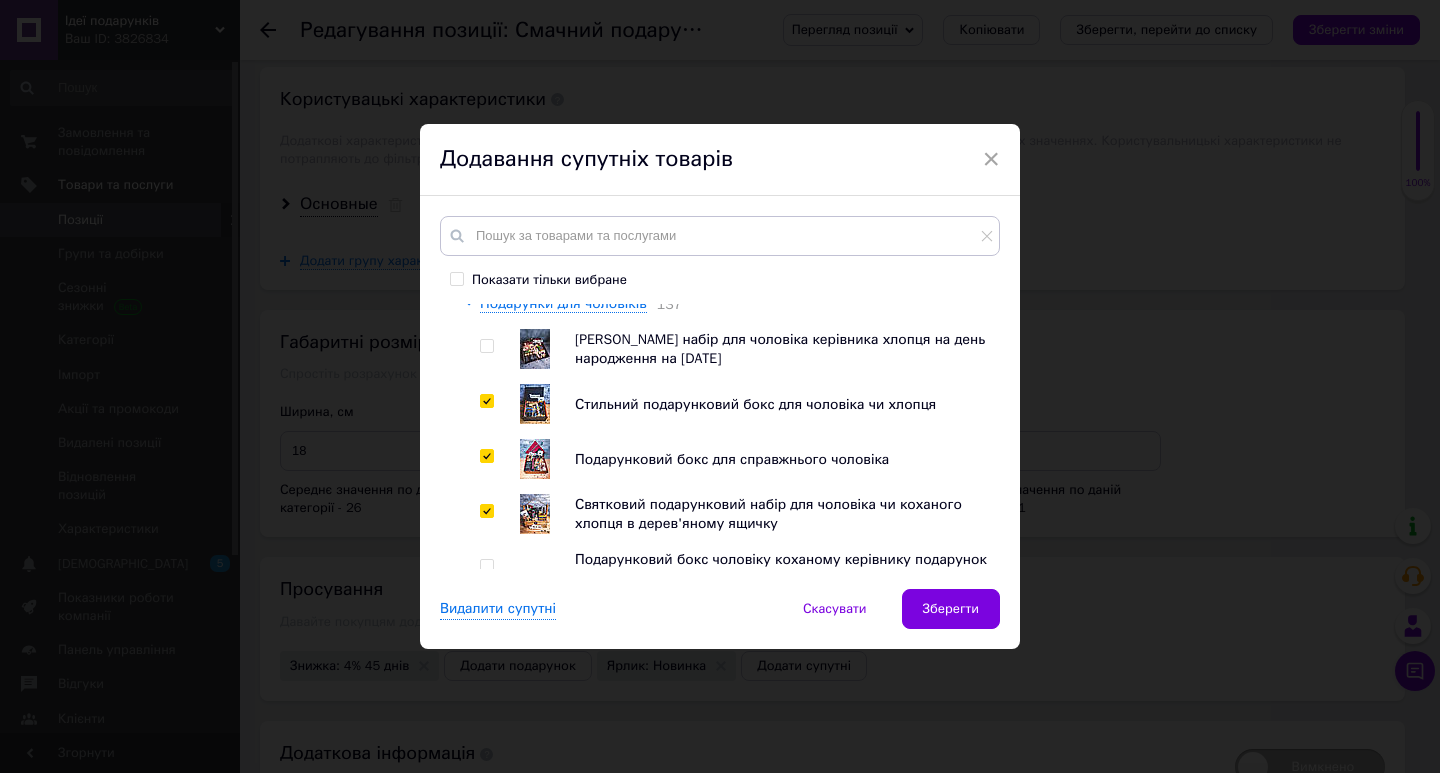 checkbox on "true" 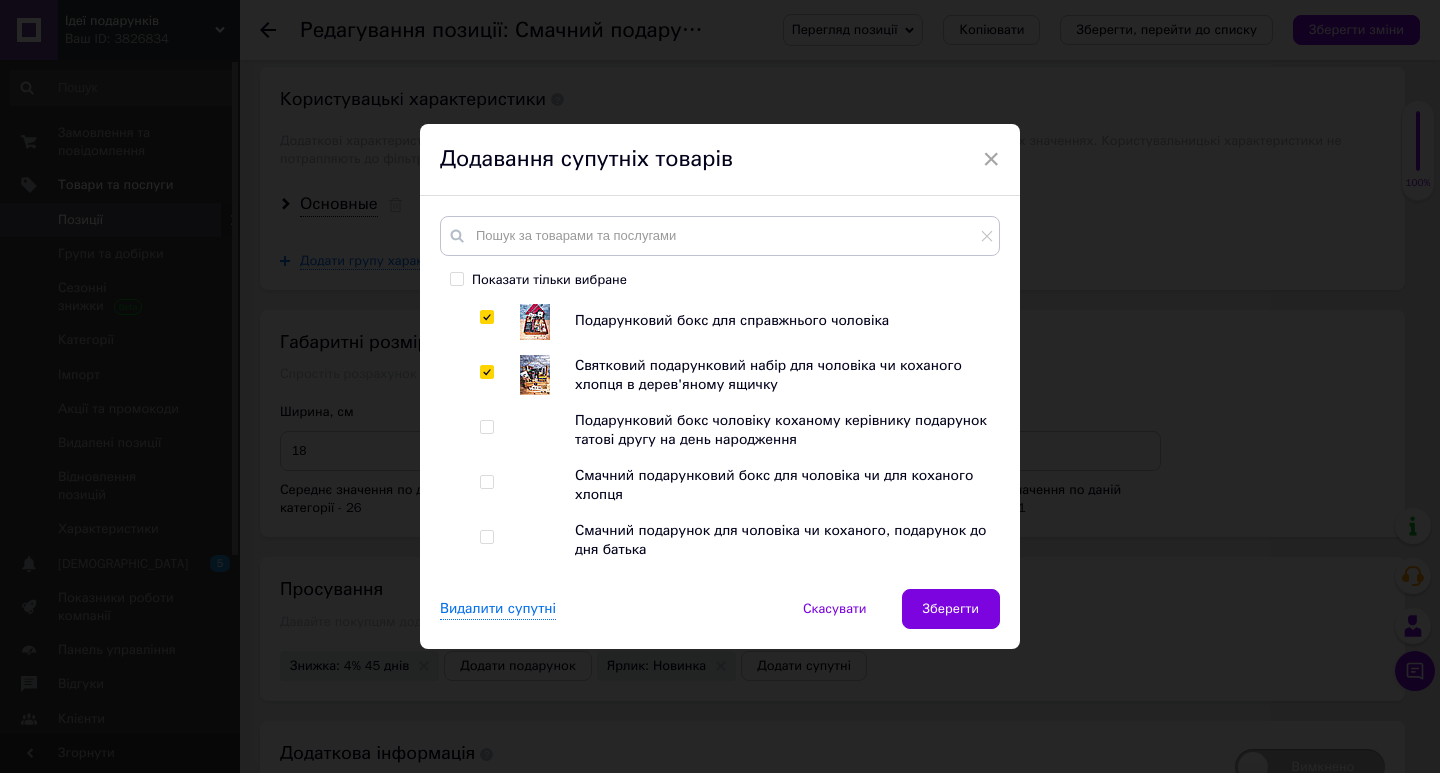 scroll, scrollTop: 700, scrollLeft: 0, axis: vertical 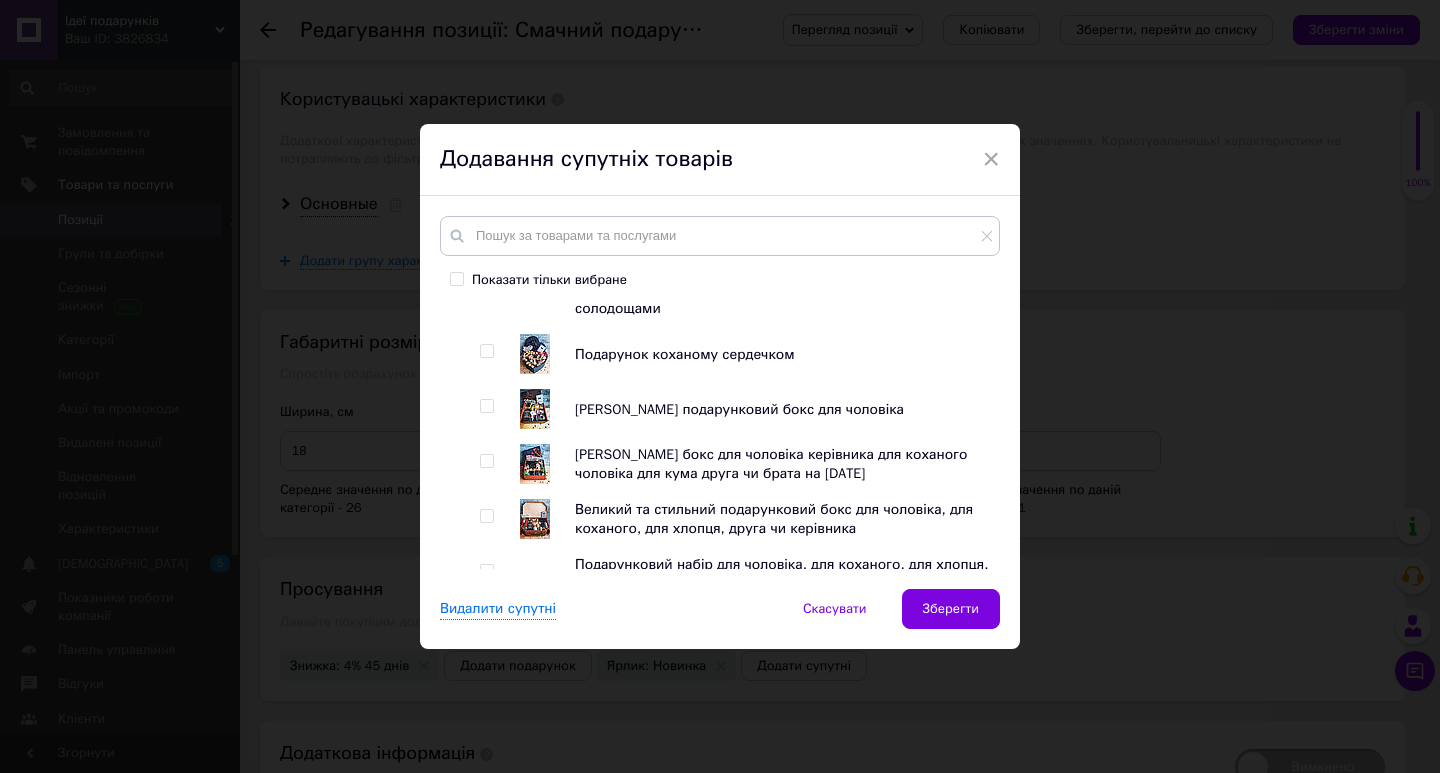 click at bounding box center [486, 461] 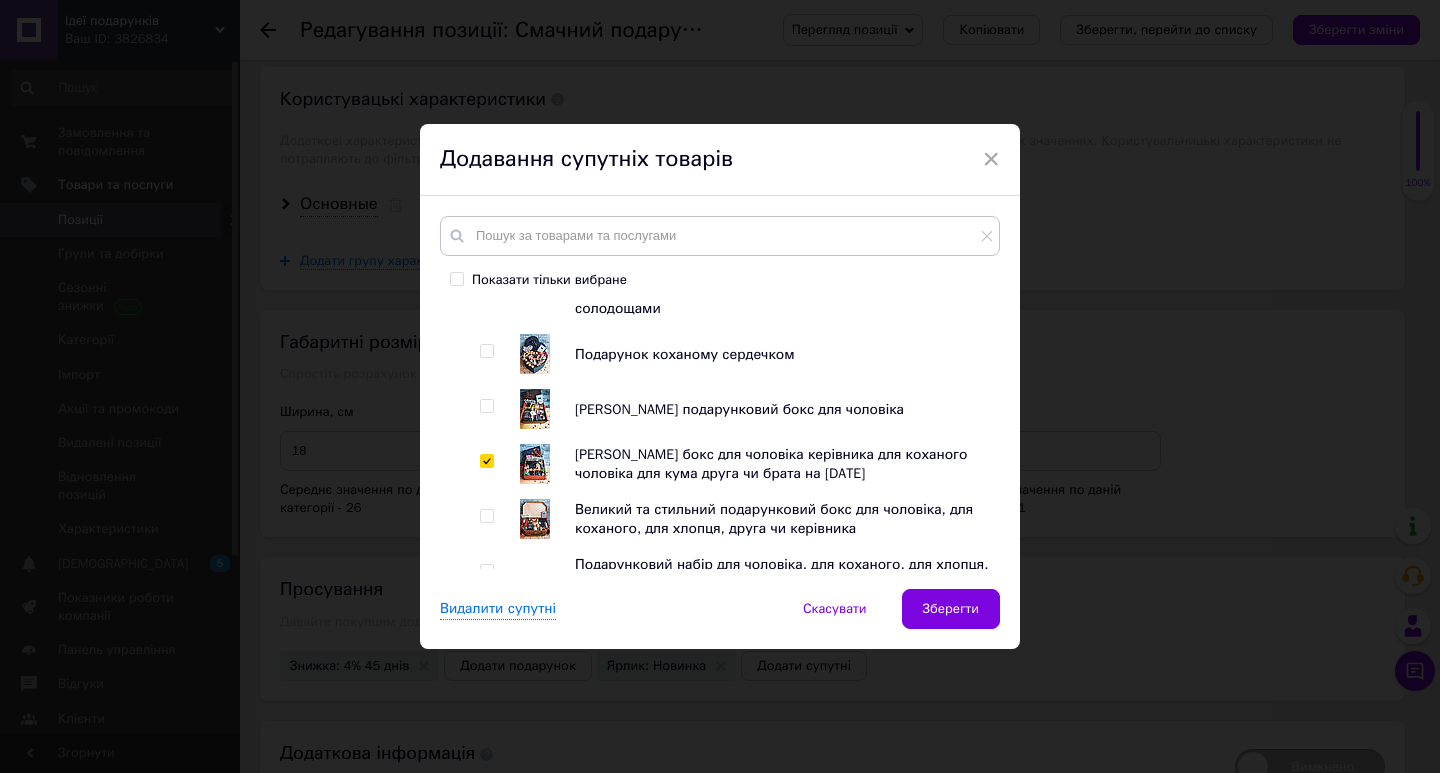 checkbox on "true" 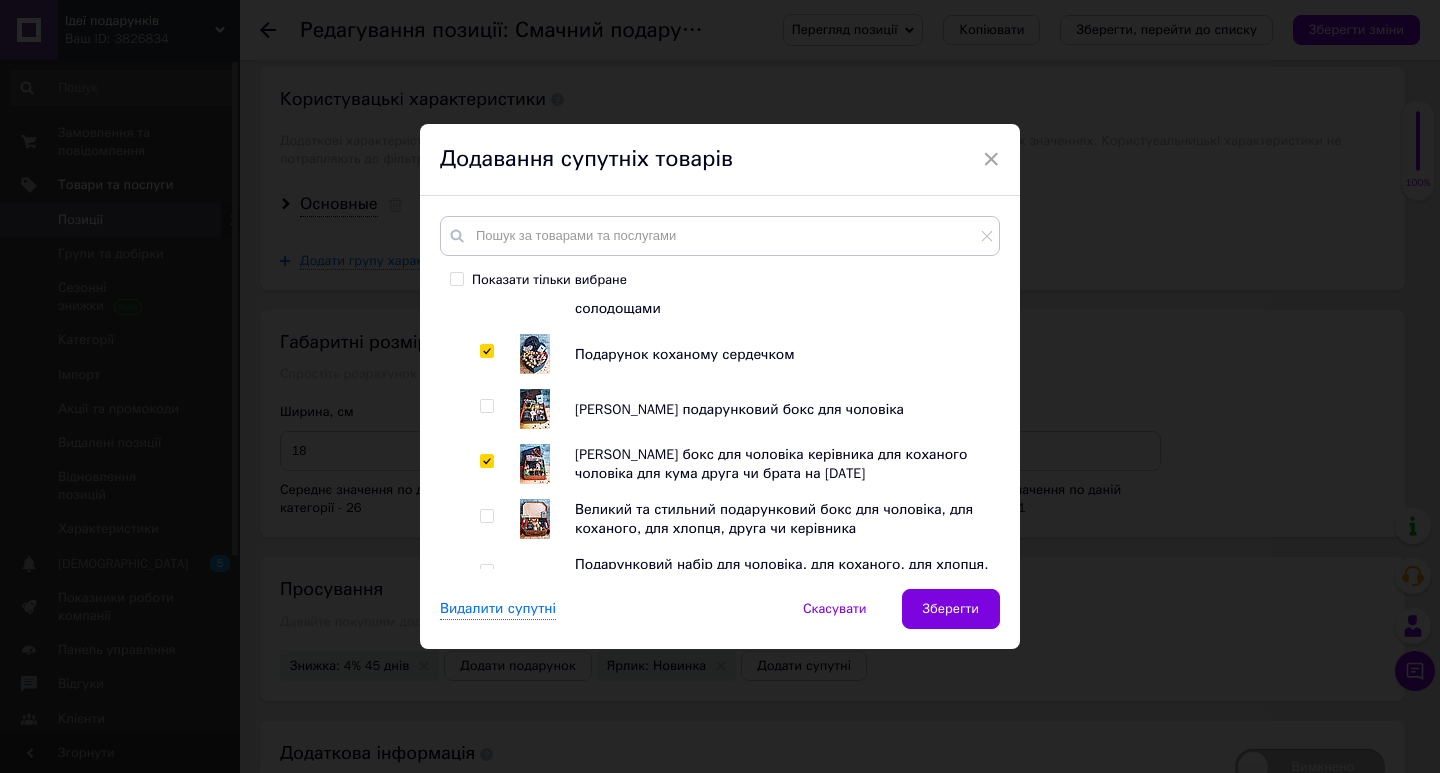 checkbox on "true" 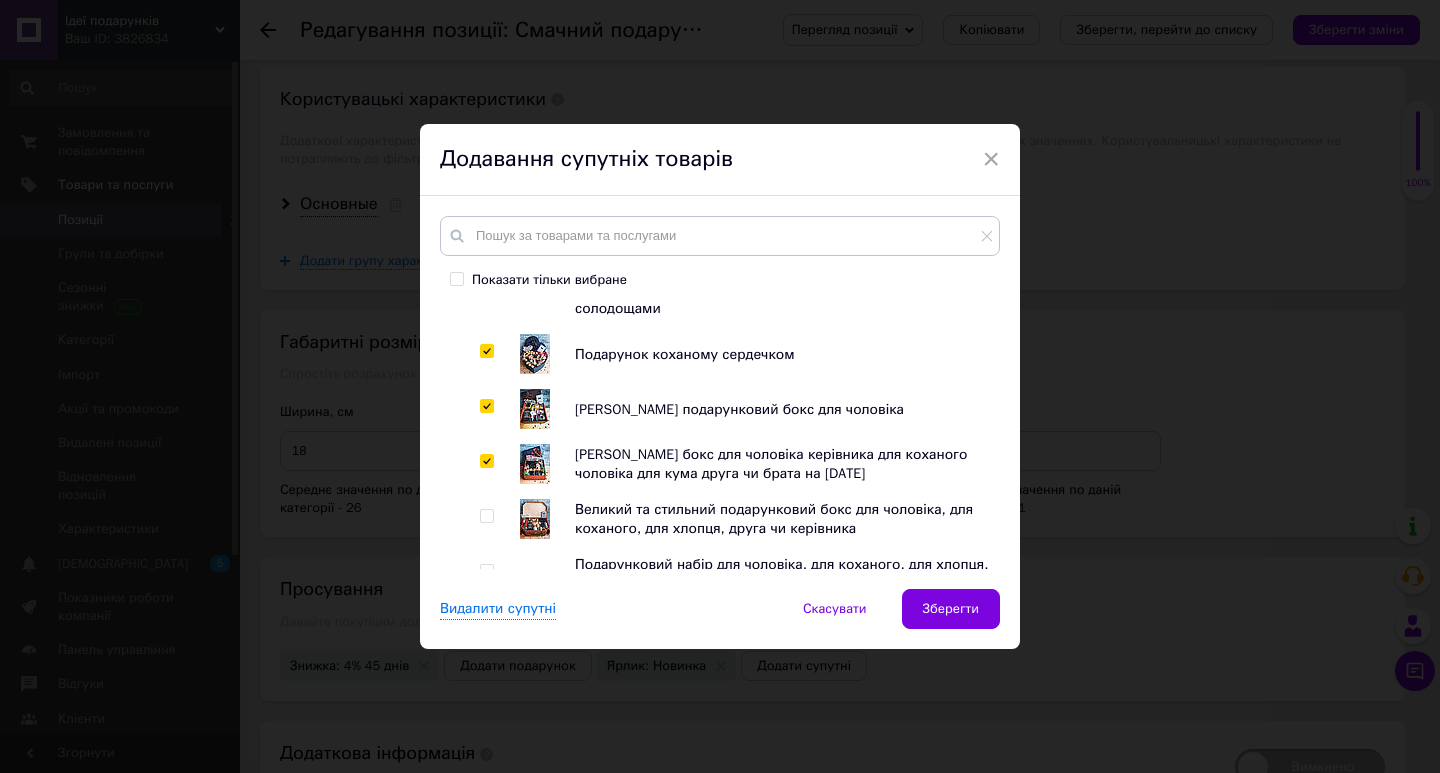 checkbox on "true" 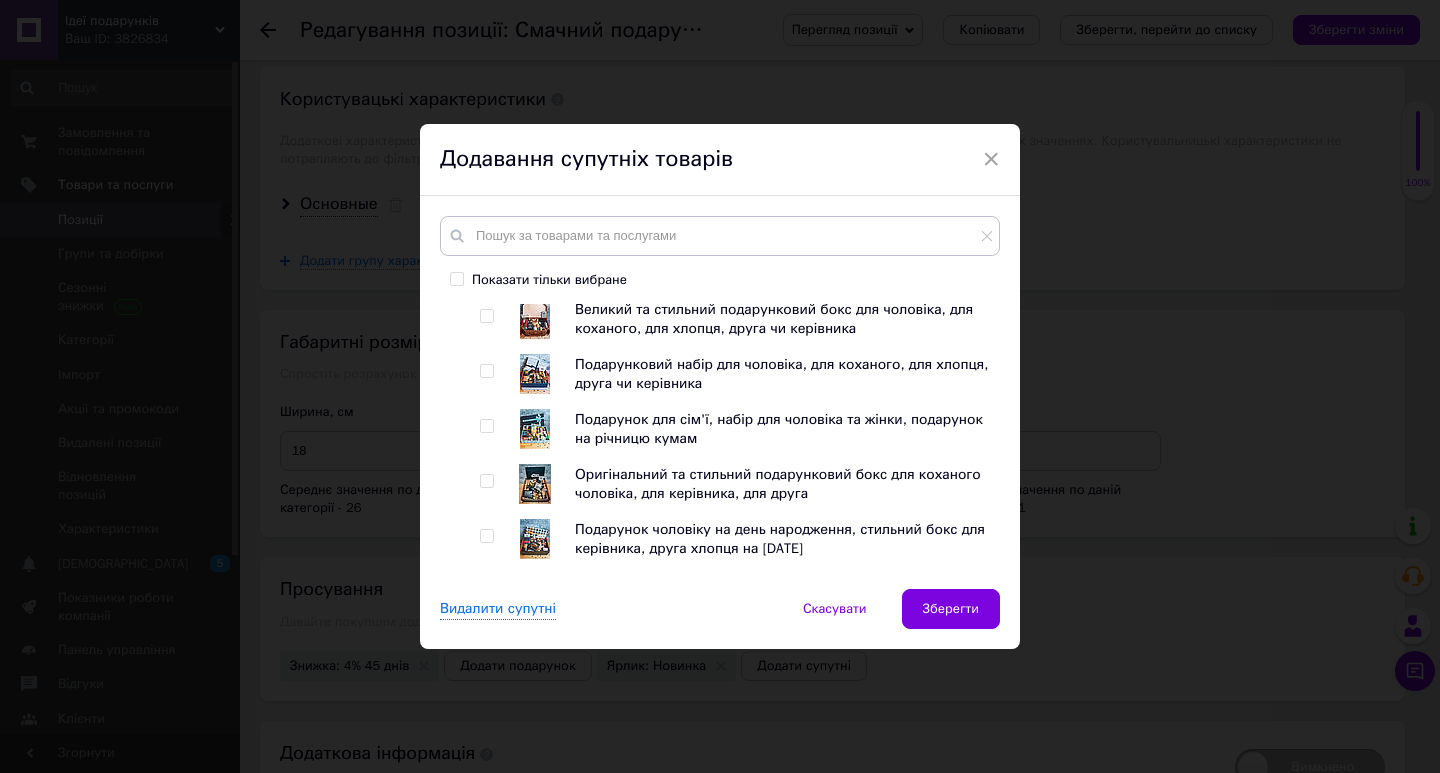 click at bounding box center (490, 374) 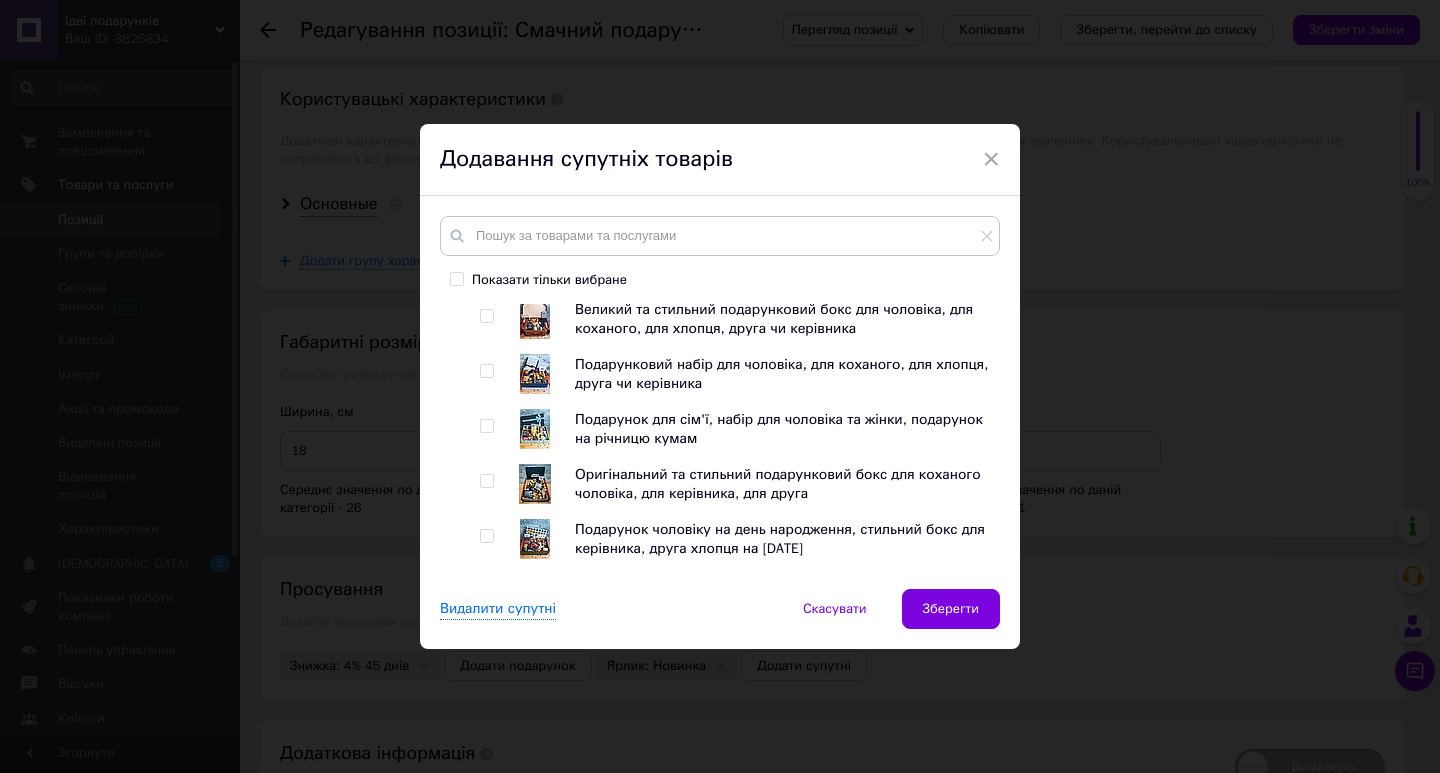 click at bounding box center [486, 426] 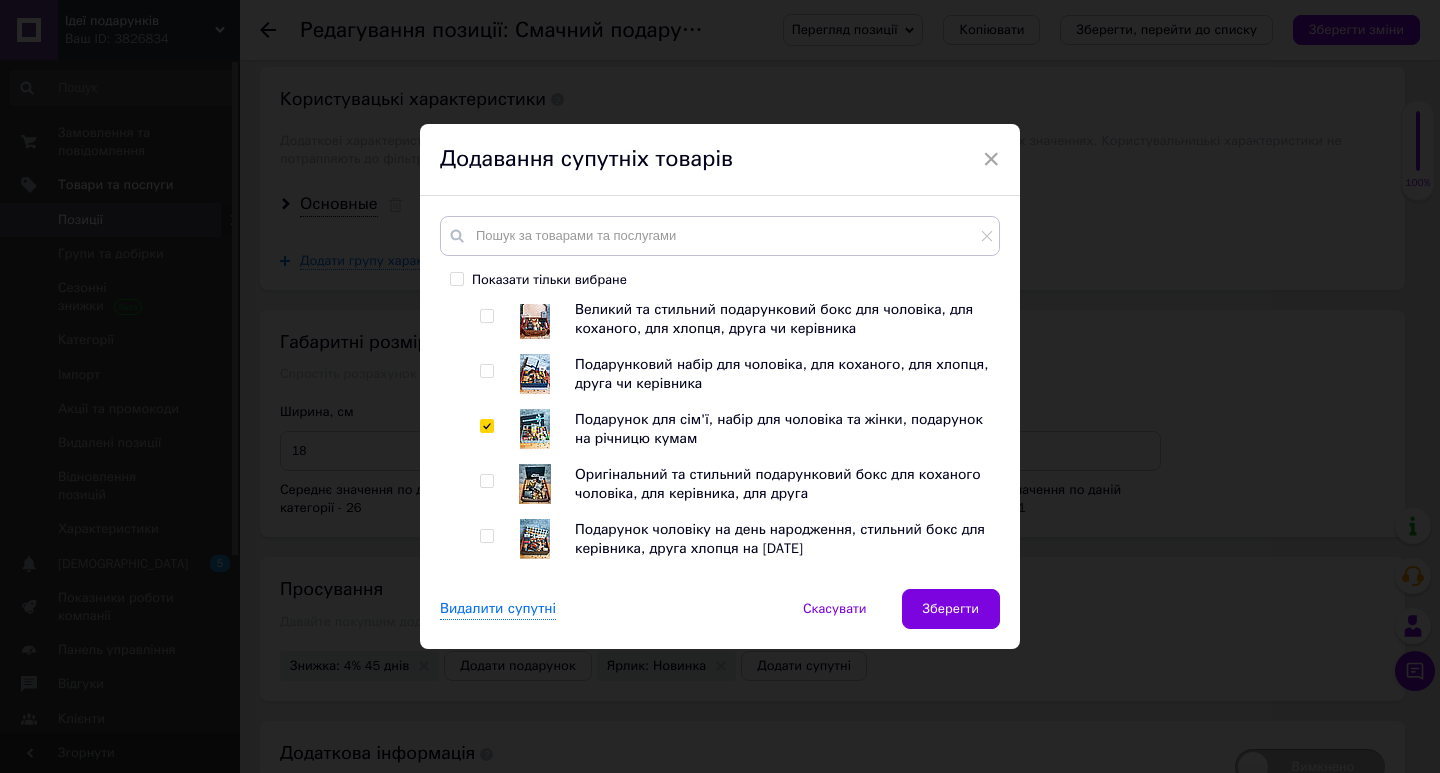 checkbox on "true" 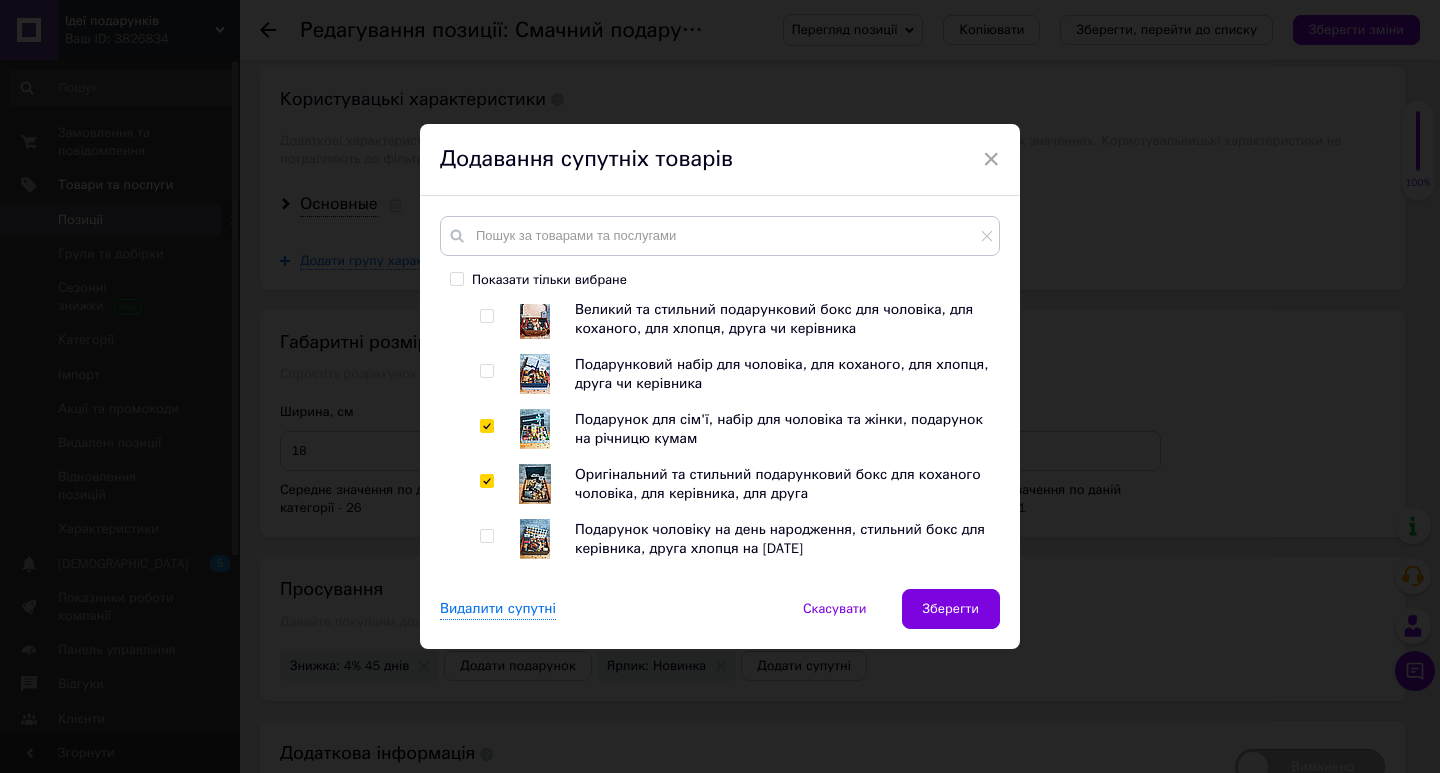 checkbox on "true" 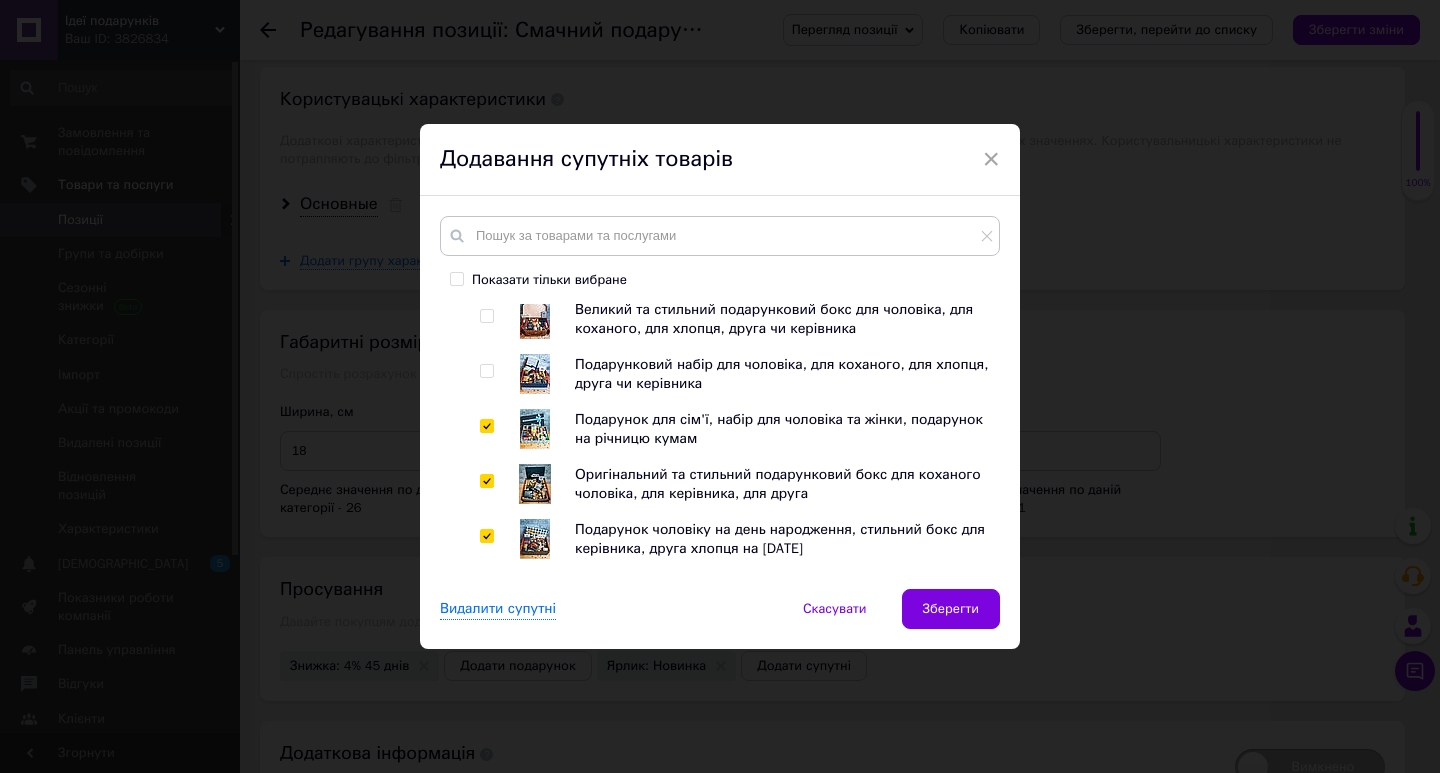 checkbox on "true" 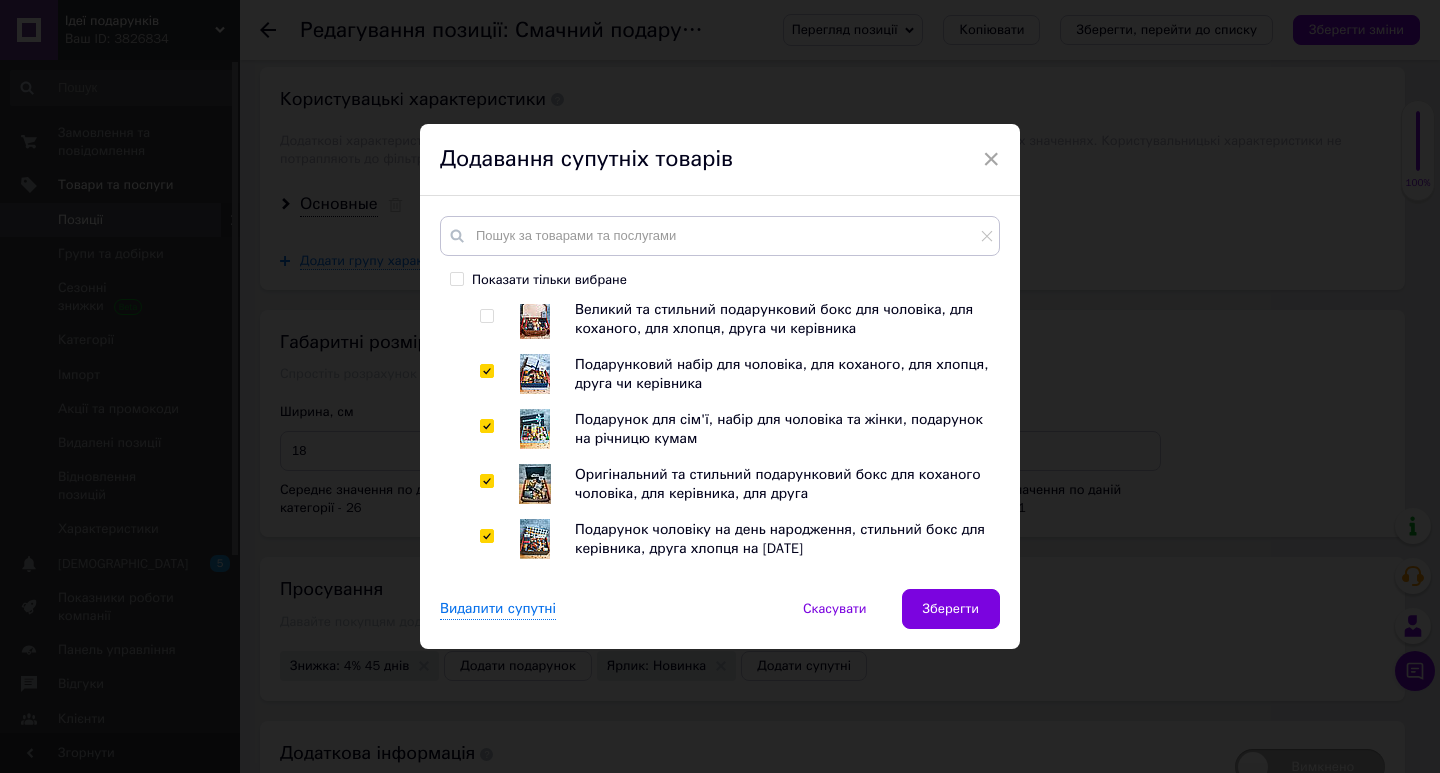 checkbox on "true" 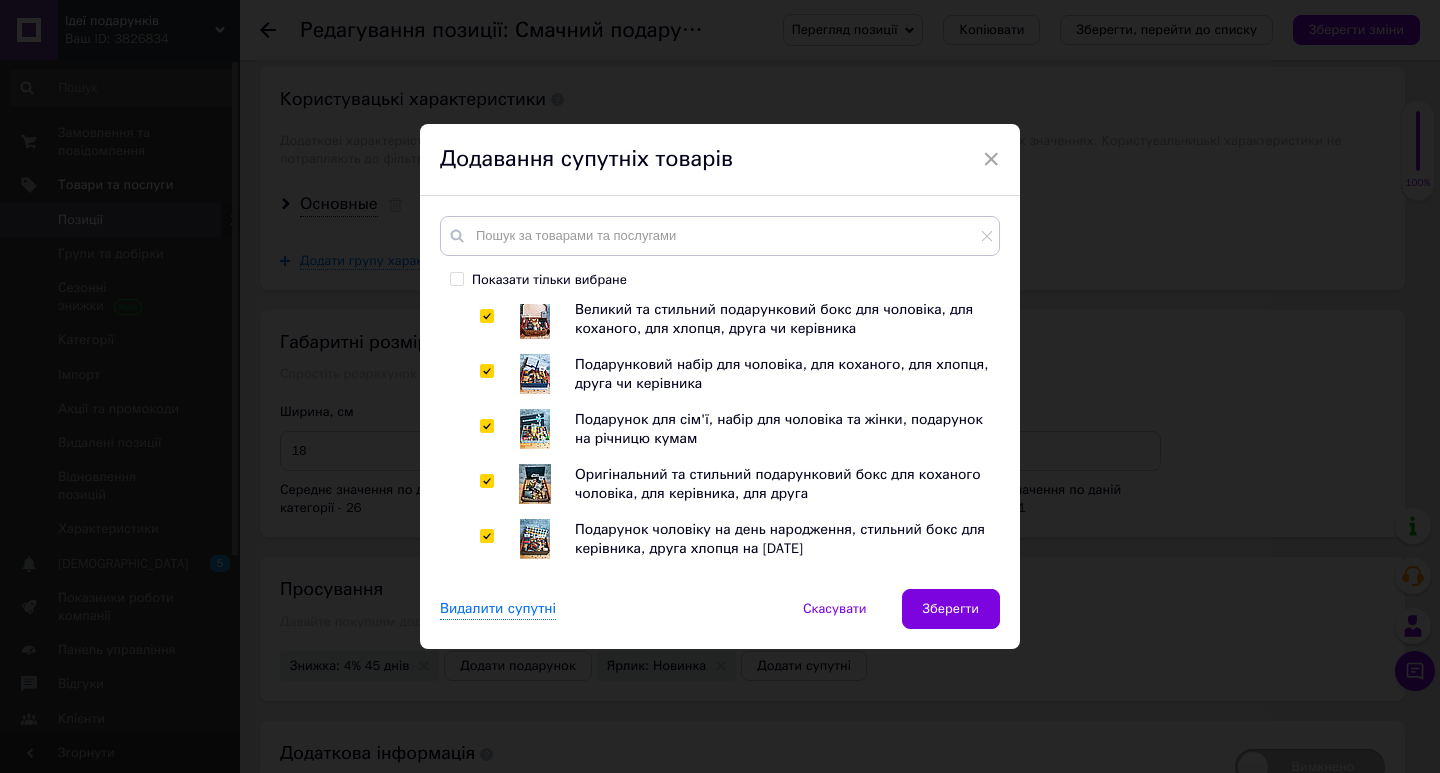 checkbox on "true" 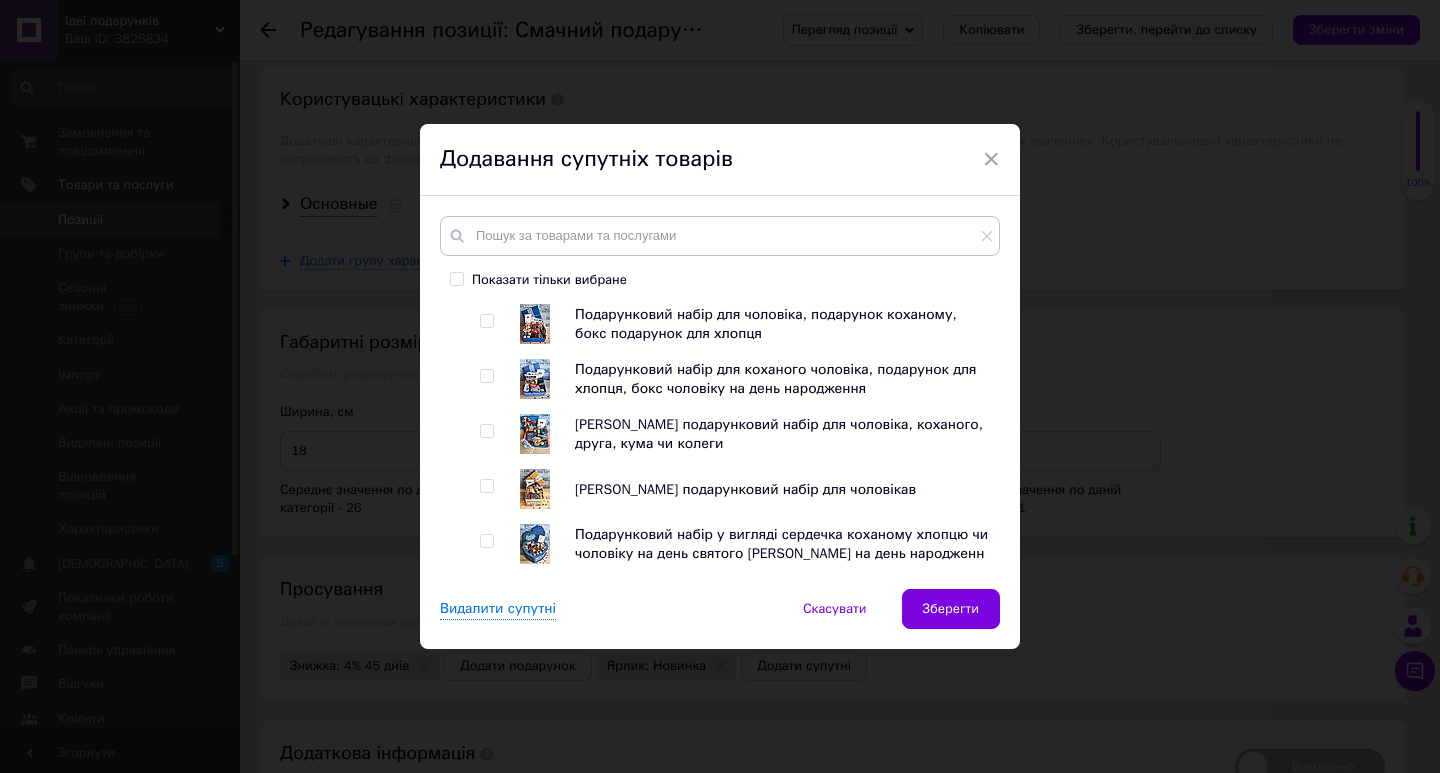 click at bounding box center [486, 376] 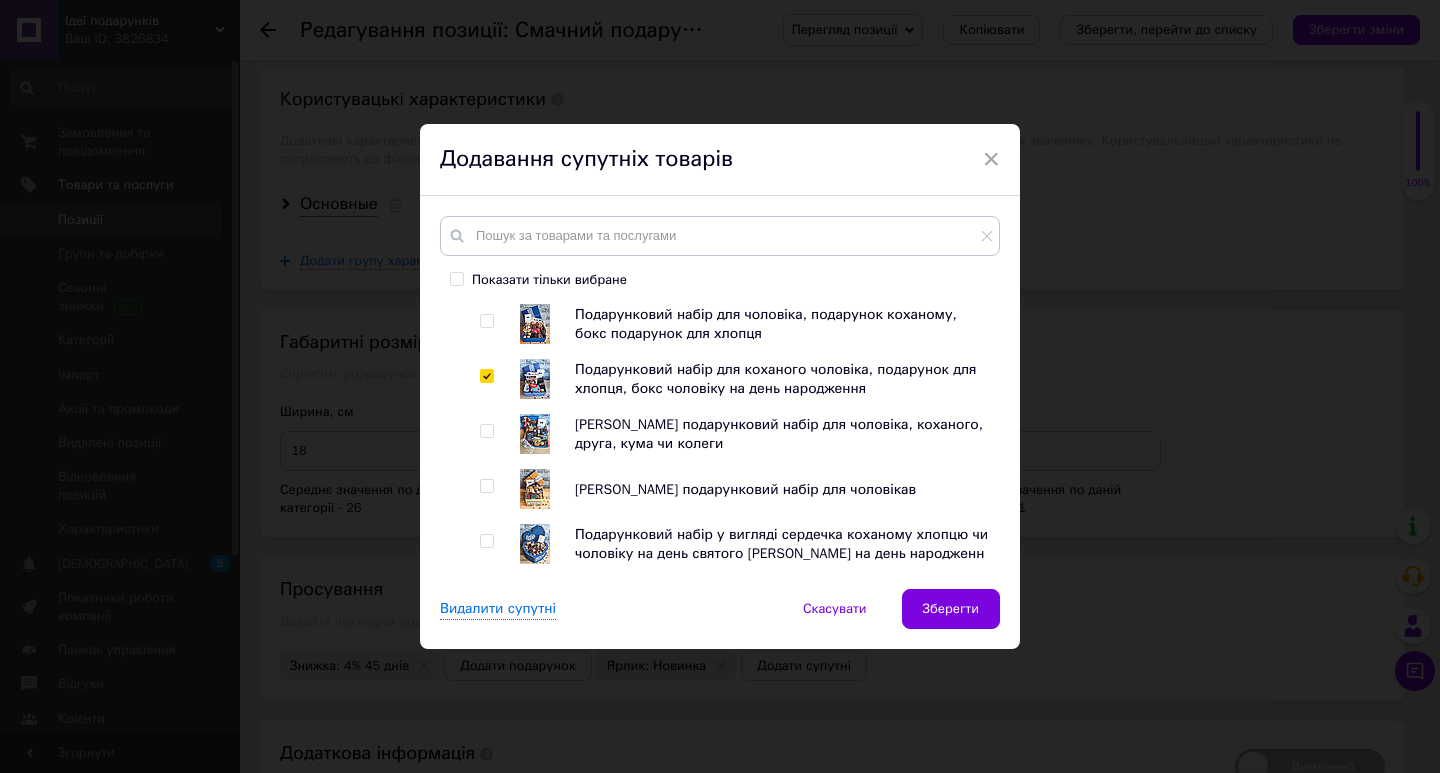 checkbox on "true" 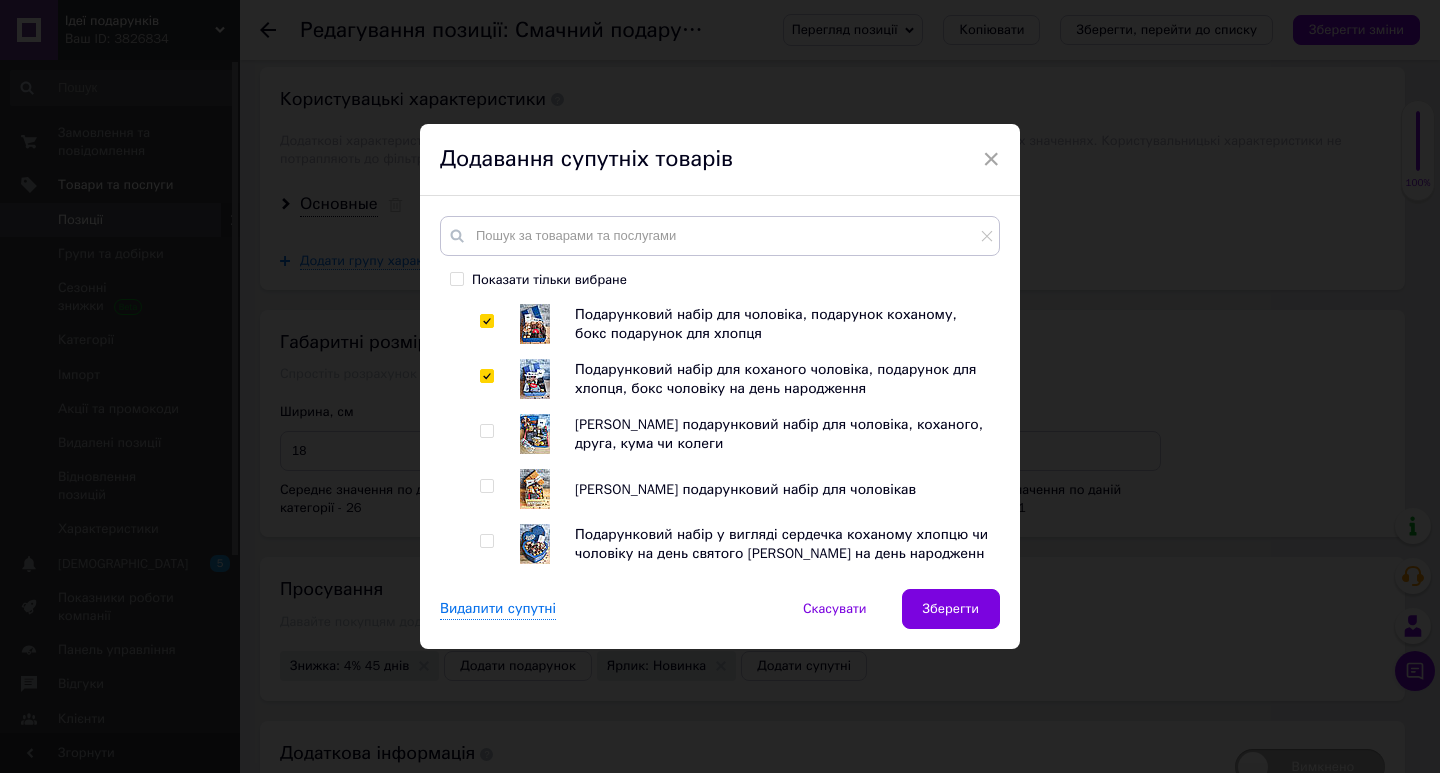 checkbox on "true" 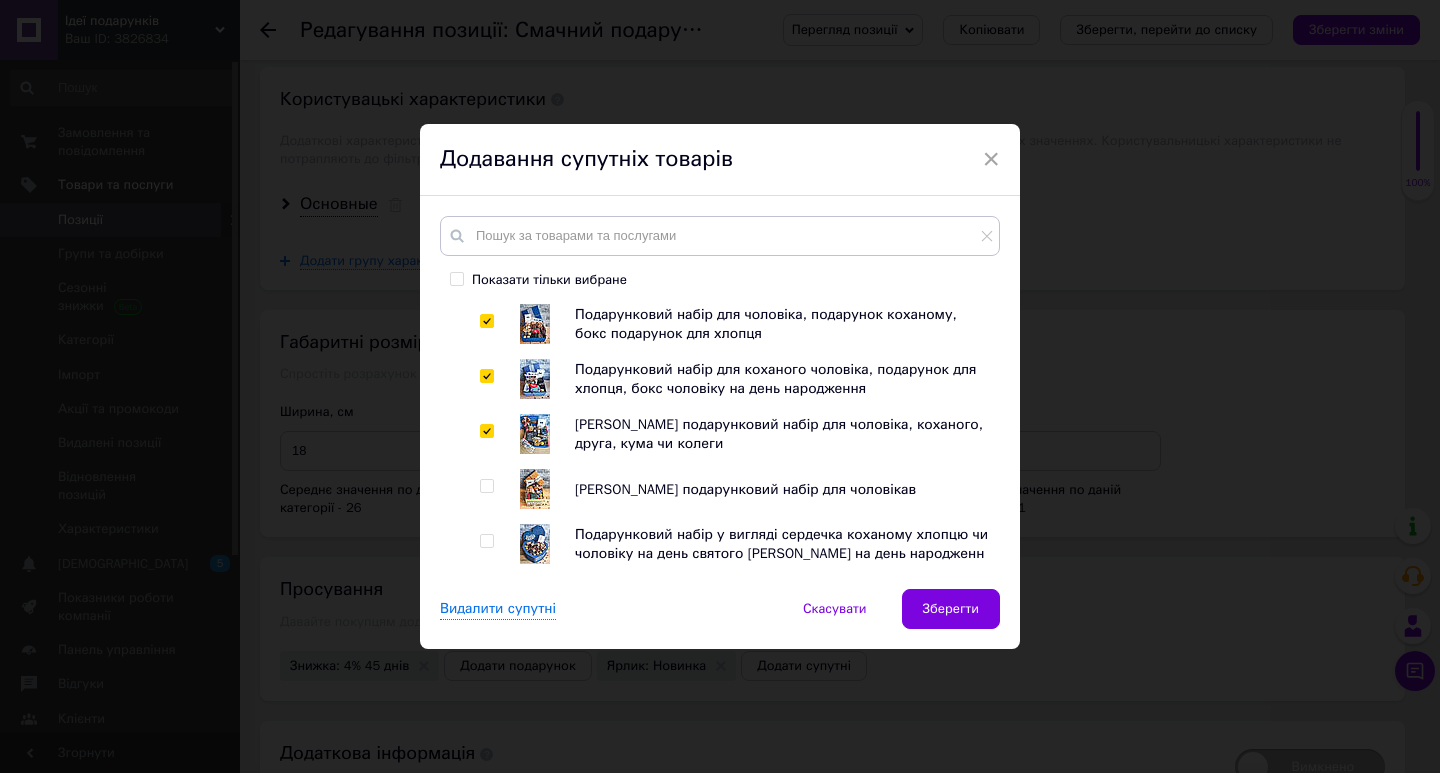 checkbox on "true" 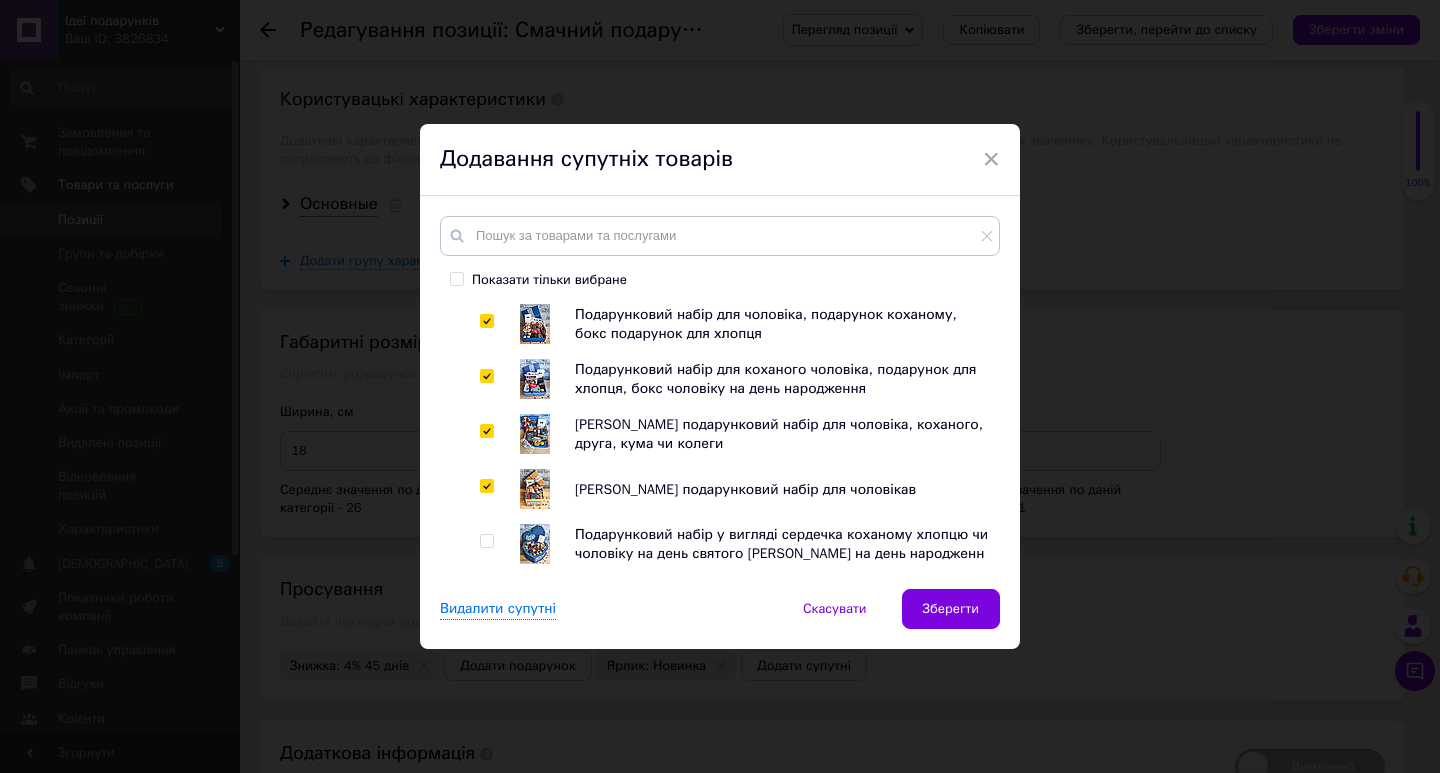 checkbox on "true" 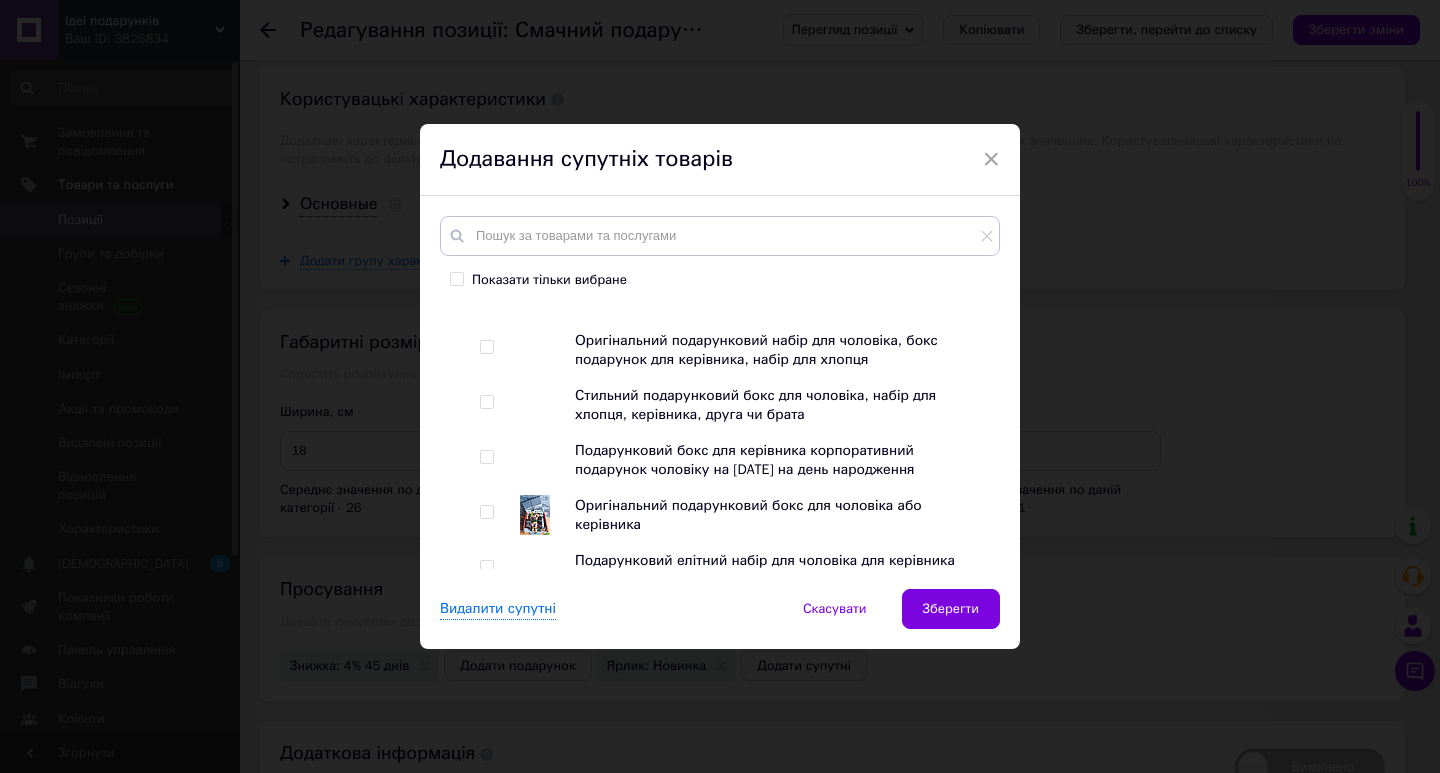 scroll, scrollTop: 2100, scrollLeft: 0, axis: vertical 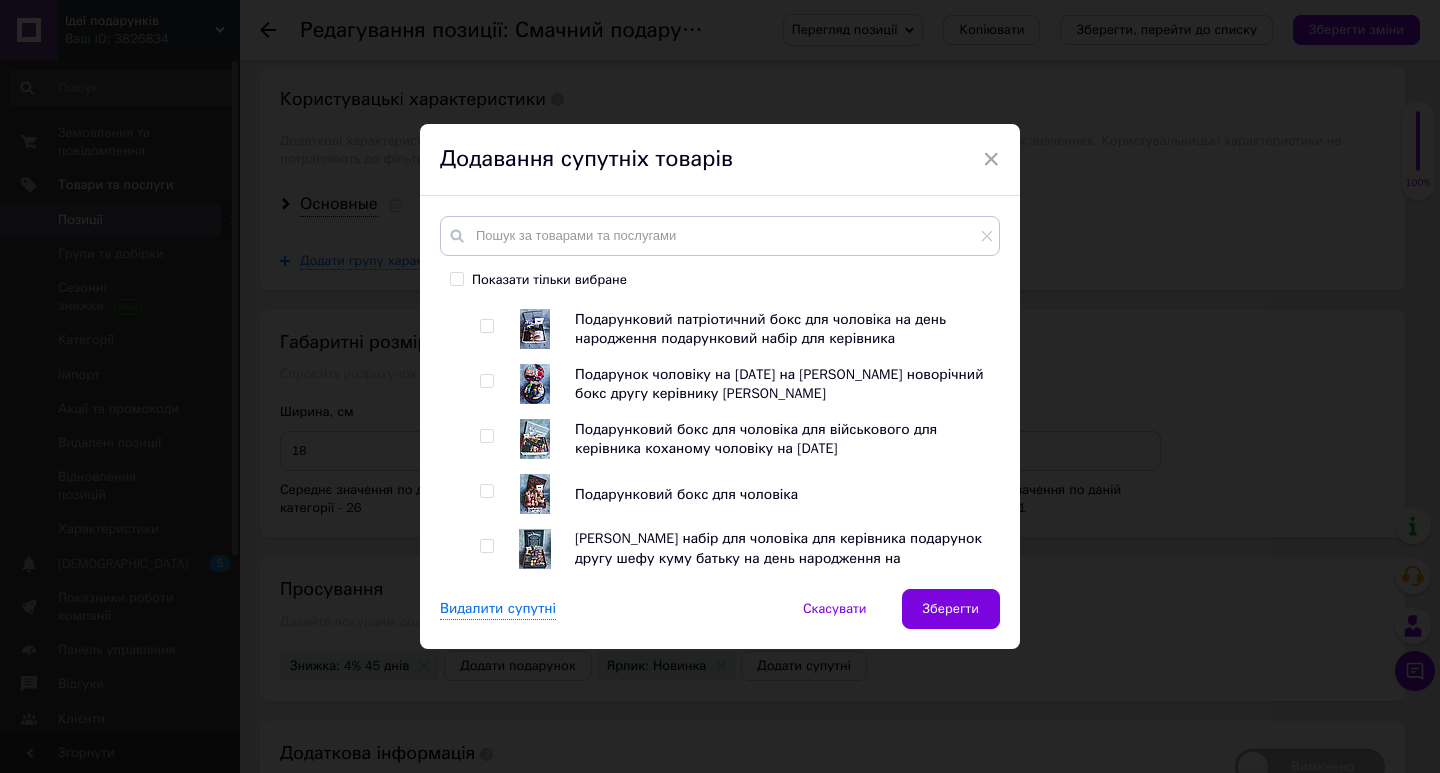 drag, startPoint x: 483, startPoint y: 494, endPoint x: 471, endPoint y: 446, distance: 49.47727 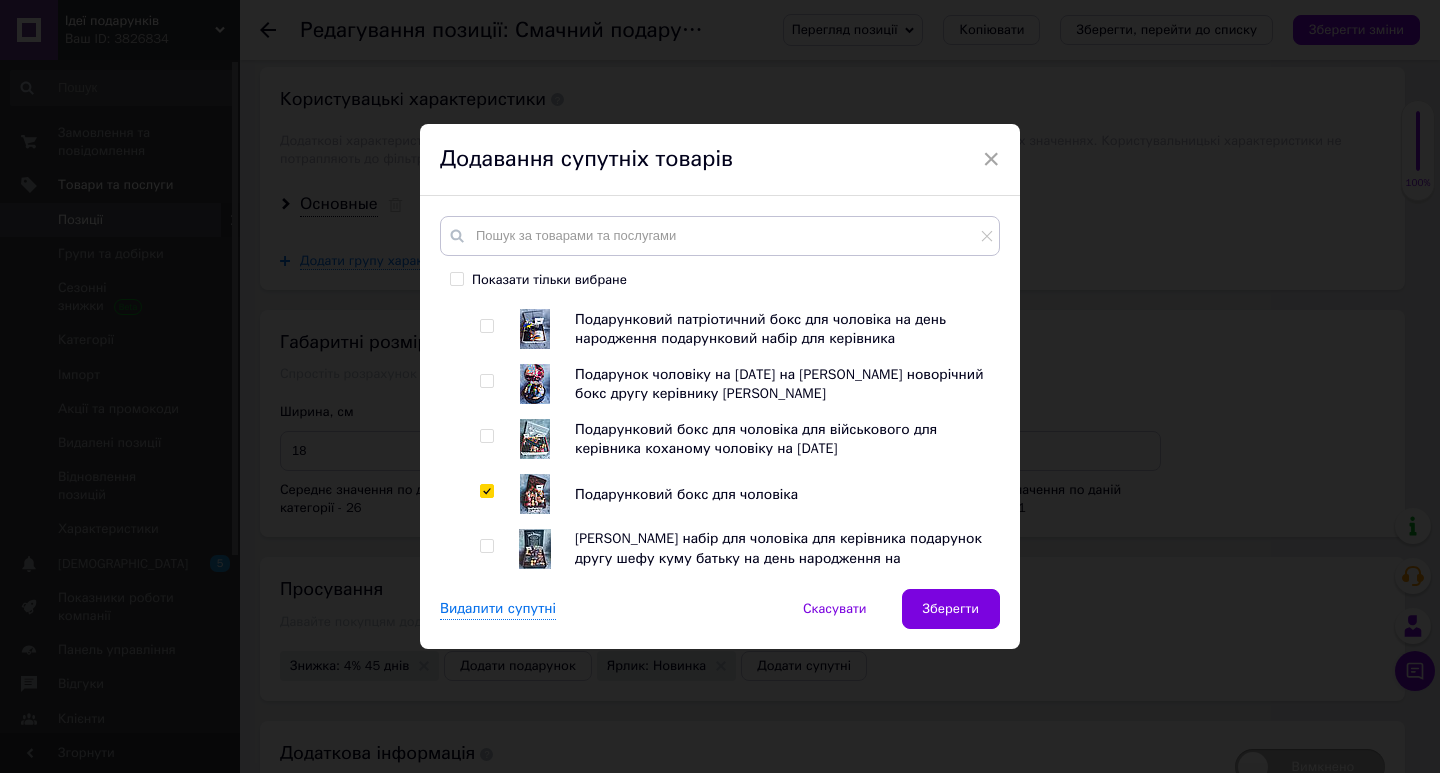 checkbox on "true" 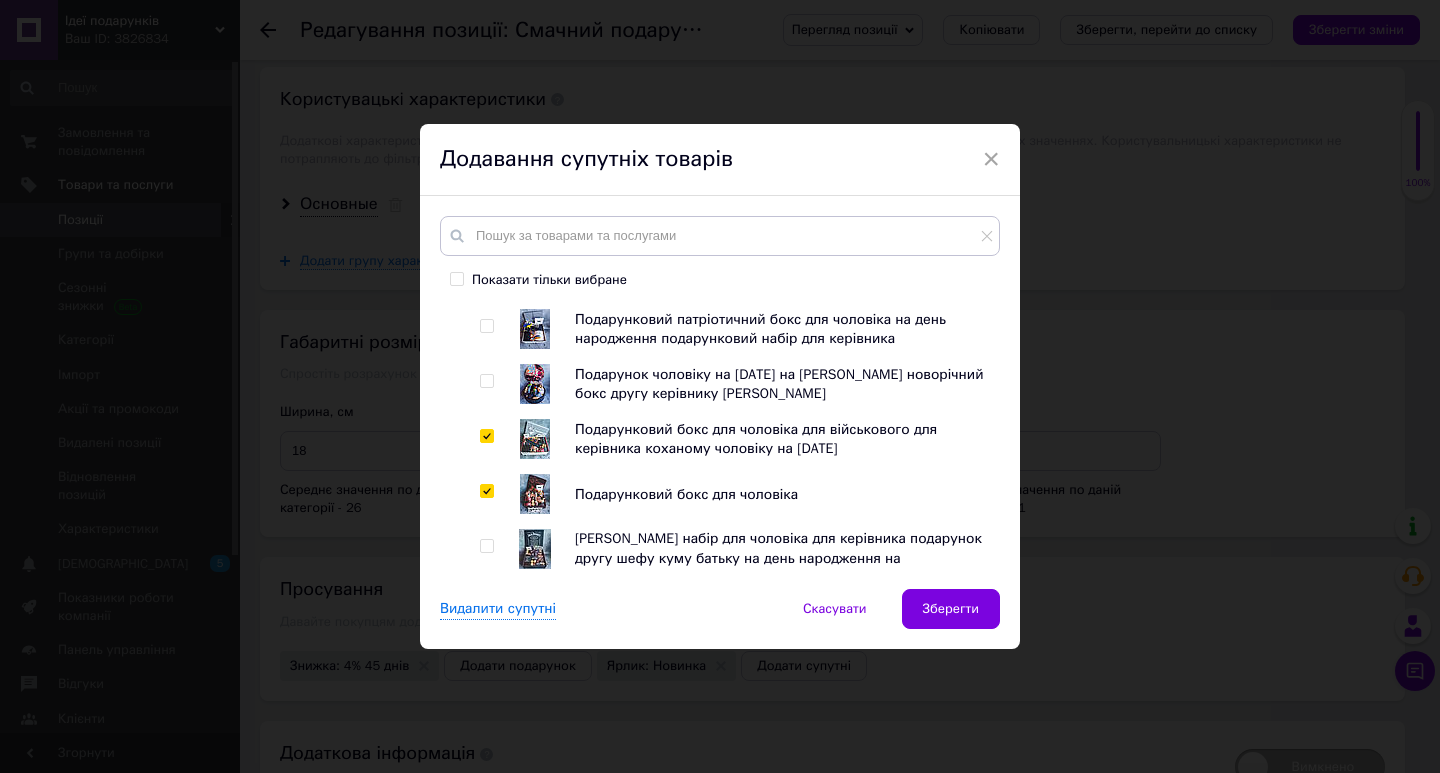 checkbox on "true" 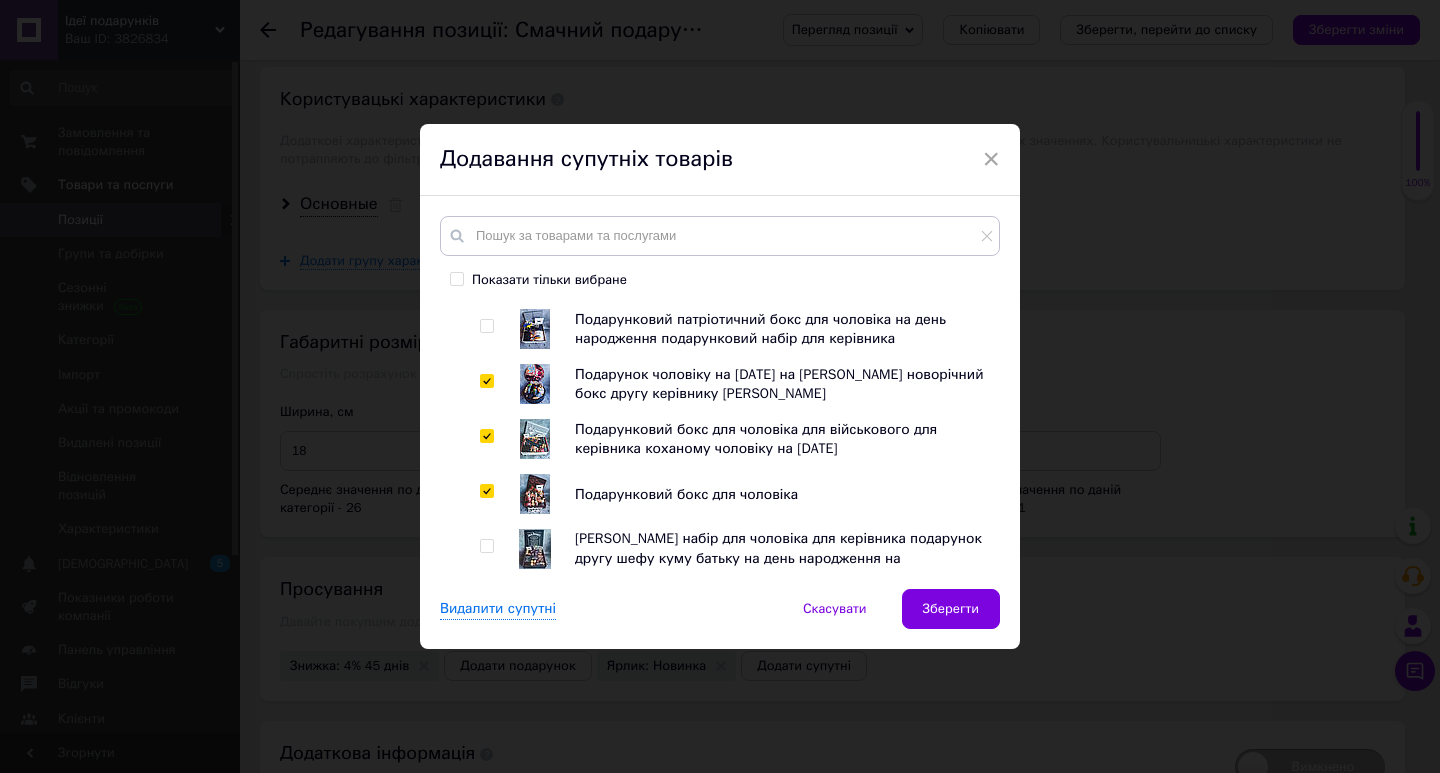checkbox on "true" 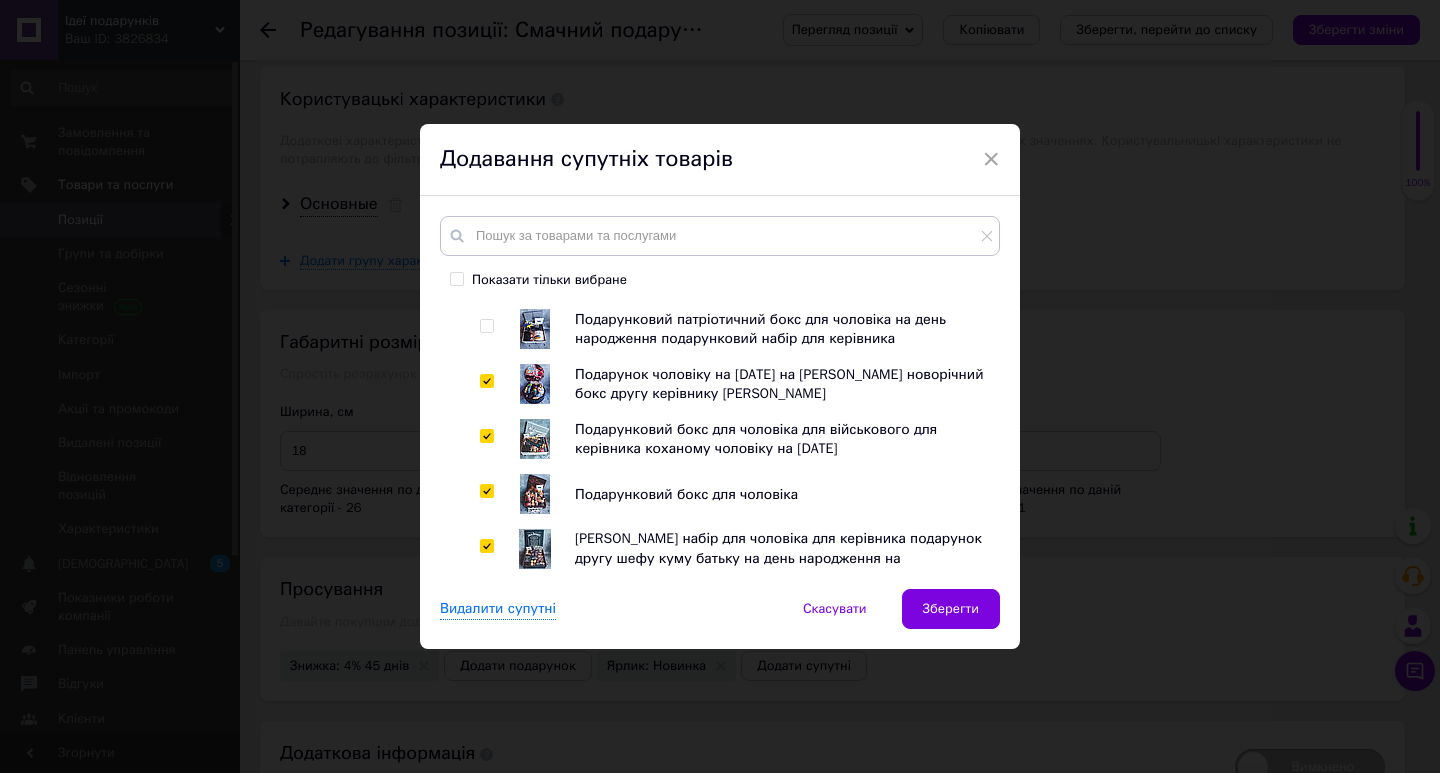 checkbox on "true" 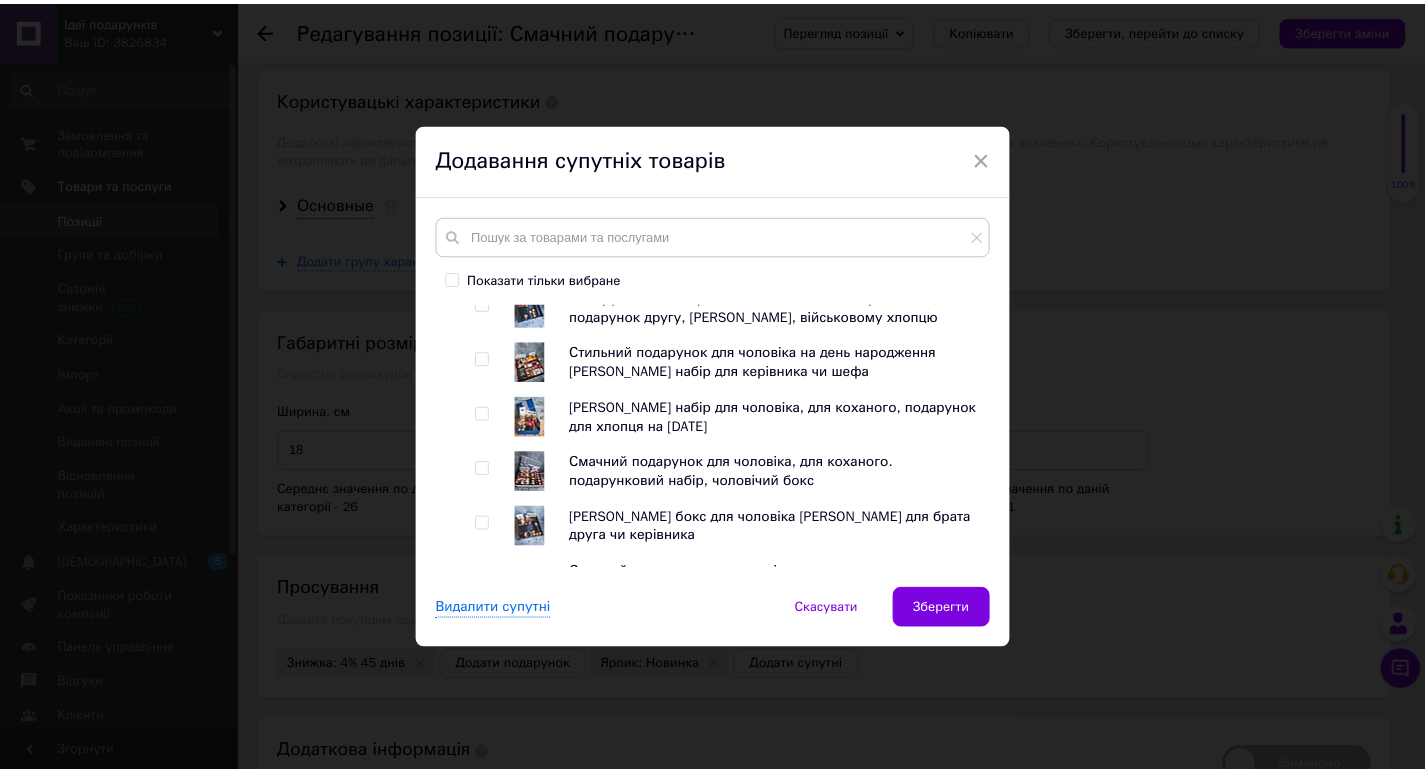 scroll, scrollTop: 2700, scrollLeft: 0, axis: vertical 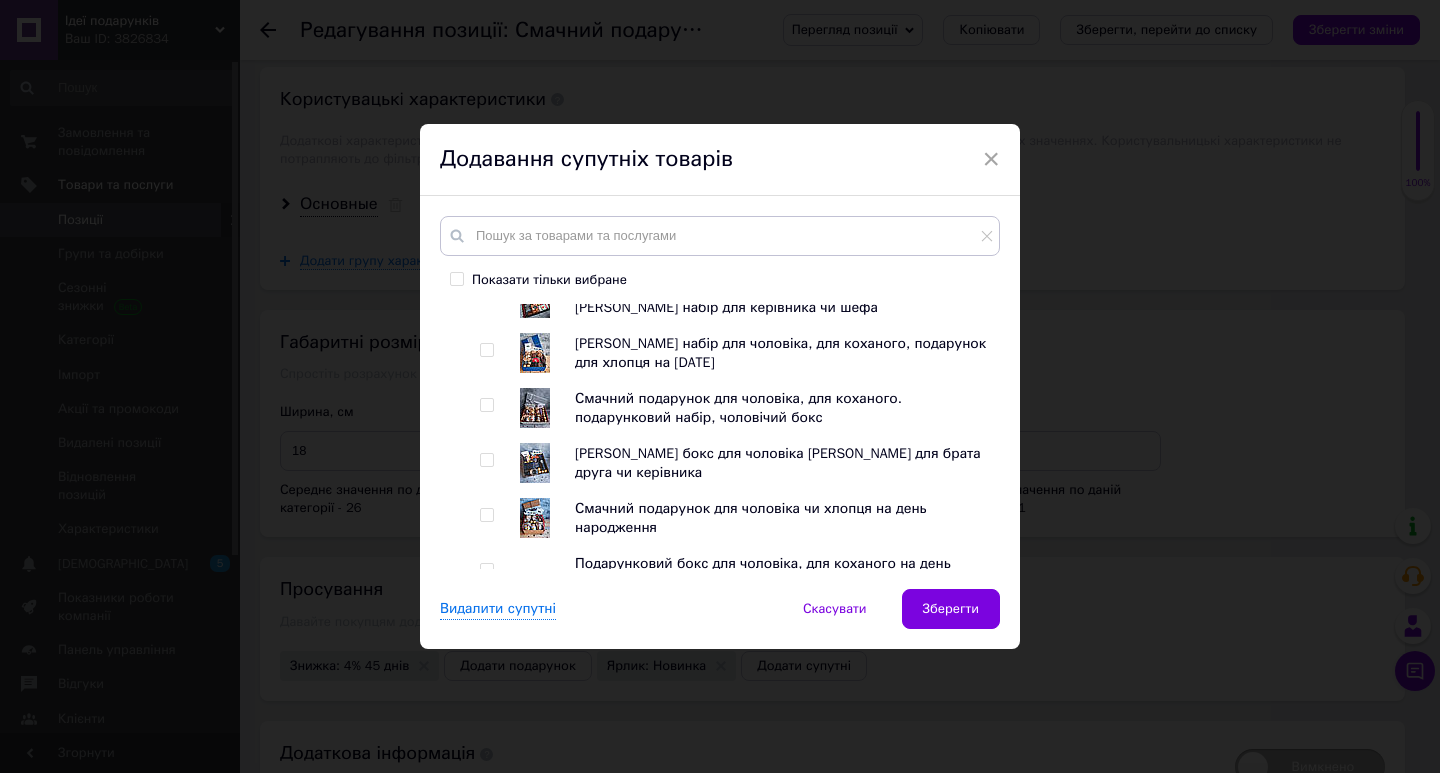 click at bounding box center [486, 515] 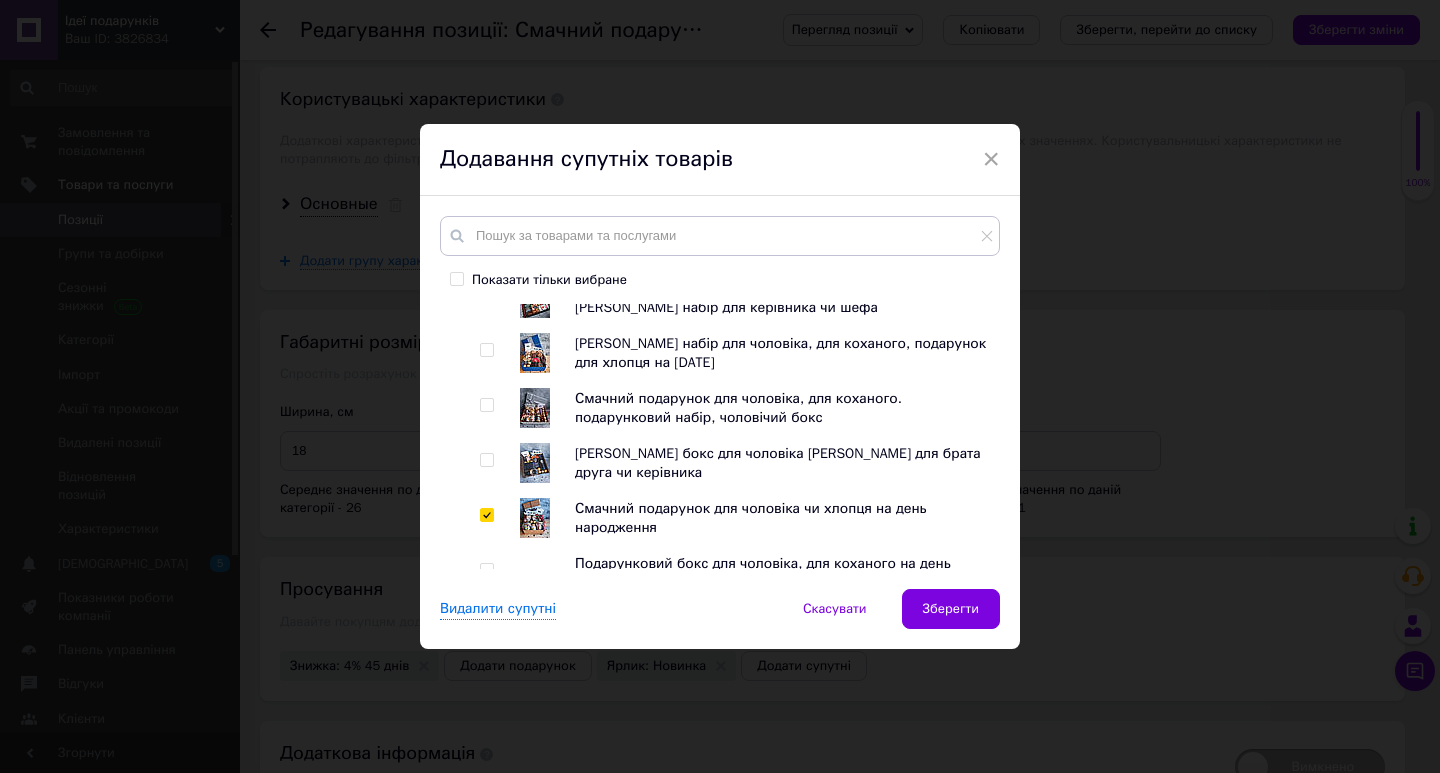 checkbox on "true" 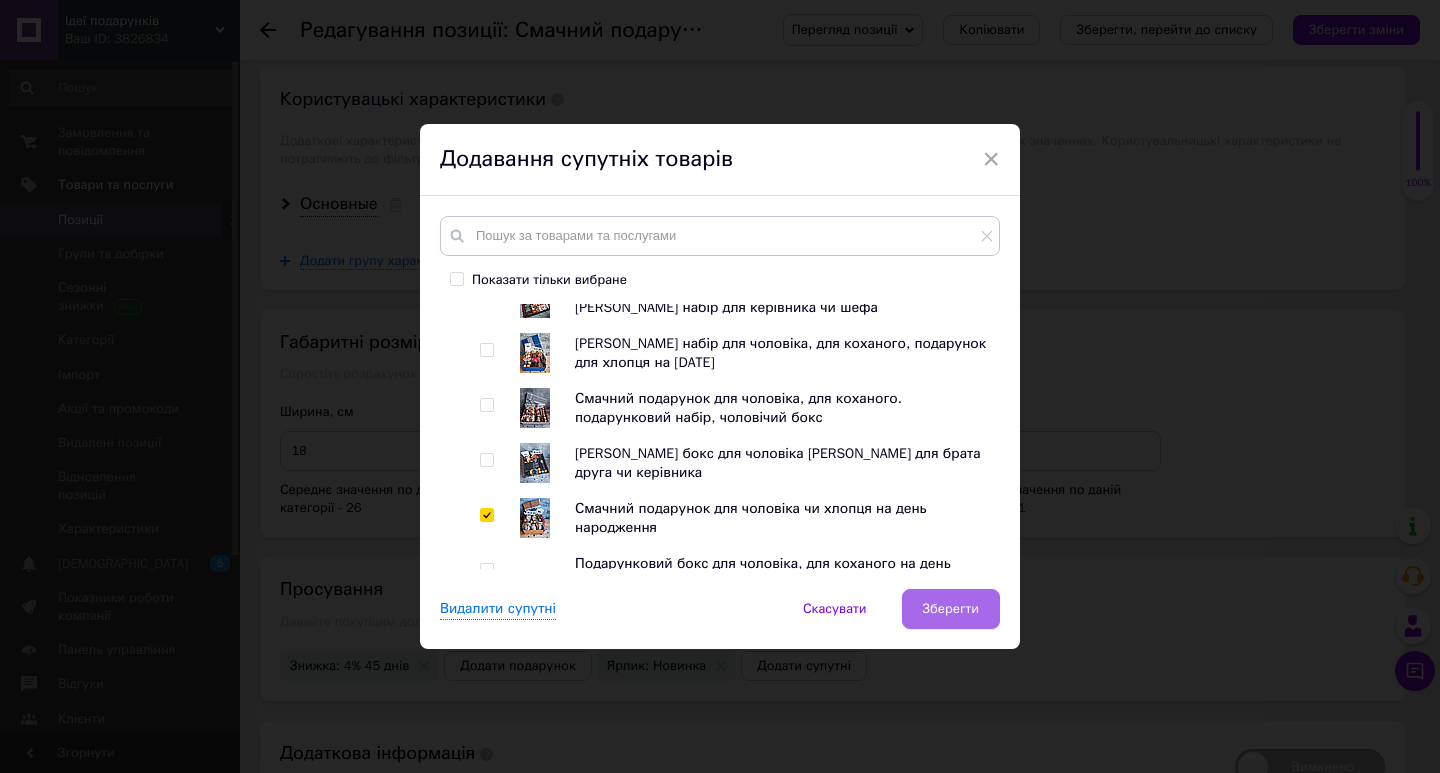 click on "Зберегти" at bounding box center (951, 609) 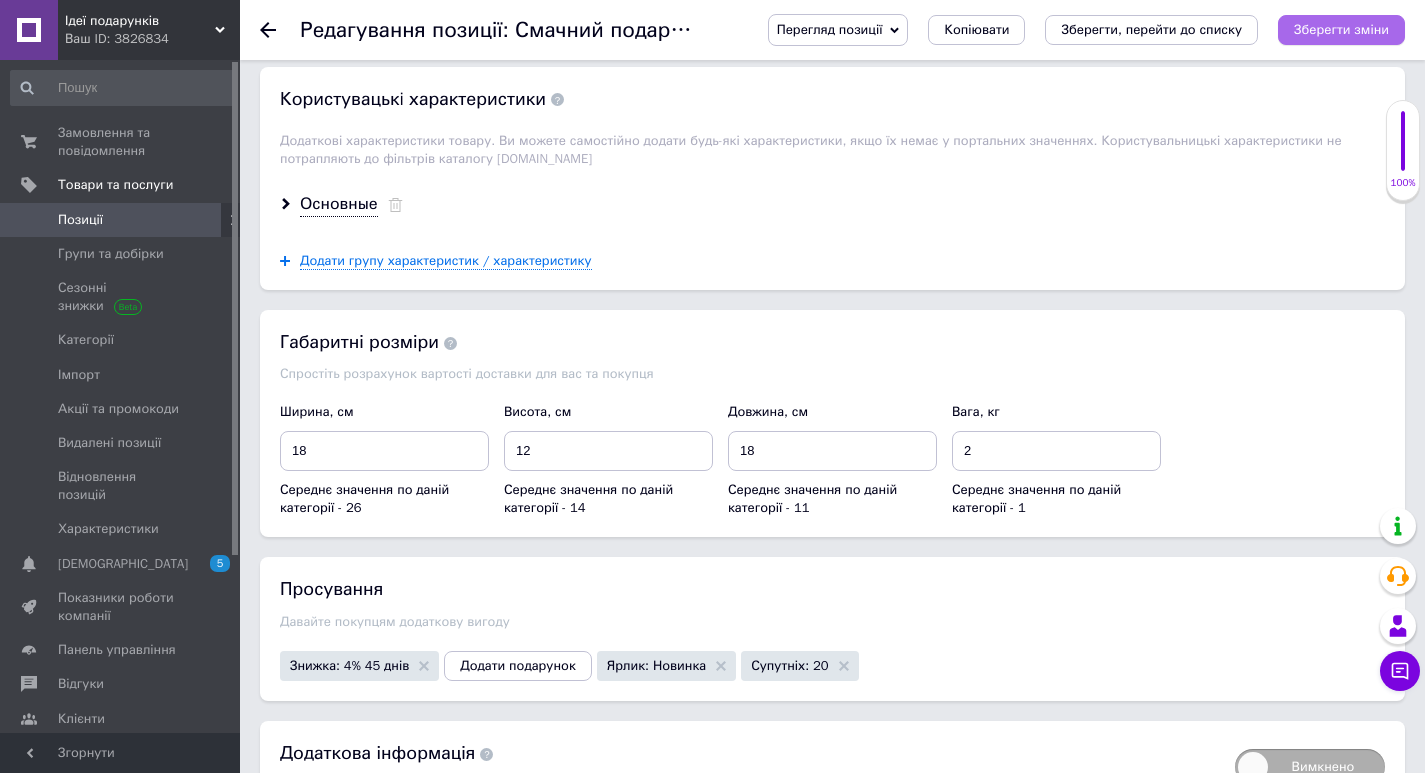 click on "Зберегти зміни" at bounding box center (1341, 30) 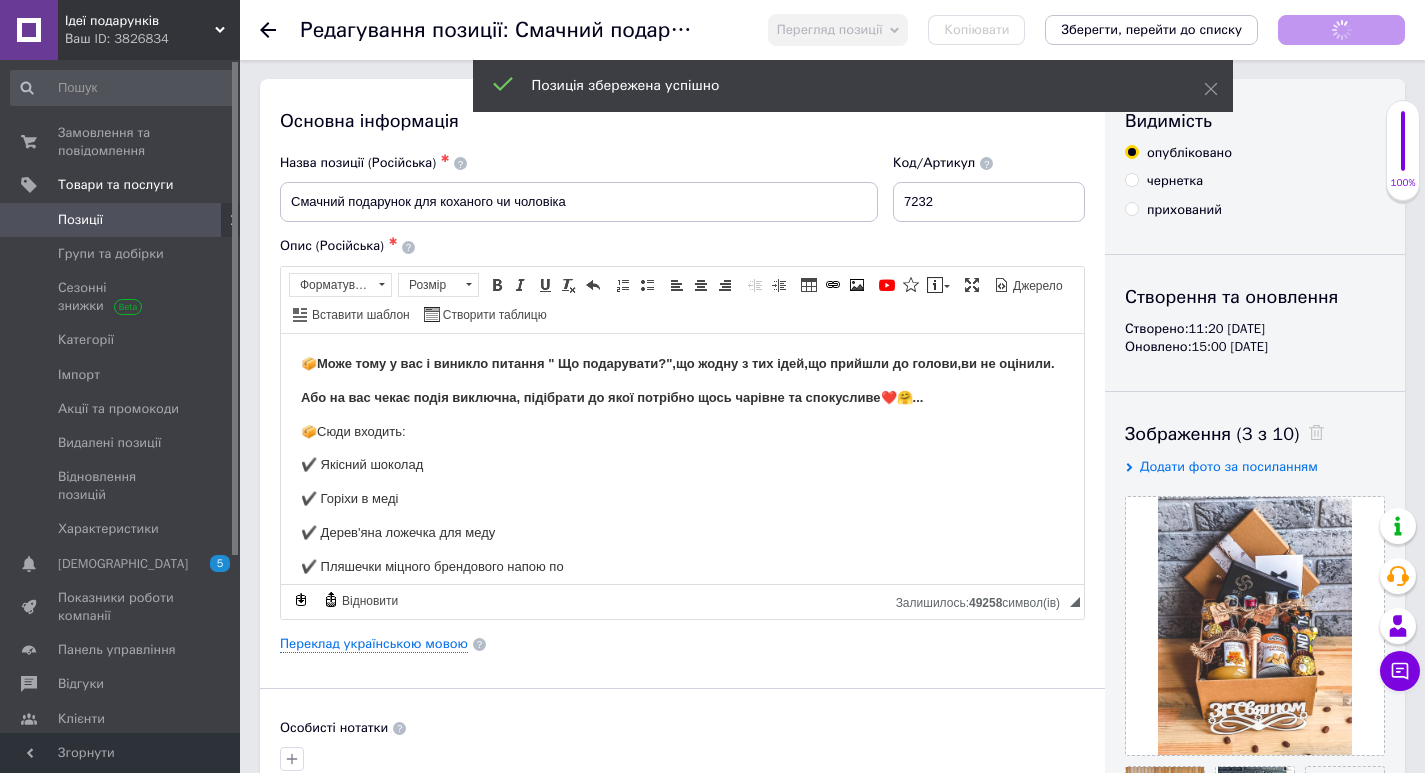 scroll, scrollTop: 0, scrollLeft: 0, axis: both 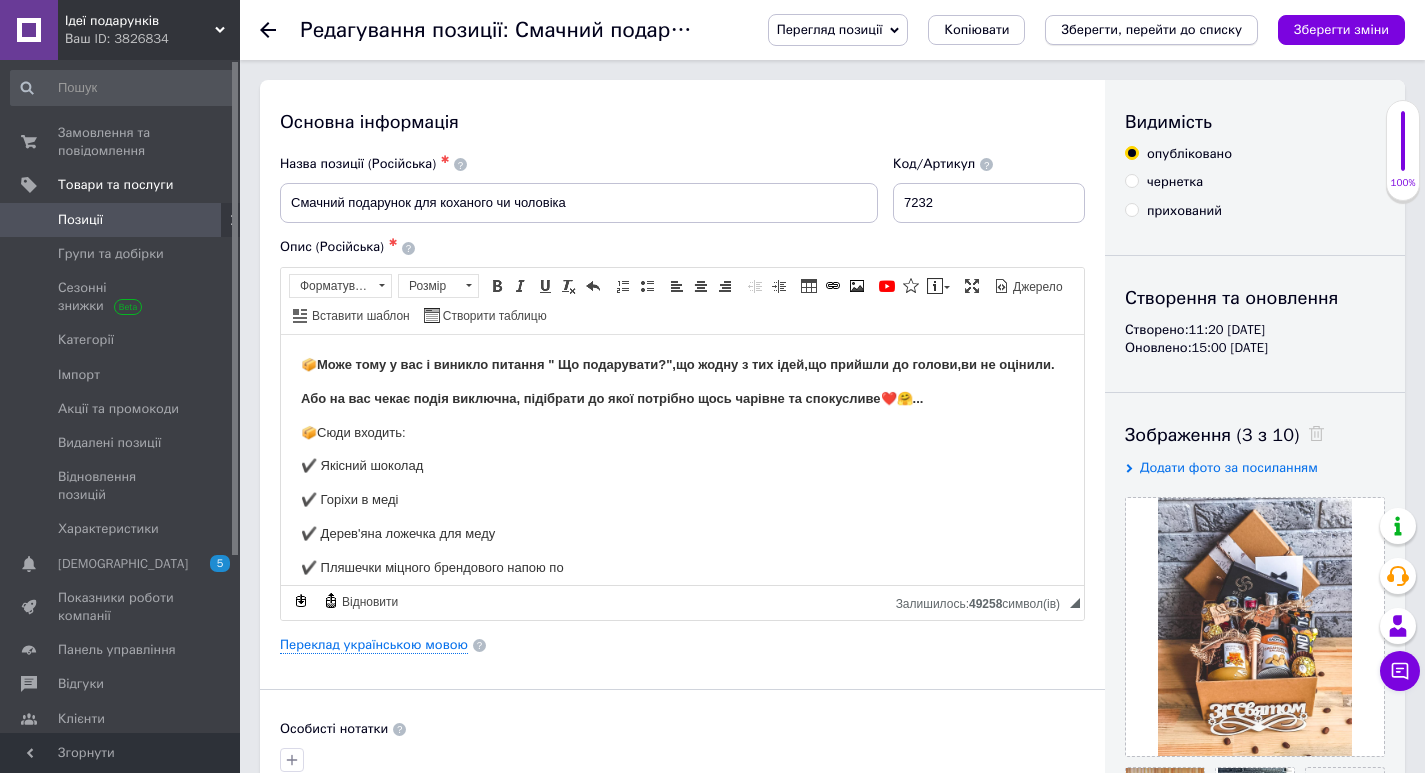 click on "Зберегти, перейти до списку" at bounding box center (1151, 29) 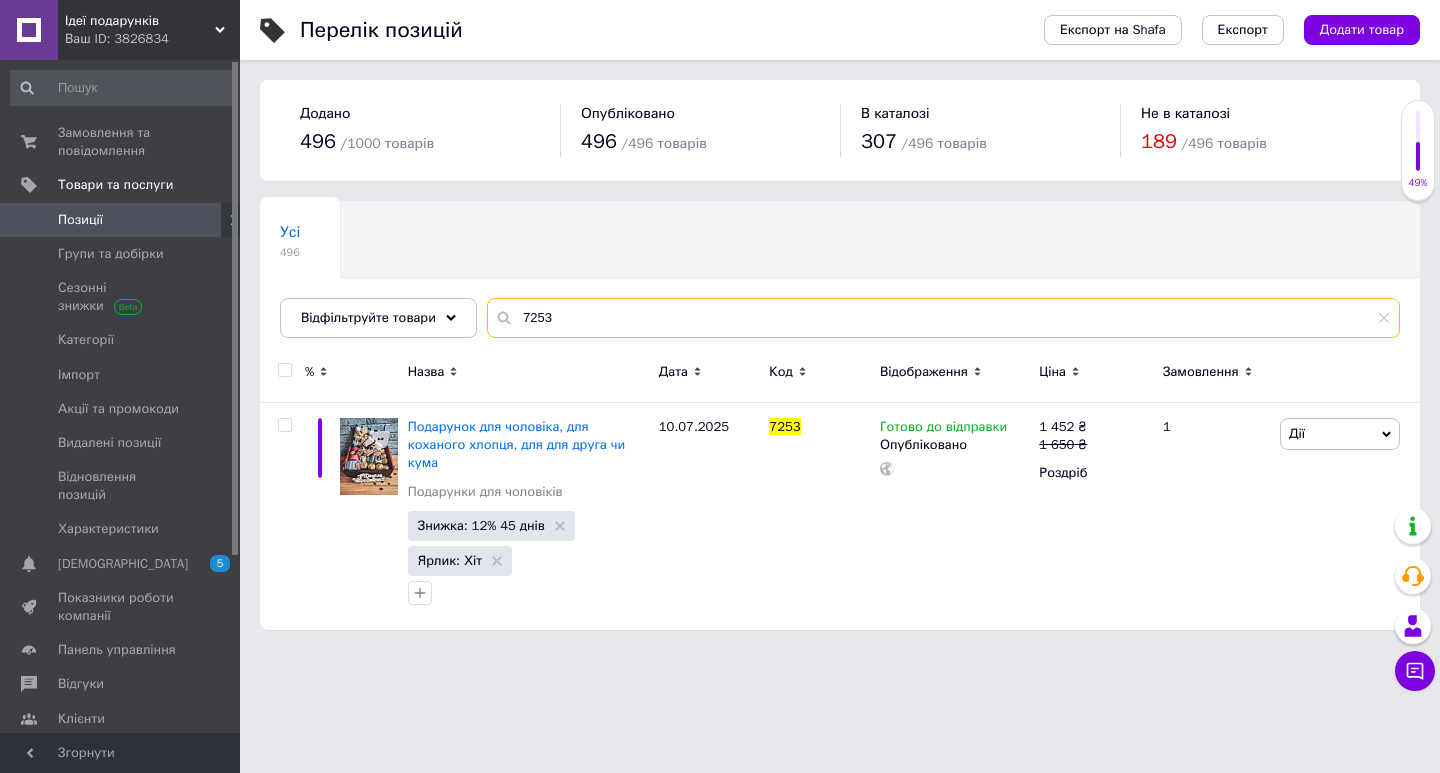 click on "7253" at bounding box center [943, 318] 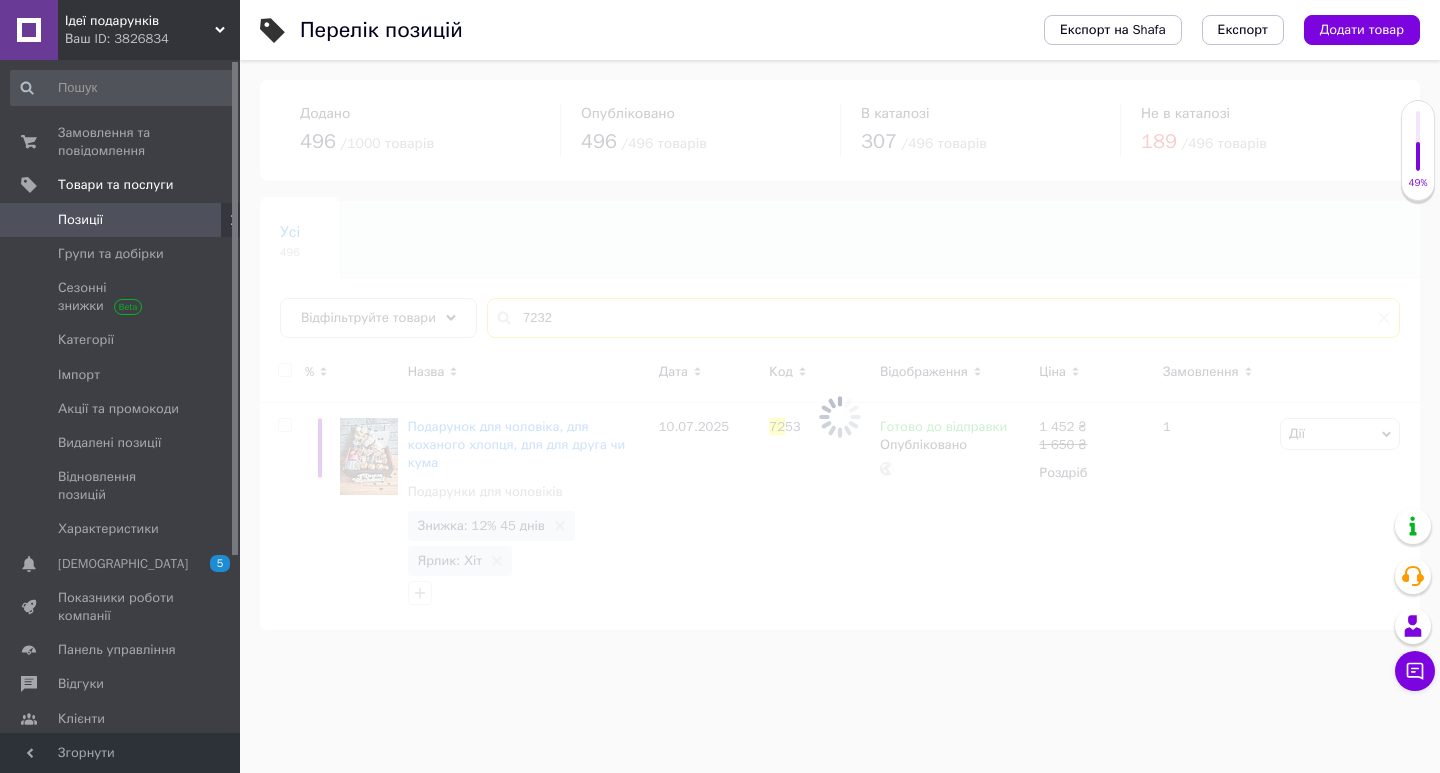 type on "7232" 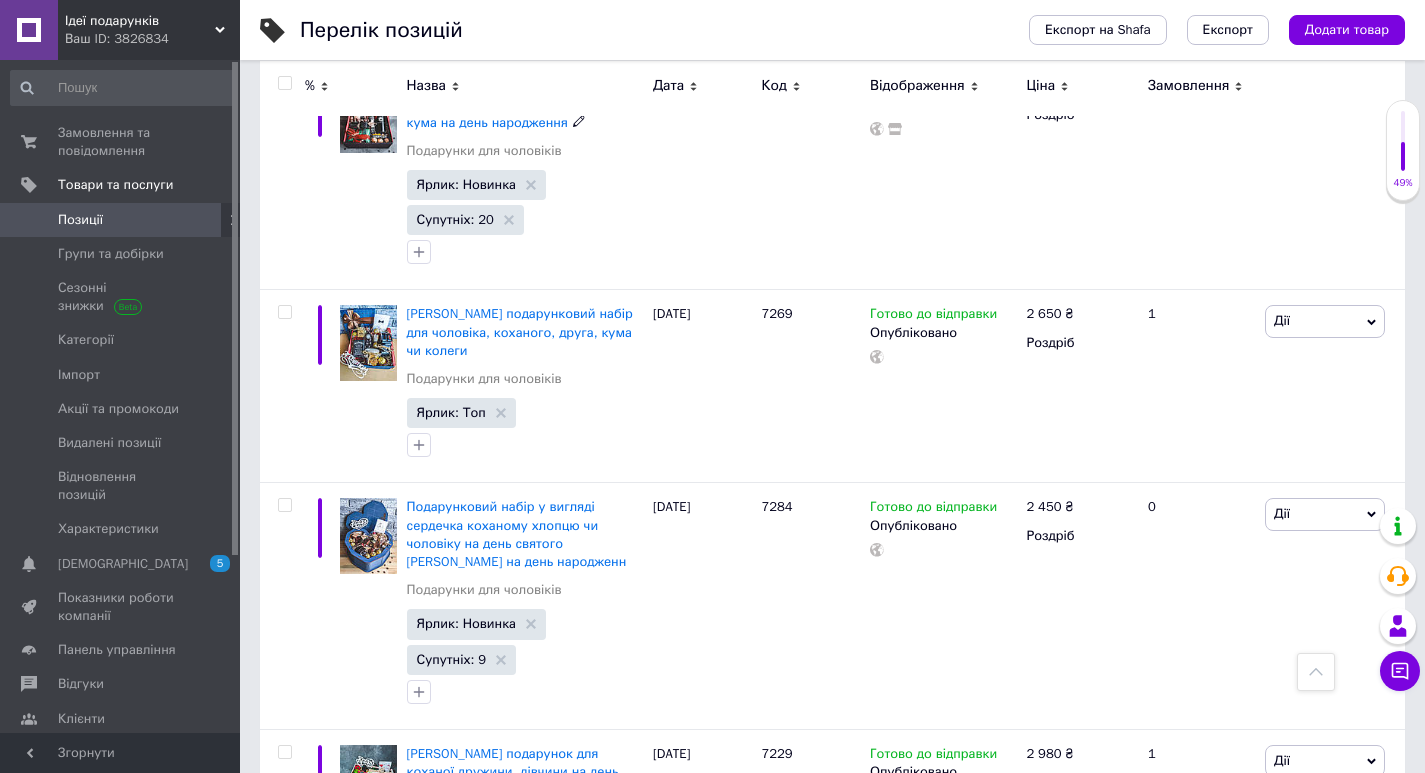 scroll, scrollTop: 1700, scrollLeft: 0, axis: vertical 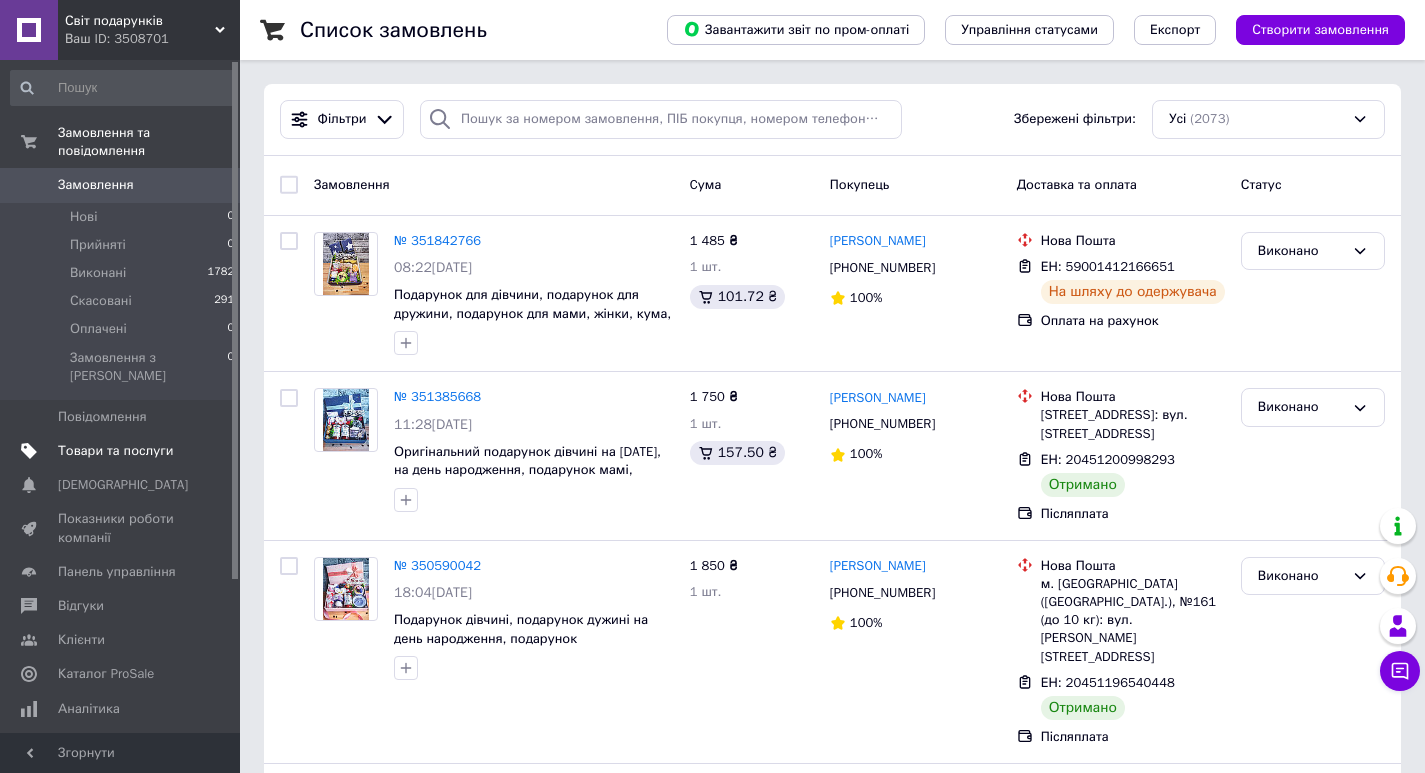click on "Товари та послуги" at bounding box center (115, 451) 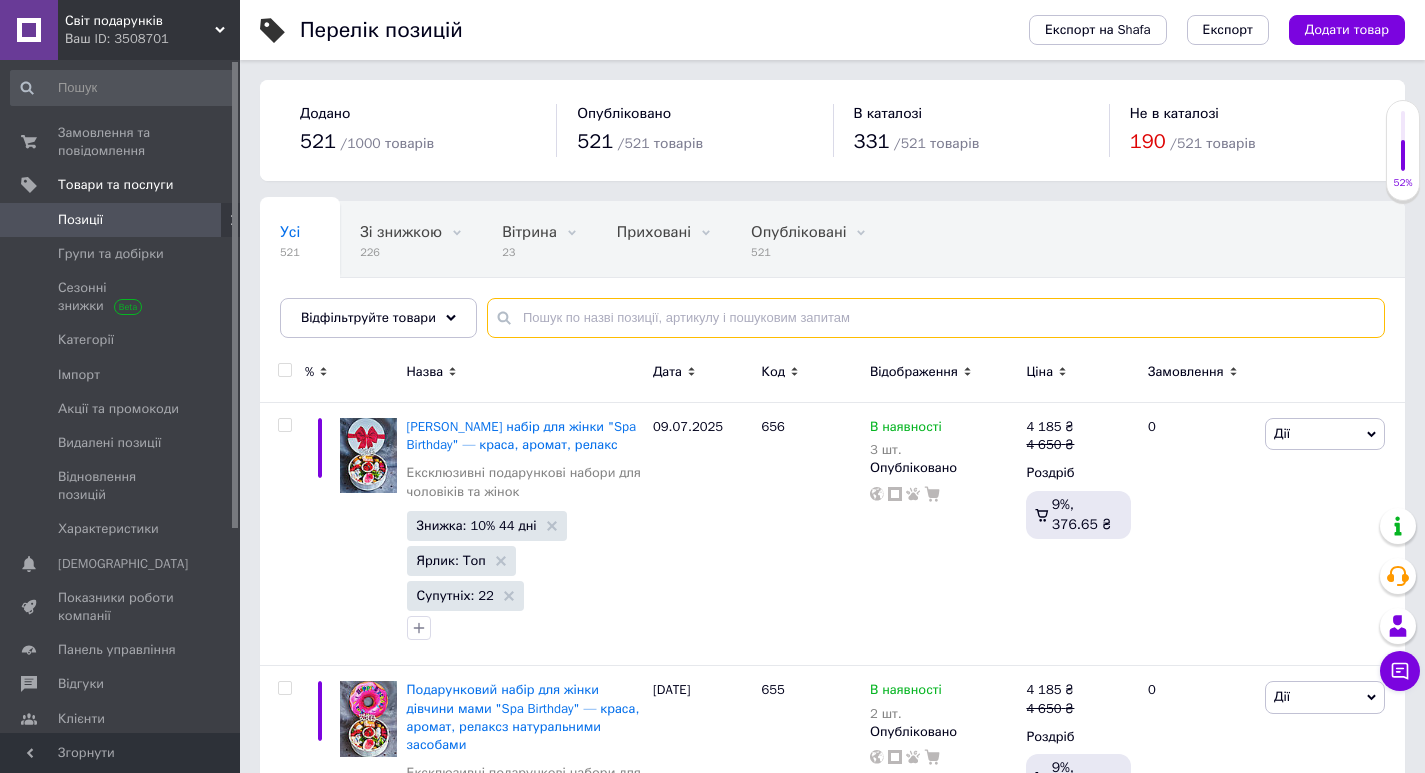 click at bounding box center (936, 318) 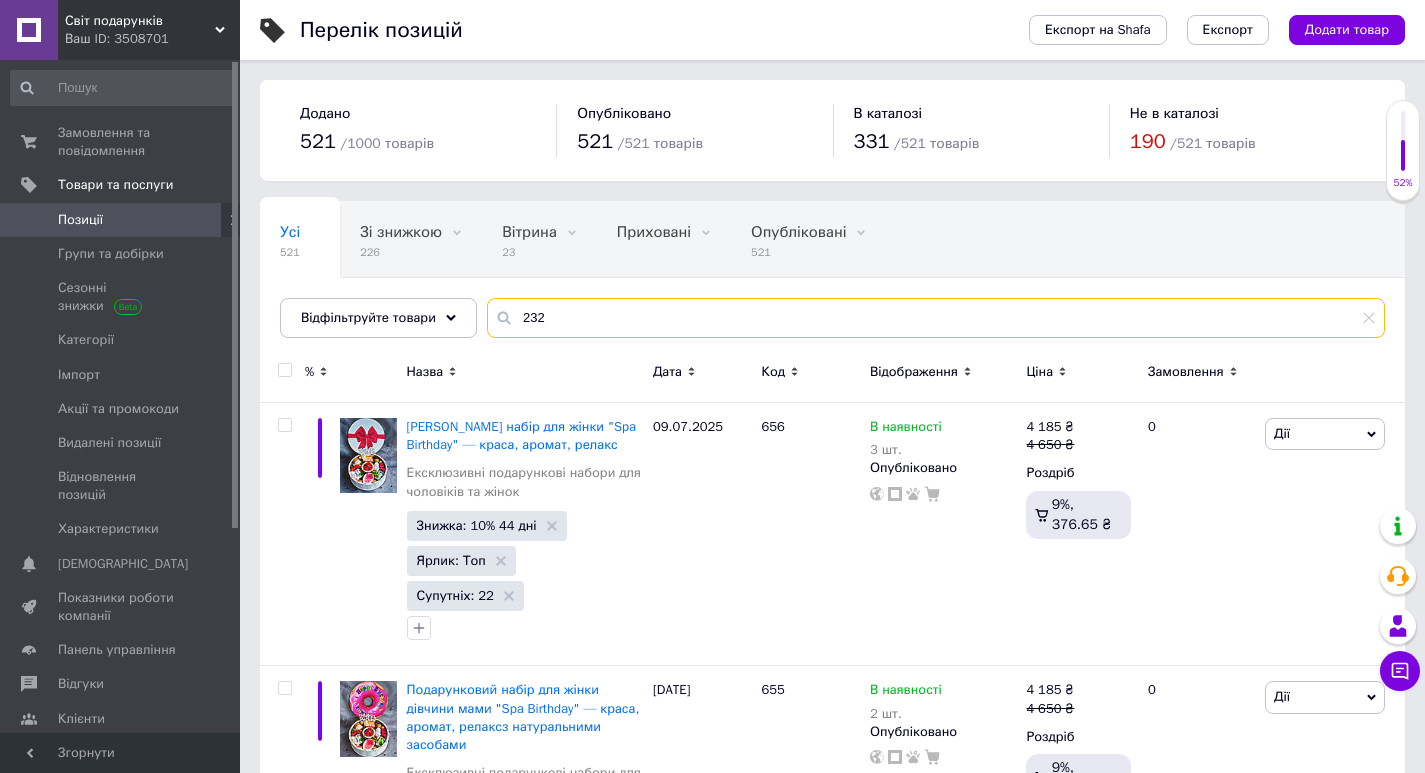 type on "232" 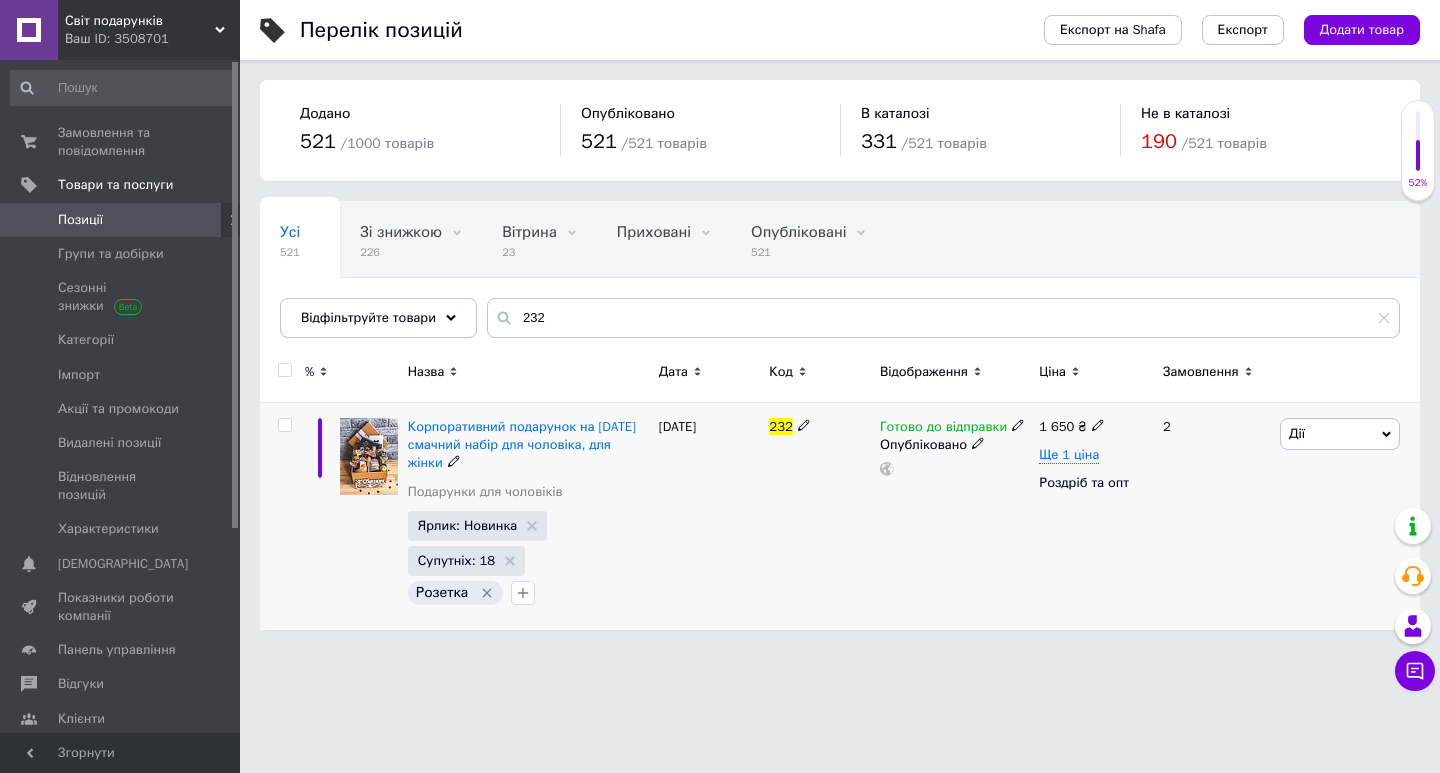click 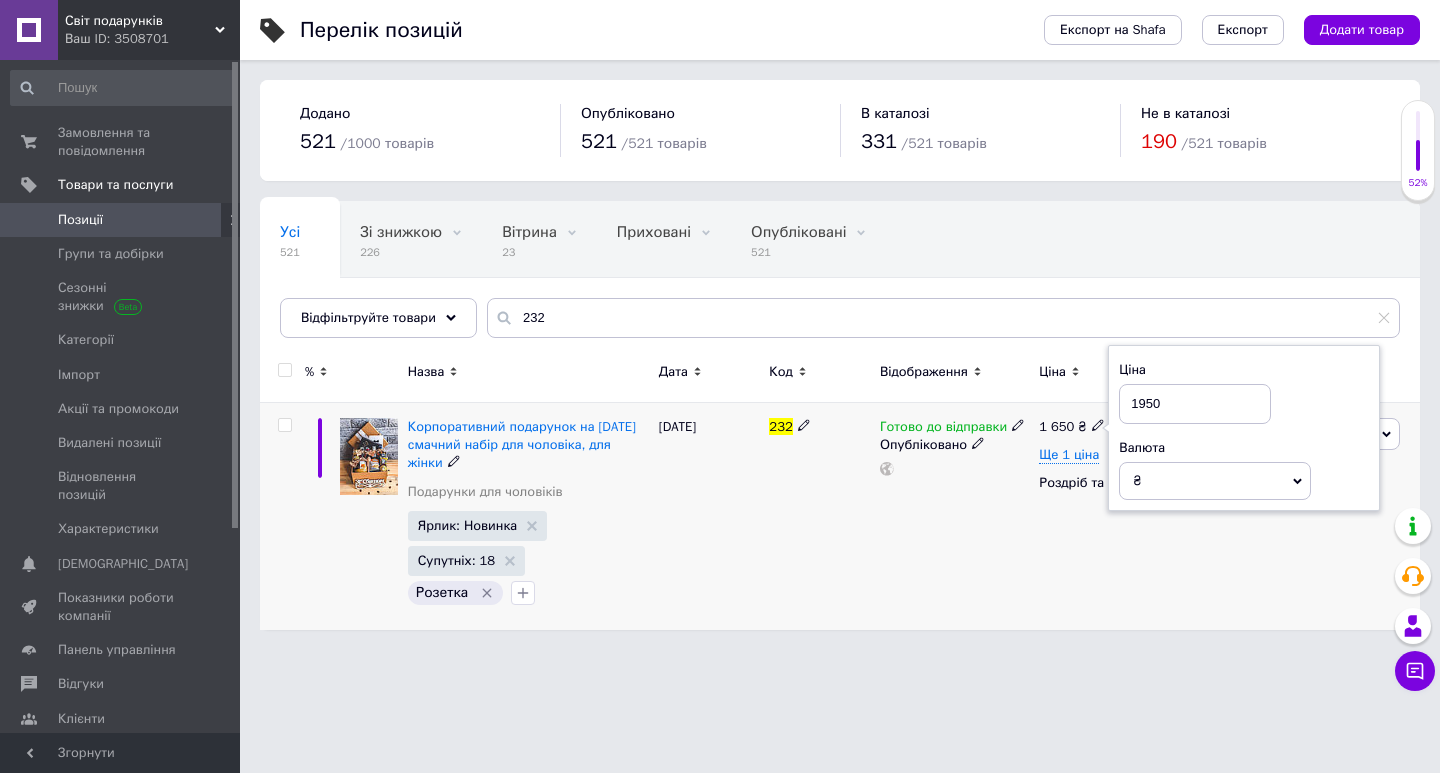 type on "1950" 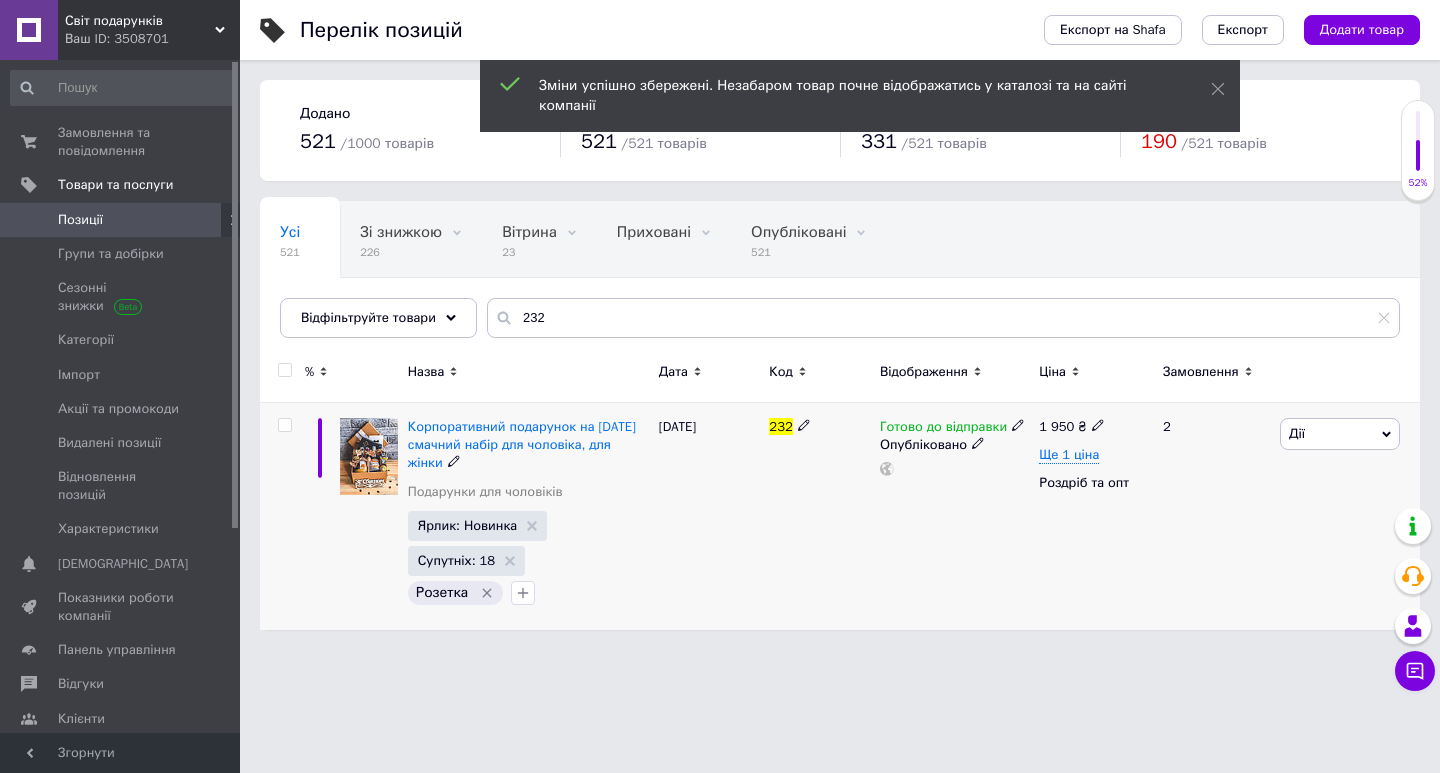 click on "Дії" at bounding box center (1340, 434) 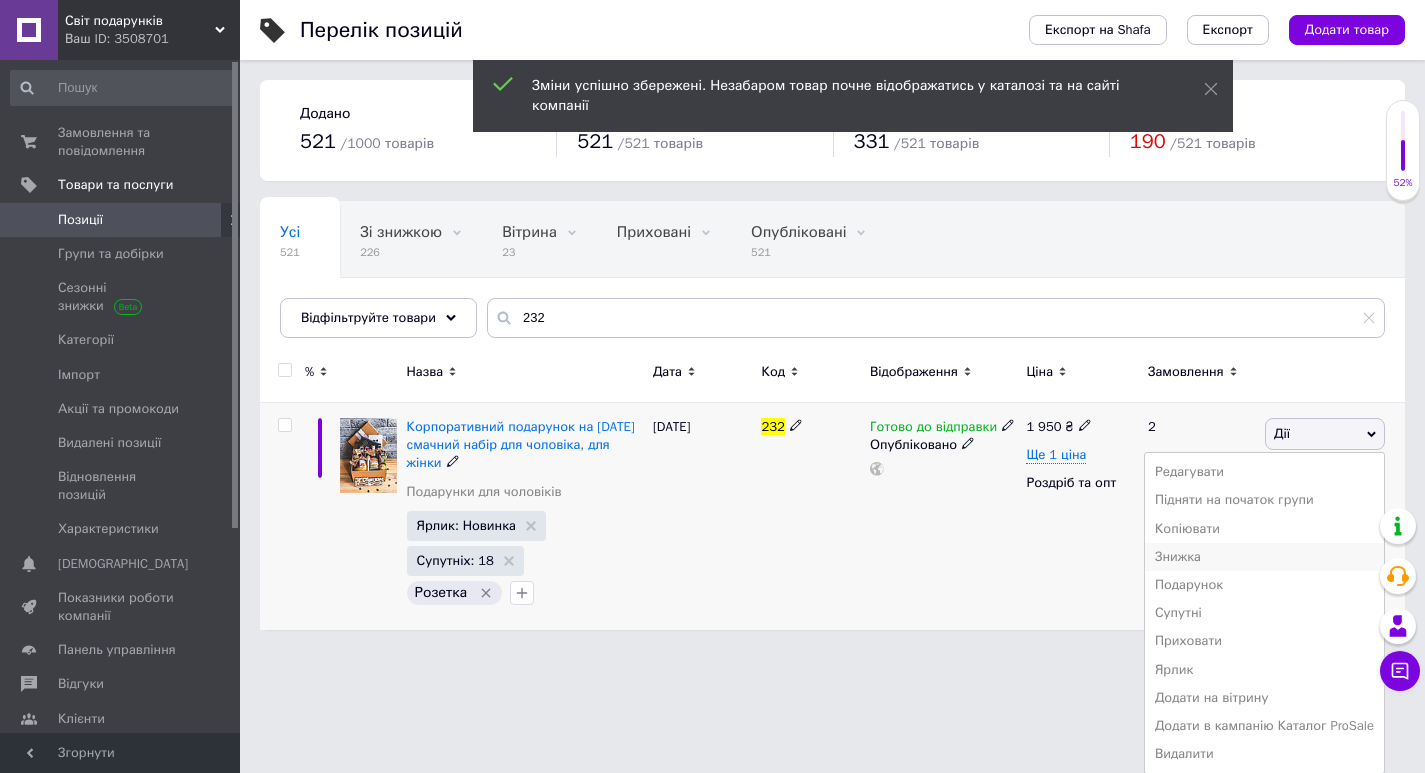 click on "Знижка" at bounding box center (1264, 557) 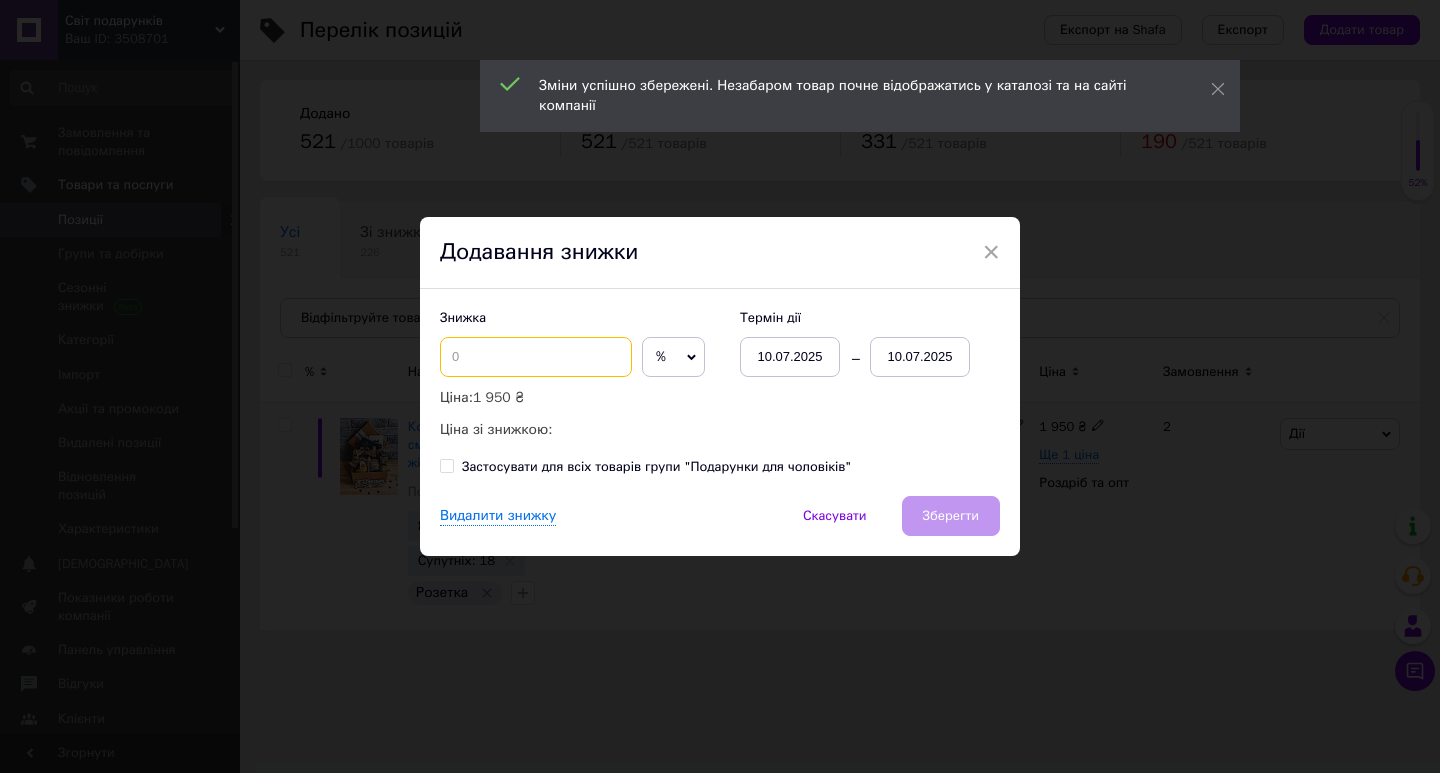 click at bounding box center (536, 357) 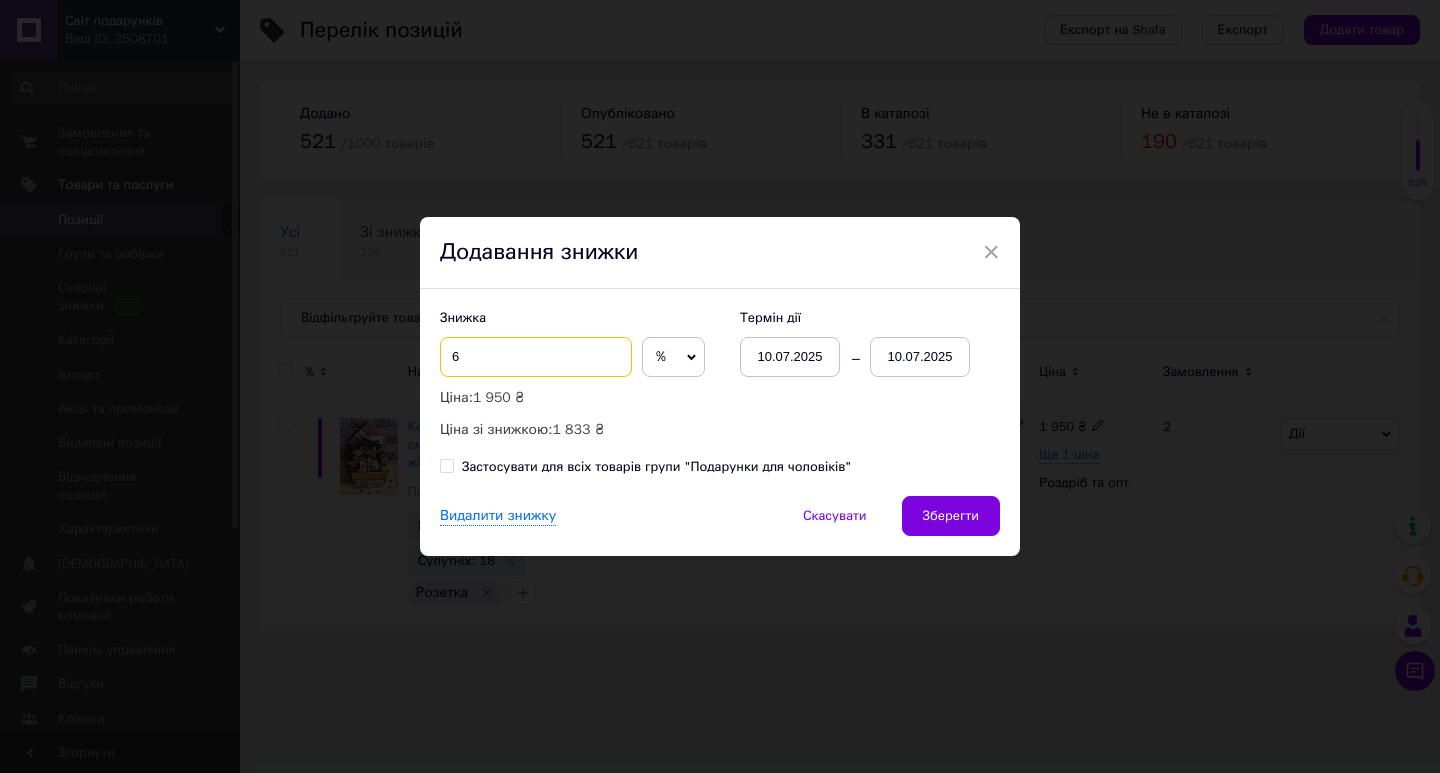 type on "6" 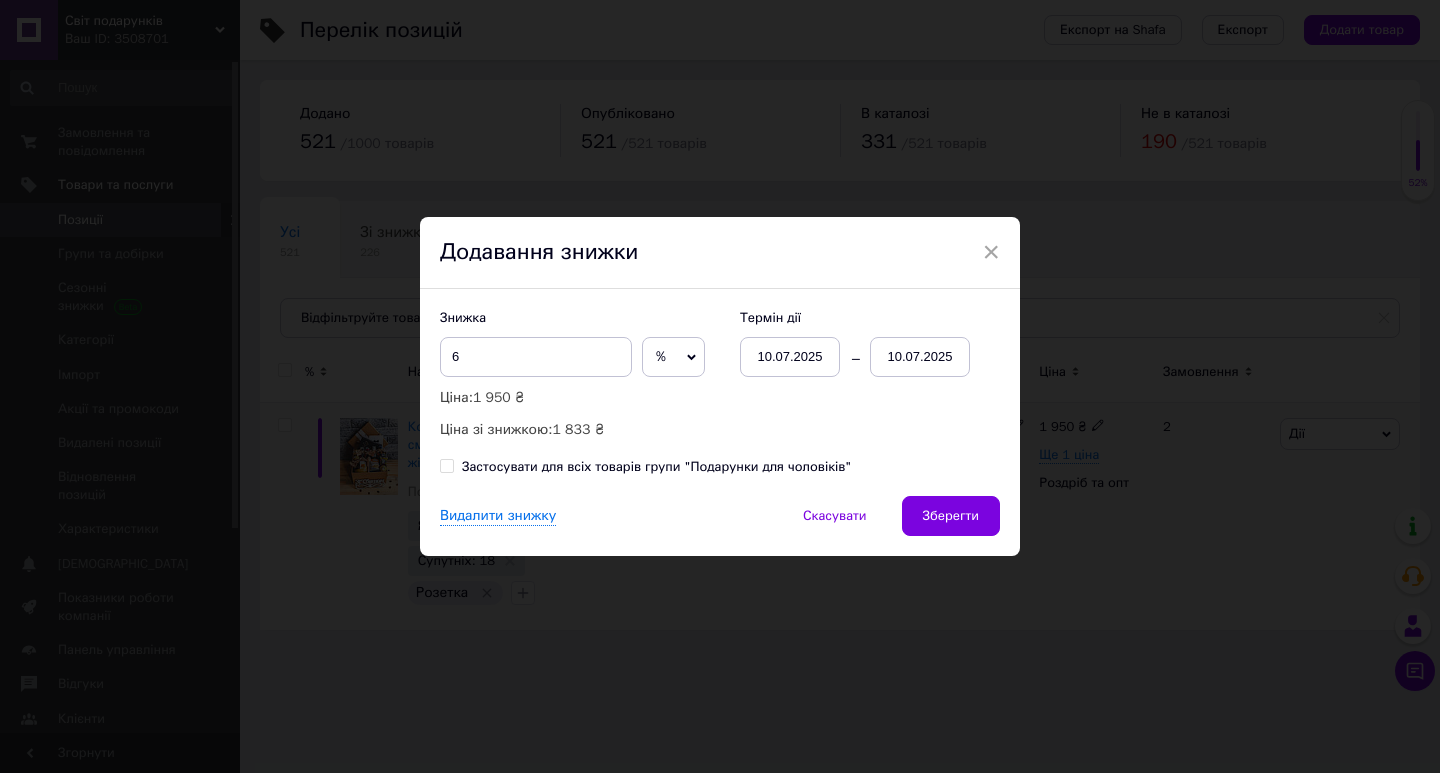 click on "10.07.2025" at bounding box center [920, 357] 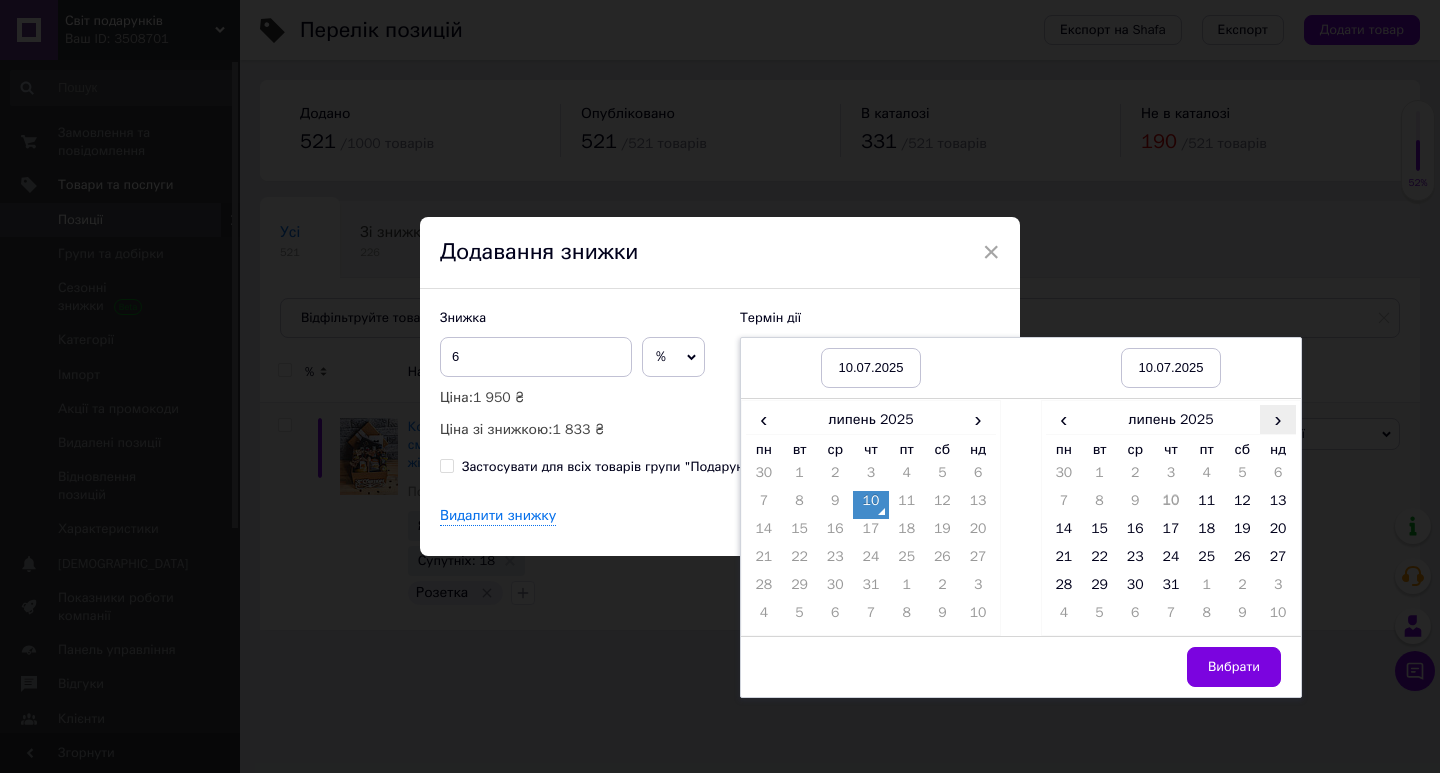 click on "›" at bounding box center [1278, 419] 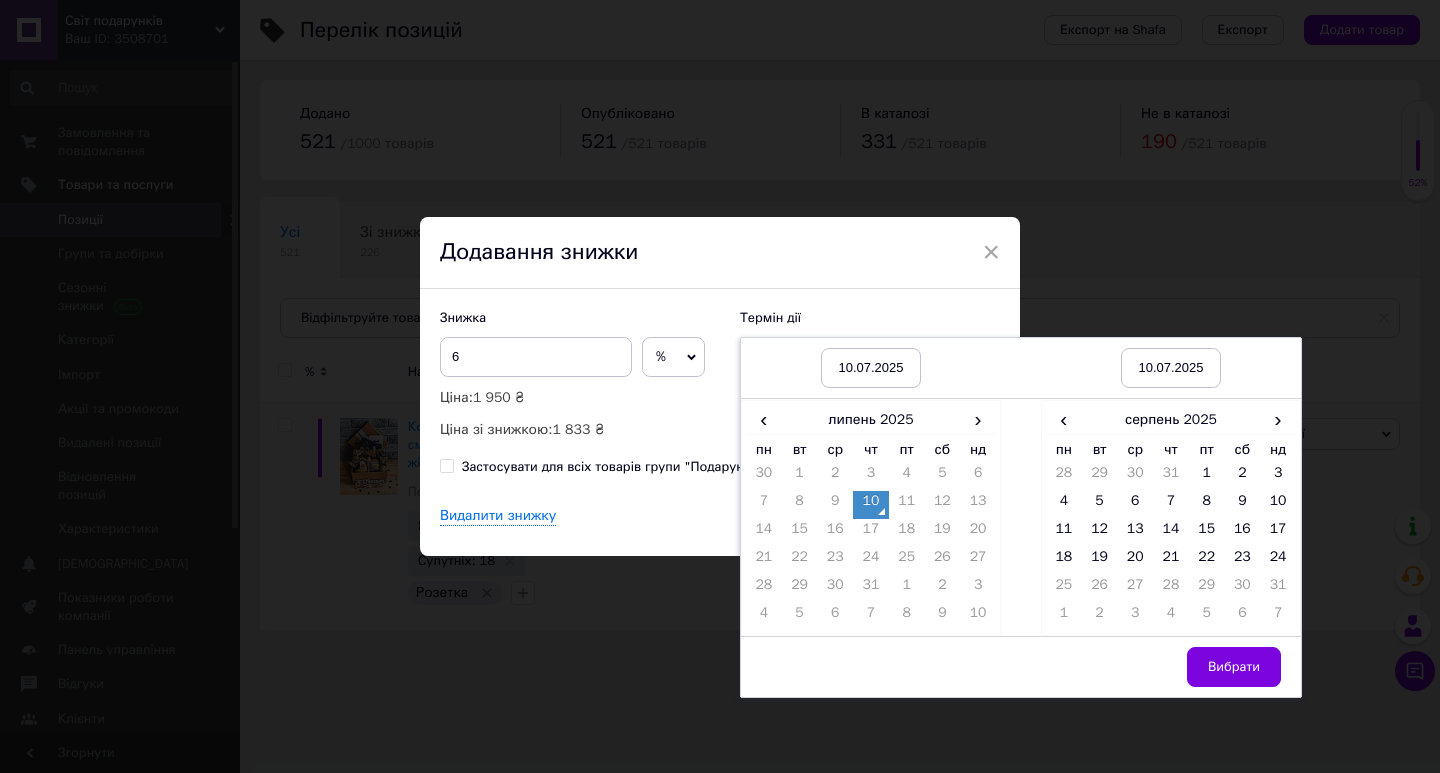 drag, startPoint x: 1267, startPoint y: 555, endPoint x: 1248, endPoint y: 645, distance: 91.983696 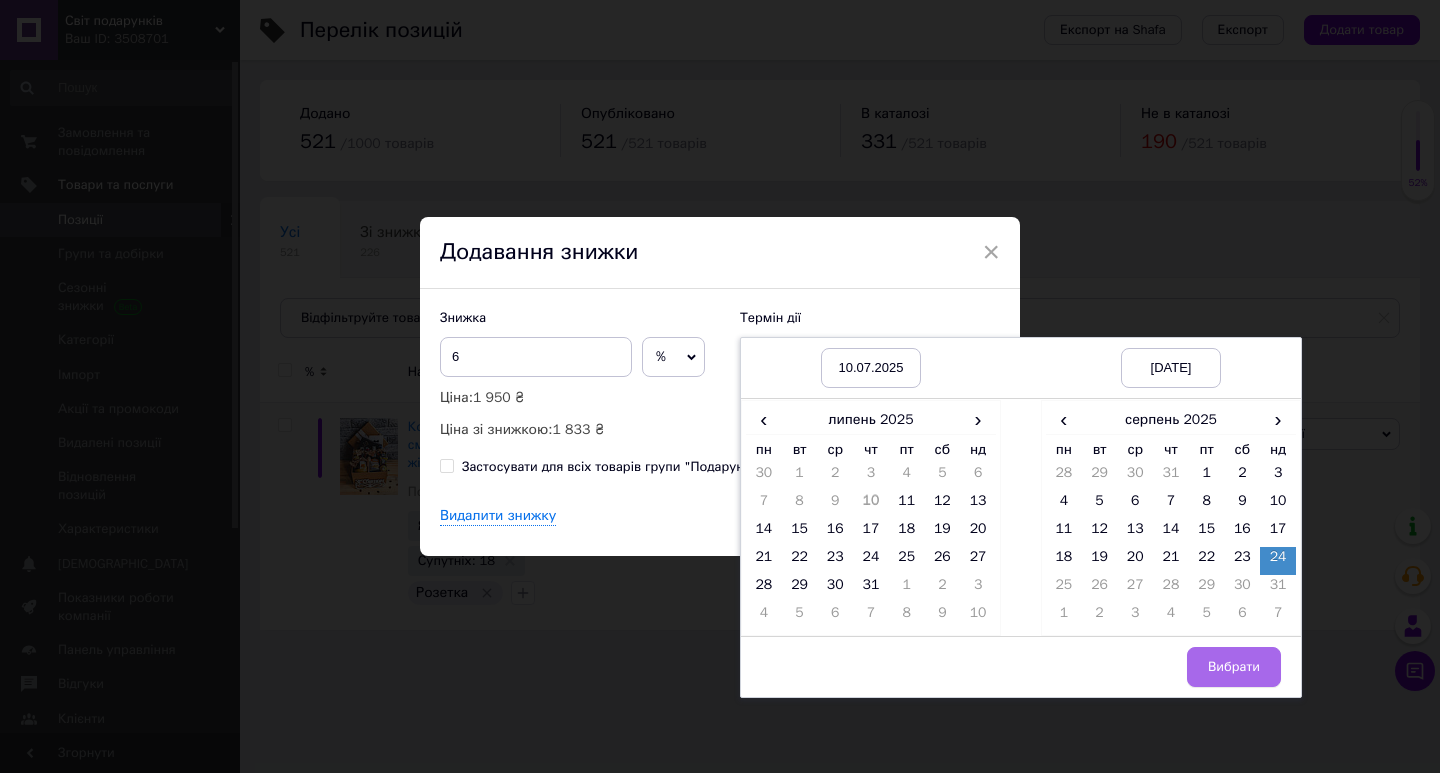 drag, startPoint x: 1245, startPoint y: 653, endPoint x: 938, endPoint y: 552, distance: 323.18726 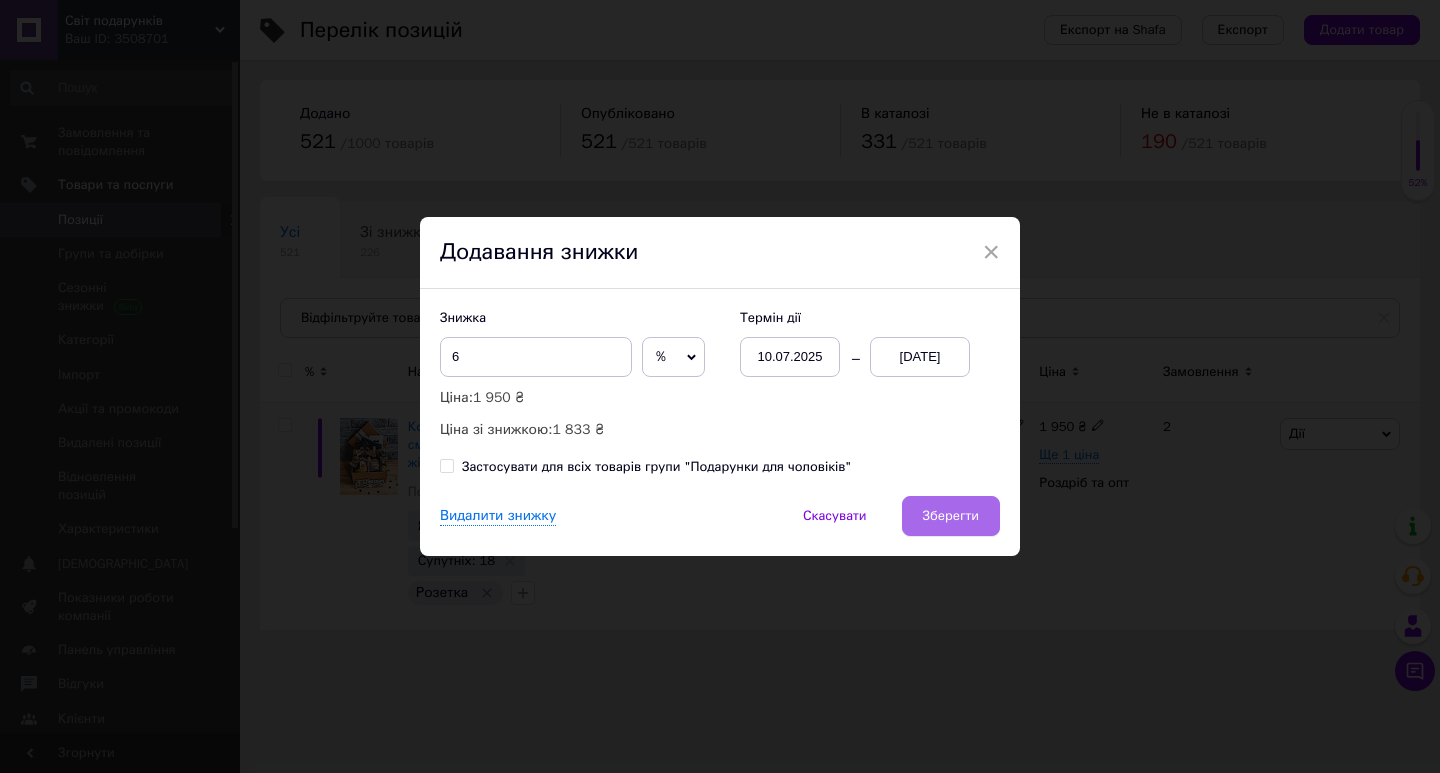 click on "Зберегти" at bounding box center (951, 516) 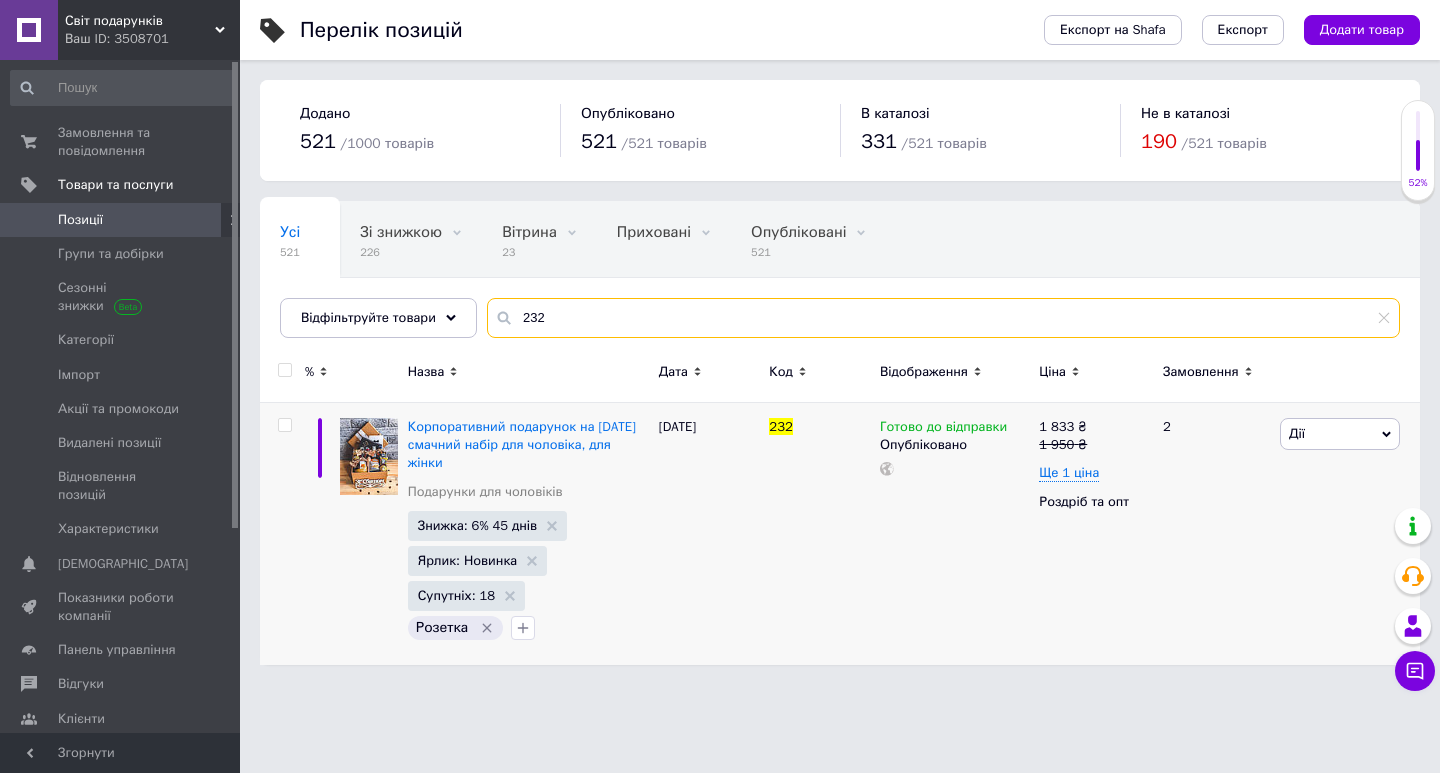 click on "232" at bounding box center [943, 318] 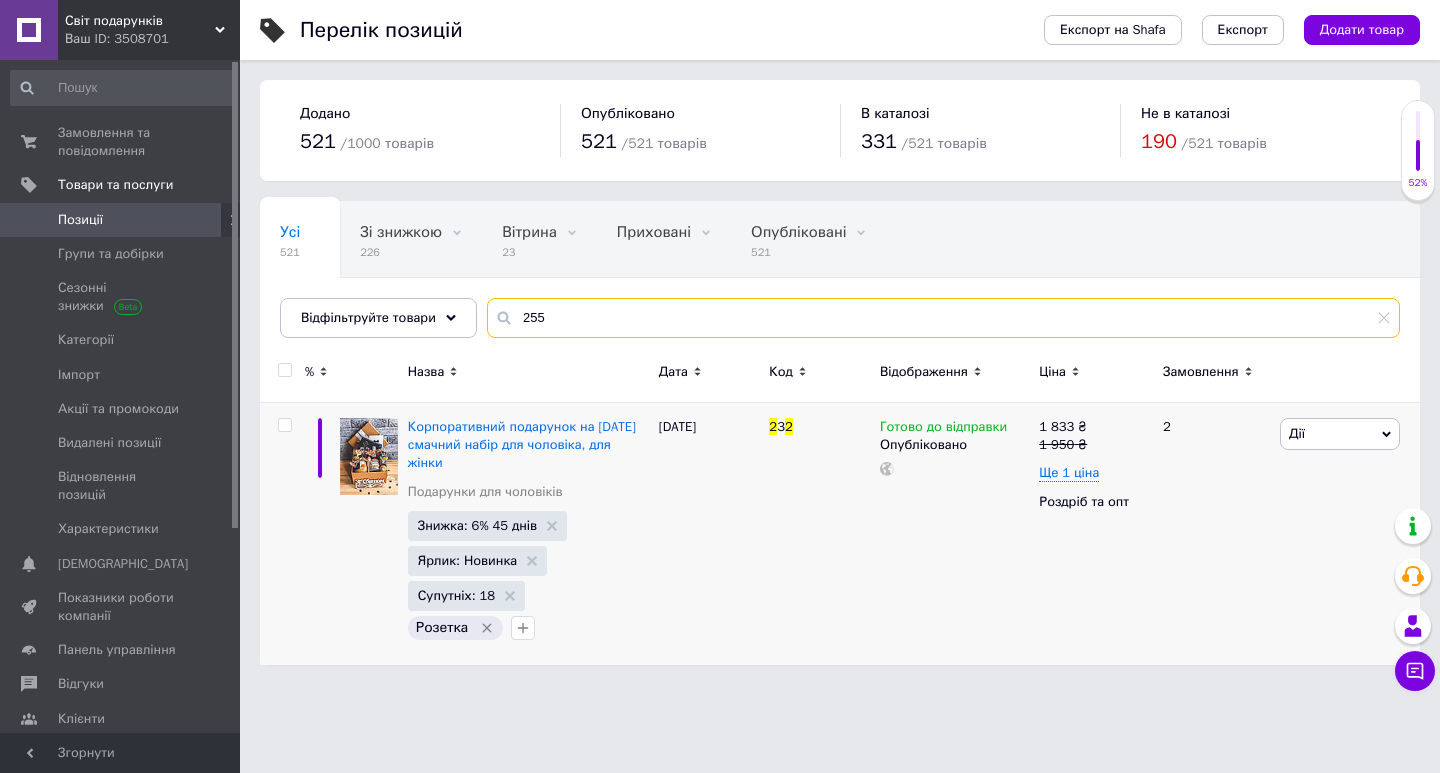 type on "255" 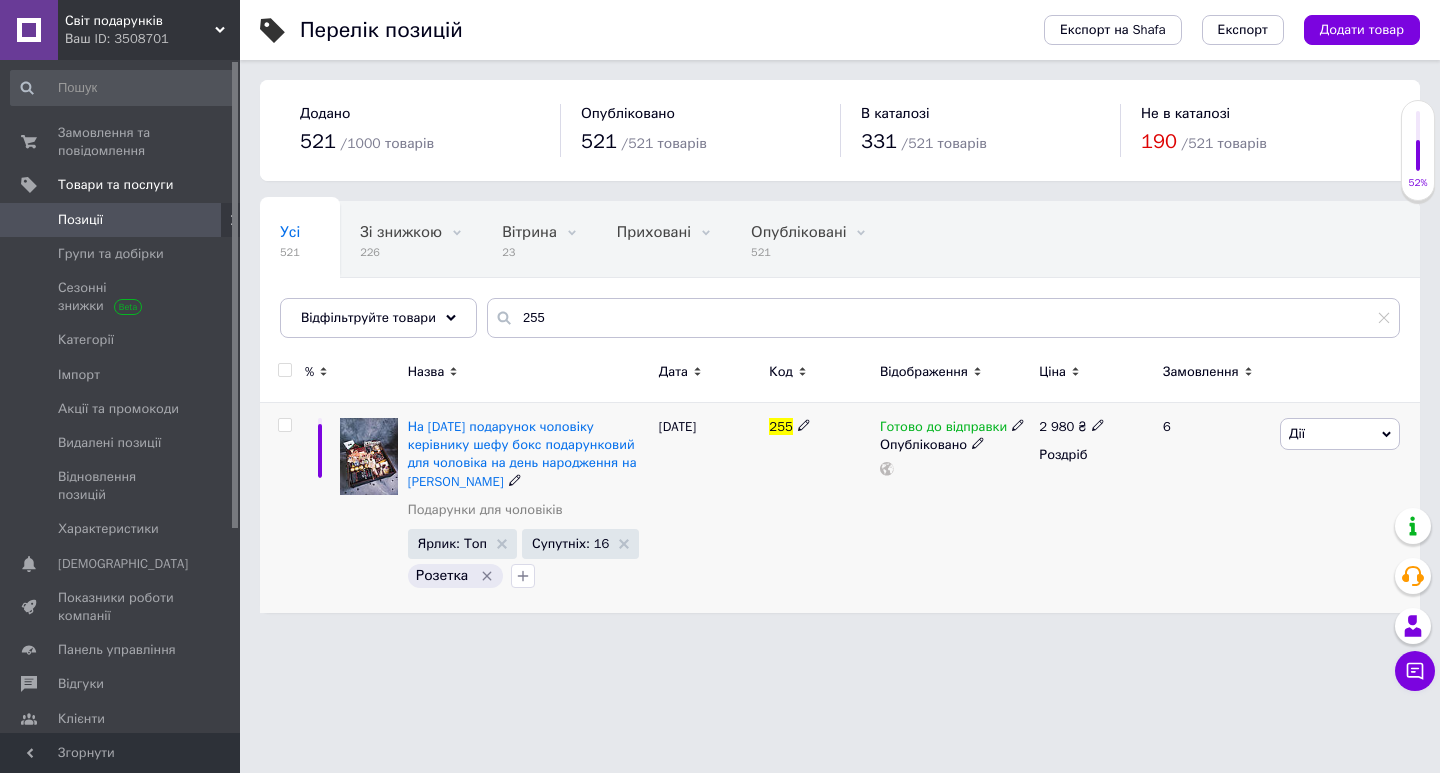 click 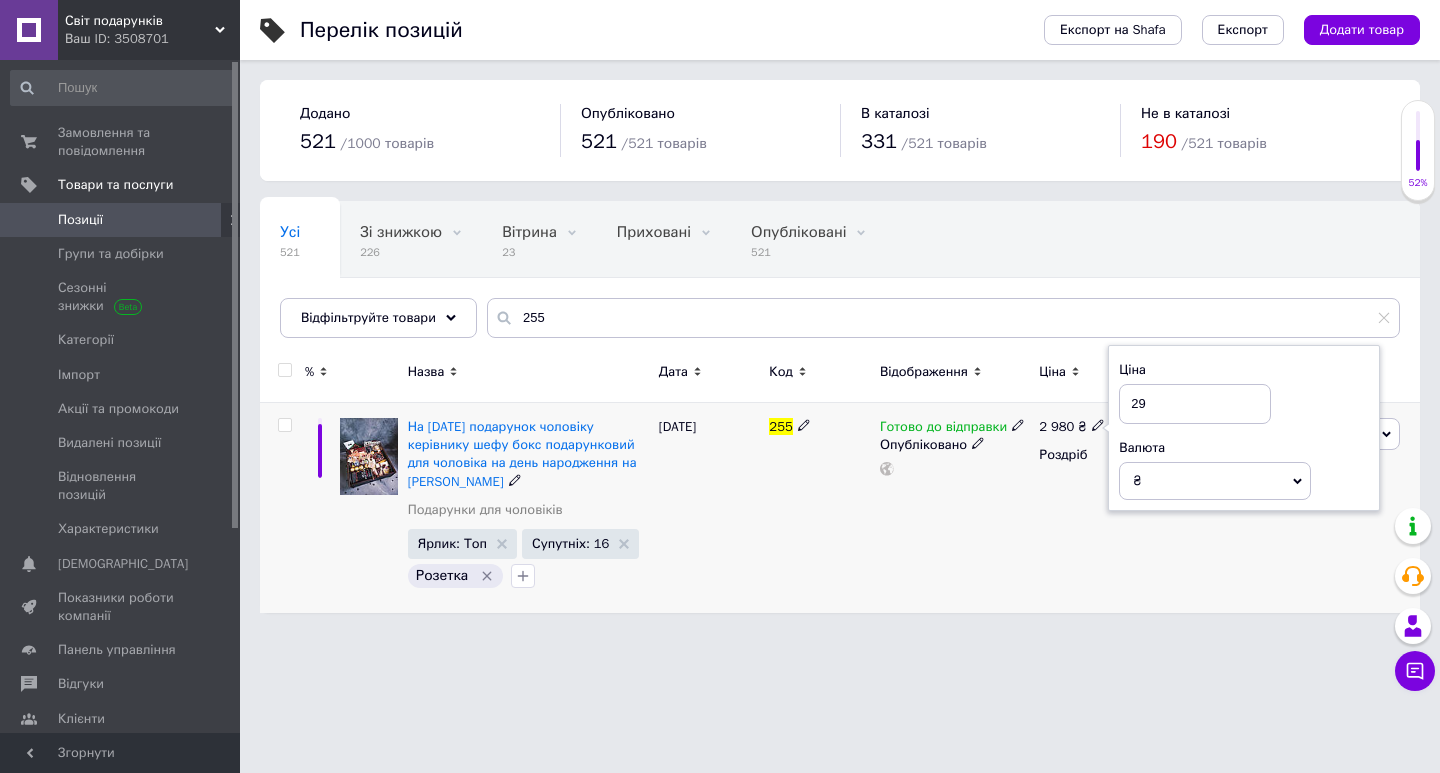 type on "2" 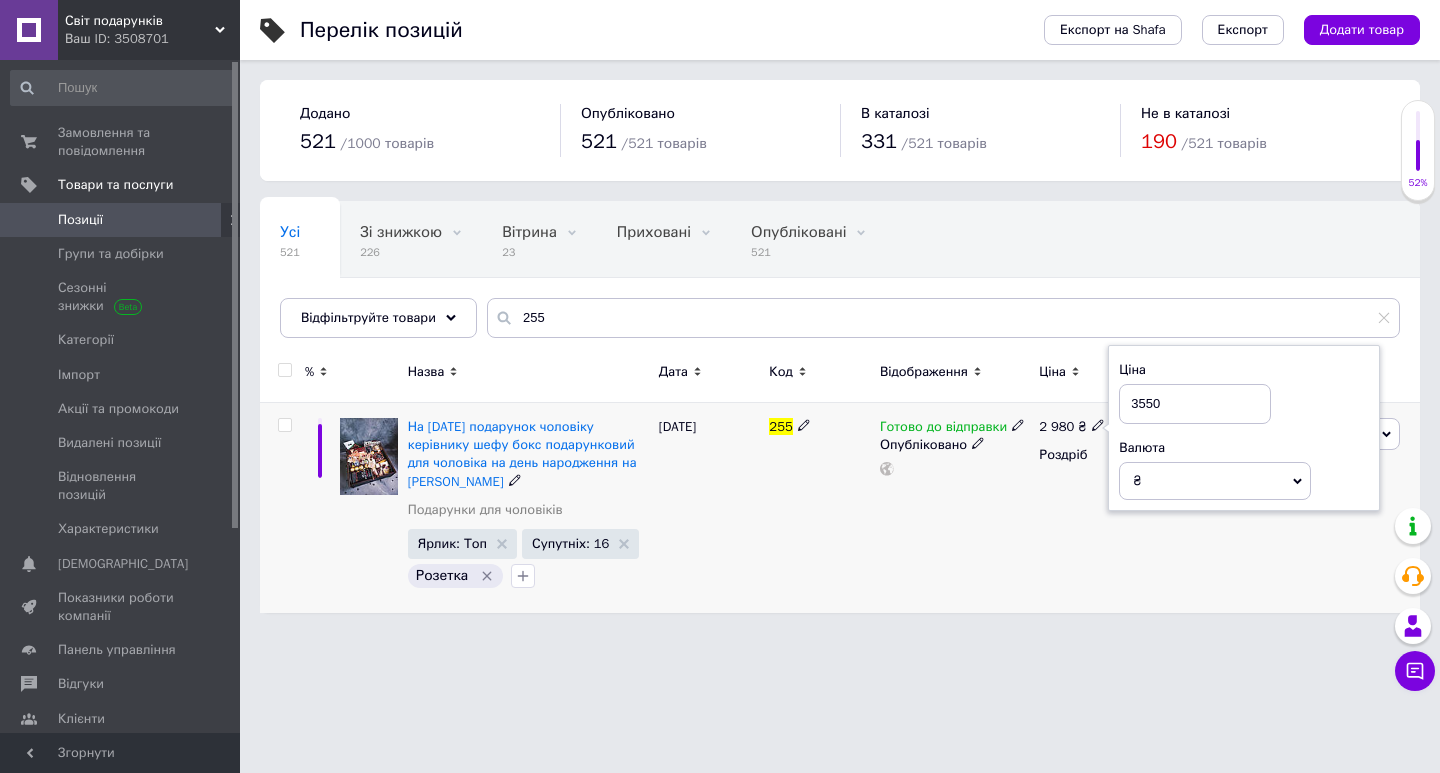 type on "3550" 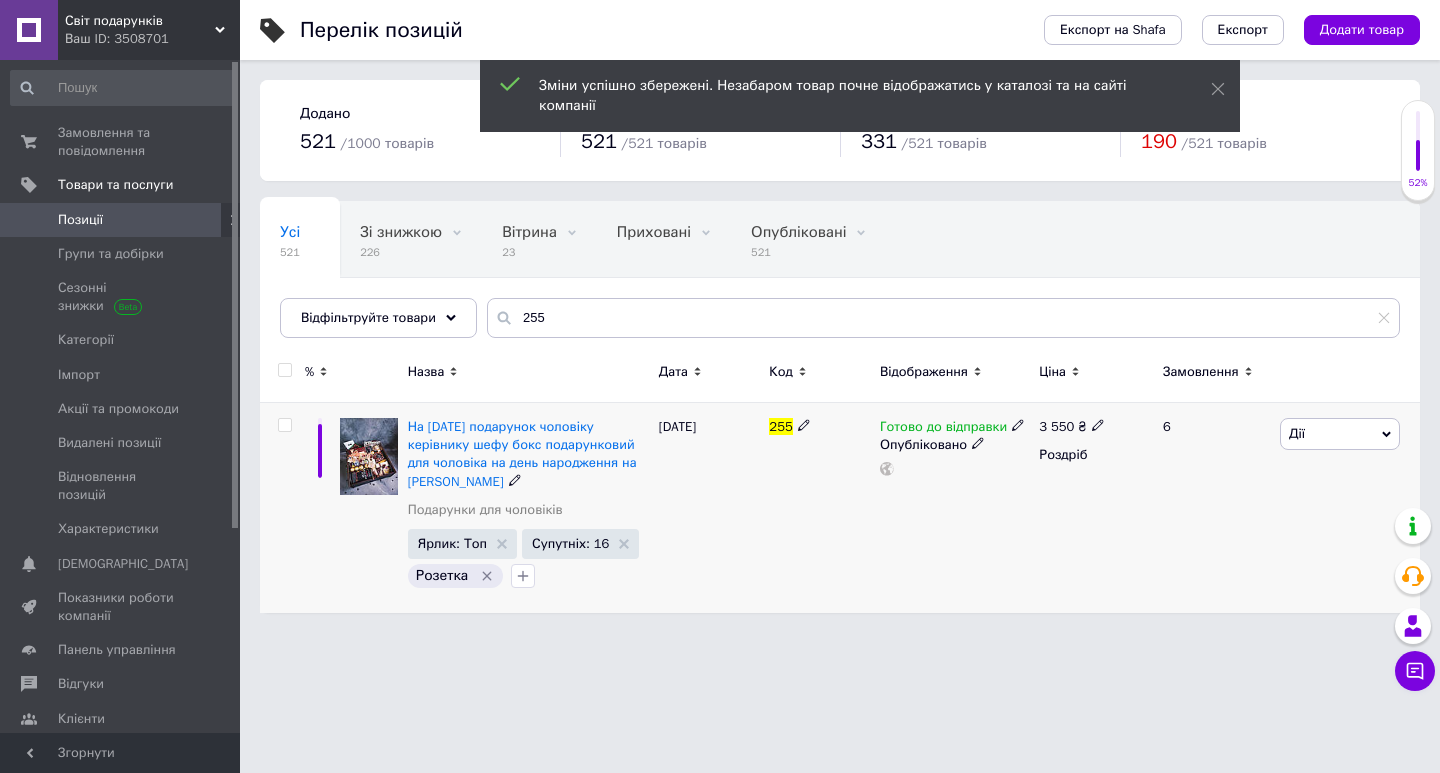 click on "Дії" at bounding box center [1340, 434] 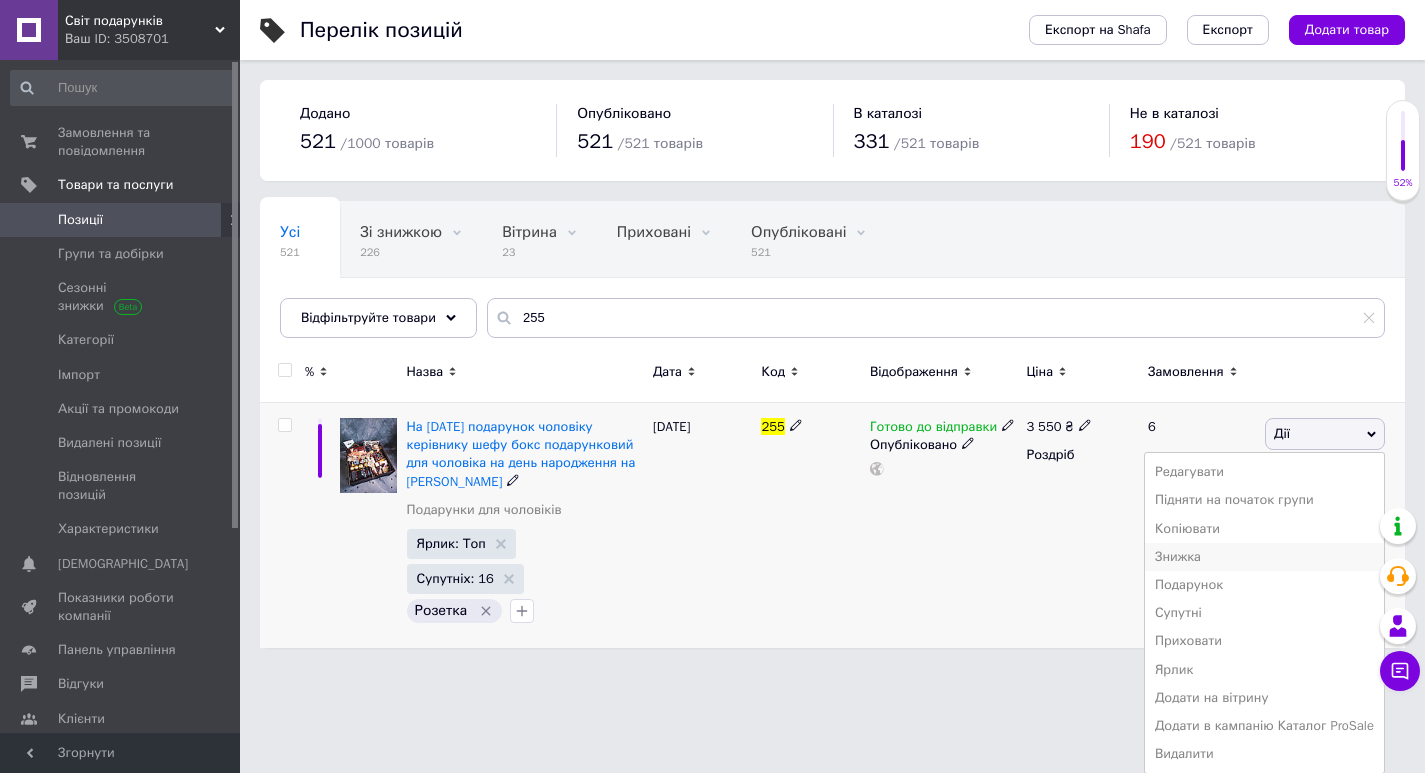 click on "Знижка" at bounding box center (1264, 557) 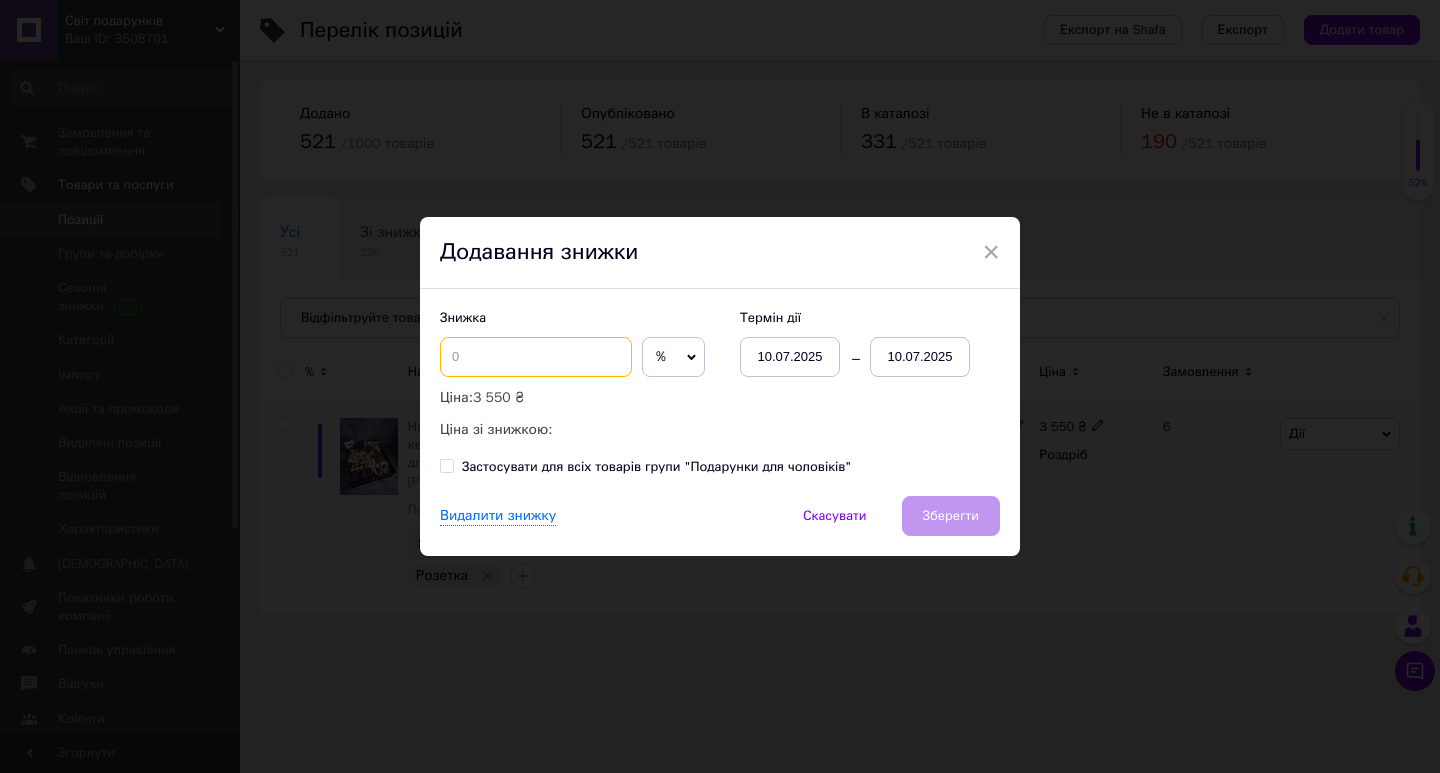 click at bounding box center [536, 357] 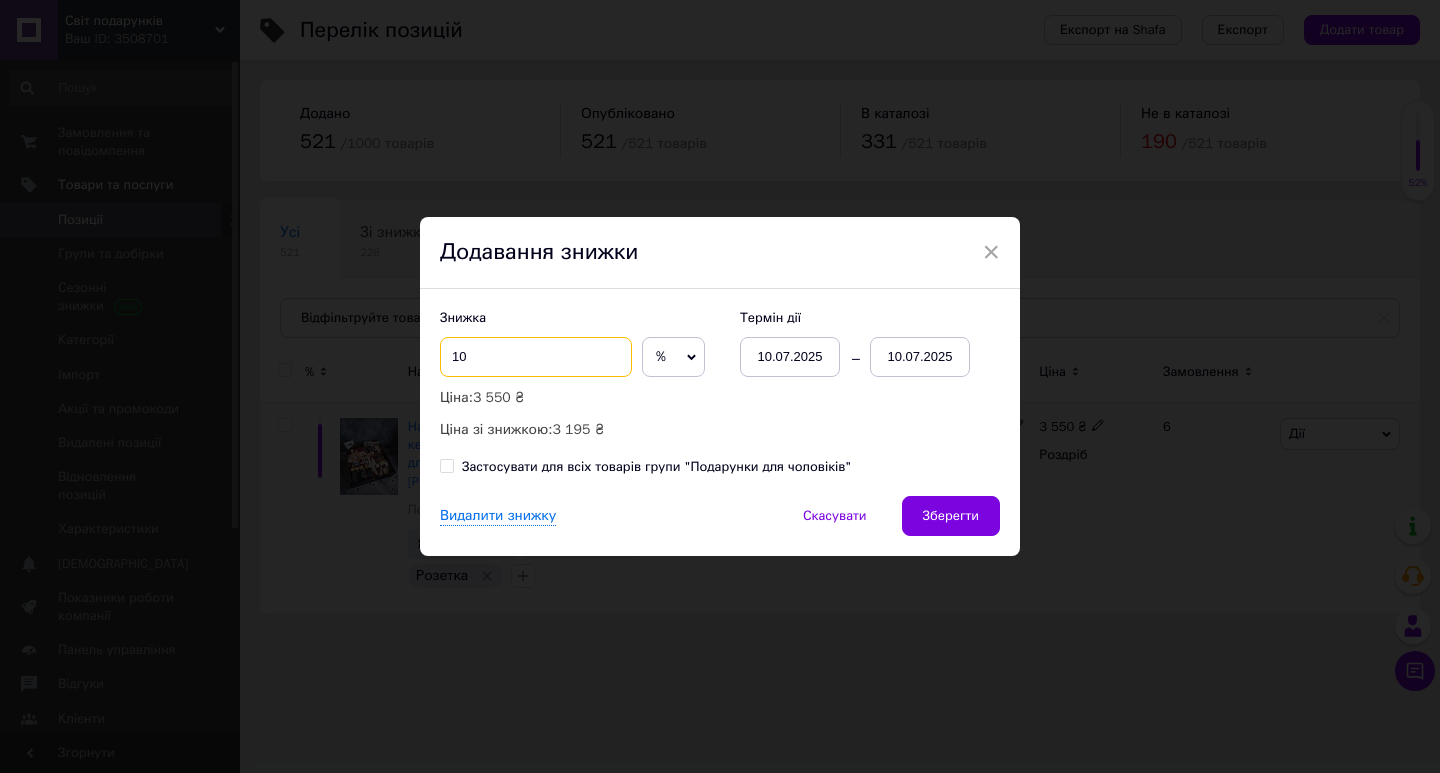 type on "1" 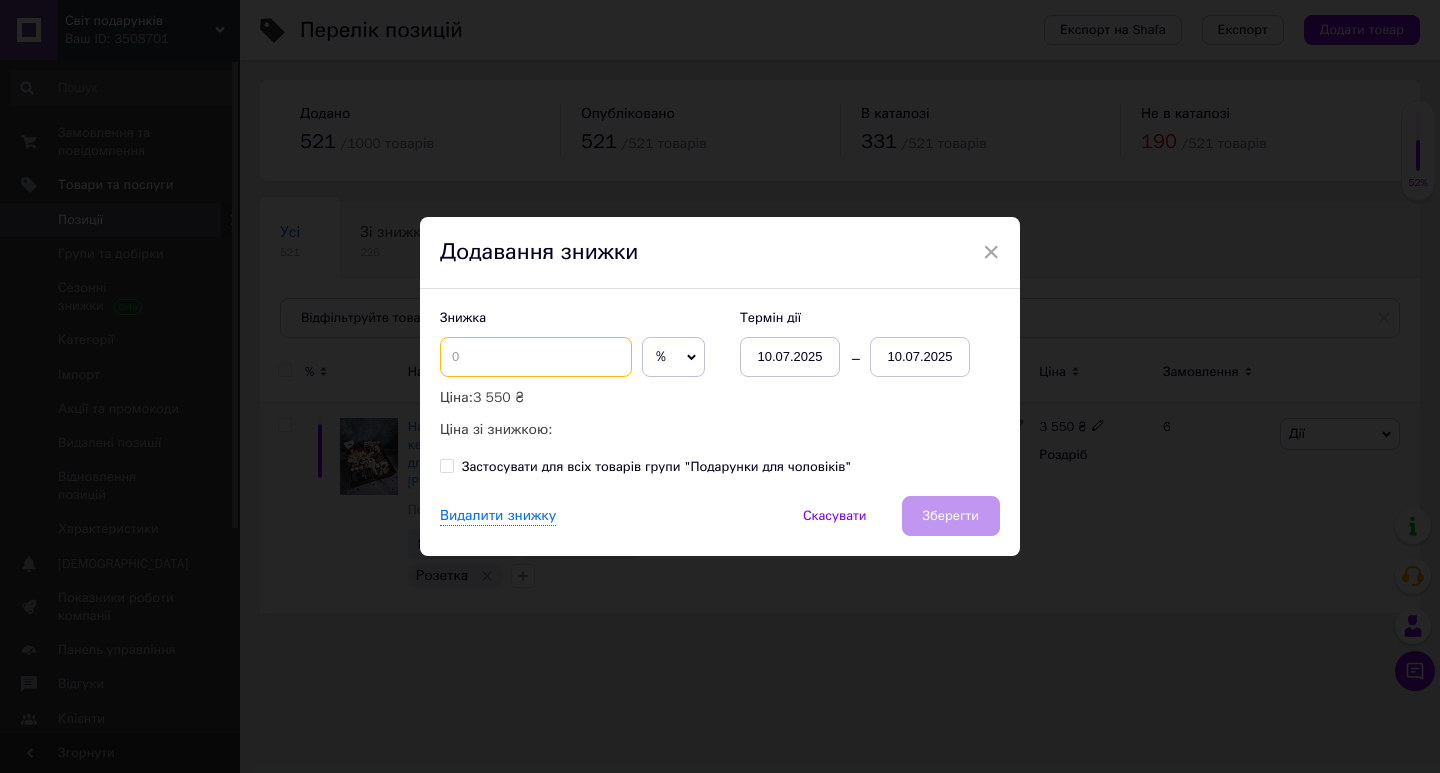 type on "6" 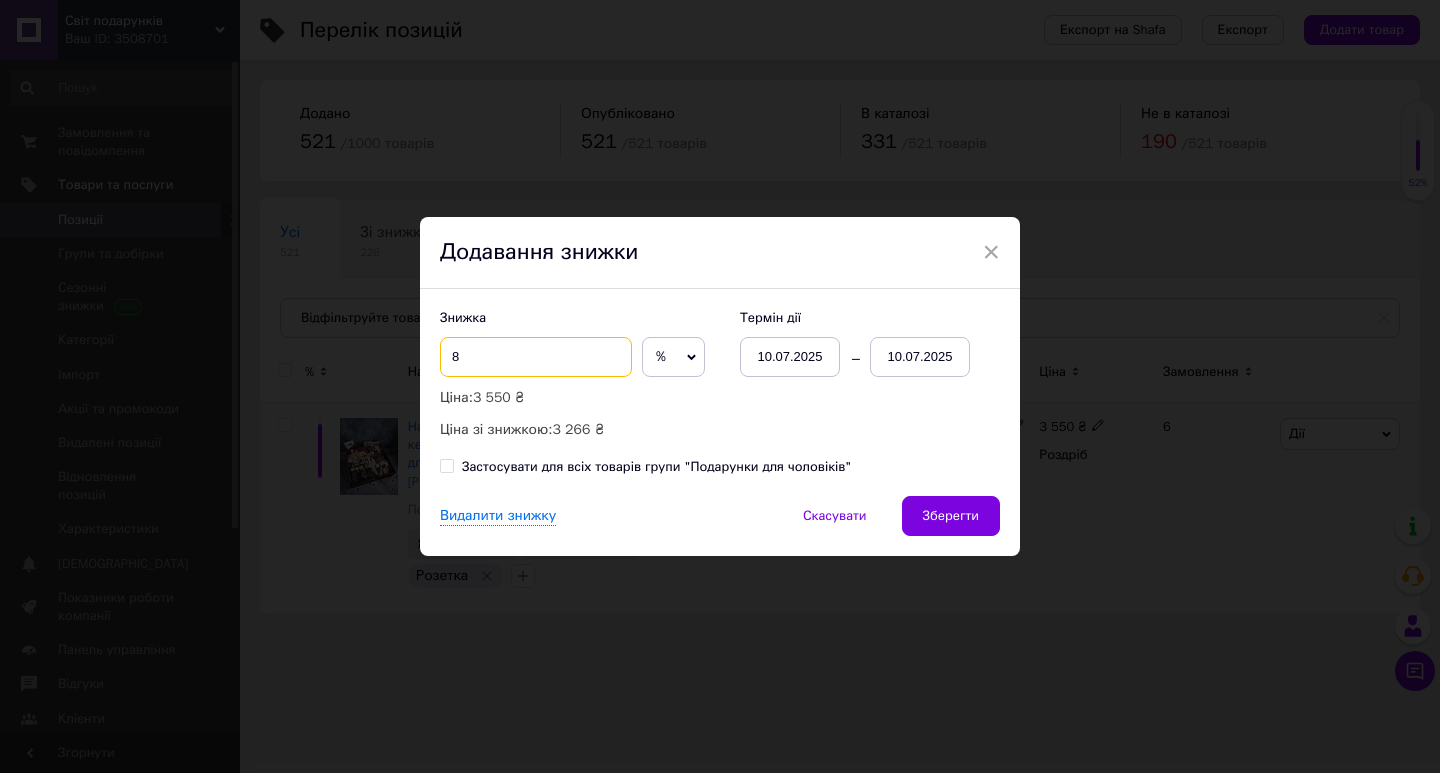 type on "8" 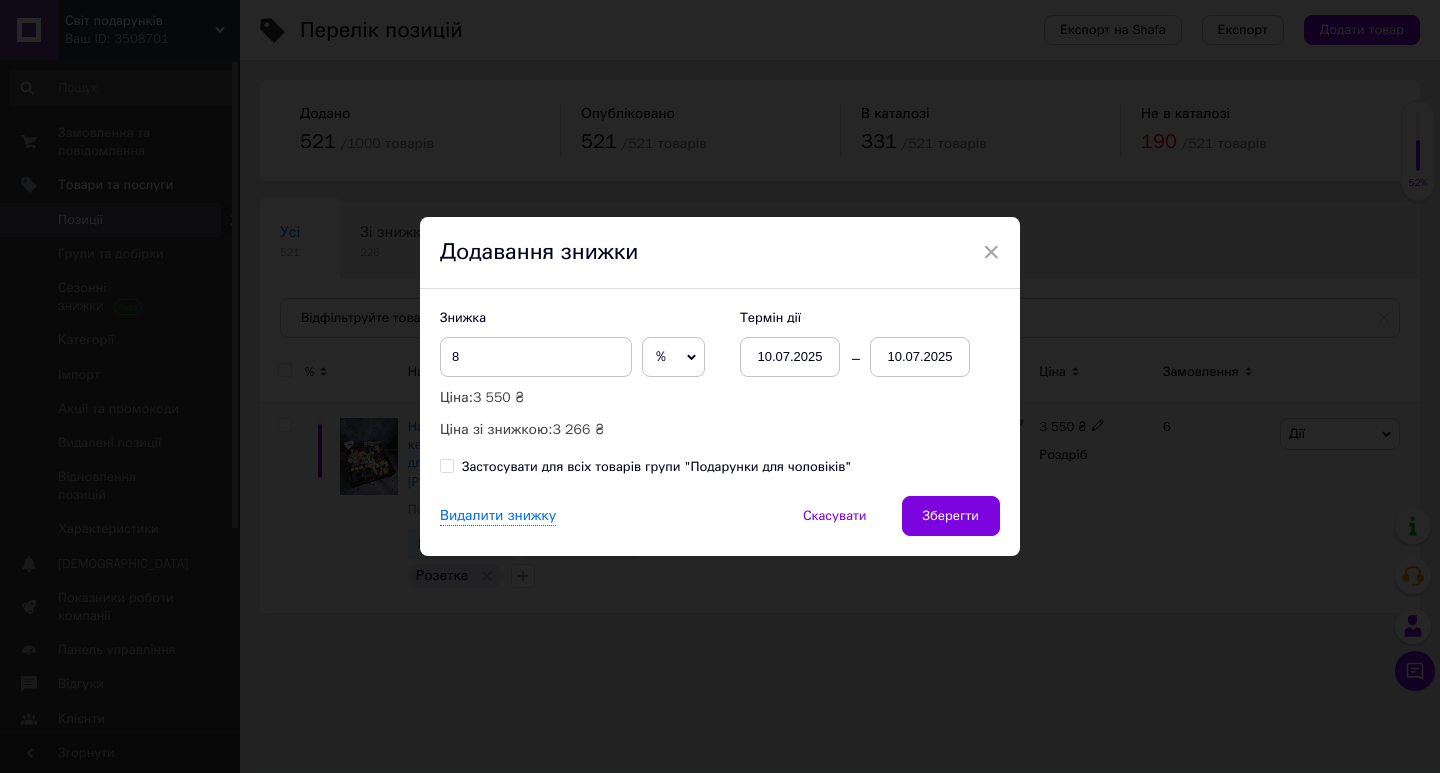 click on "10.07.2025" at bounding box center (920, 357) 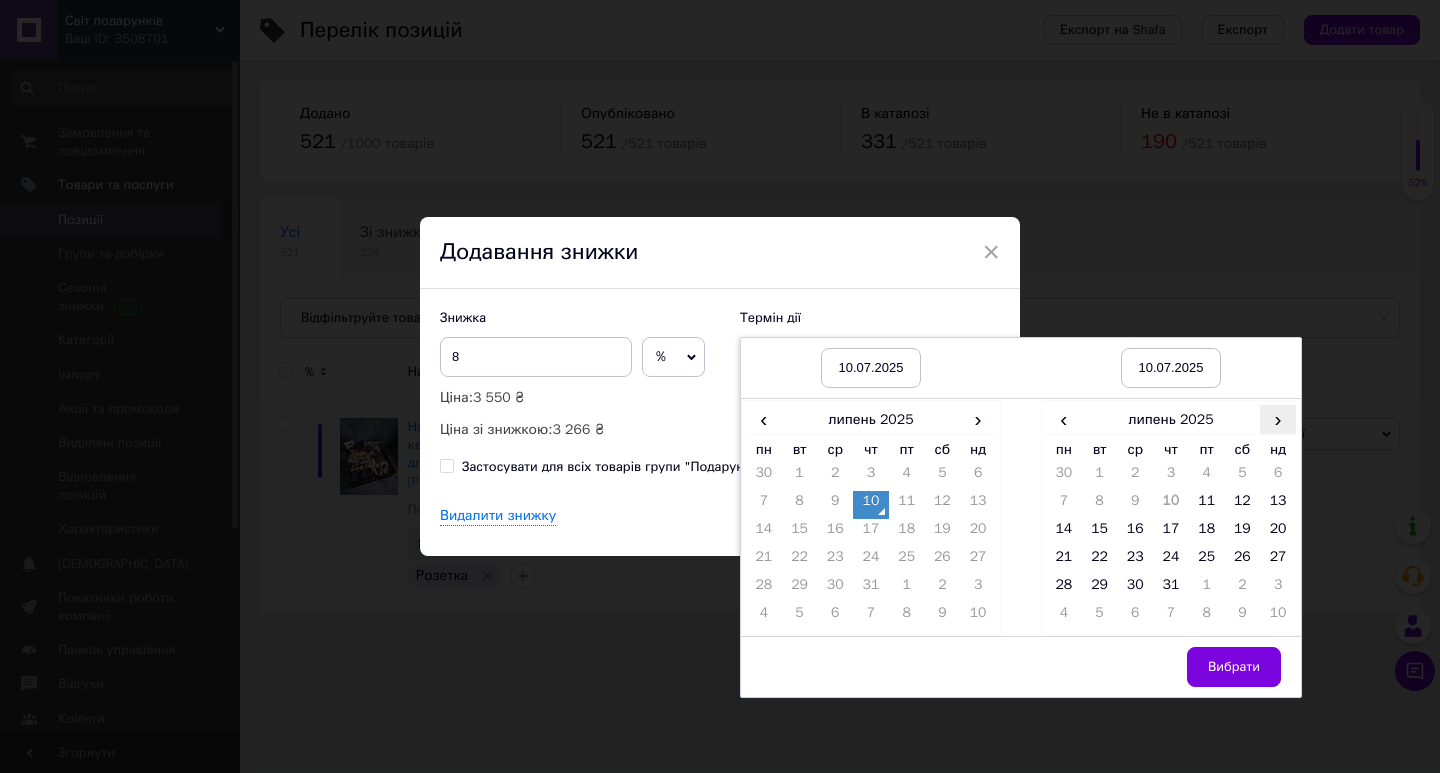 click on "›" at bounding box center (1278, 419) 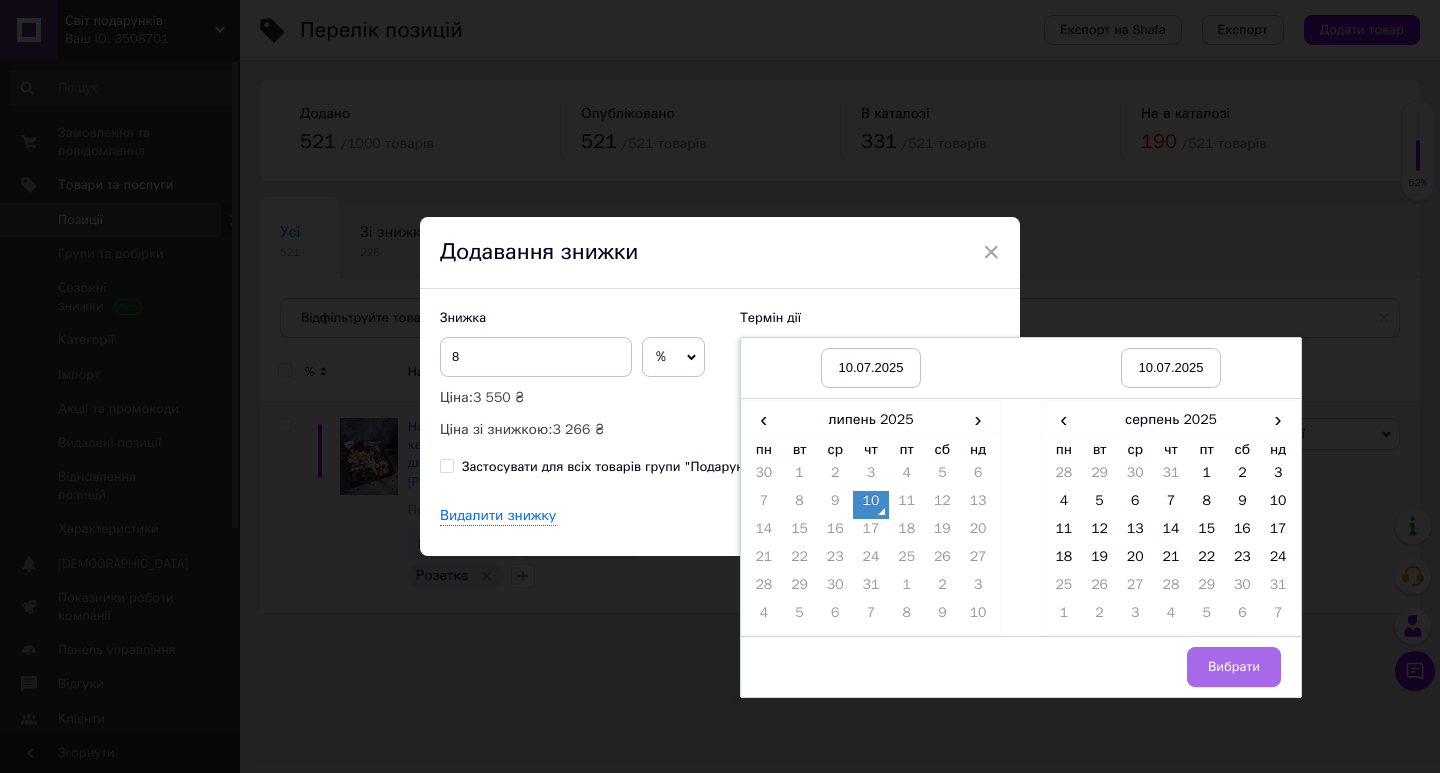 drag, startPoint x: 1279, startPoint y: 554, endPoint x: 1253, endPoint y: 655, distance: 104.292854 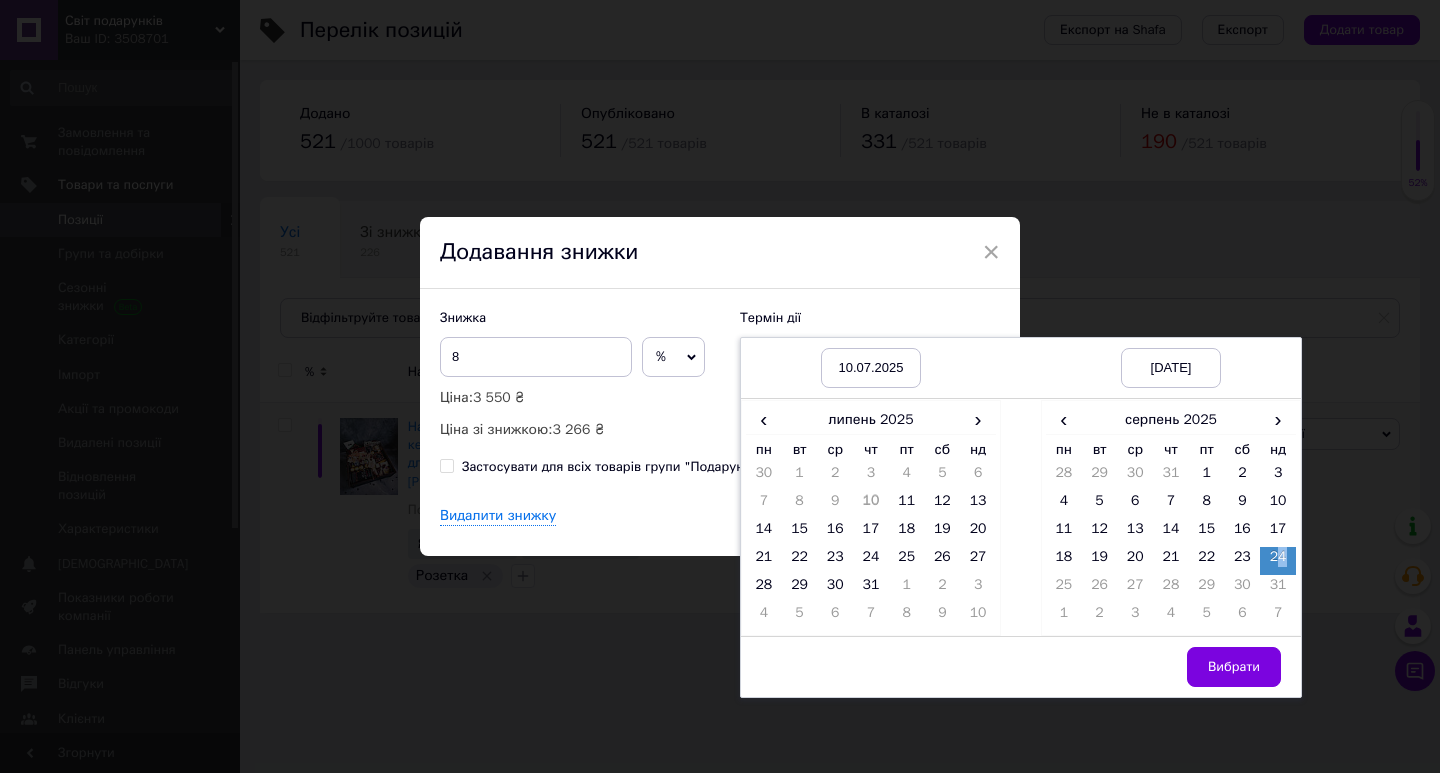 click on "Вибрати" at bounding box center [1234, 667] 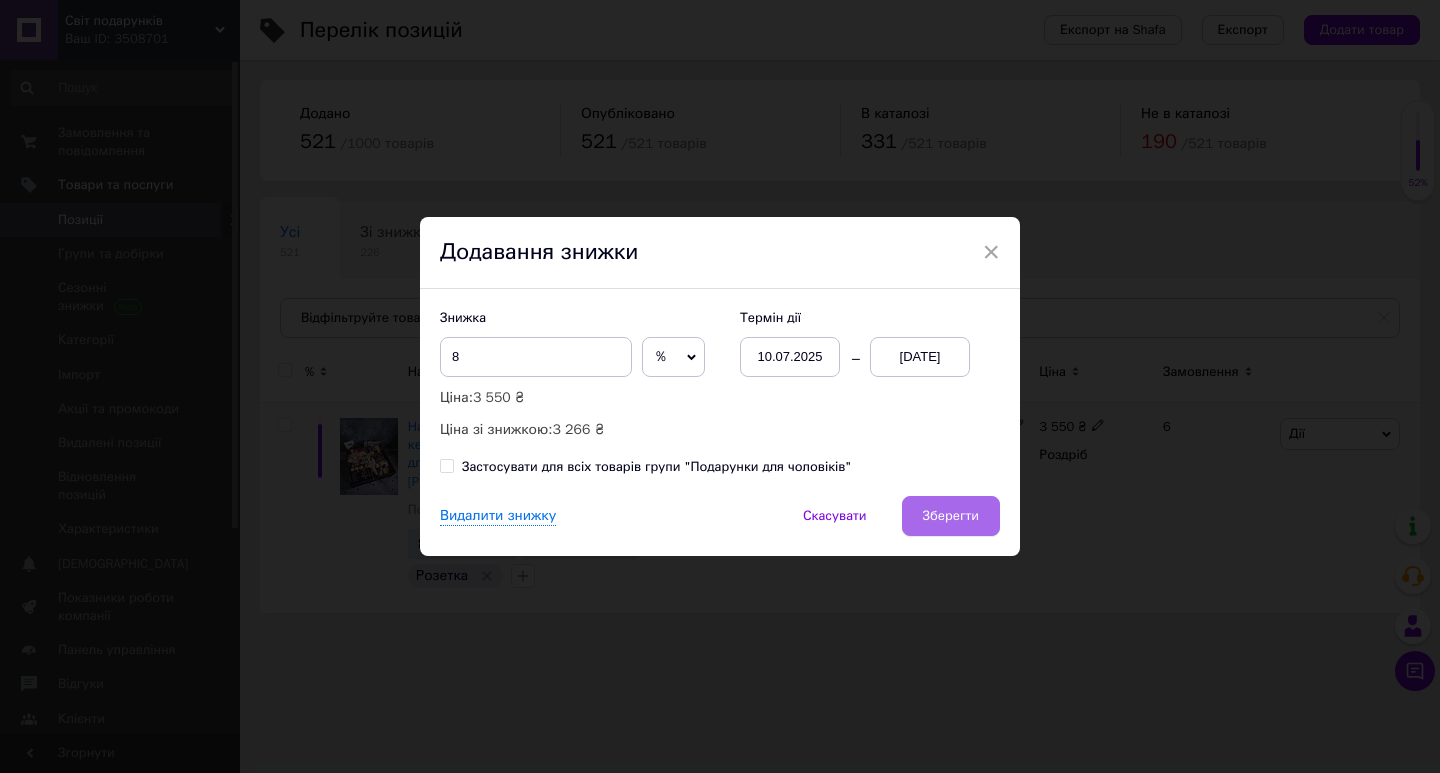 click on "Зберегти" at bounding box center [951, 516] 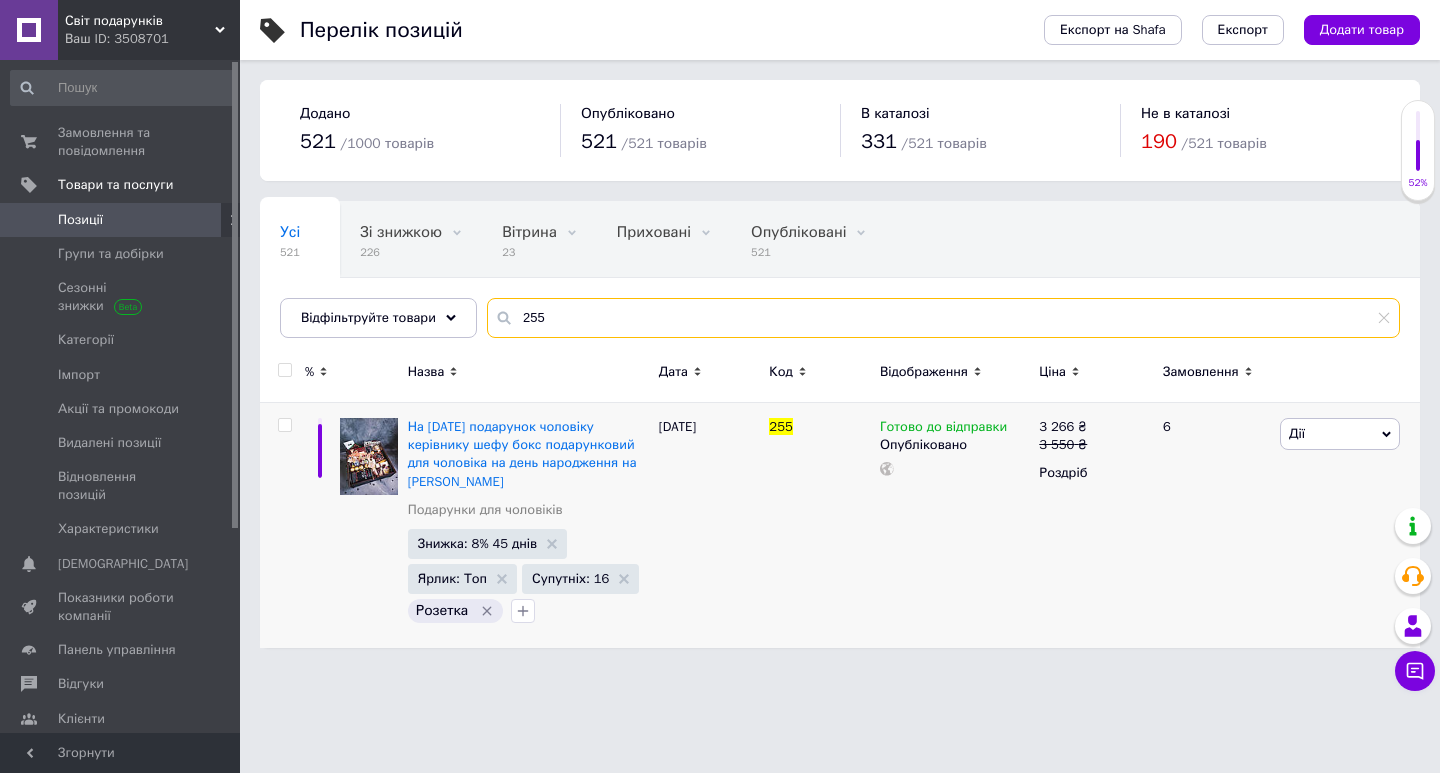 click on "255" at bounding box center [943, 318] 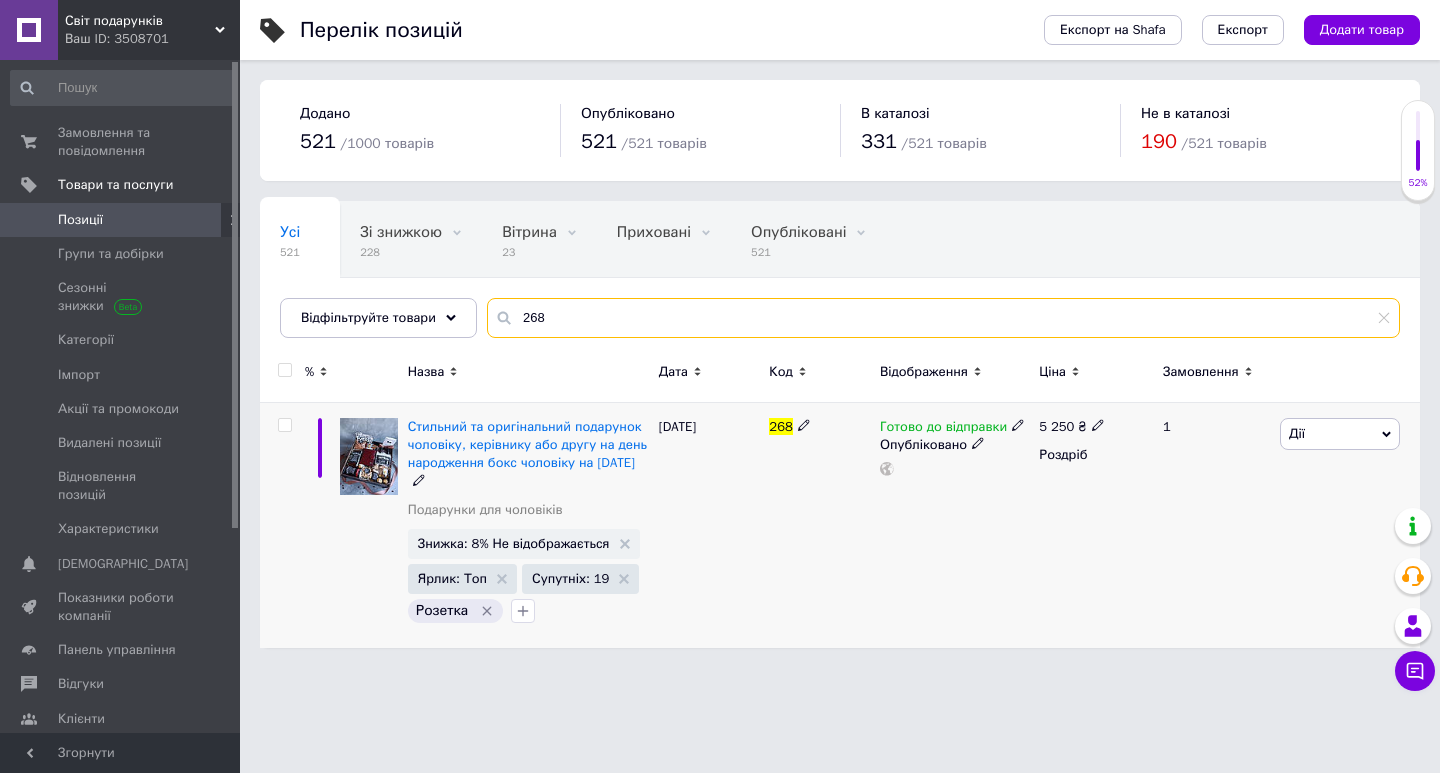 type on "268" 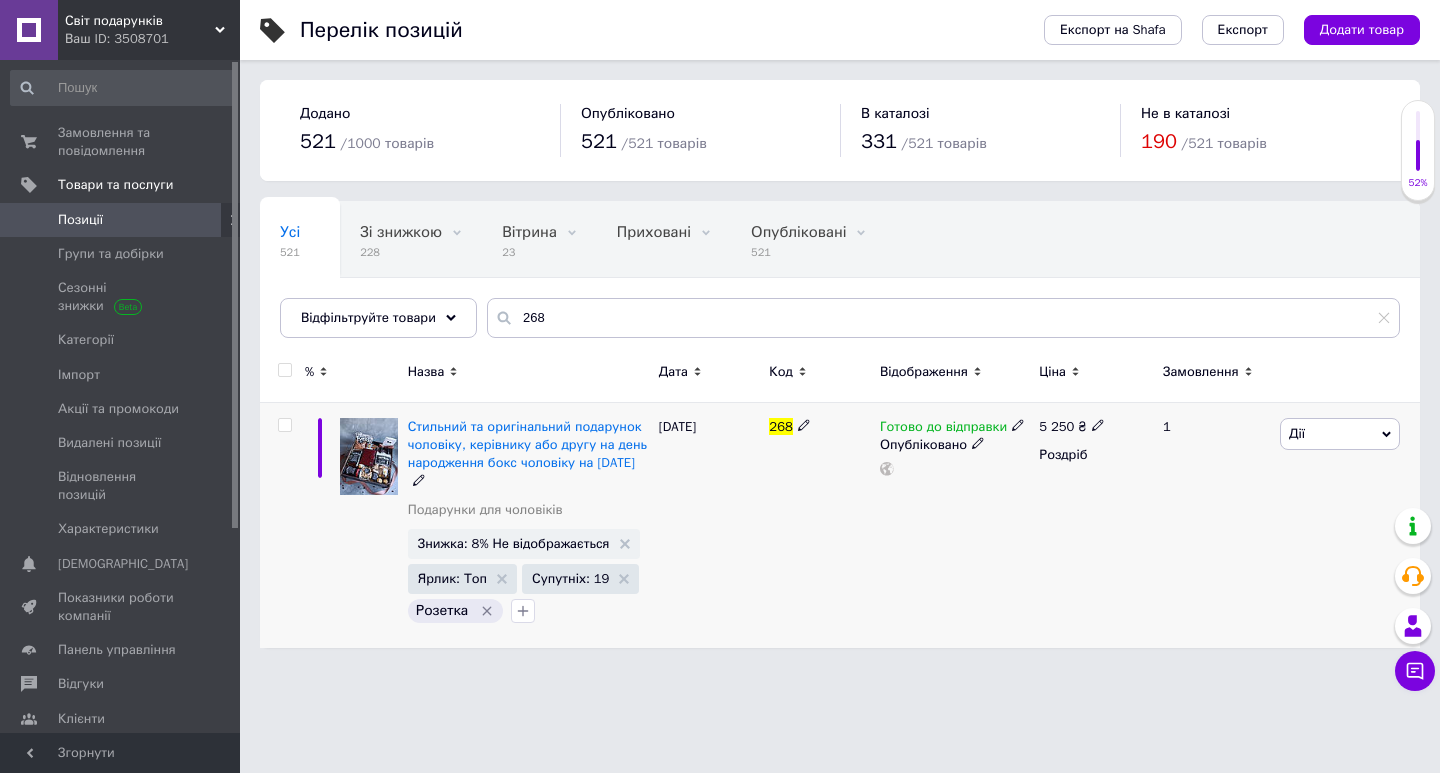 click 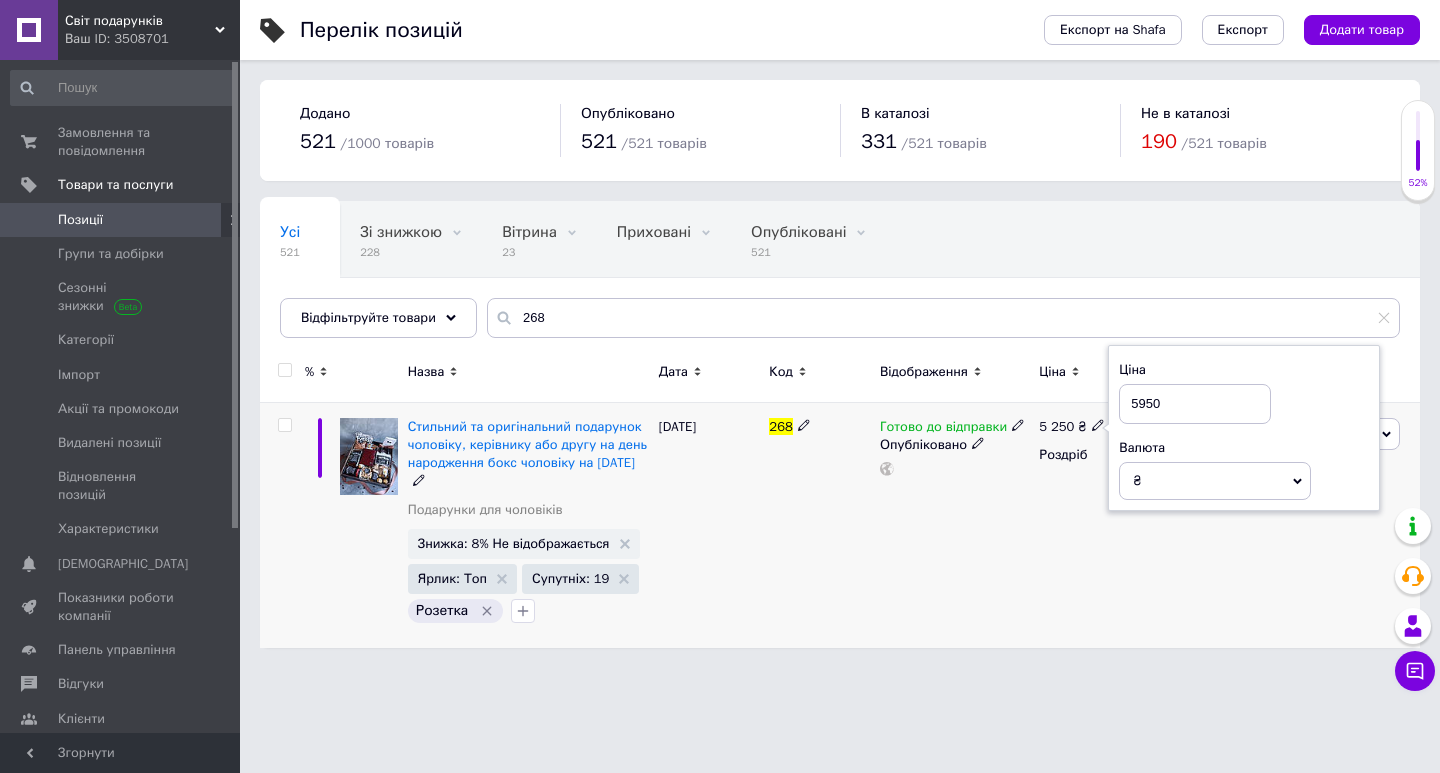 type on "5950" 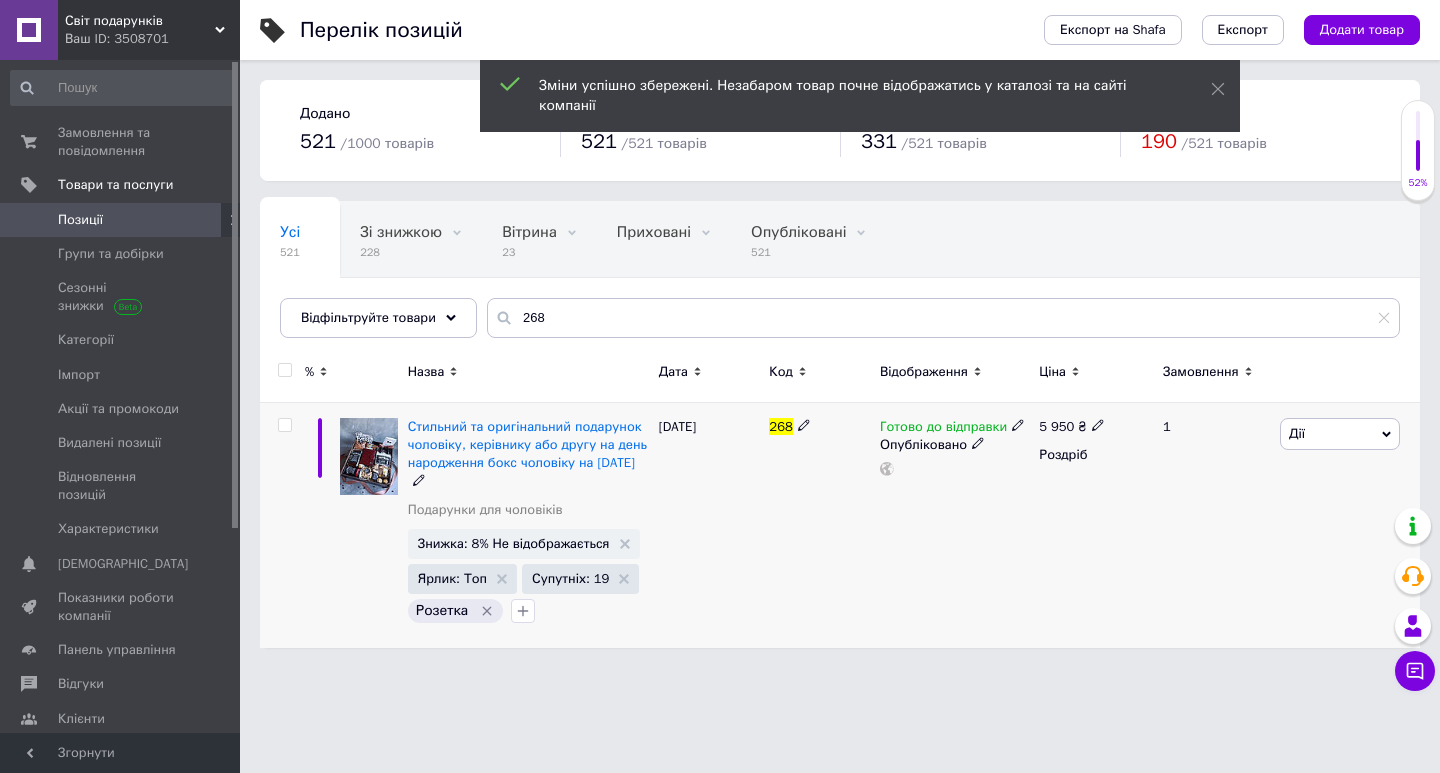 click on "Дії" at bounding box center [1297, 433] 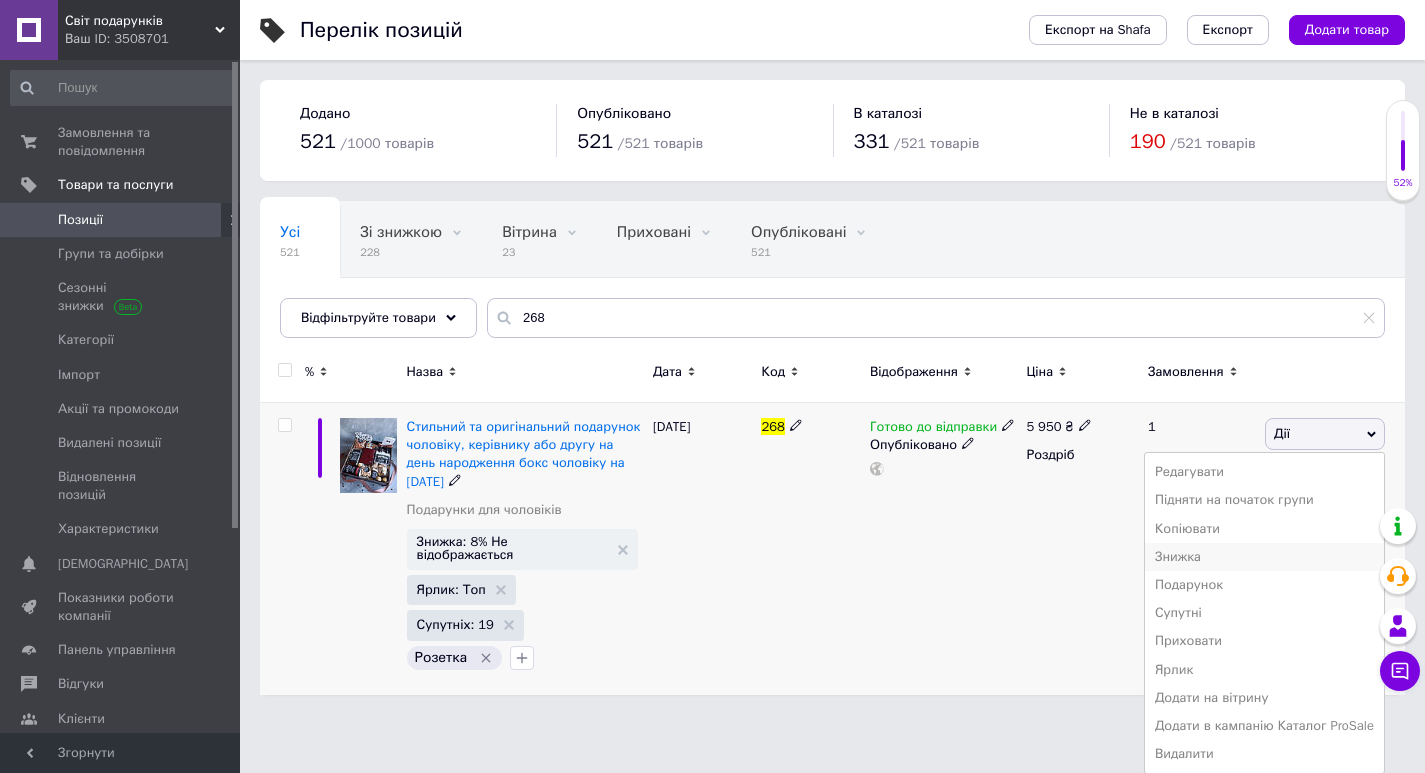 click on "Знижка" at bounding box center [1264, 557] 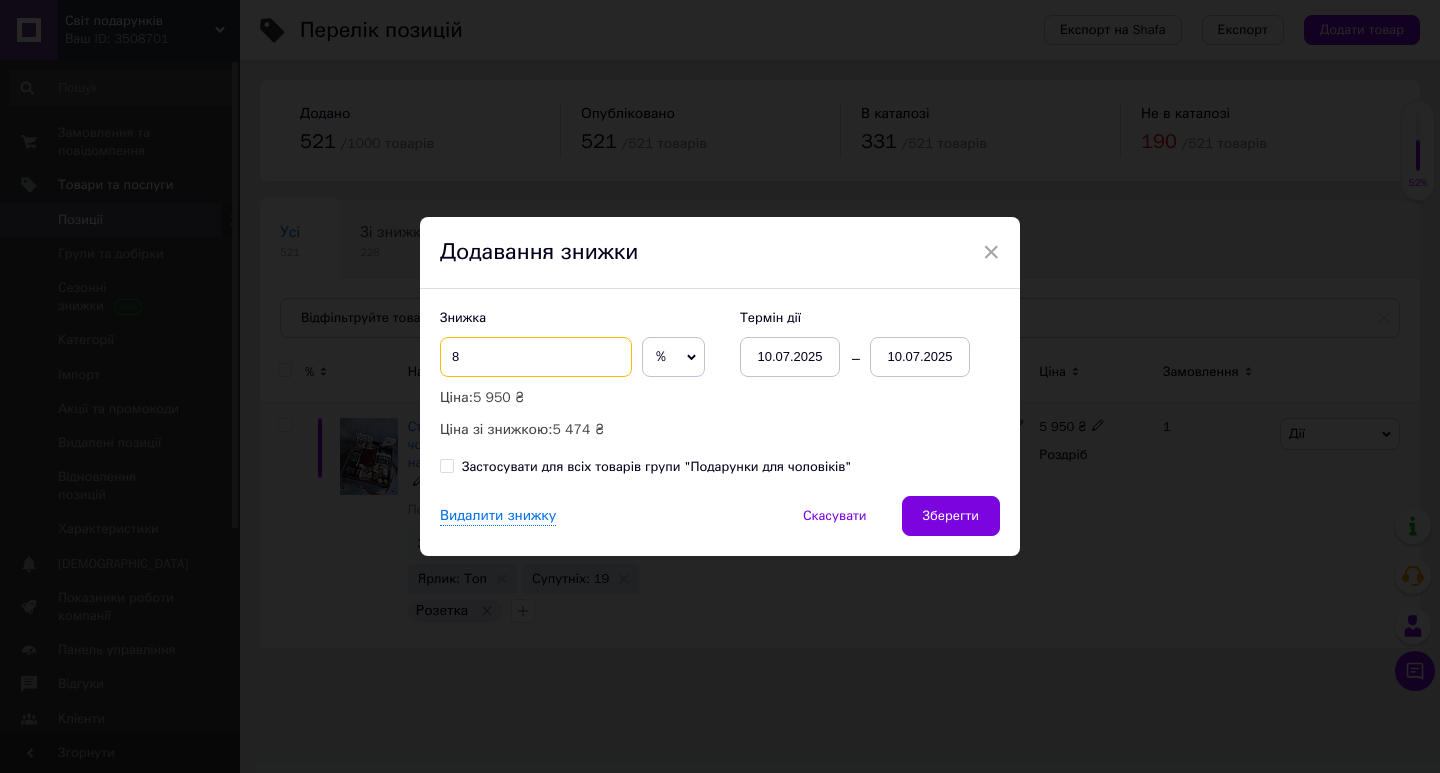 click on "8" at bounding box center (536, 357) 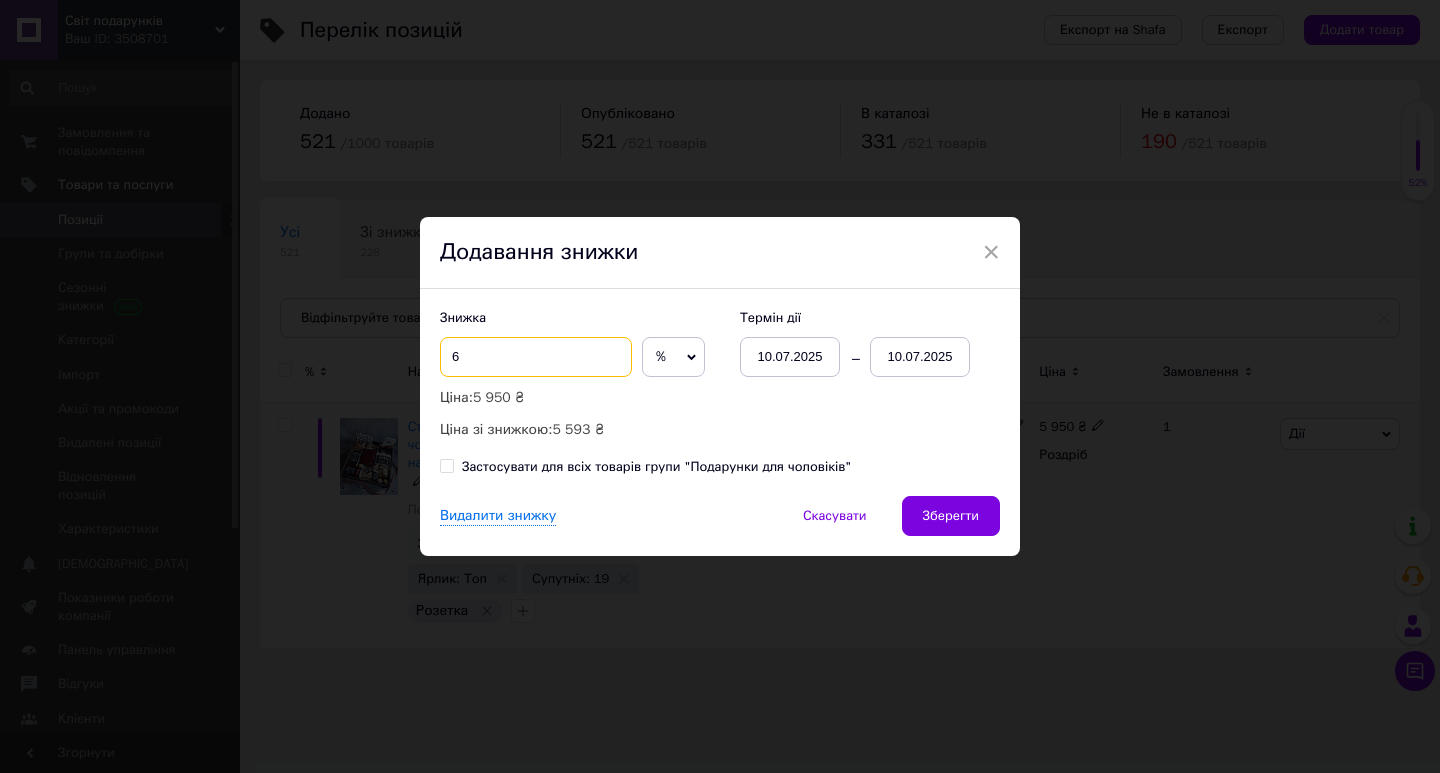 type on "6" 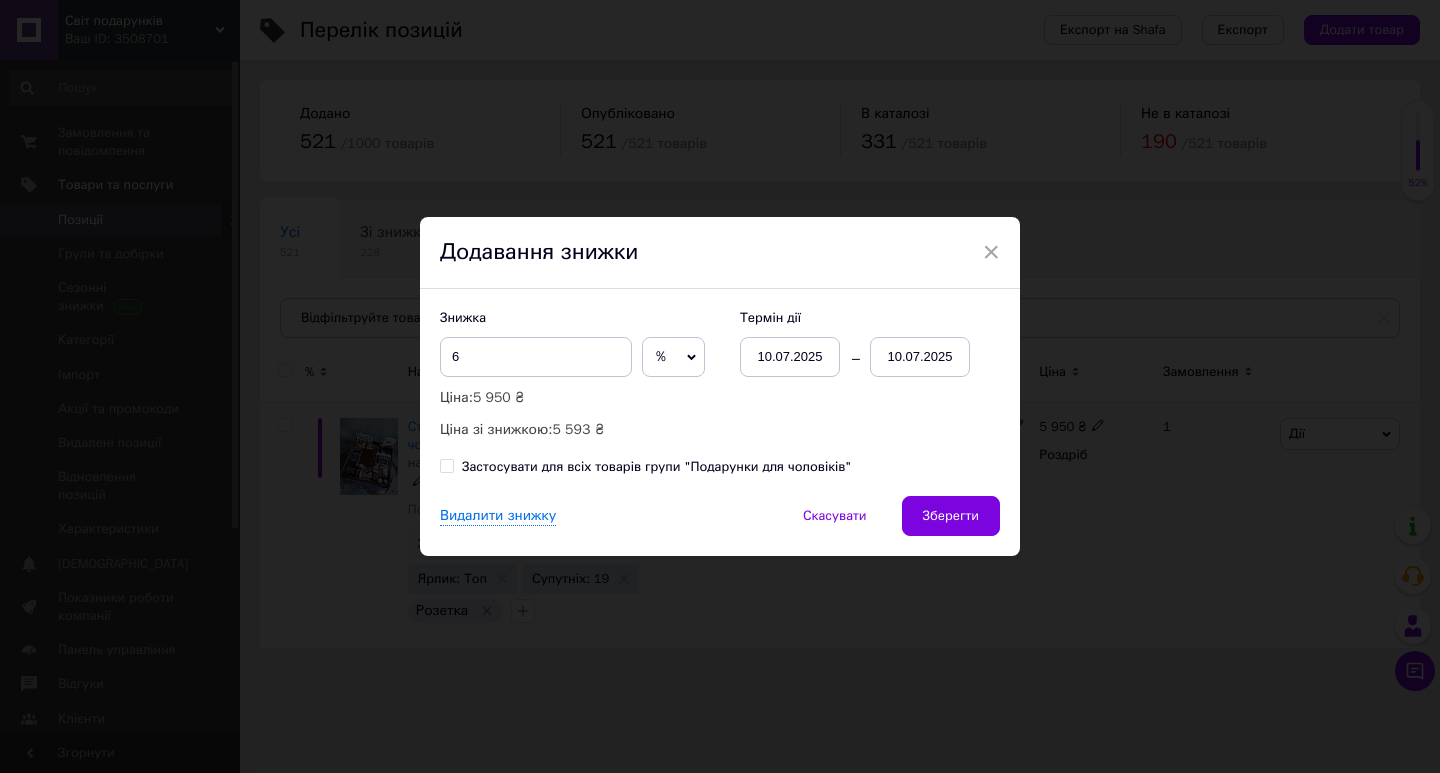 click on "10.07.2025" at bounding box center (920, 357) 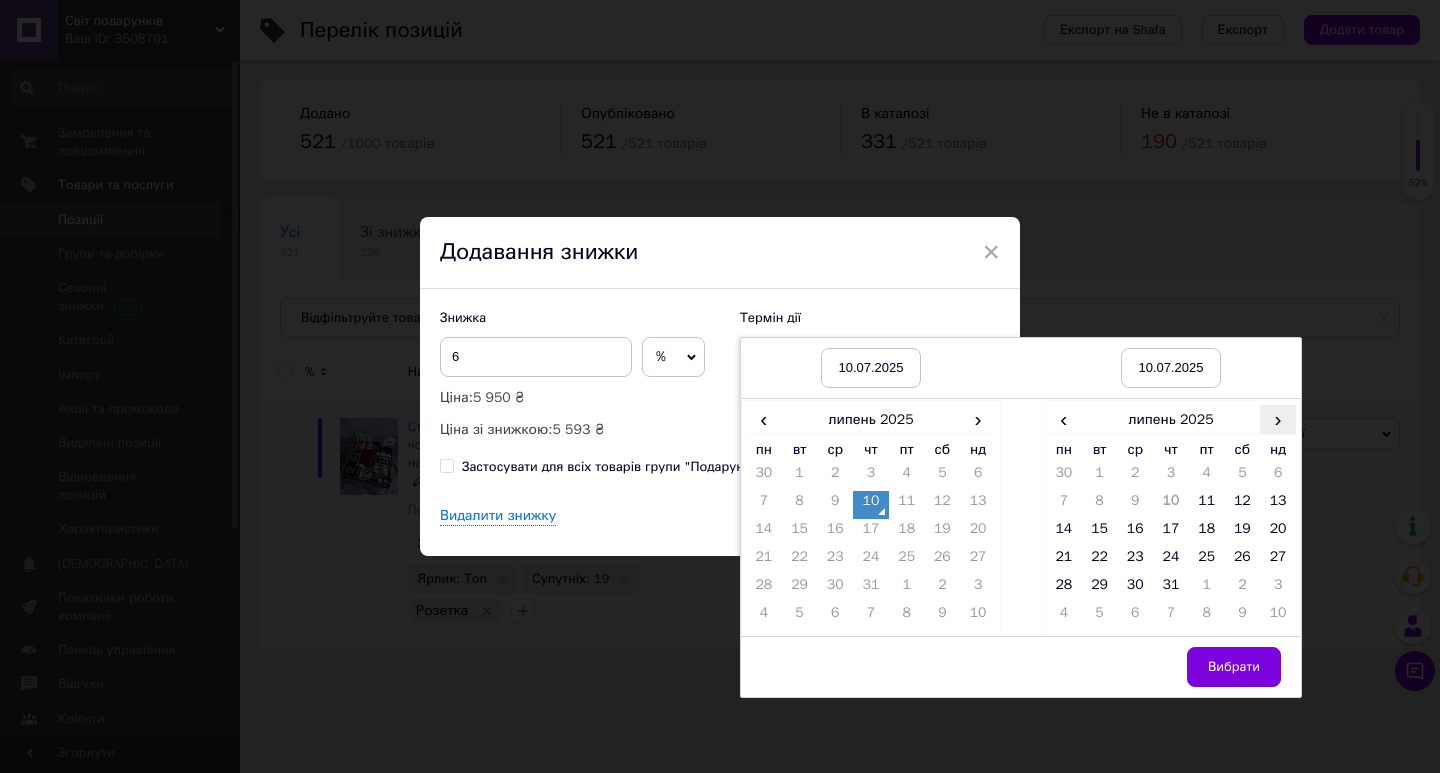 click on "›" at bounding box center [1278, 419] 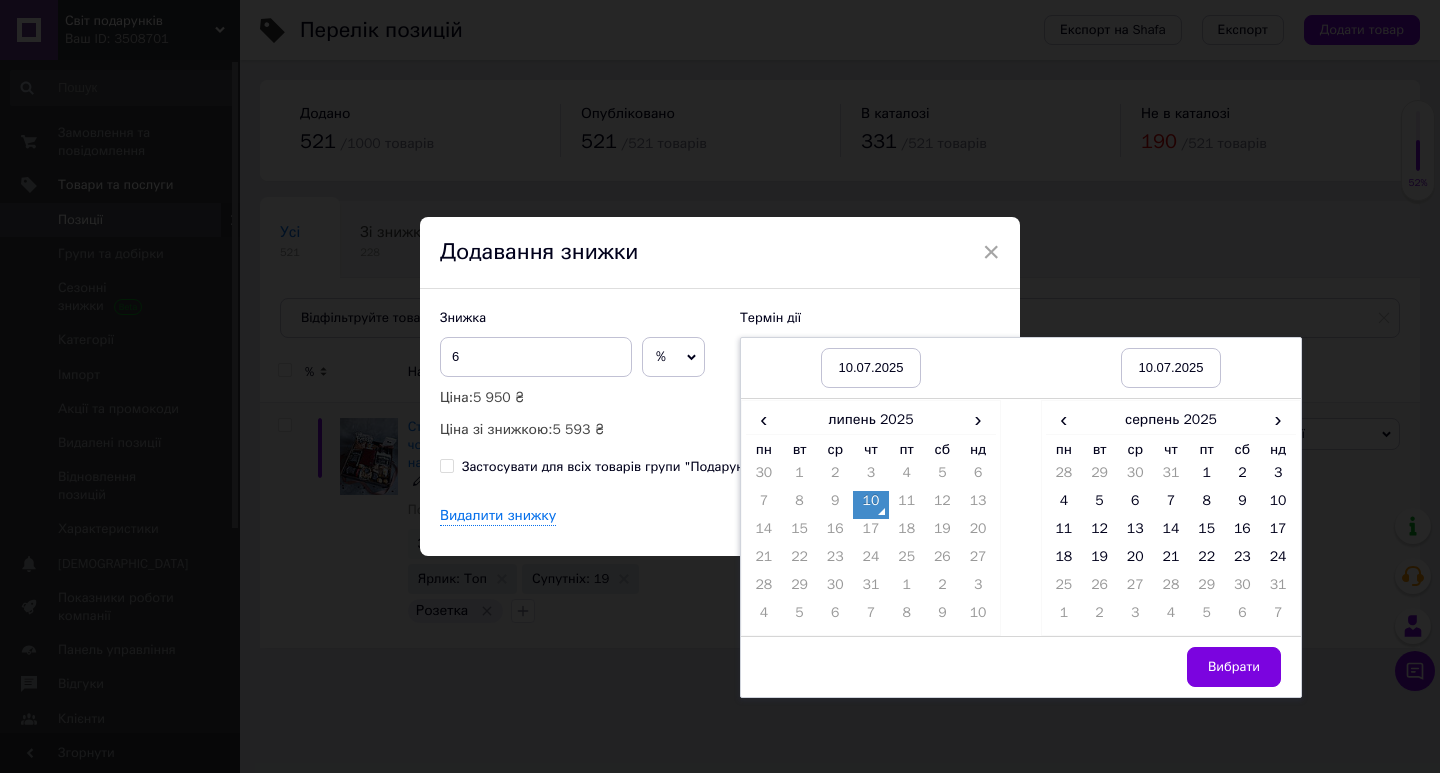 drag, startPoint x: 1273, startPoint y: 557, endPoint x: 1237, endPoint y: 595, distance: 52.34501 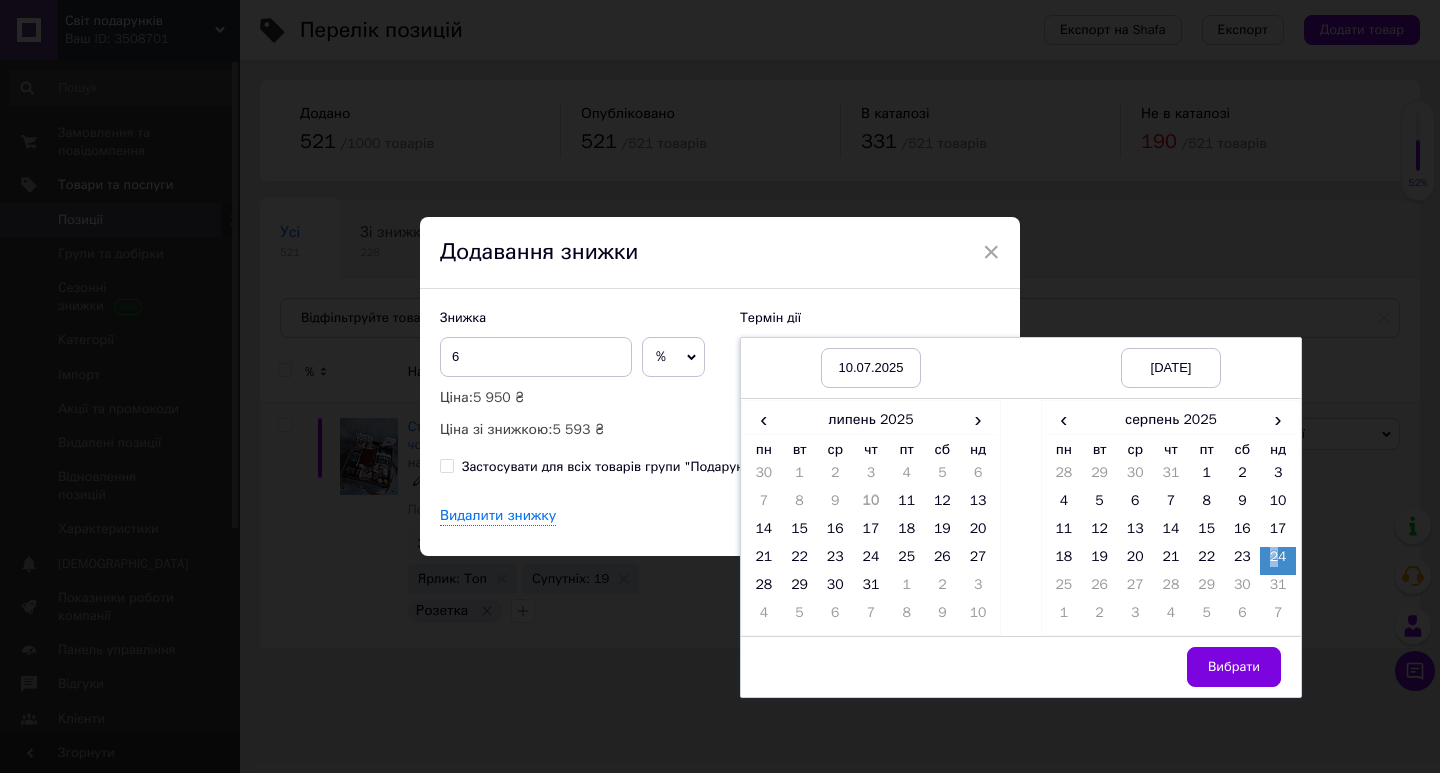 drag, startPoint x: 1213, startPoint y: 664, endPoint x: 1100, endPoint y: 525, distance: 179.13683 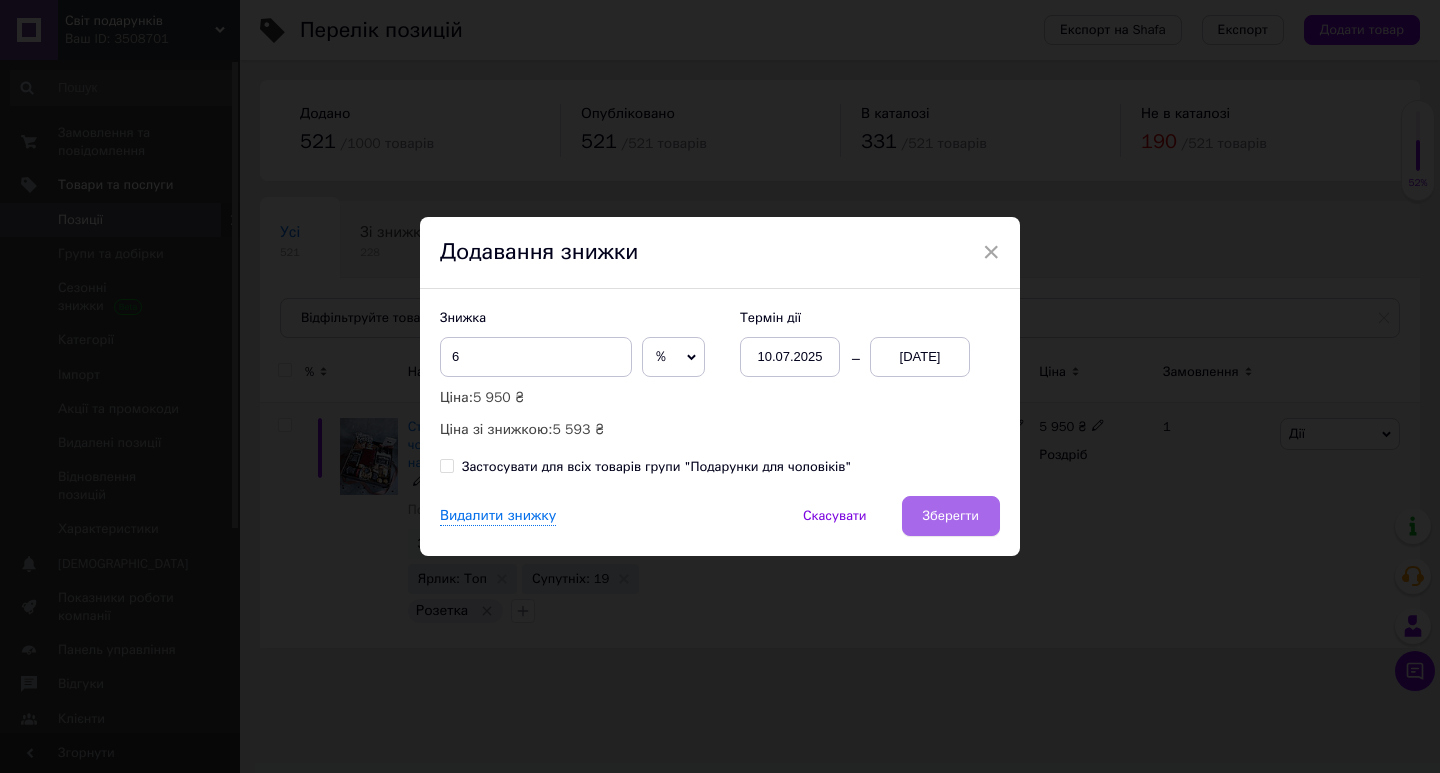 click on "Зберегти" at bounding box center [951, 516] 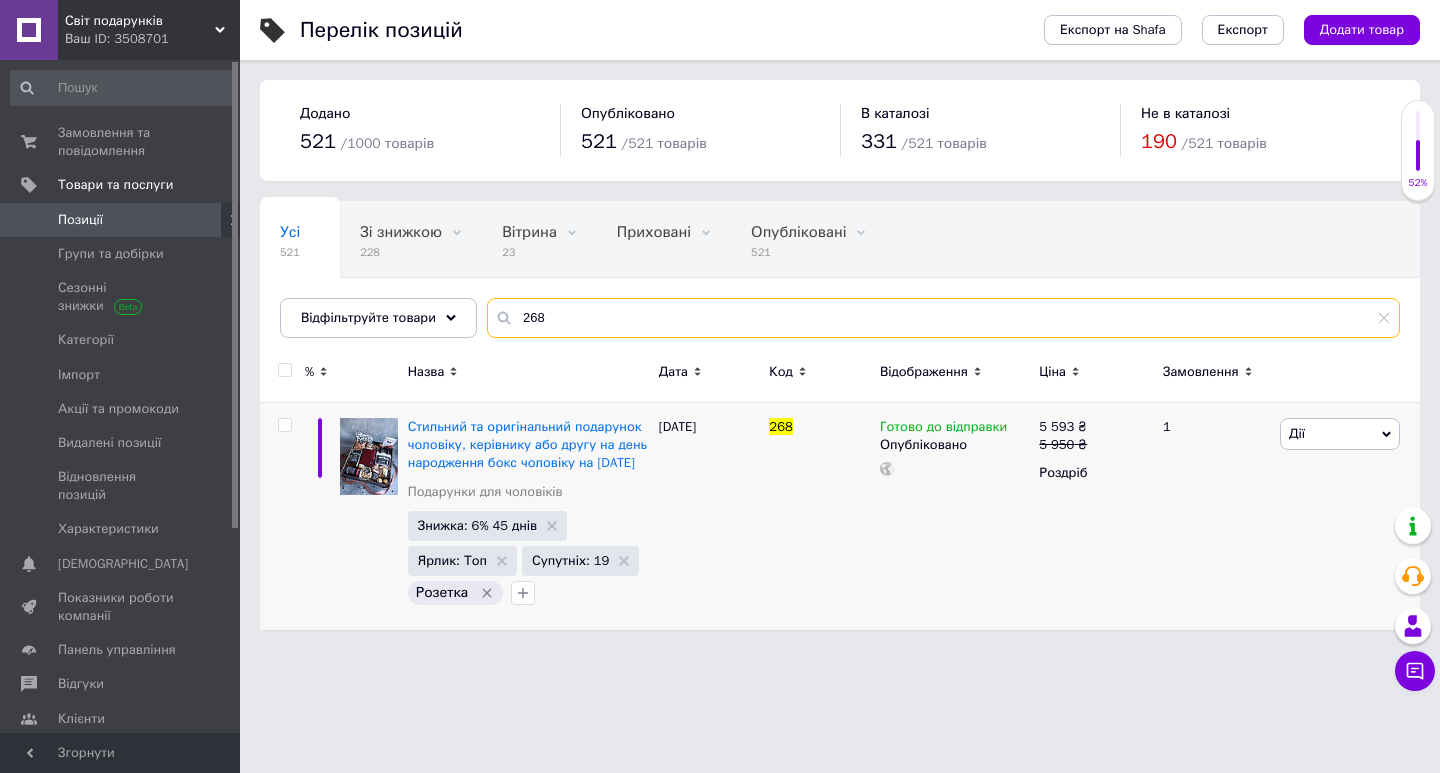 click on "268" at bounding box center (943, 318) 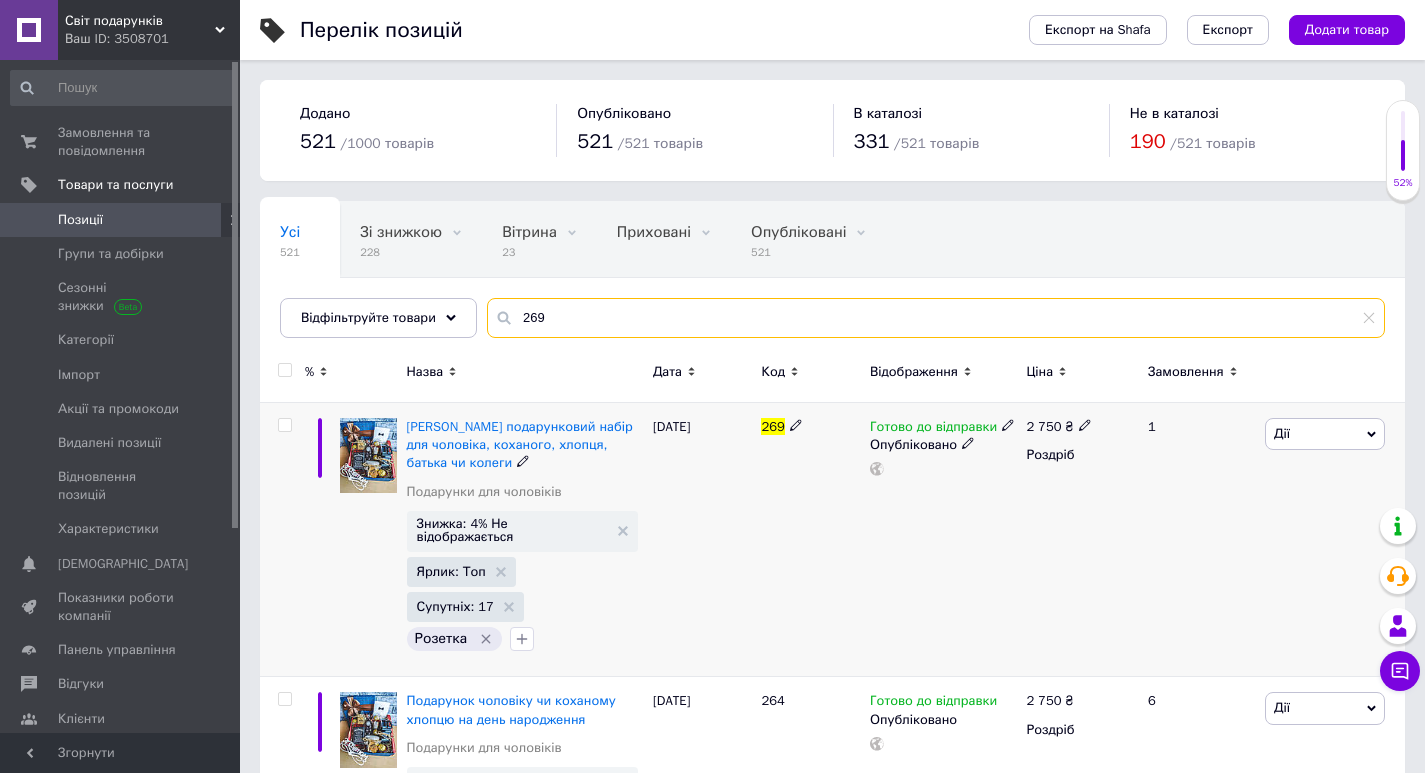 type on "269" 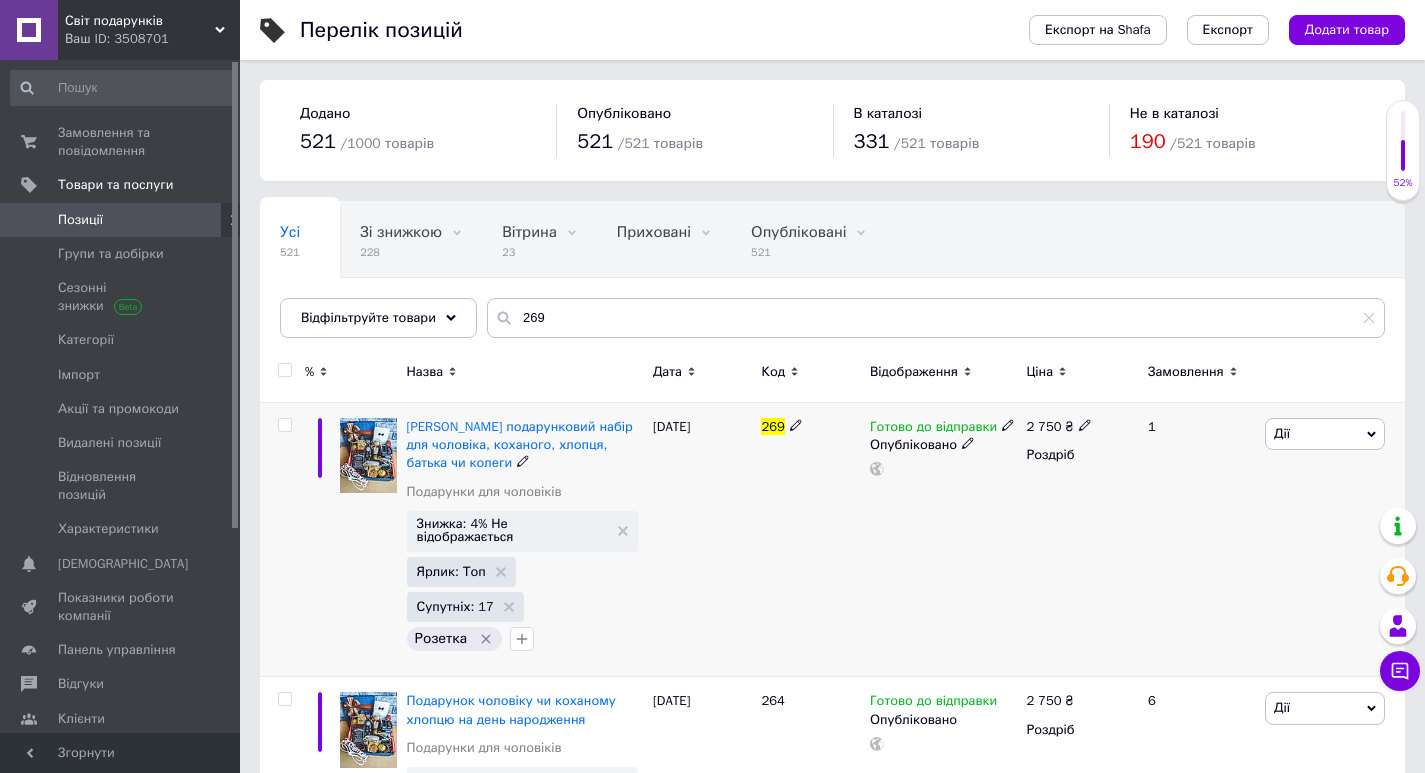 click at bounding box center (1085, 424) 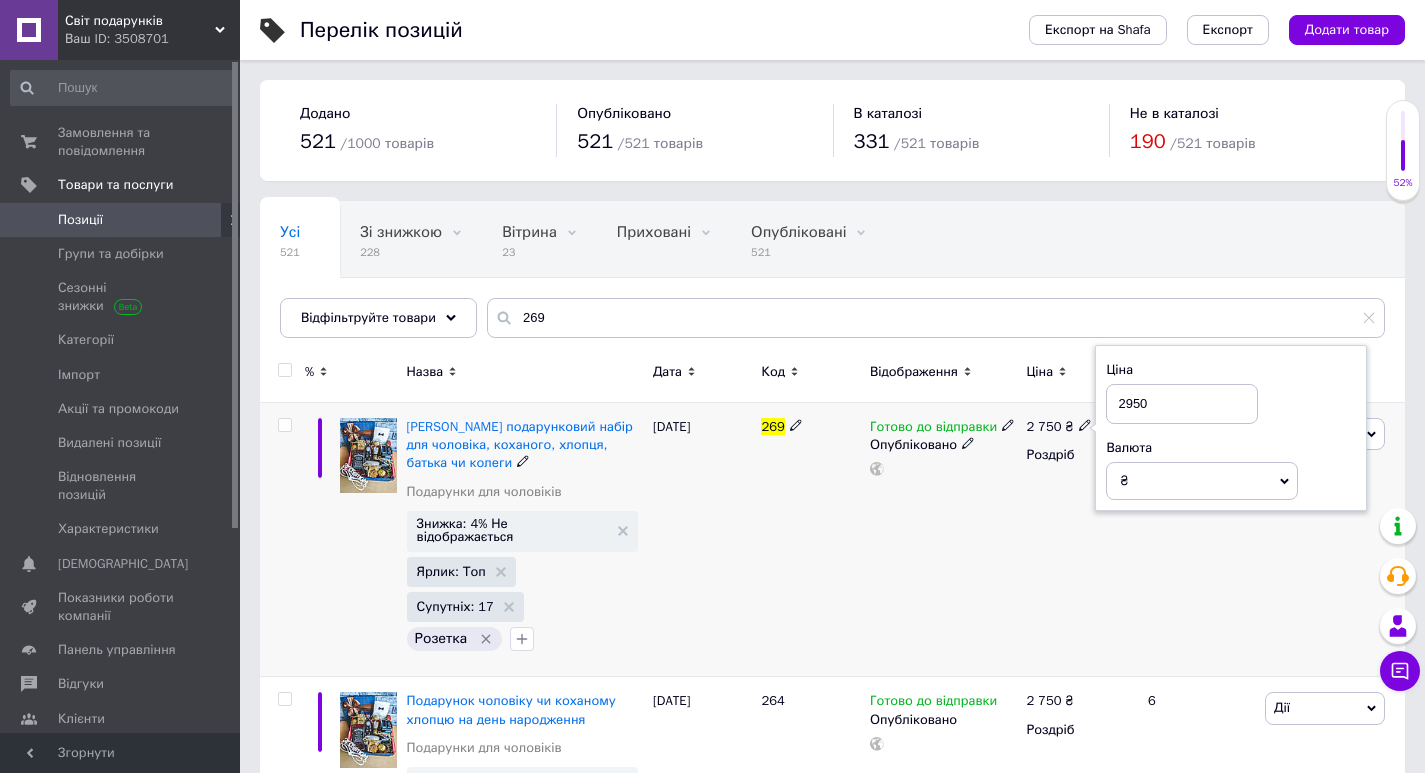 type on "2950" 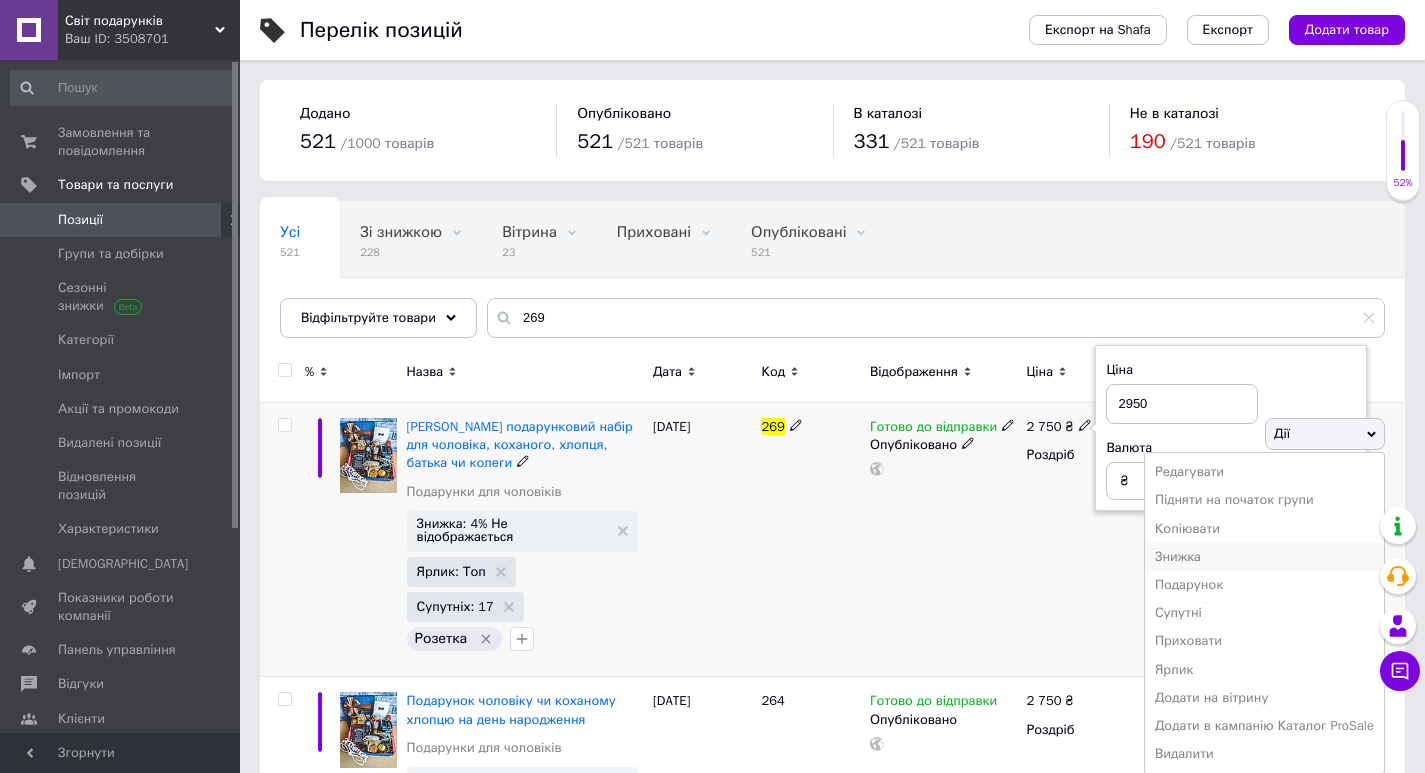 click on "Знижка" at bounding box center (1264, 557) 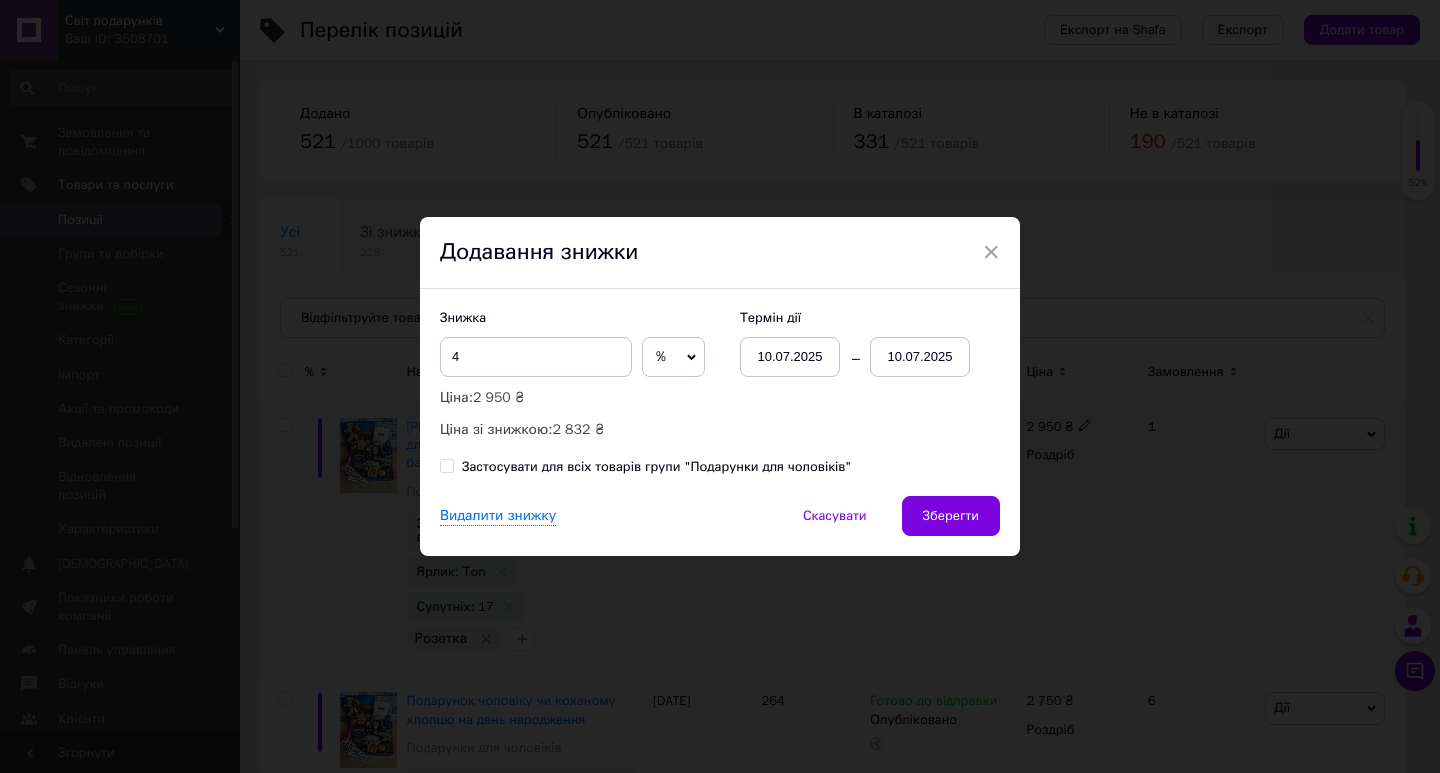 click on "Термін дії [DATE] [DATE]" at bounding box center (860, 343) 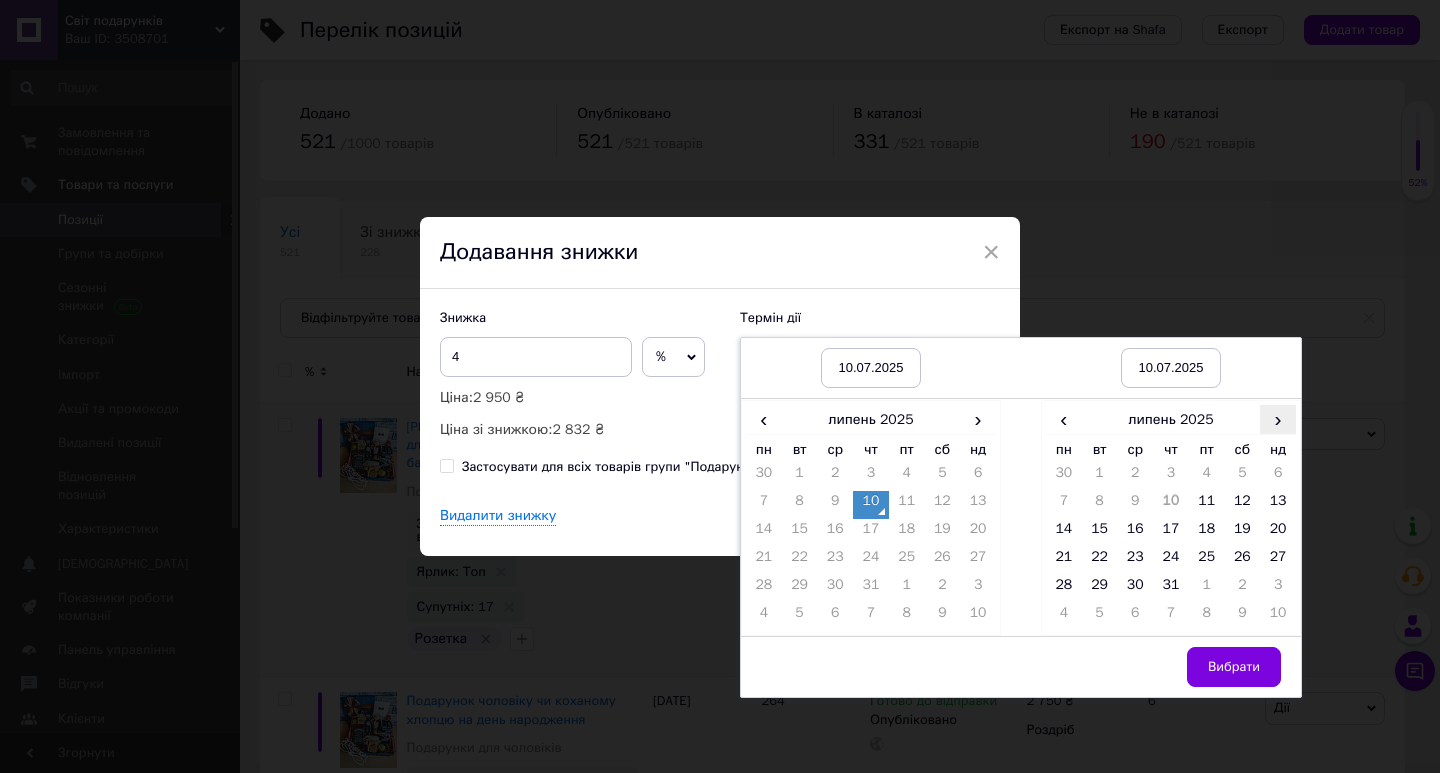 click on "›" at bounding box center [1278, 419] 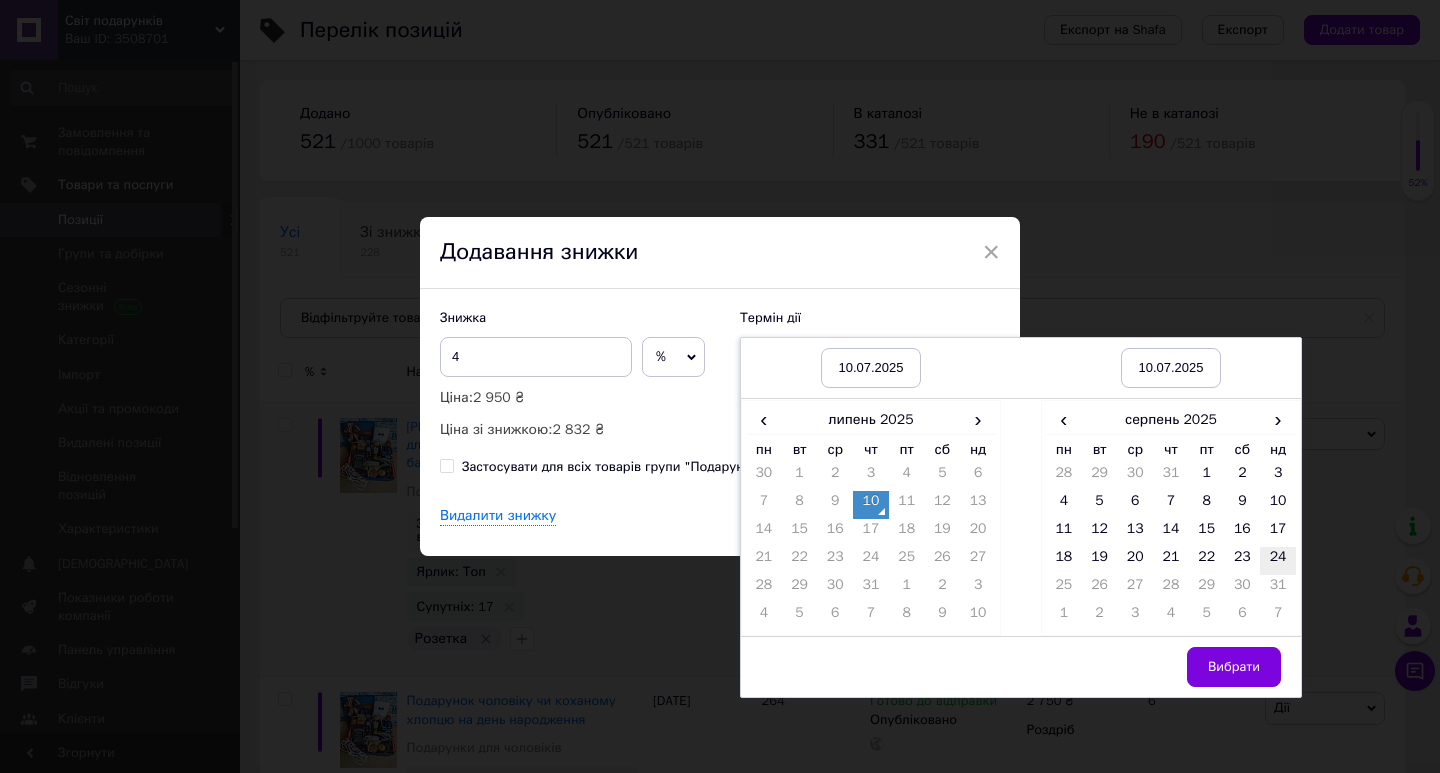click on "24" at bounding box center [1278, 561] 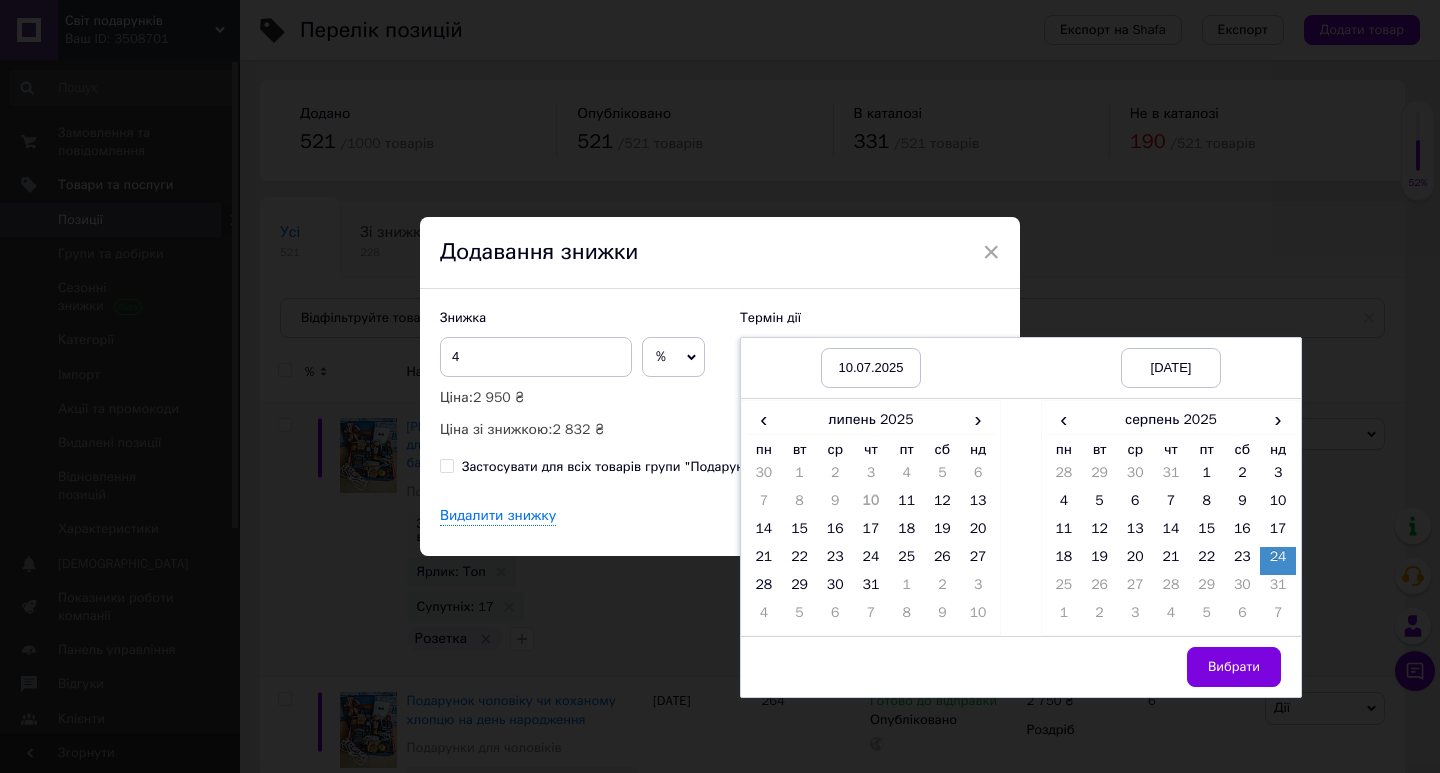 drag, startPoint x: 1237, startPoint y: 667, endPoint x: 1064, endPoint y: 613, distance: 181.2319 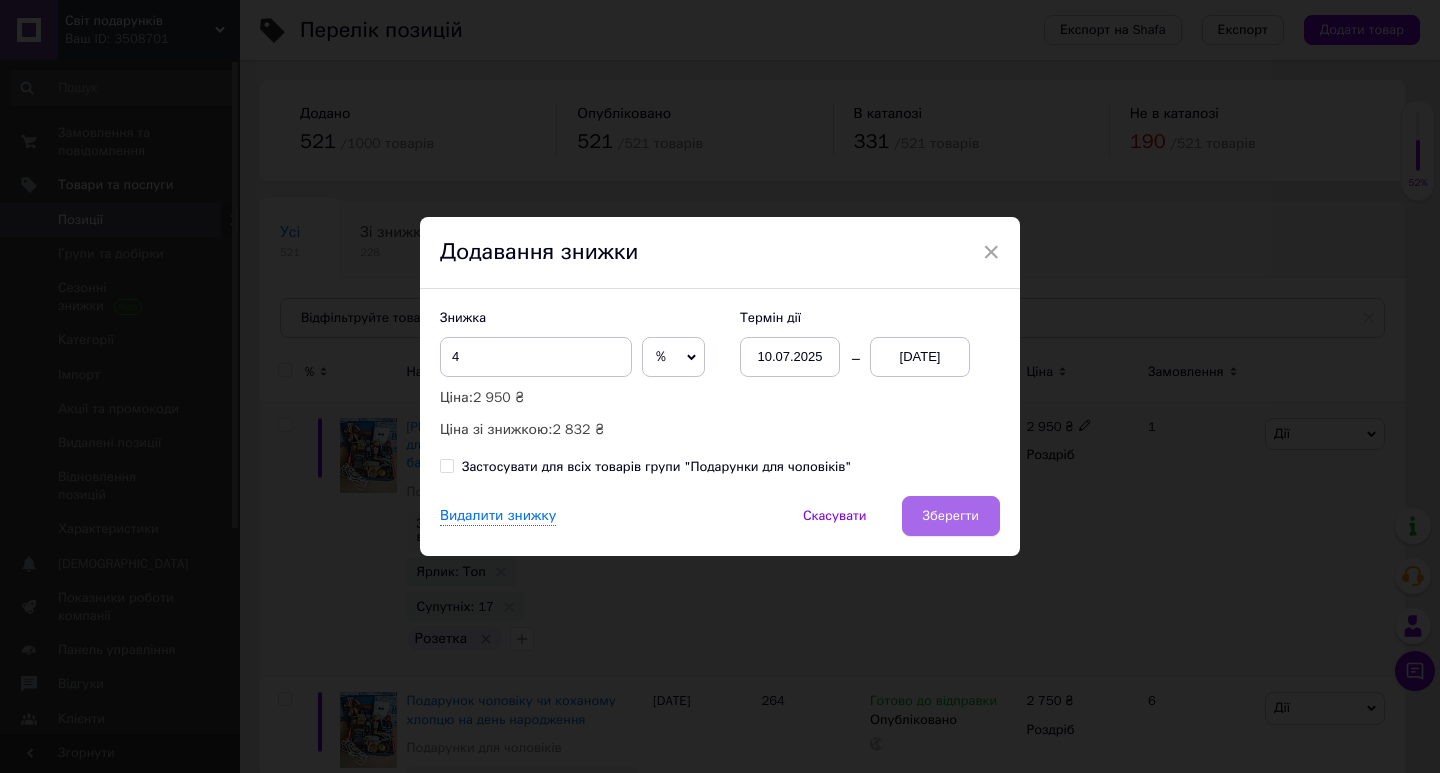 click on "Зберегти" at bounding box center [951, 516] 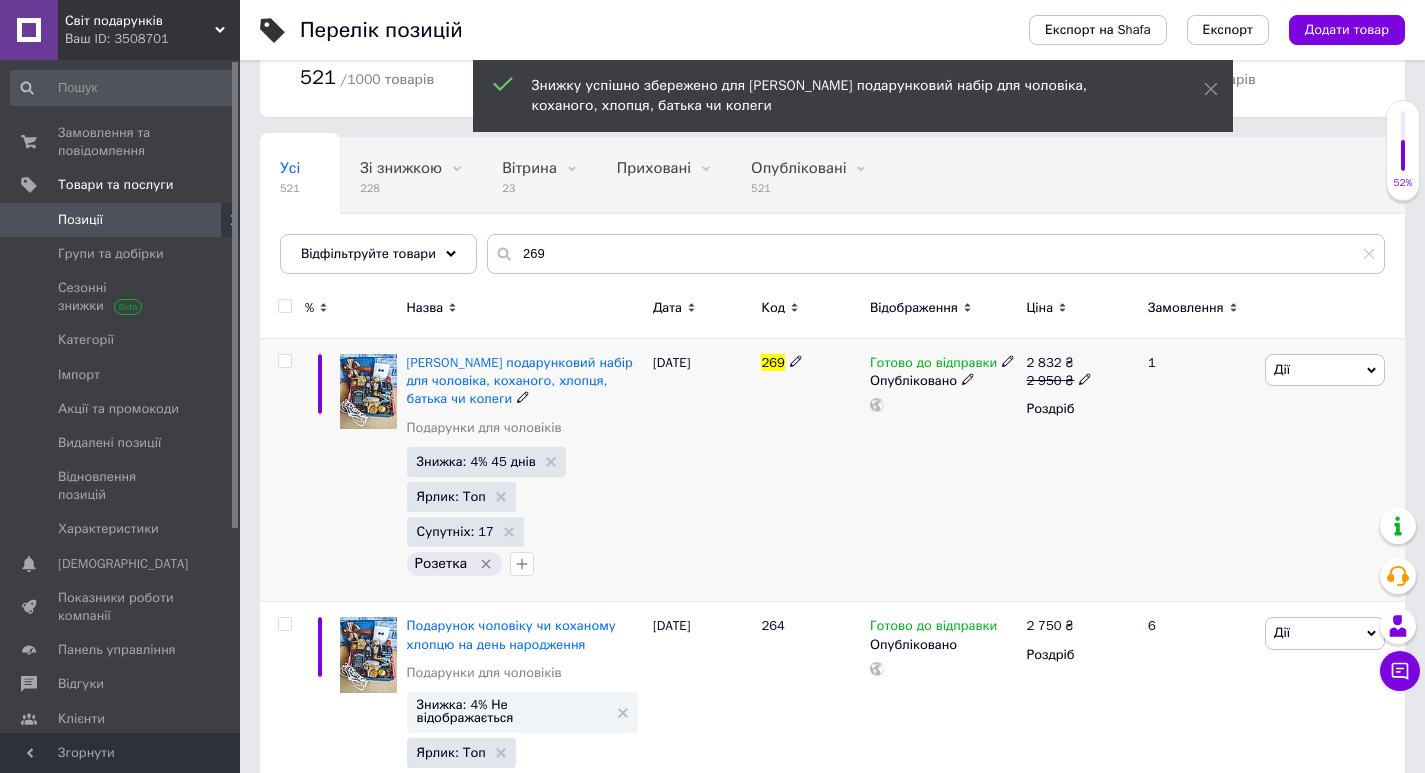 scroll, scrollTop: 100, scrollLeft: 0, axis: vertical 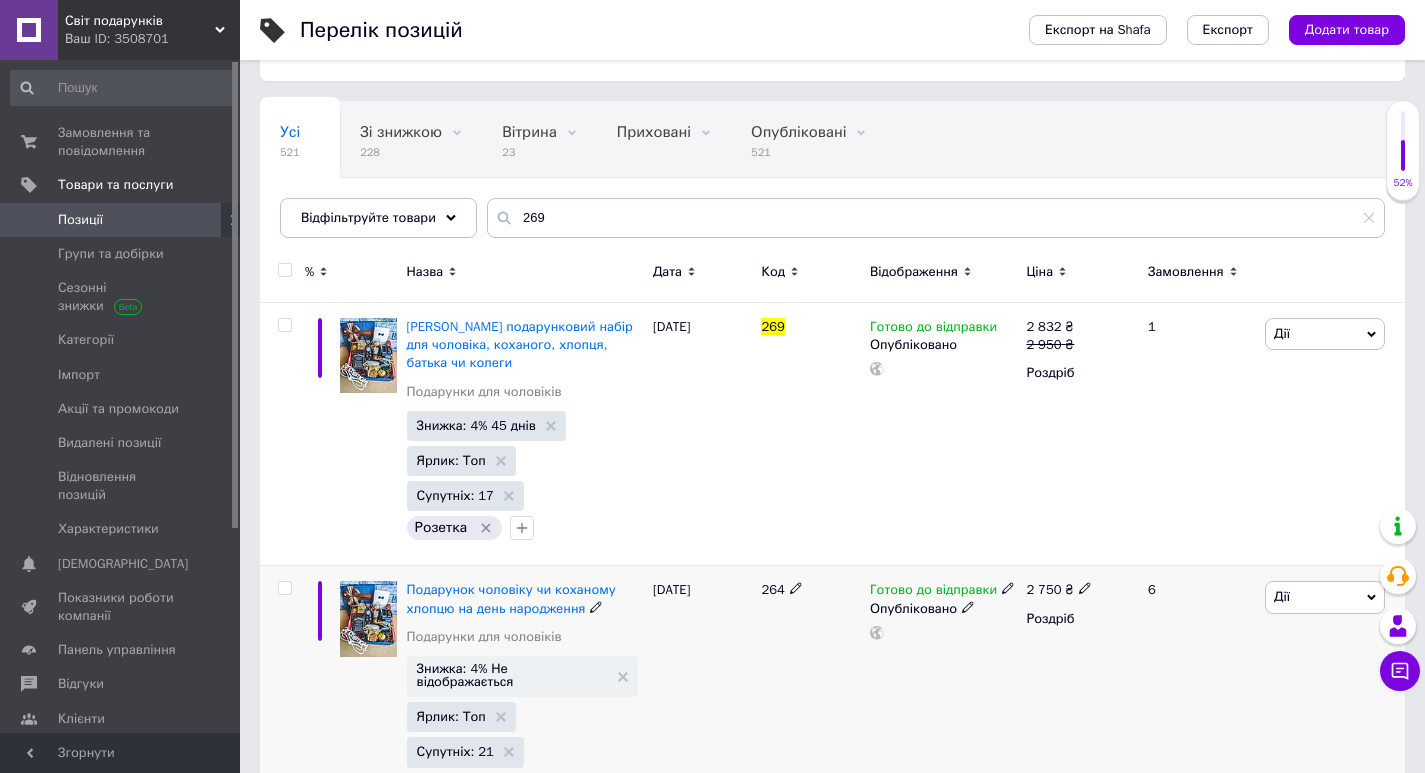 click 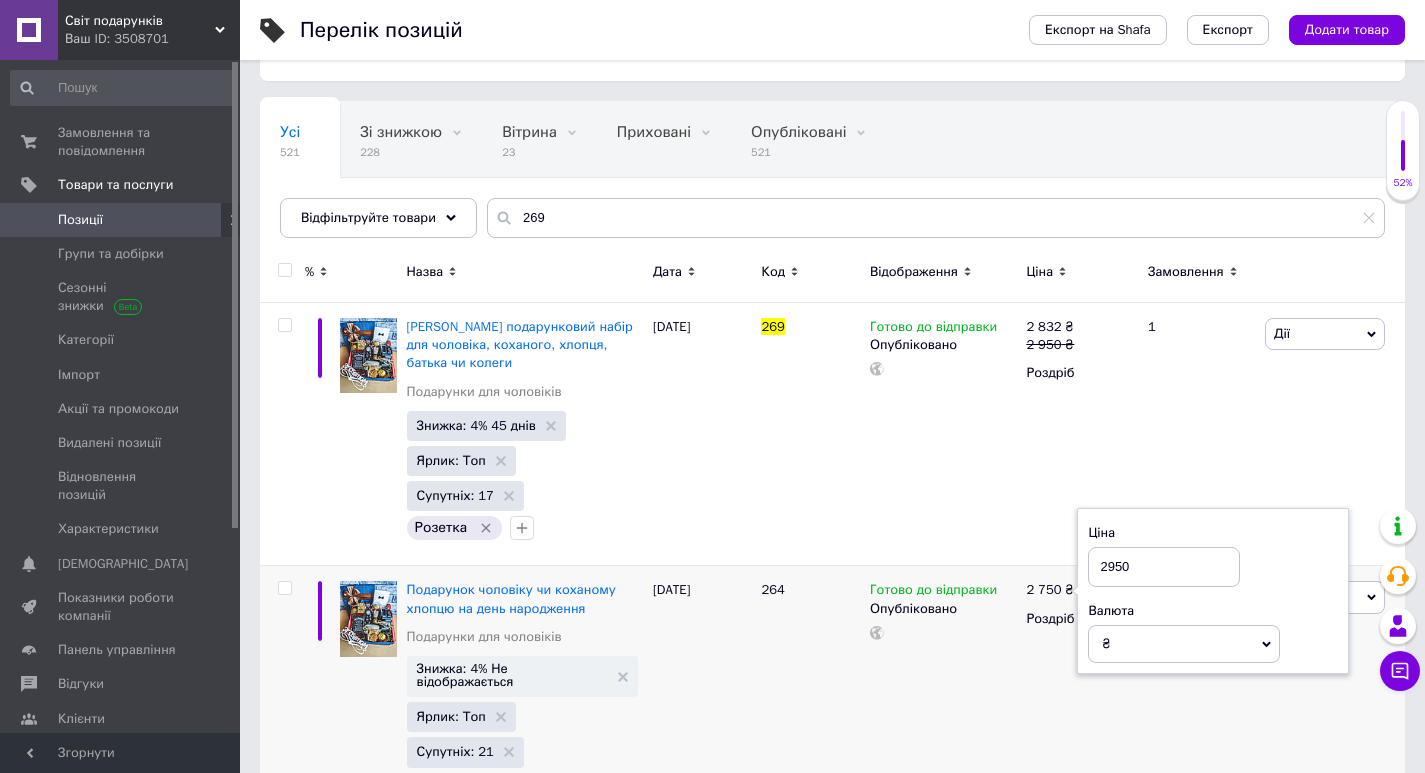 type on "2950" 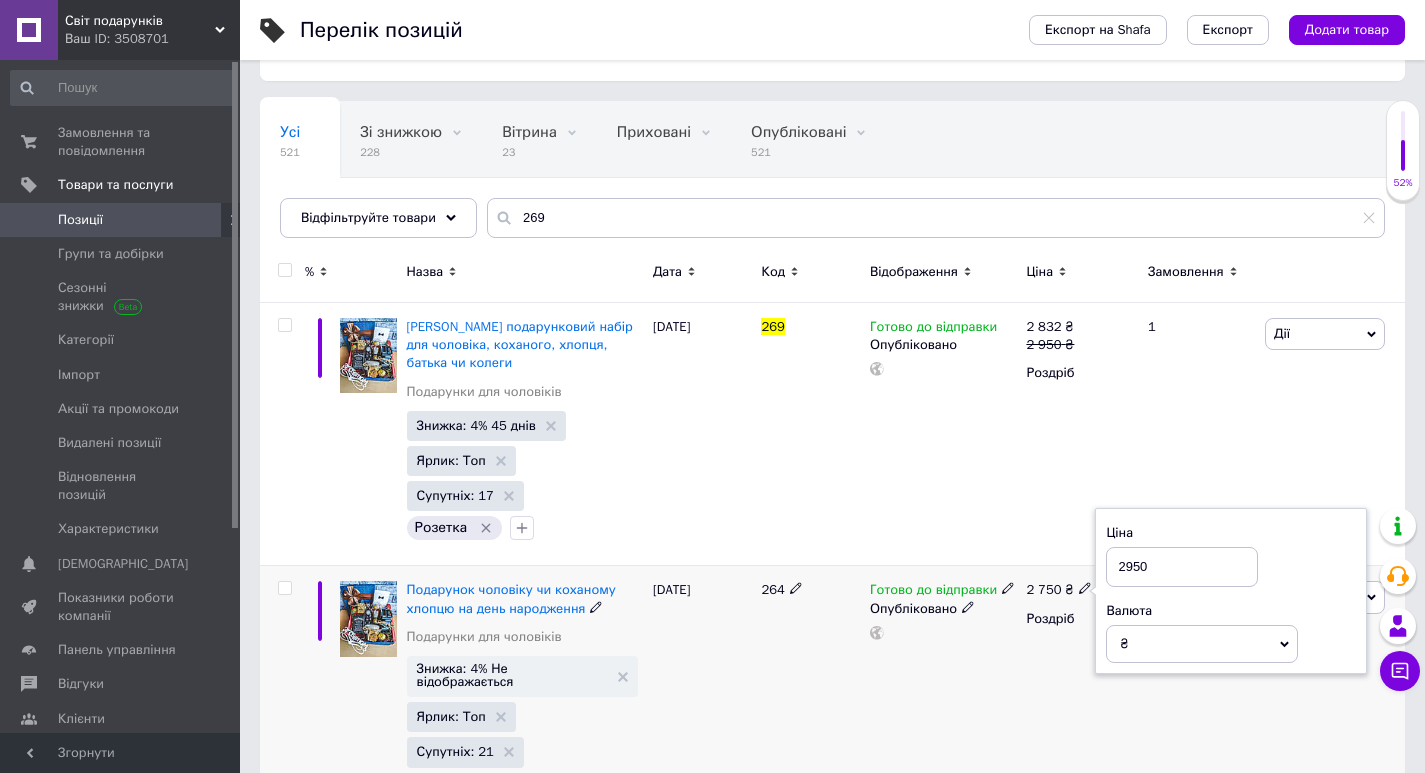 click on "Готово до відправки Опубліковано" at bounding box center [943, 694] 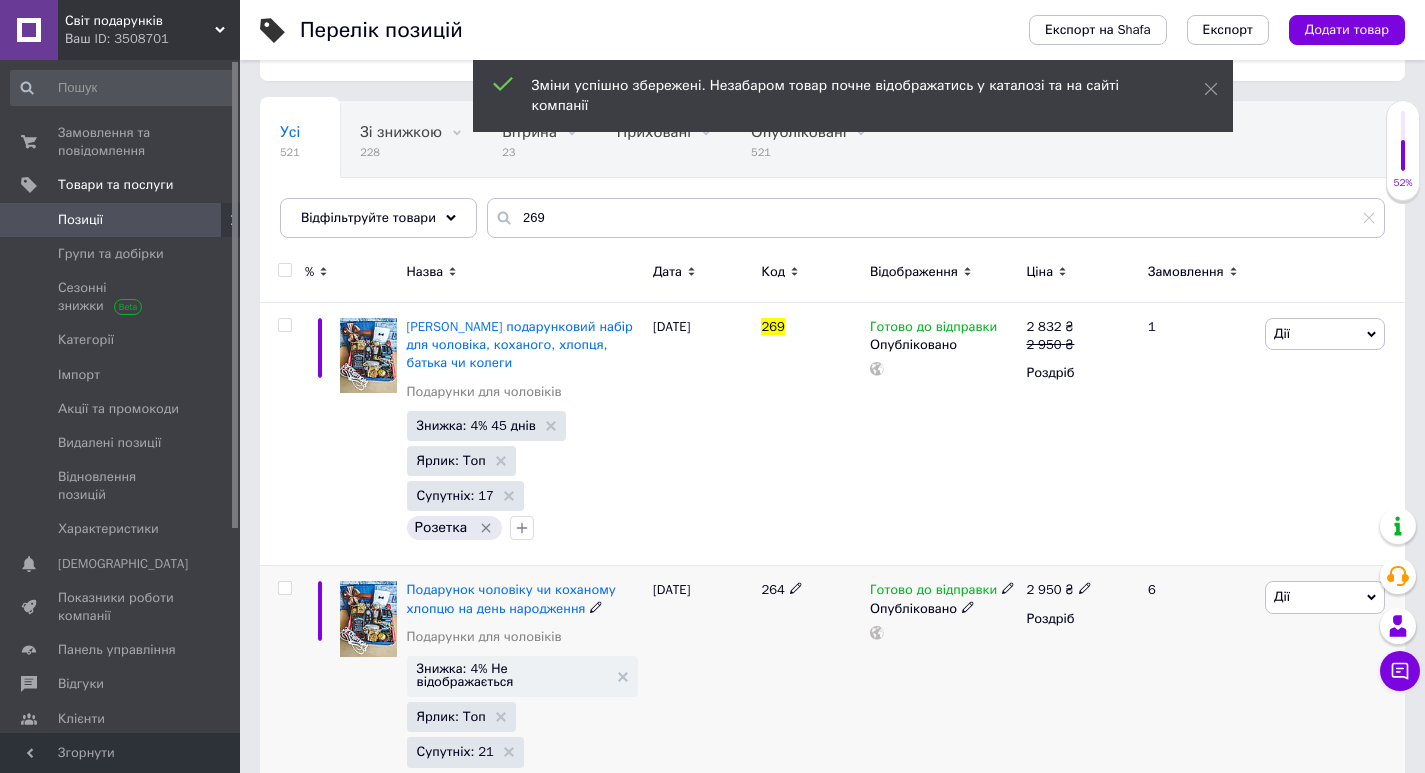 click on "Дії" at bounding box center [1325, 597] 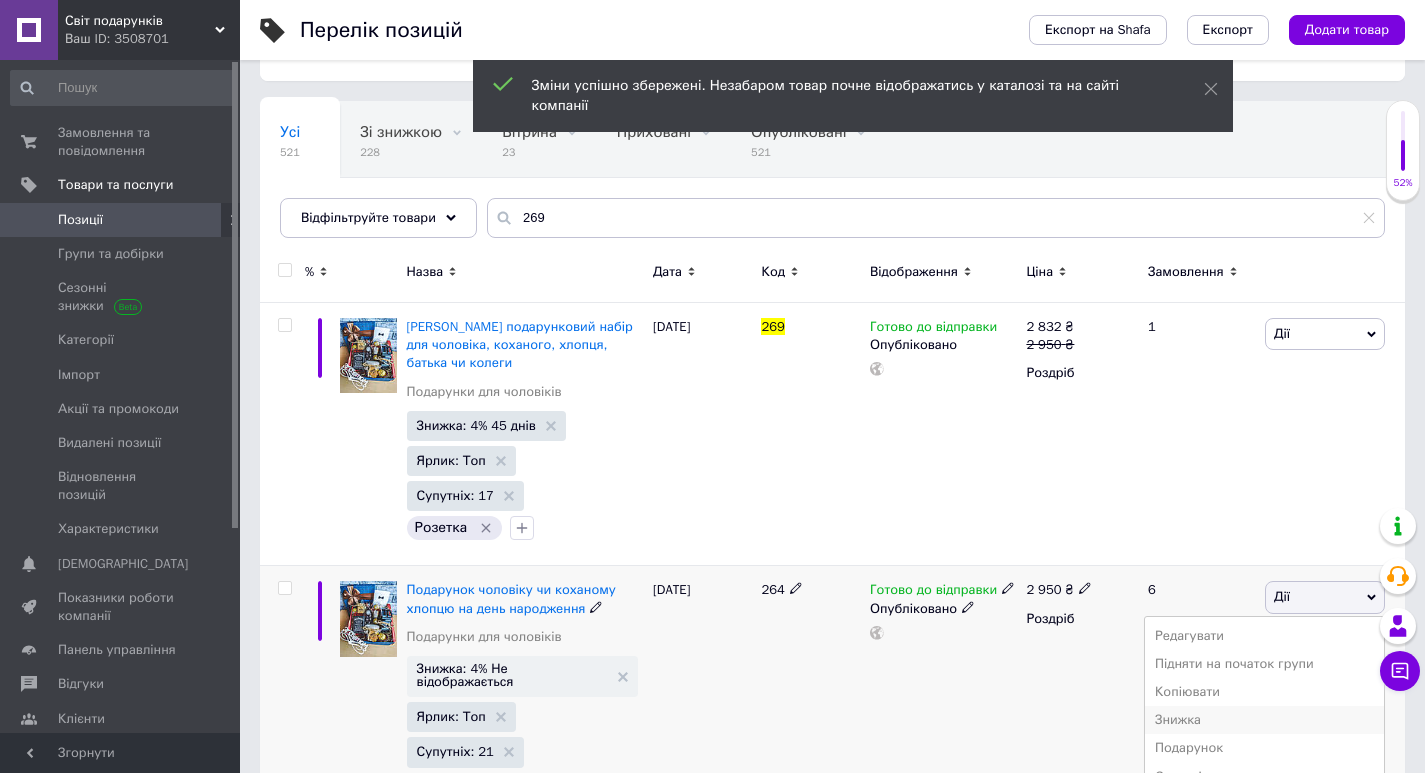 click on "Знижка" at bounding box center (1264, 720) 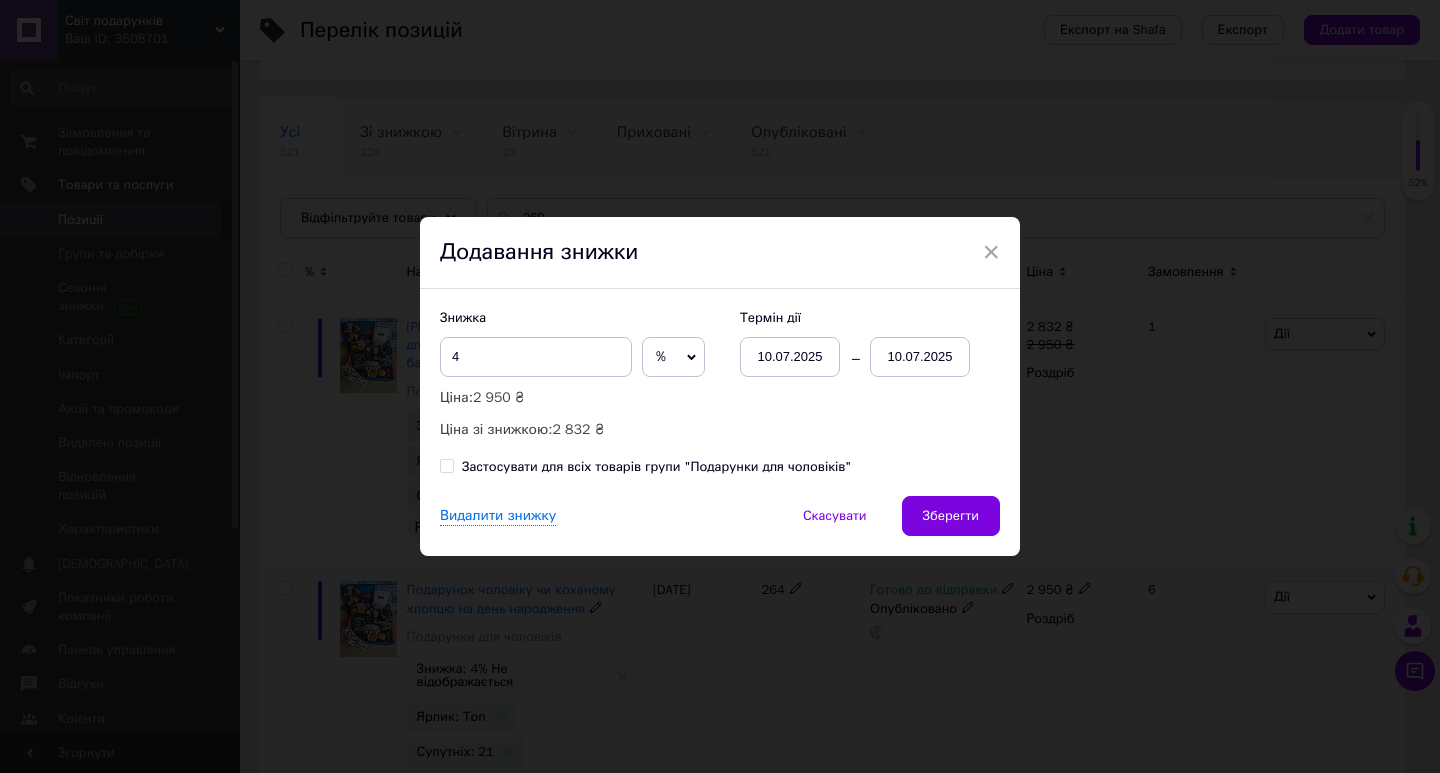 click on "10.07.2025" at bounding box center [920, 357] 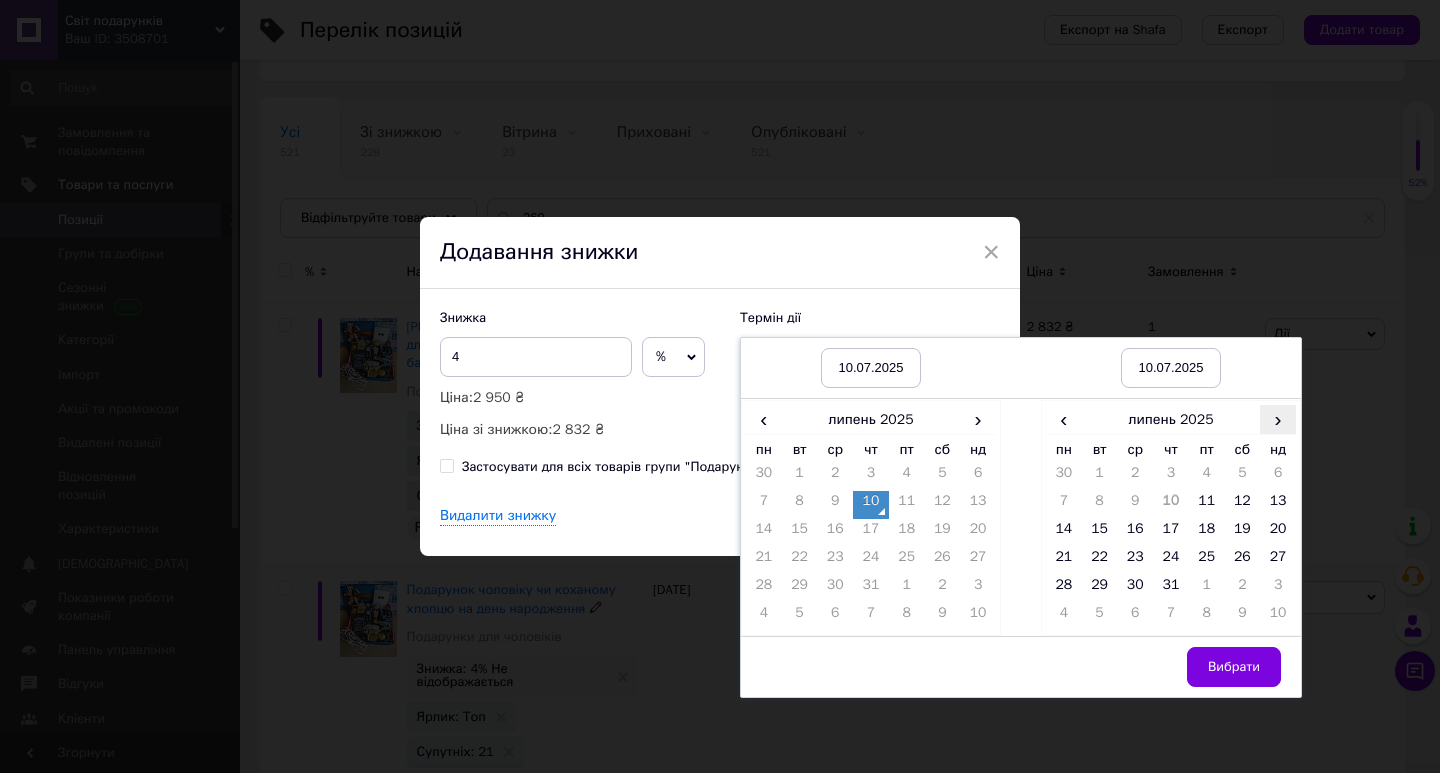 click on "›" at bounding box center (1278, 419) 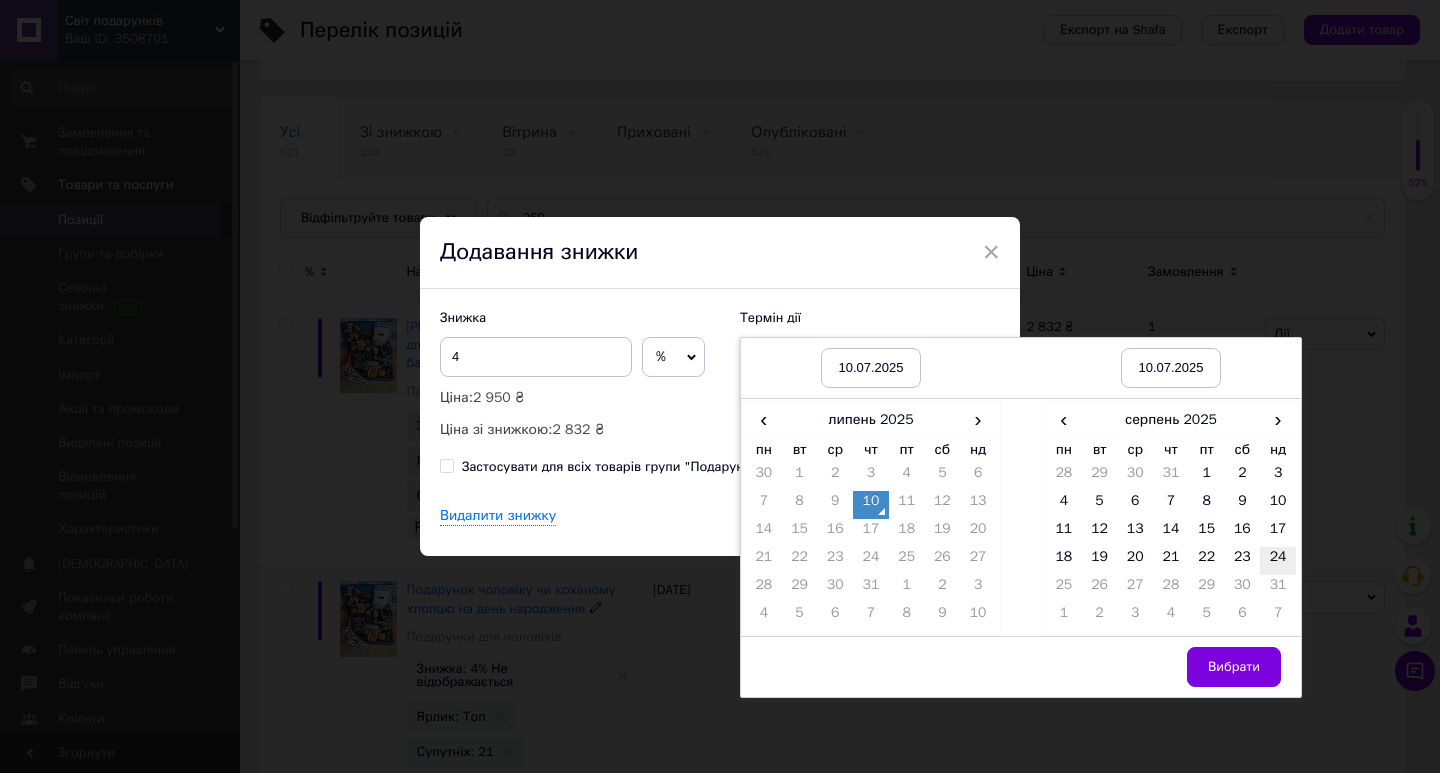 click on "24" at bounding box center (1278, 561) 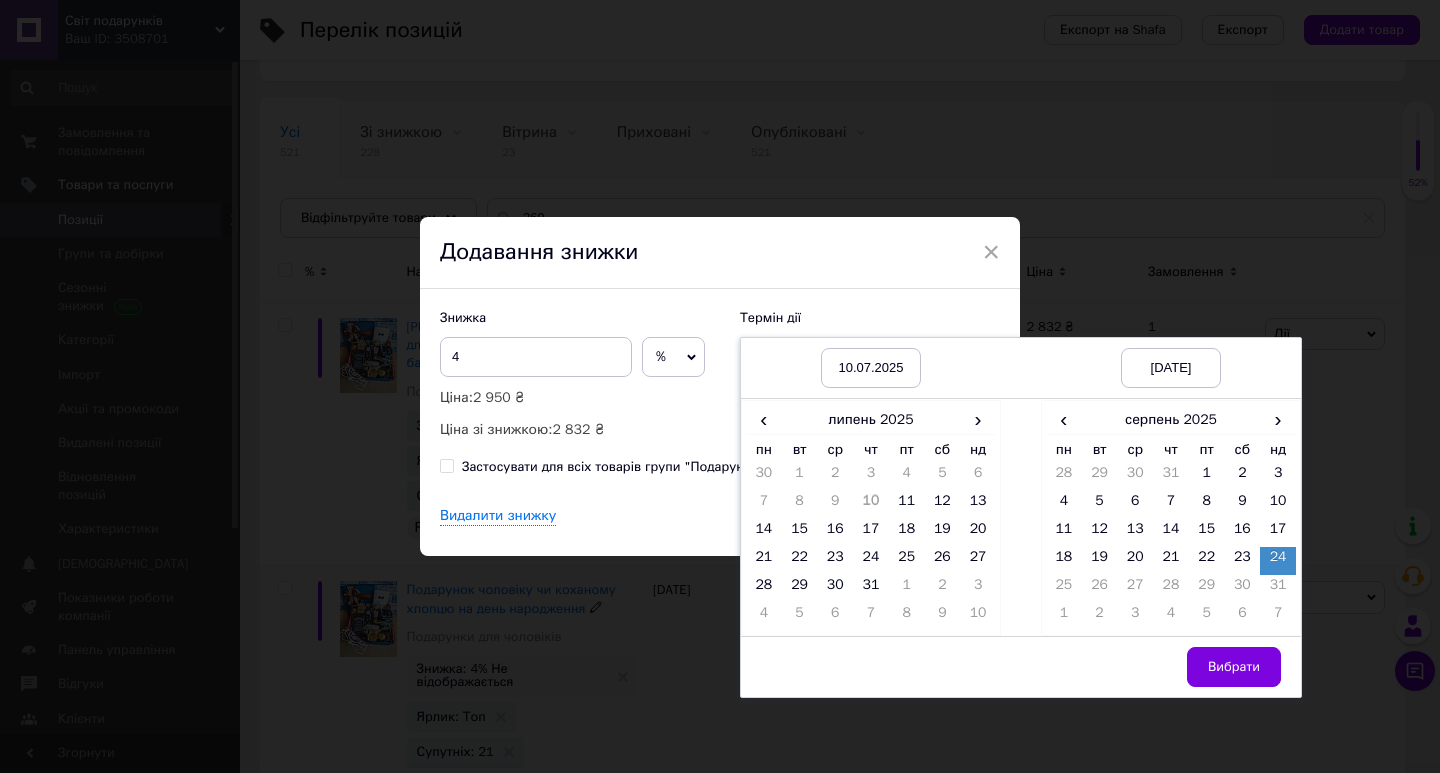 drag, startPoint x: 1242, startPoint y: 668, endPoint x: 1130, endPoint y: 613, distance: 124.7758 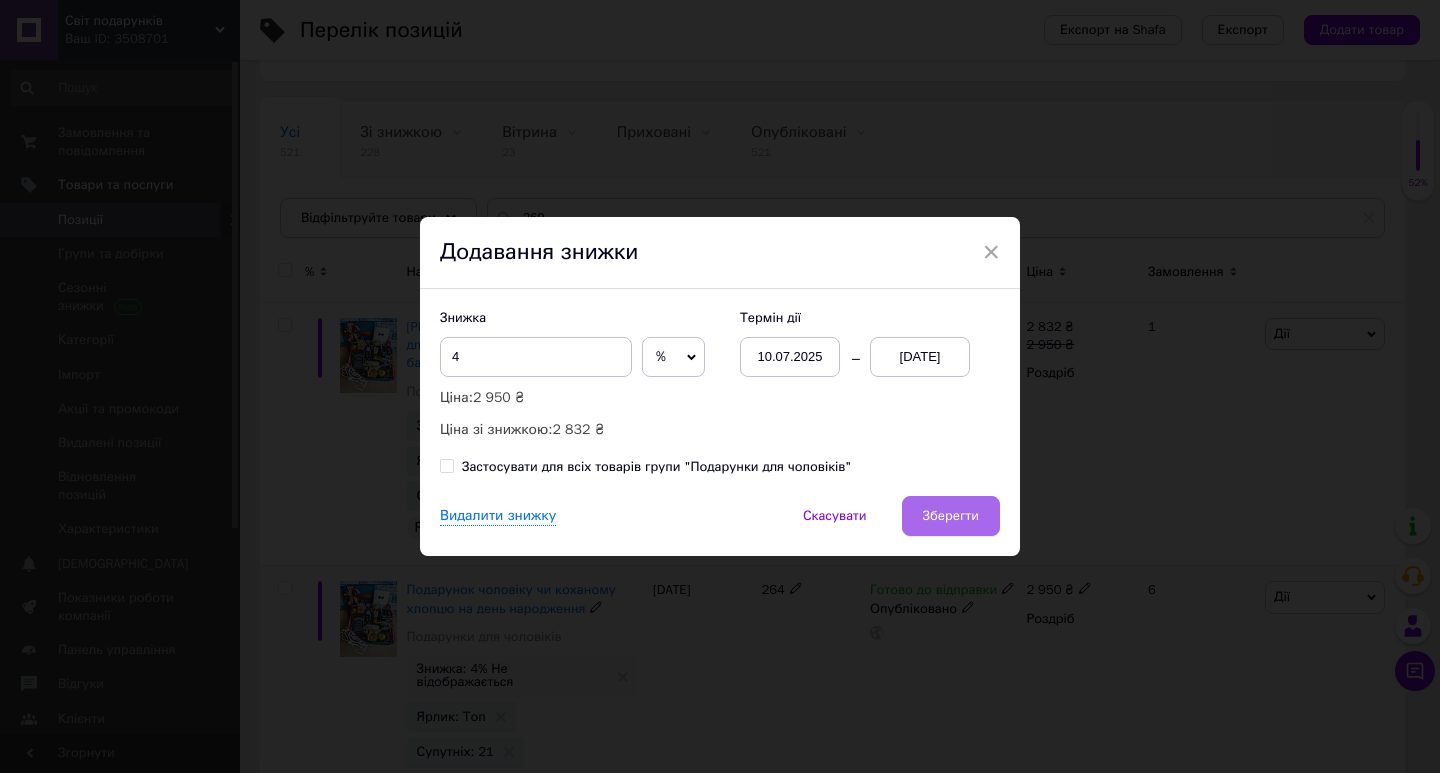 click on "Зберегти" at bounding box center (951, 516) 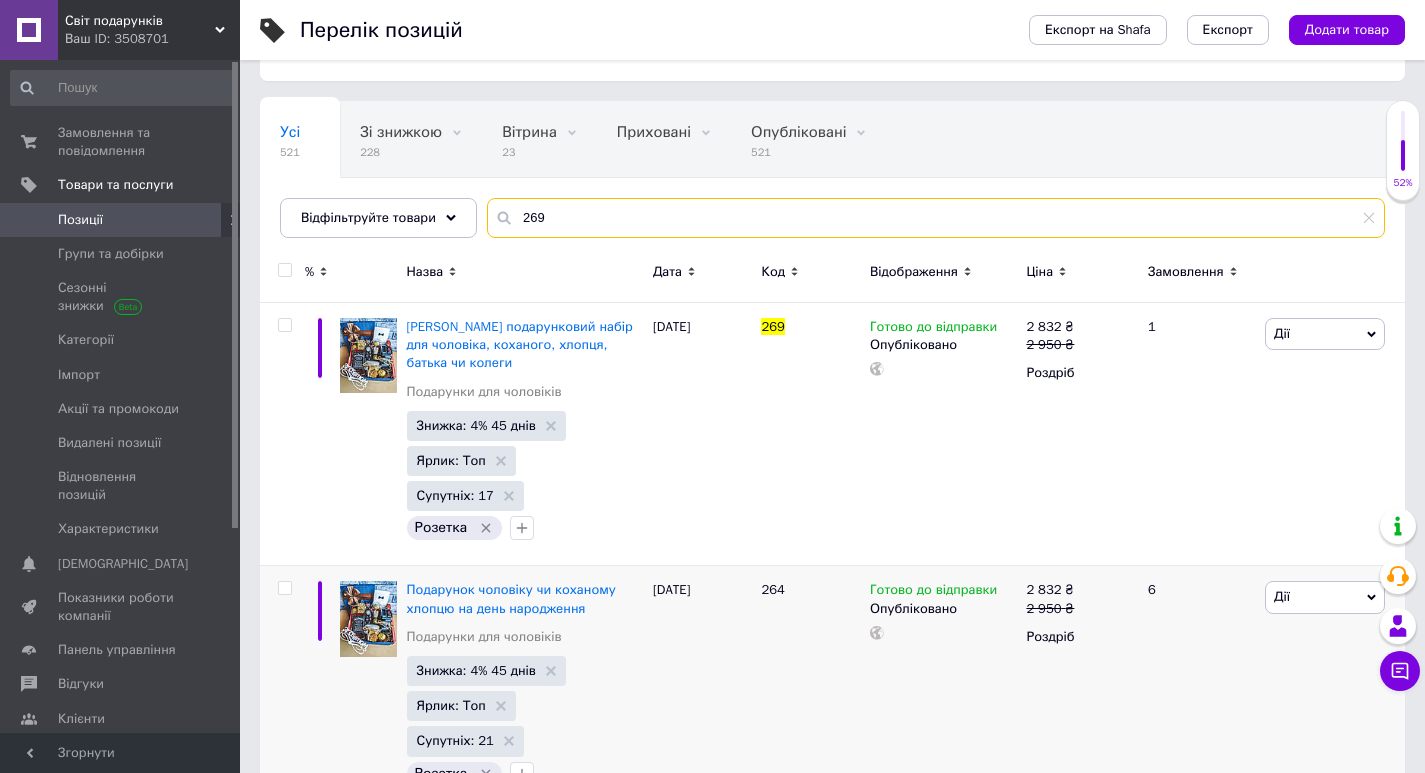 click on "269" at bounding box center [936, 218] 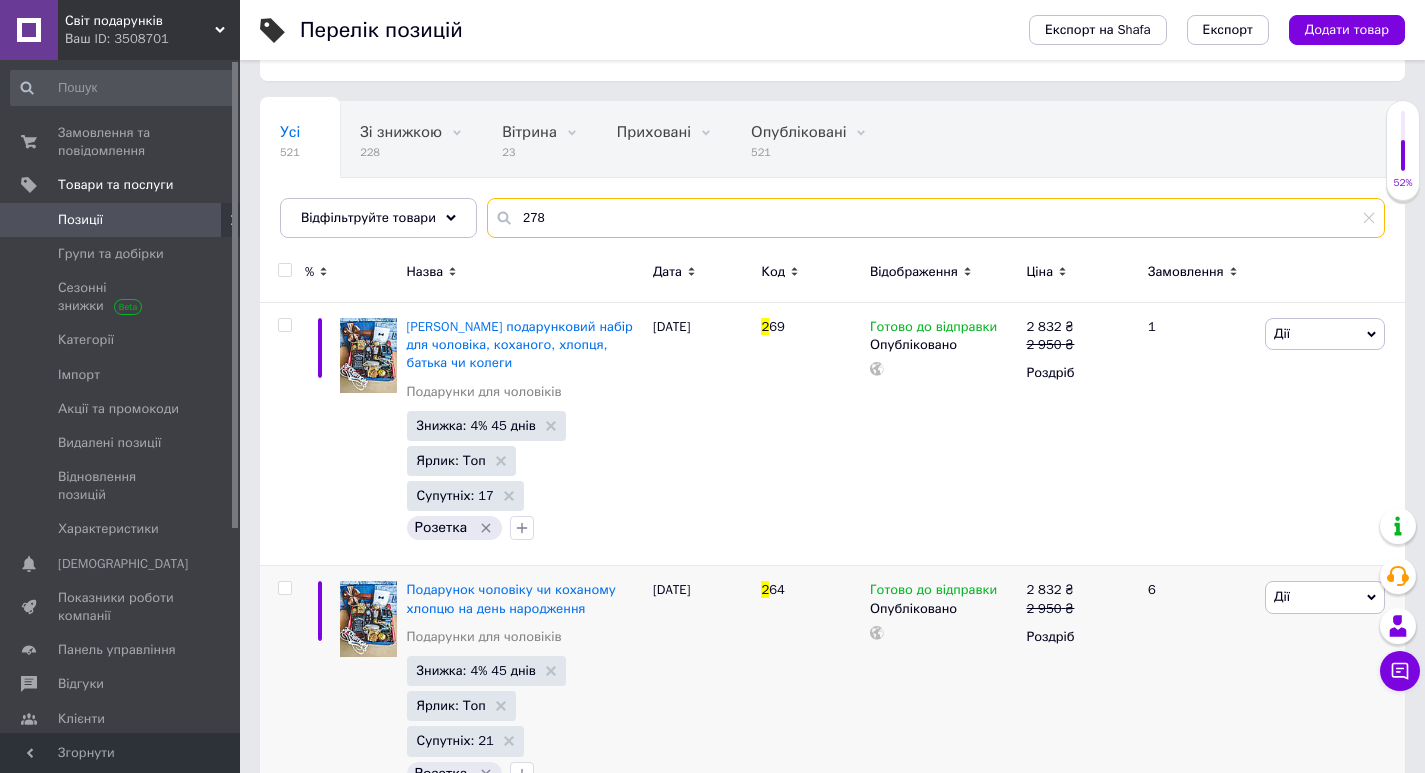 type on "278" 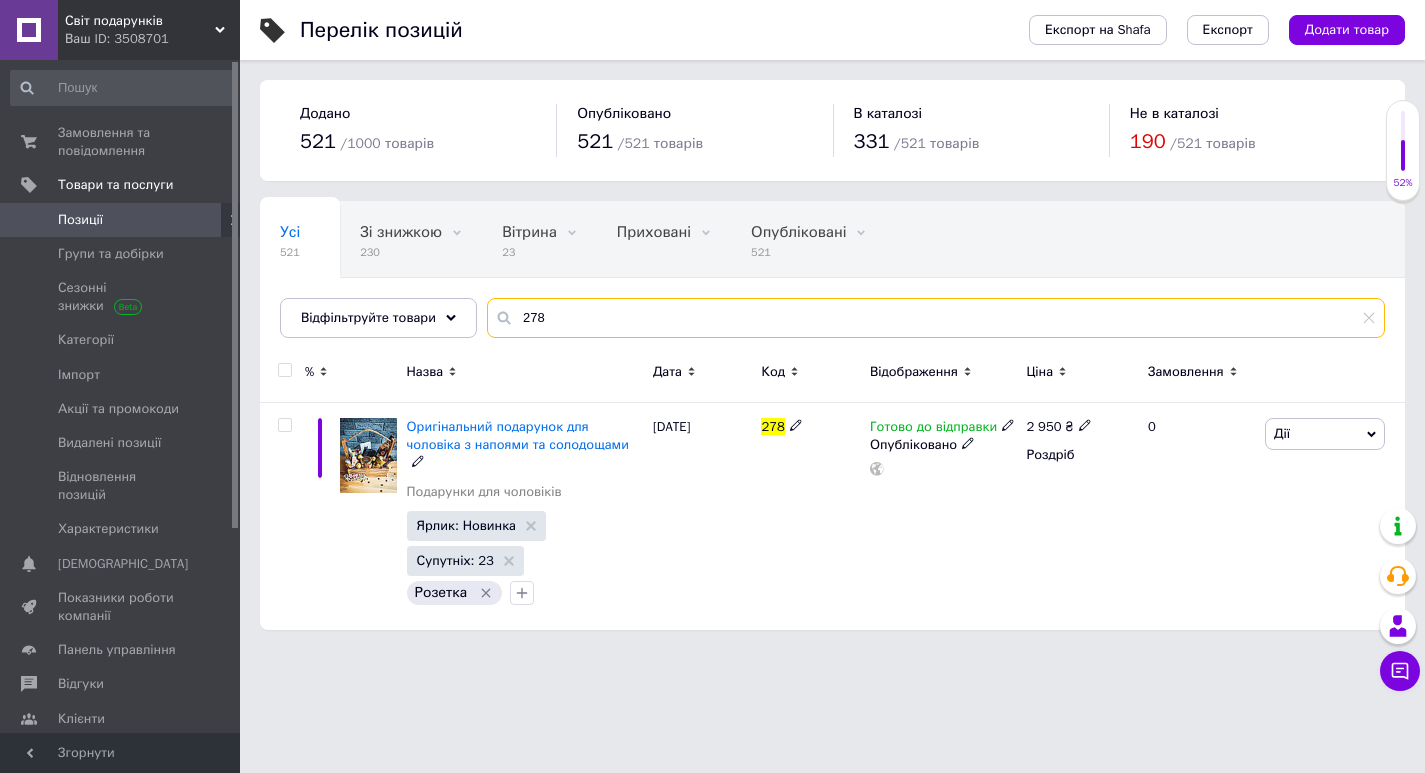 scroll, scrollTop: 0, scrollLeft: 0, axis: both 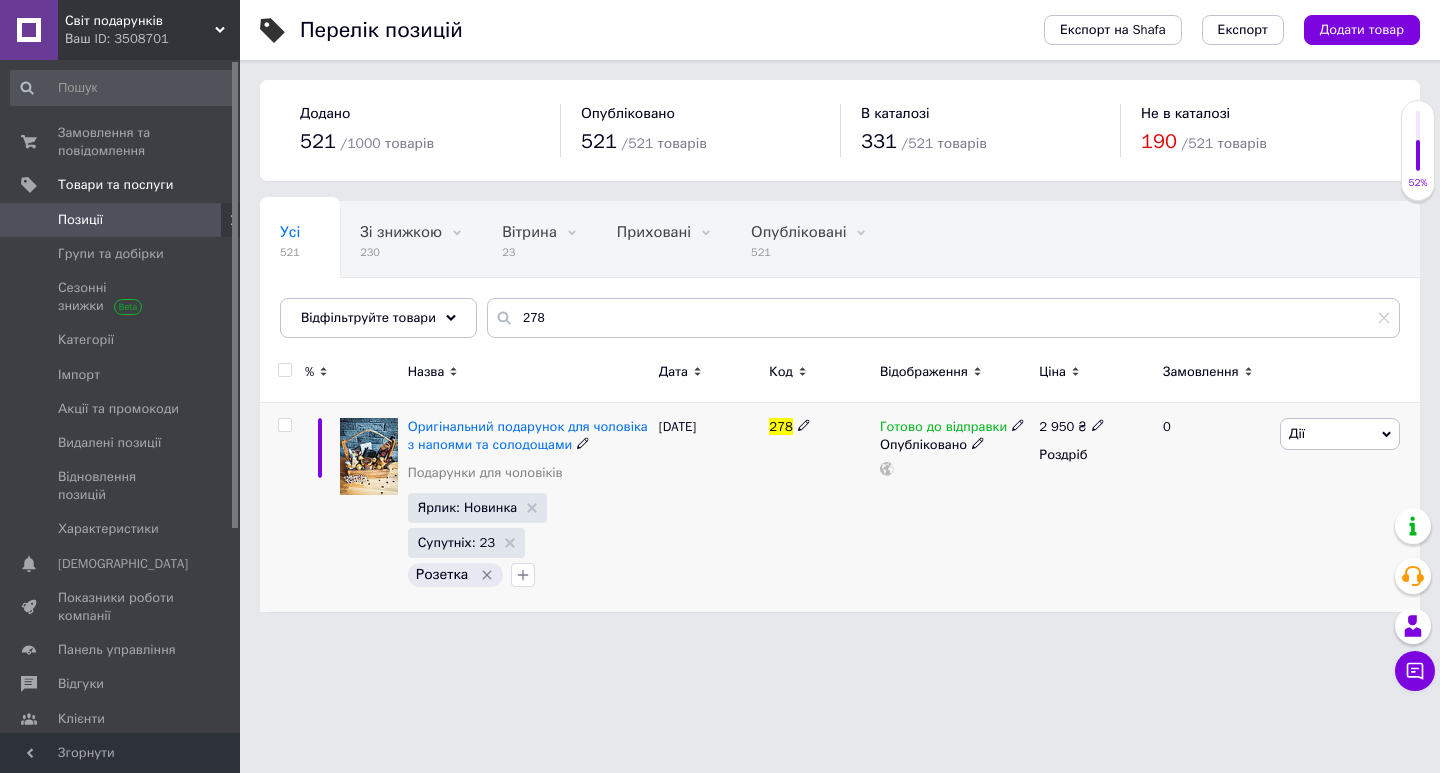 click at bounding box center (1098, 424) 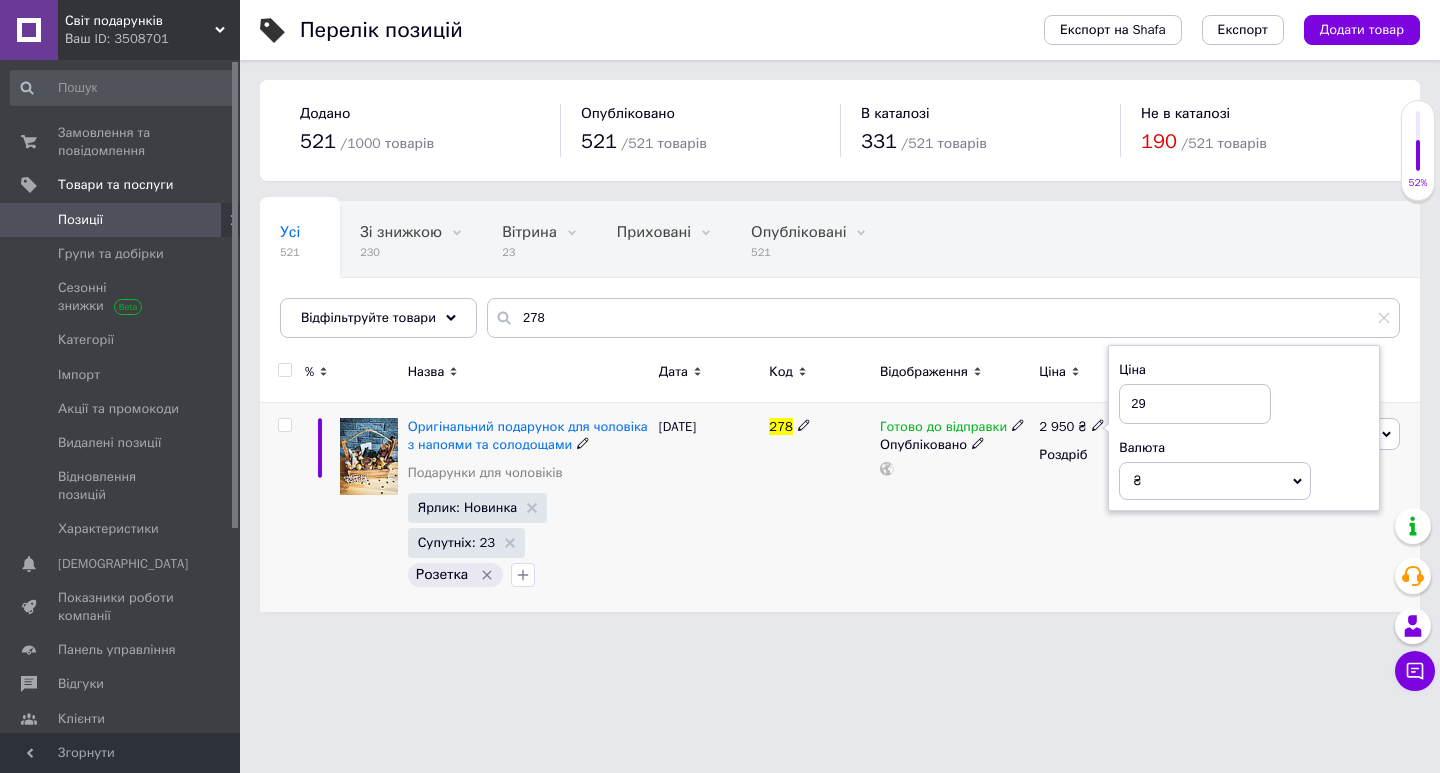 type on "2" 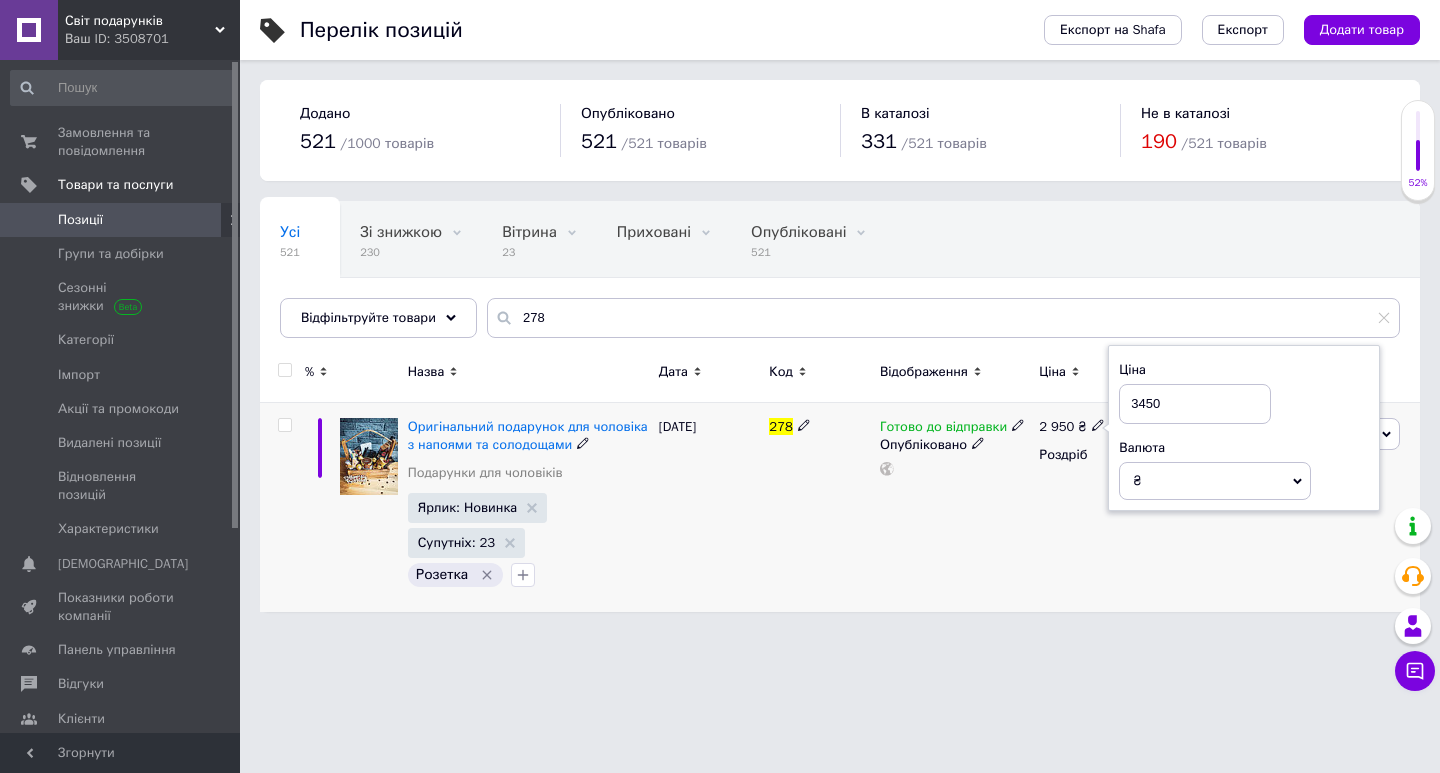 type on "3450" 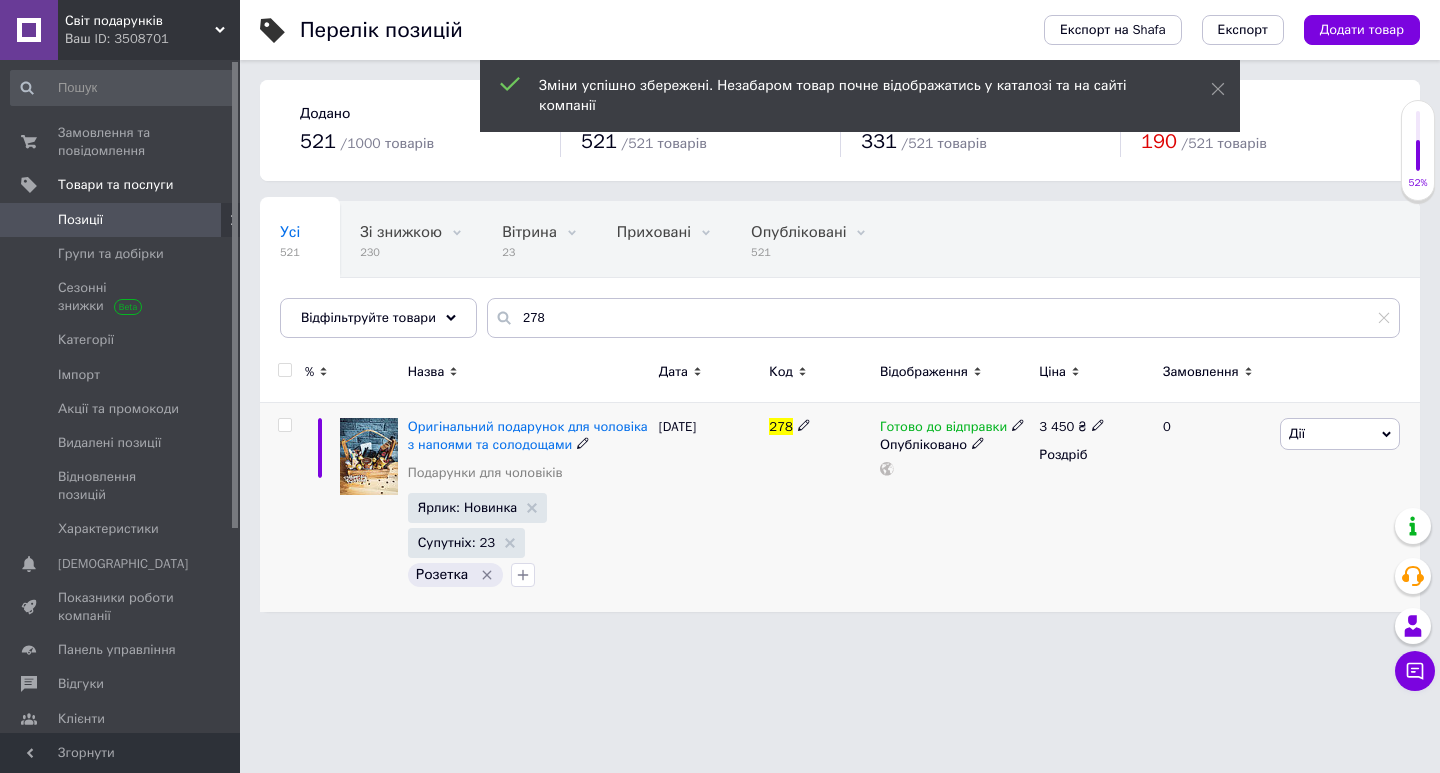 click on "Дії" at bounding box center (1340, 434) 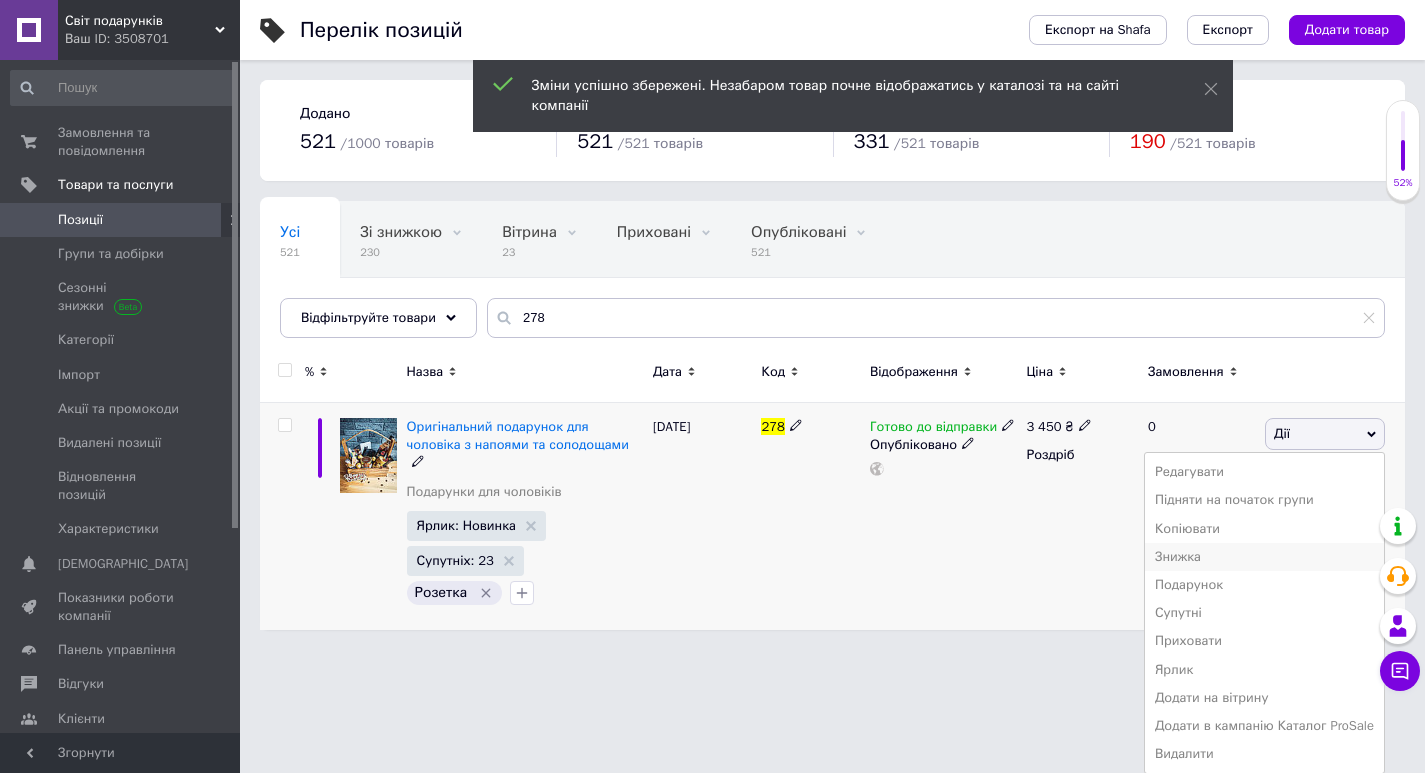 click on "Знижка" at bounding box center (1264, 557) 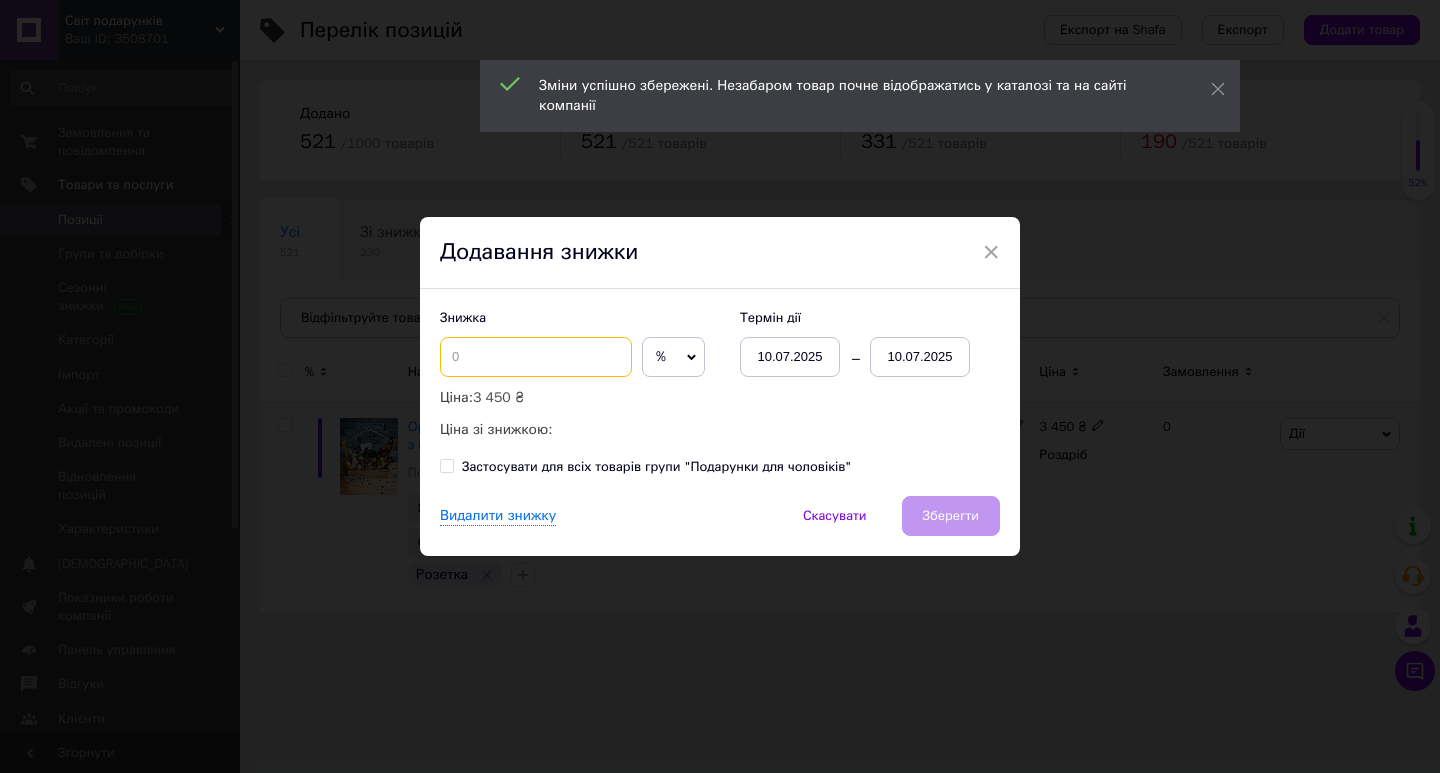 click at bounding box center [536, 357] 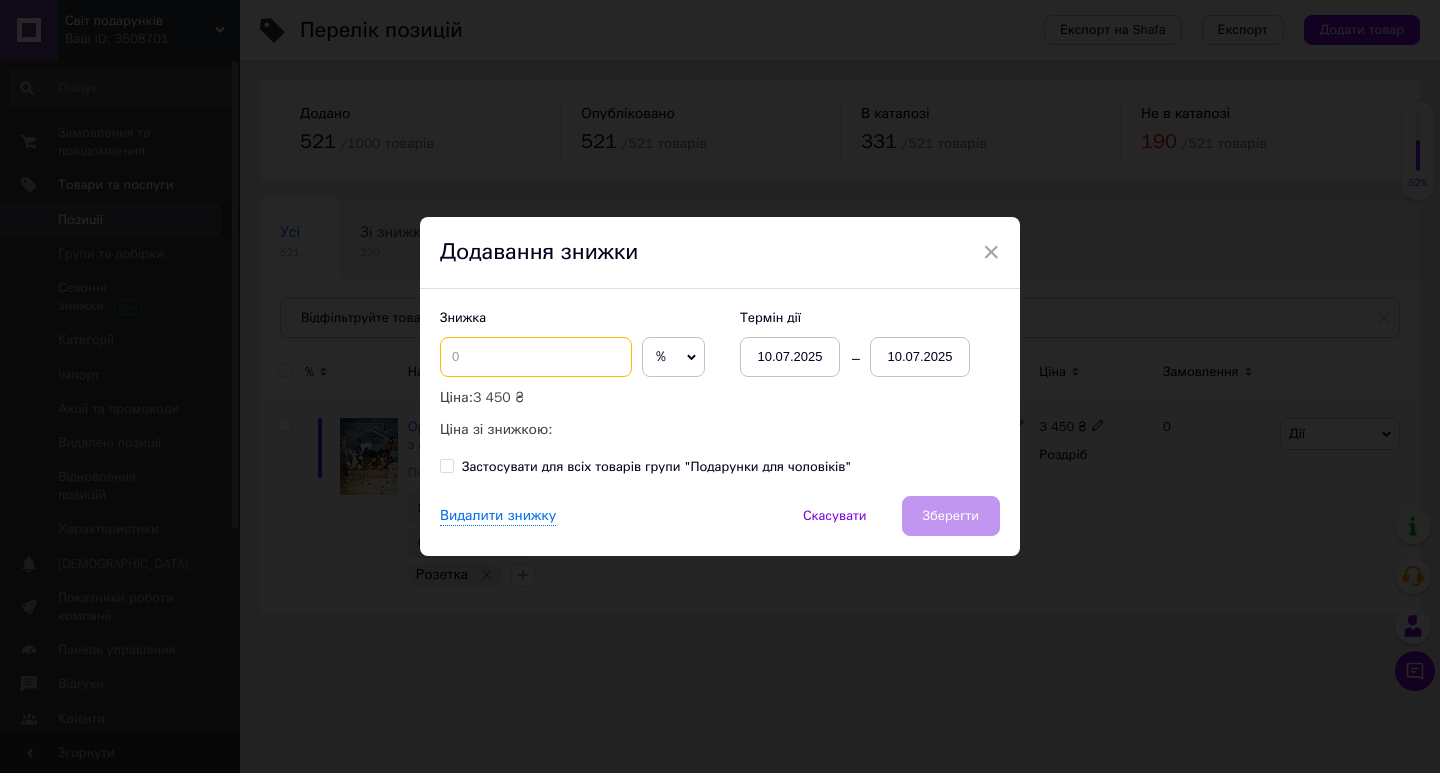 type on "5" 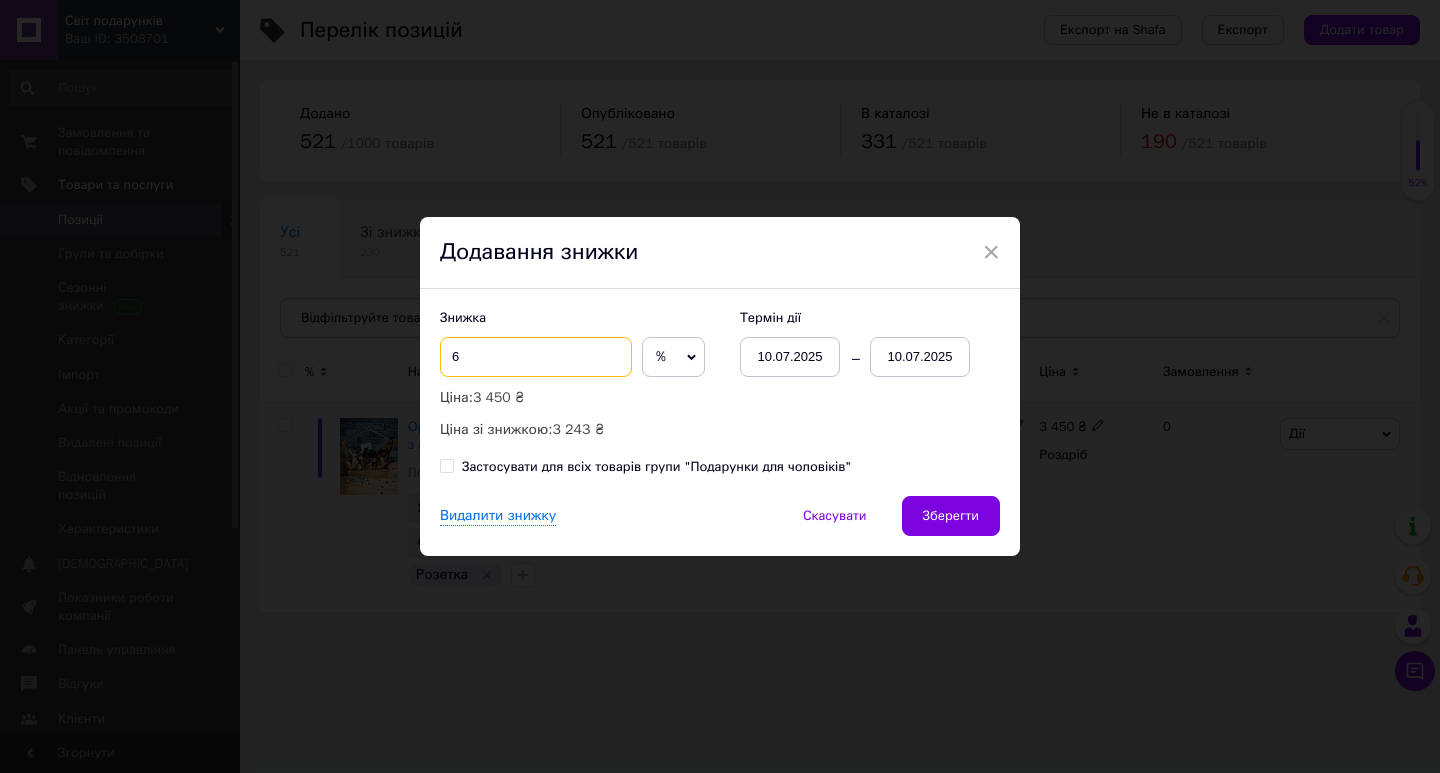 type on "6" 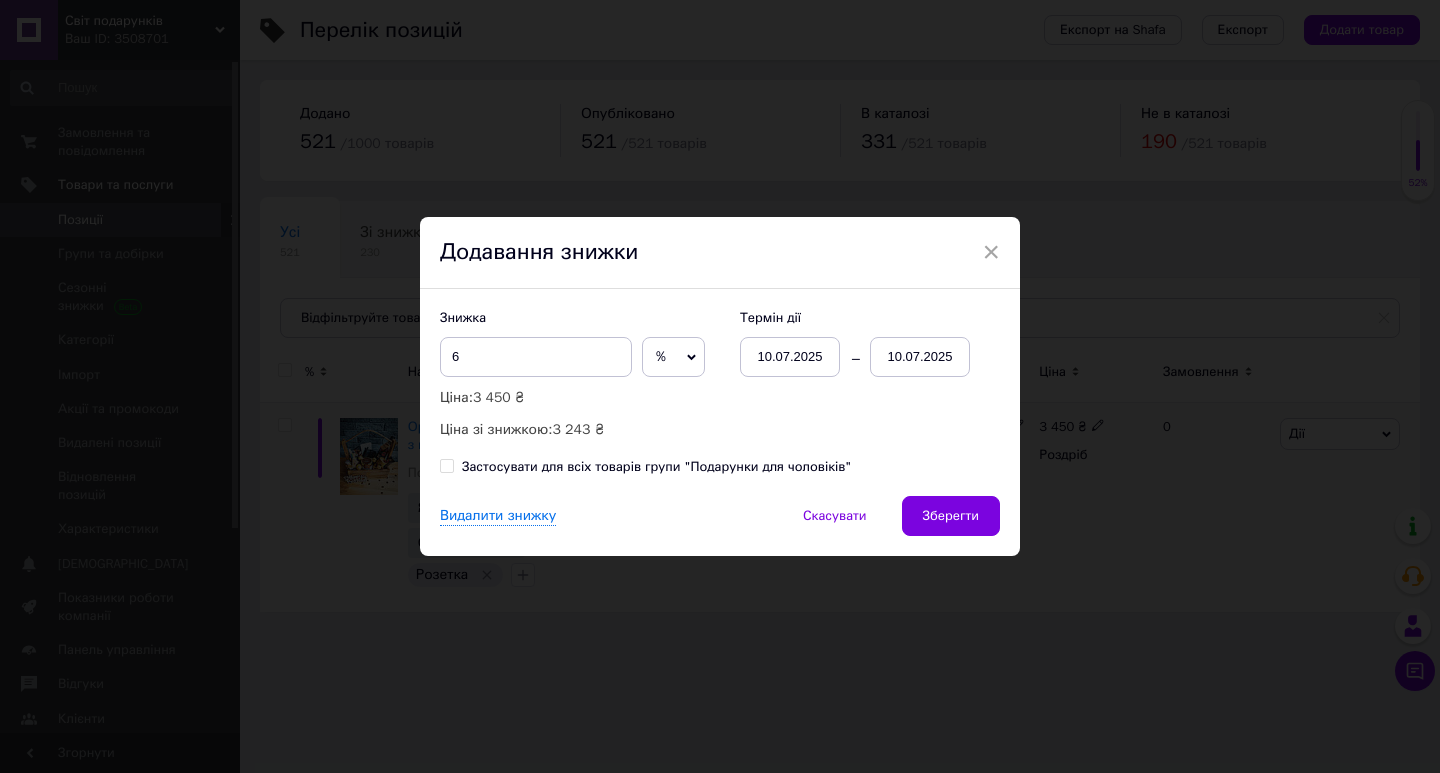 click on "10.07.2025" at bounding box center [920, 357] 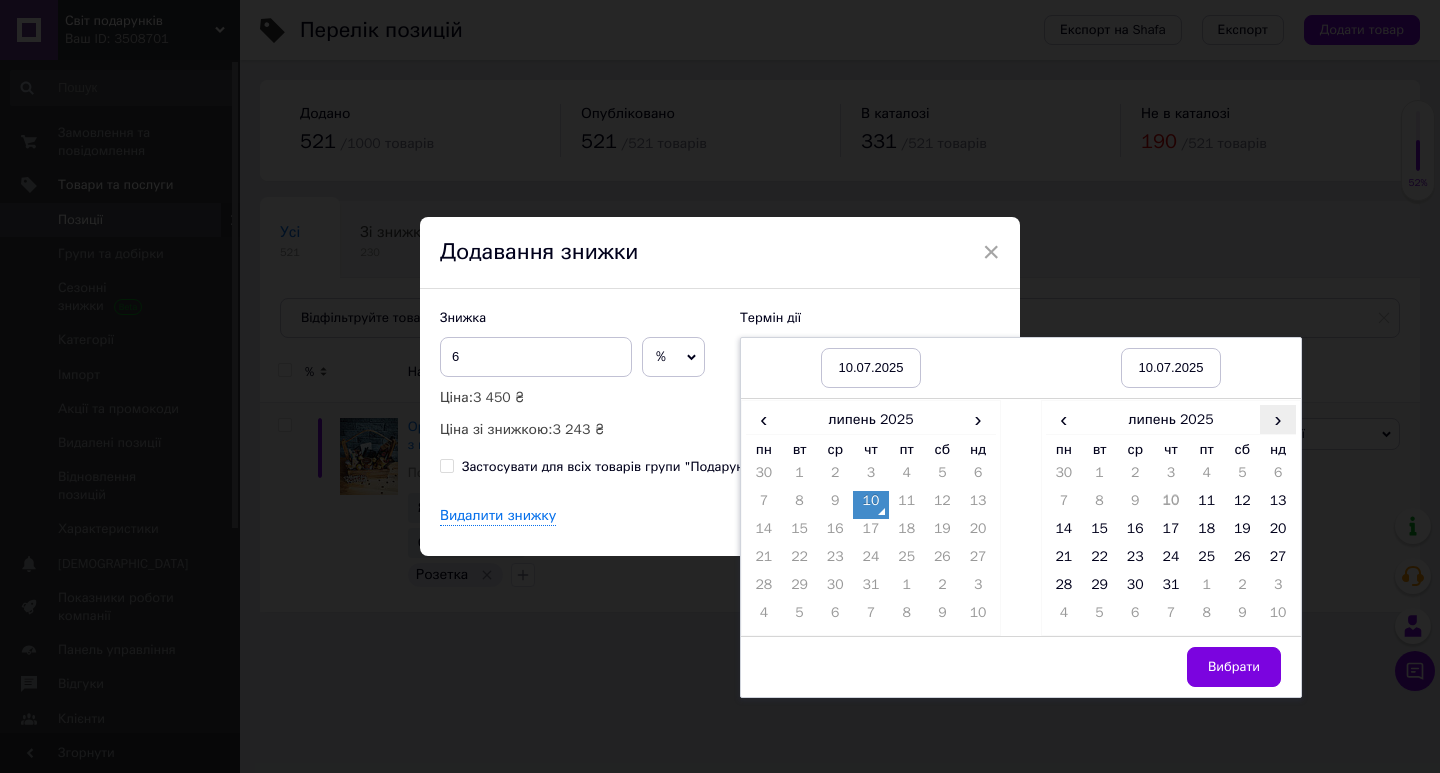 click on "›" at bounding box center (1278, 419) 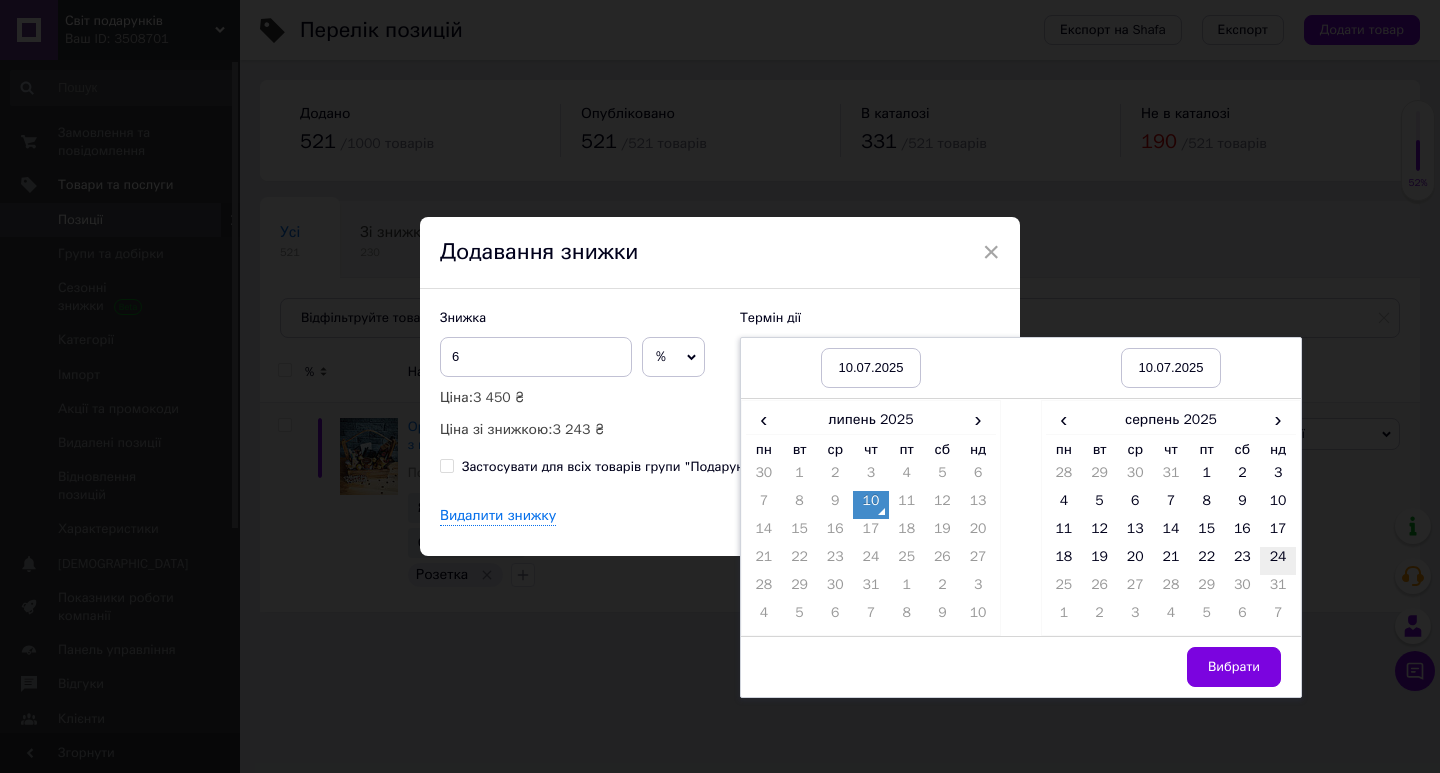 click on "24" at bounding box center (1278, 561) 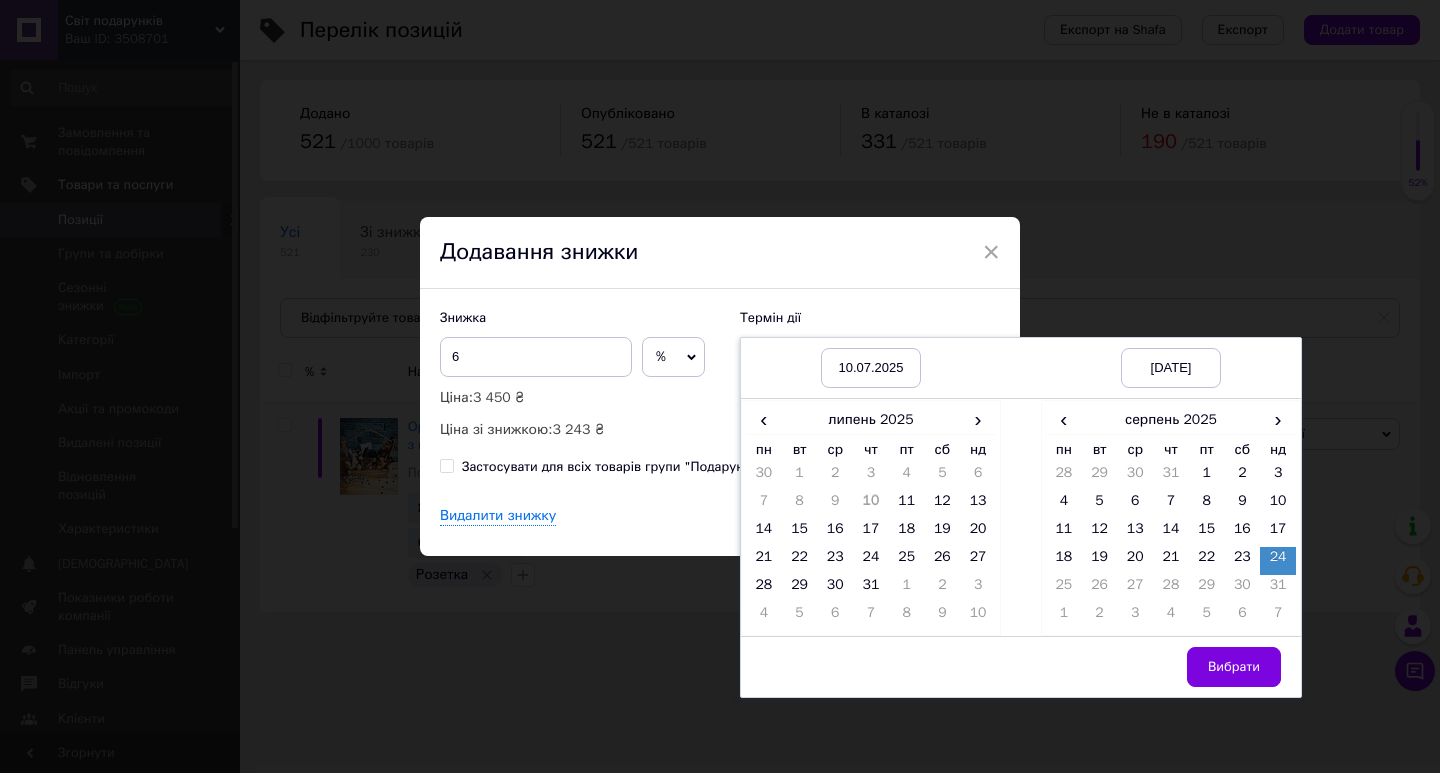 drag, startPoint x: 1219, startPoint y: 656, endPoint x: 957, endPoint y: 482, distance: 314.5155 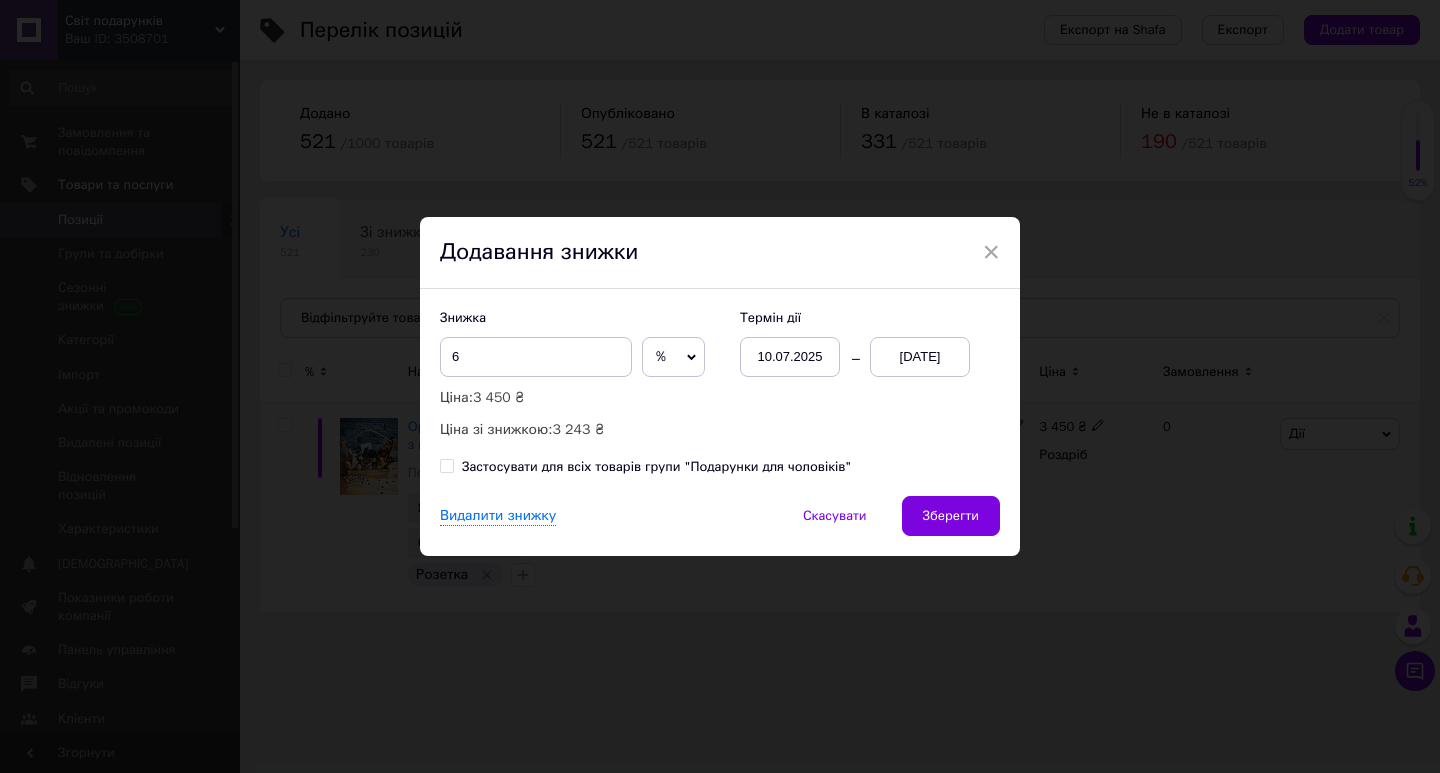drag, startPoint x: 939, startPoint y: 509, endPoint x: 933, endPoint y: 498, distance: 12.529964 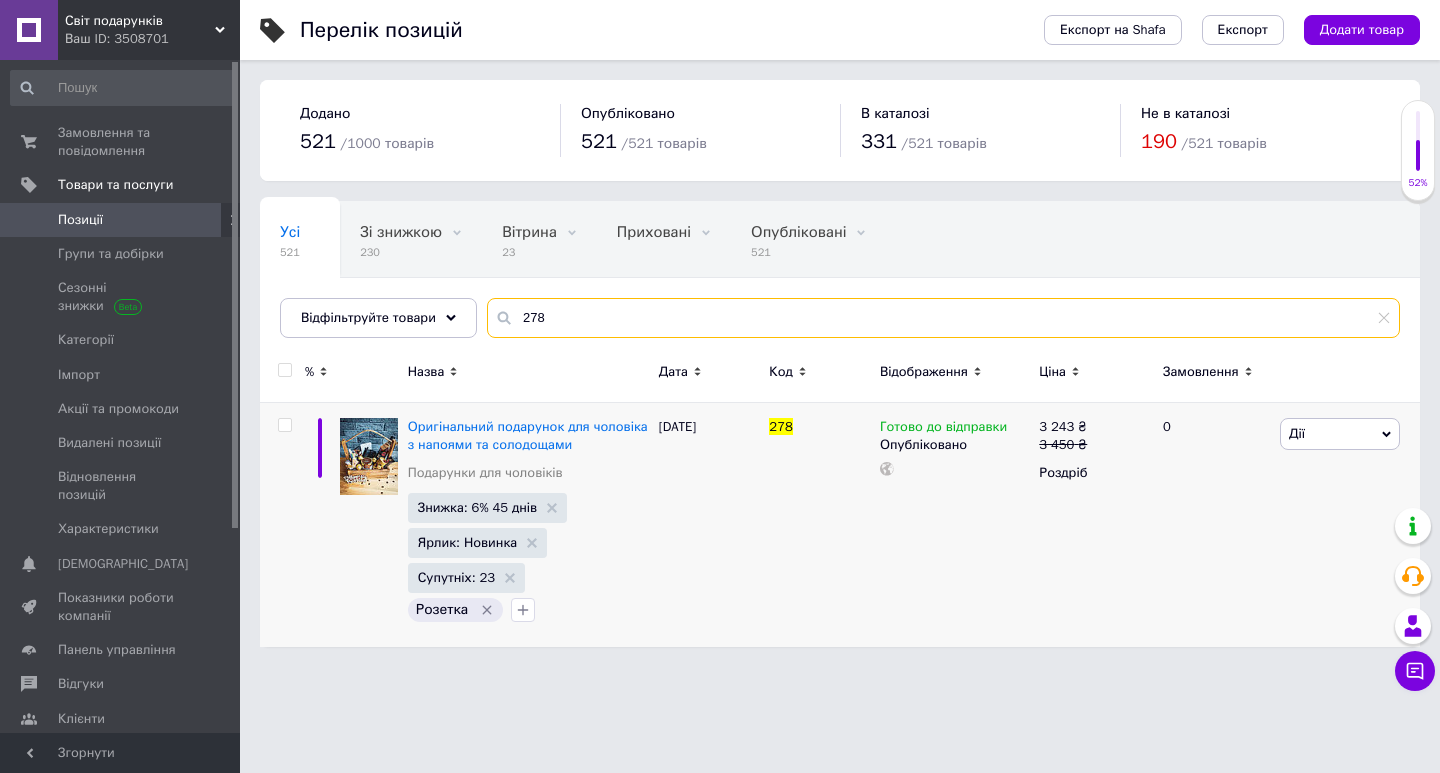 click on "278" at bounding box center [943, 318] 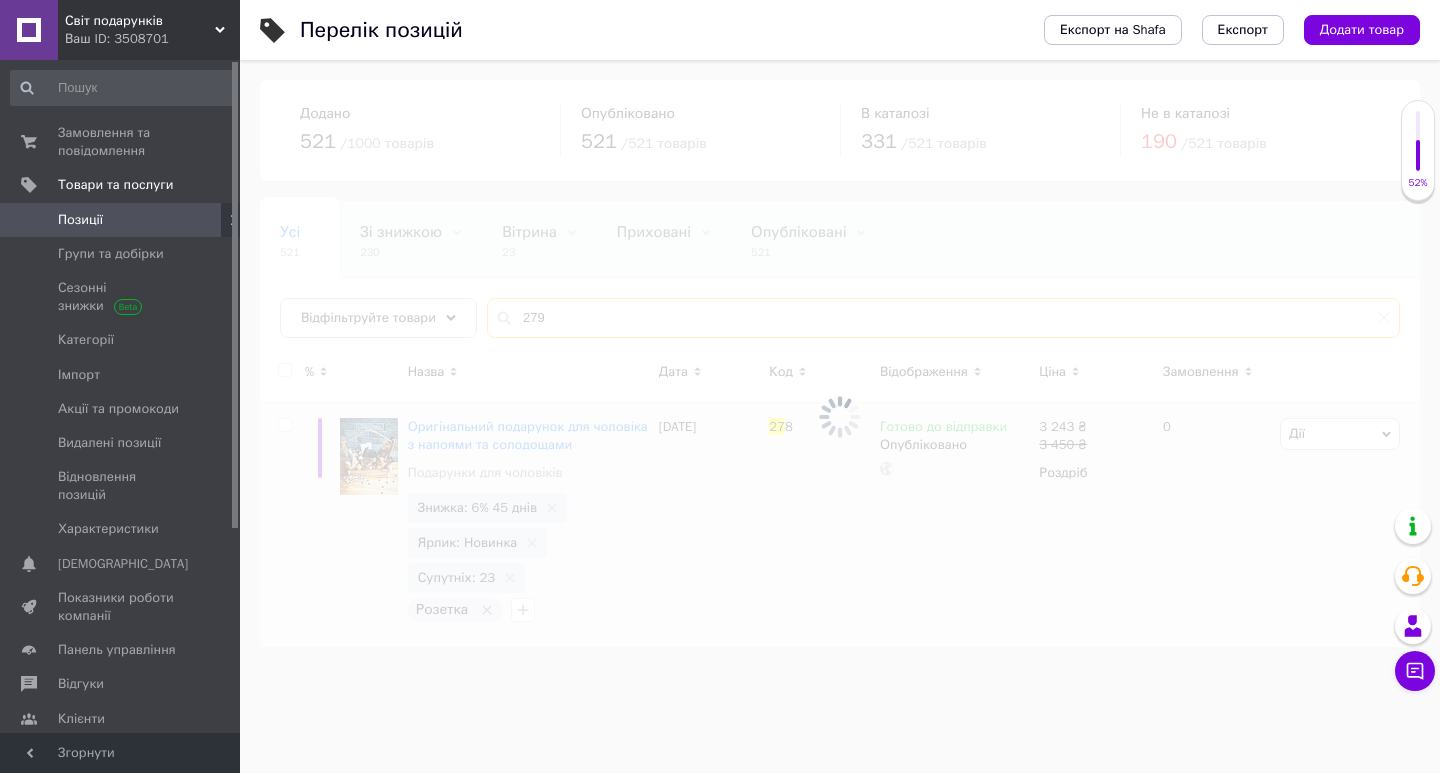 type on "279" 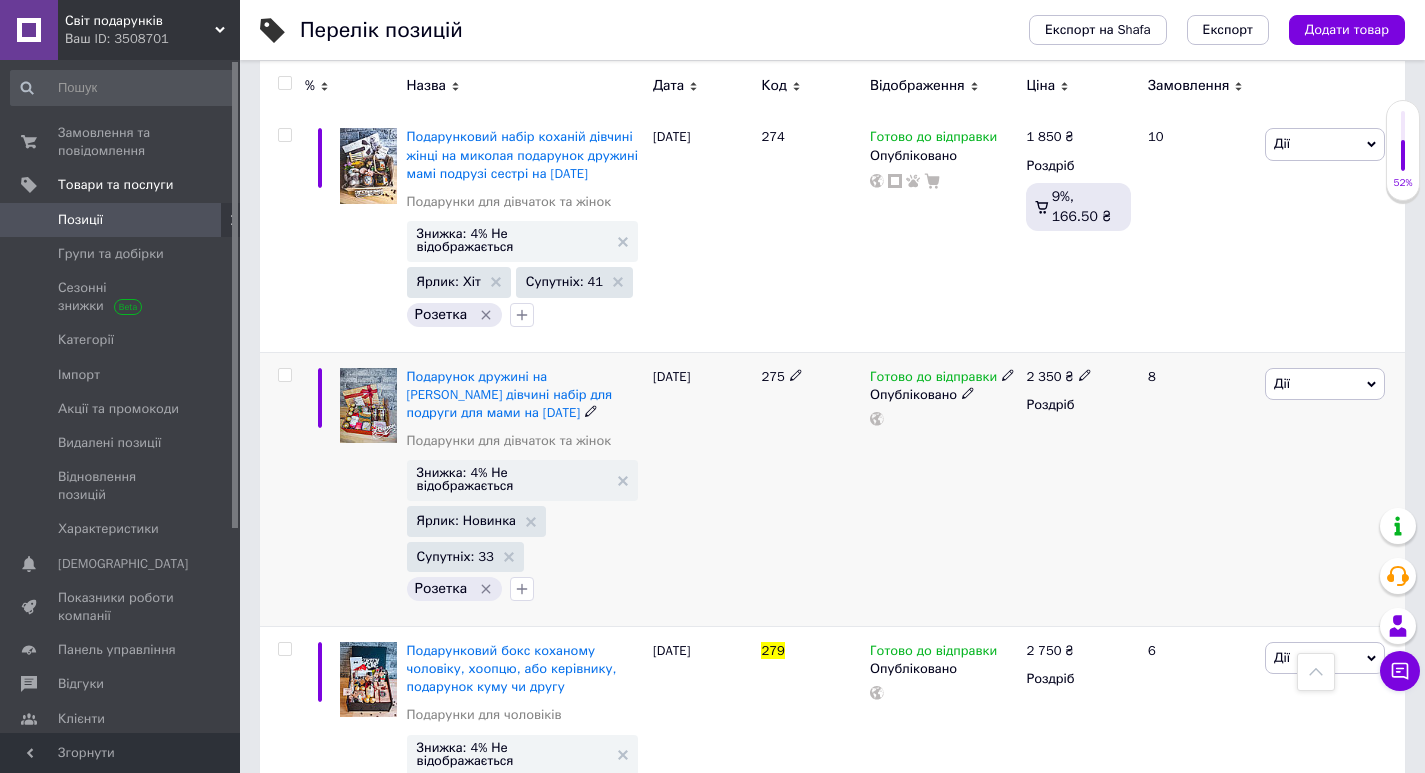 scroll, scrollTop: 600, scrollLeft: 0, axis: vertical 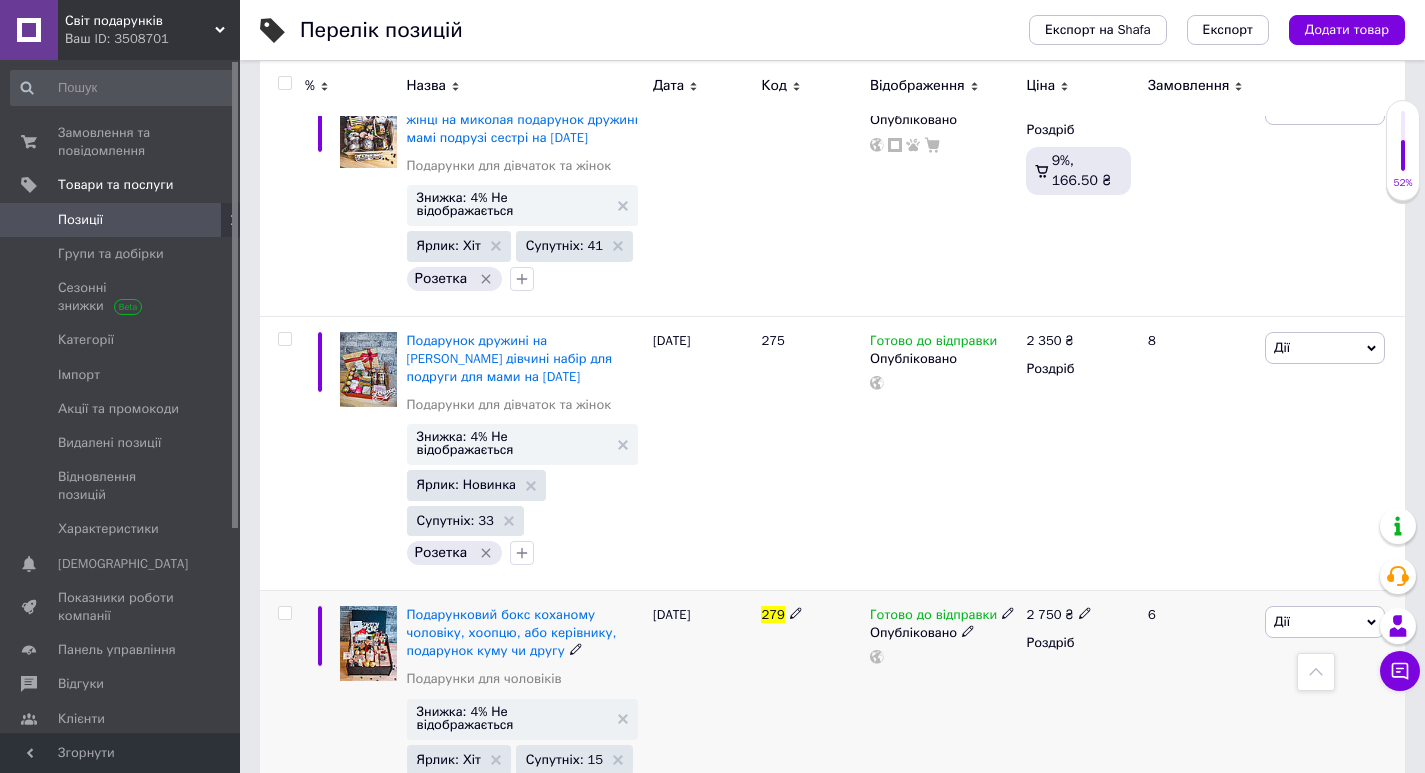 click 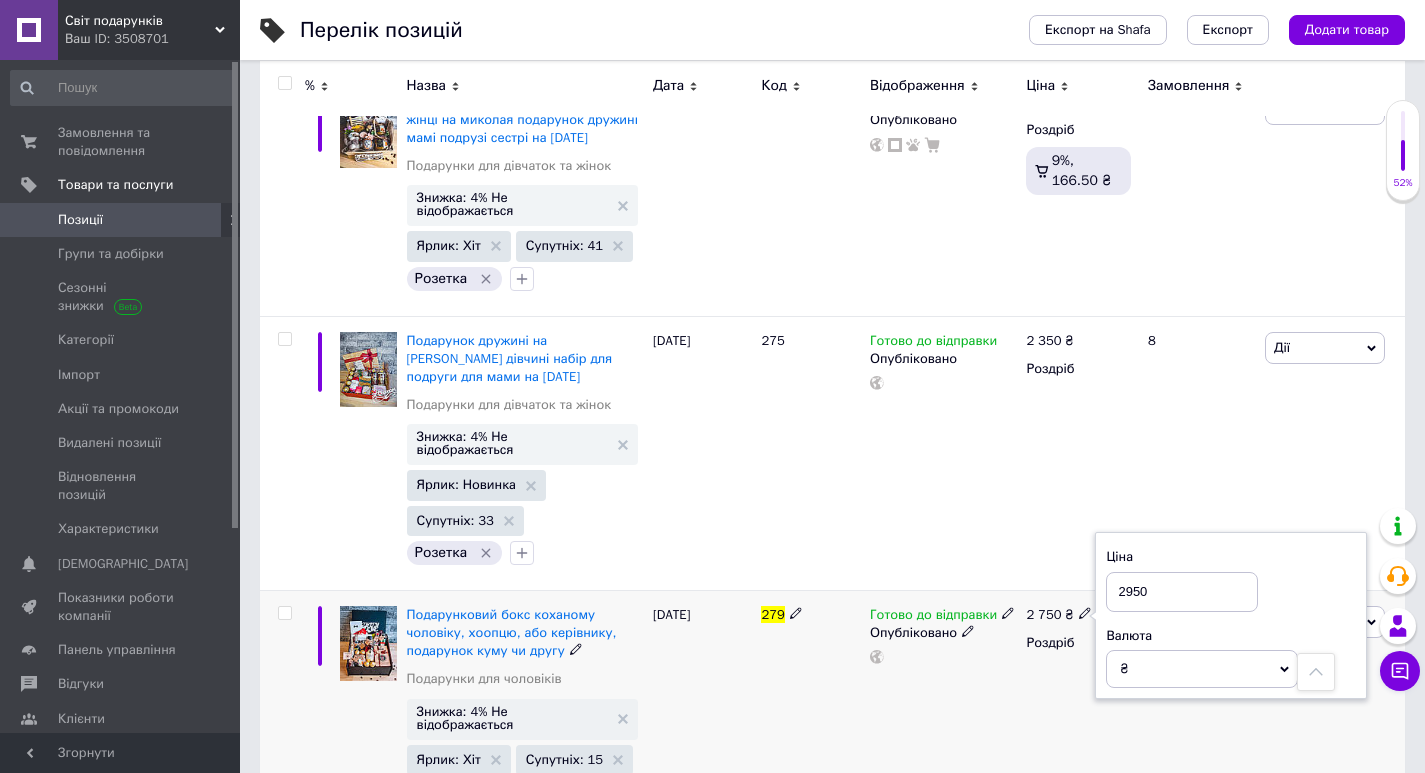 type on "2950" 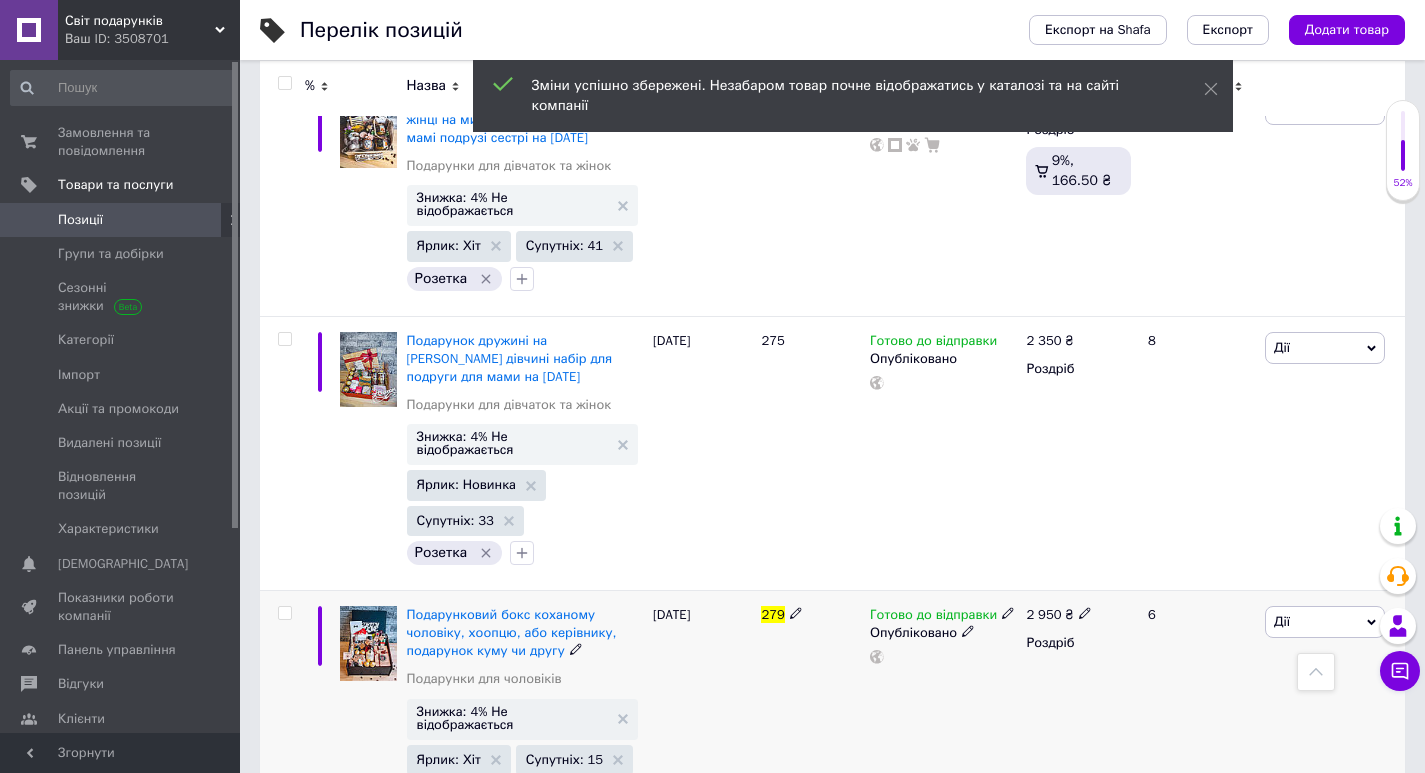 click on "Дії" at bounding box center (1325, 622) 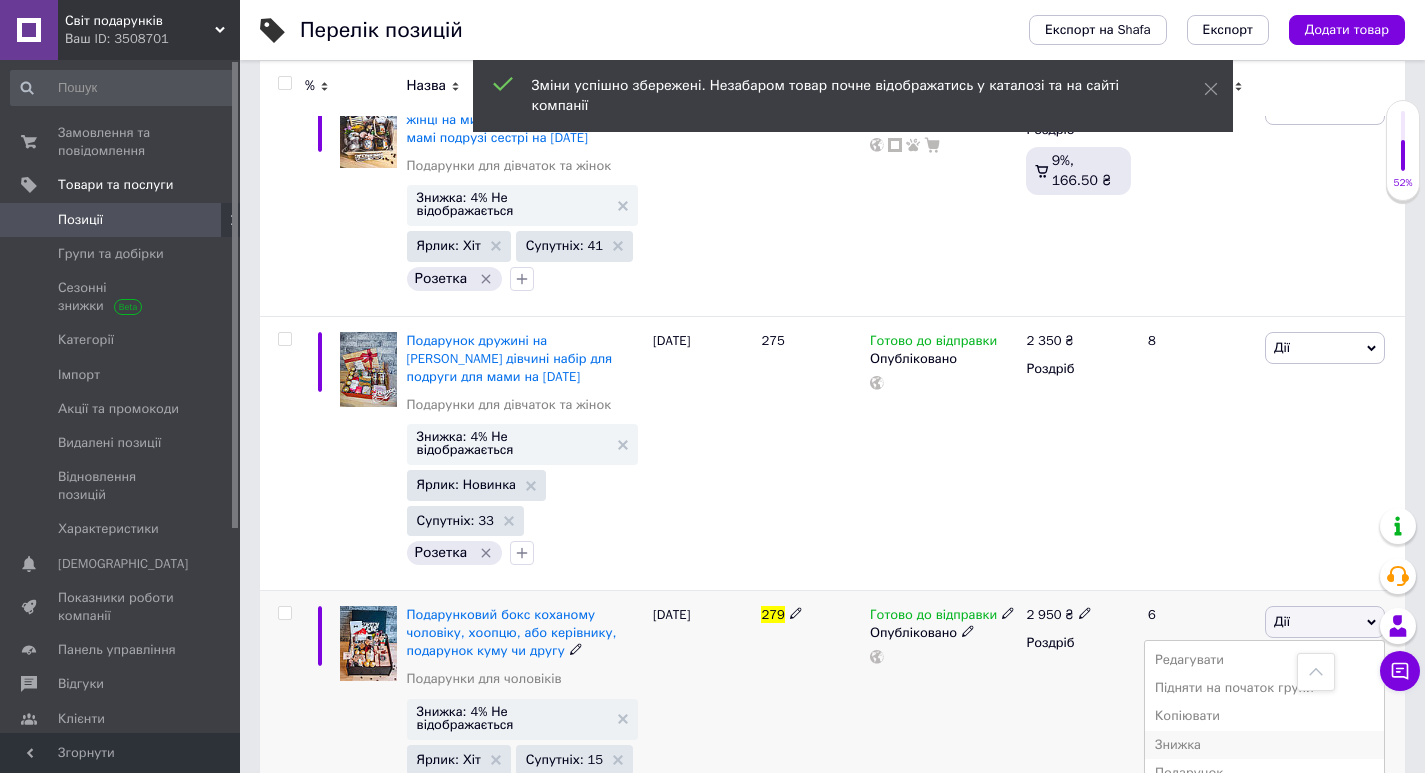 click on "Знижка" at bounding box center (1264, 745) 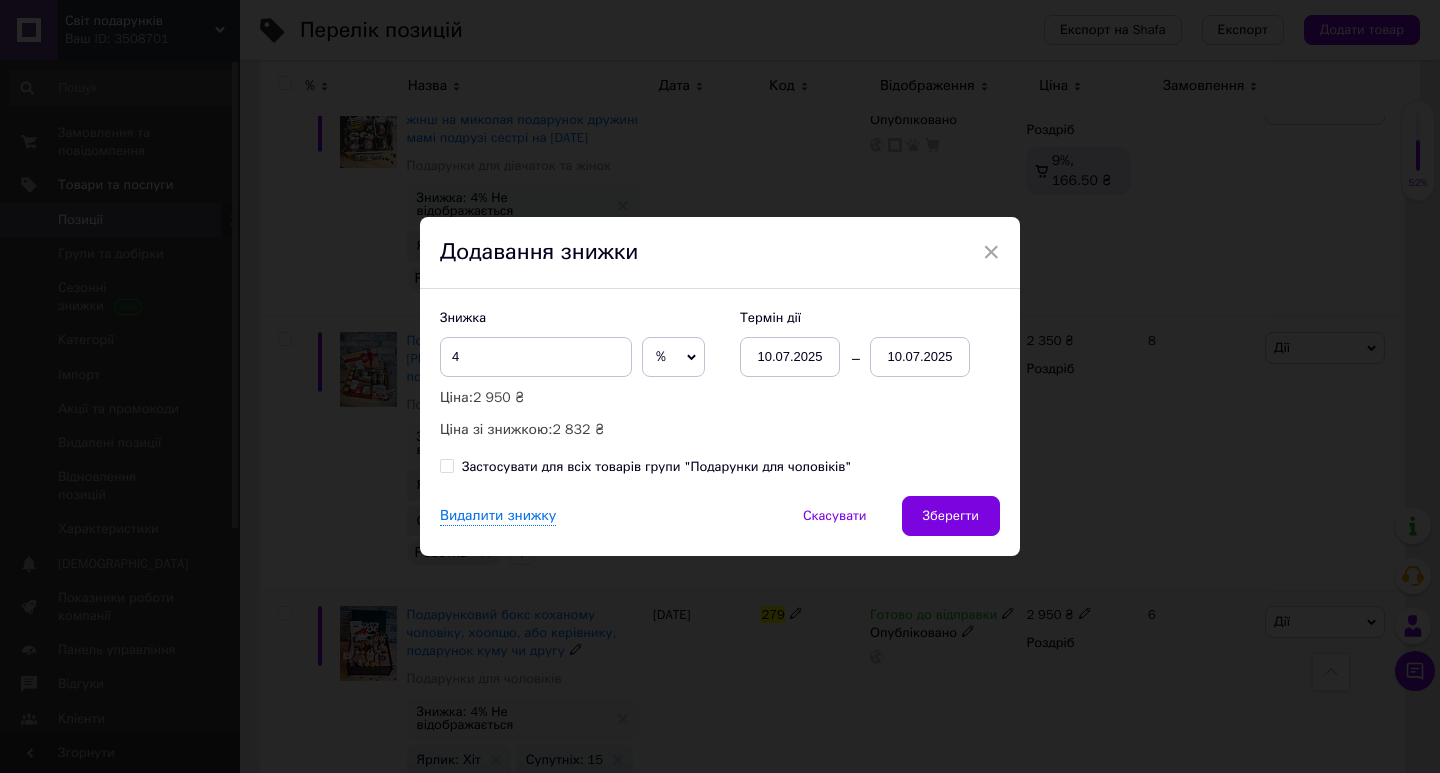 click on "10.07.2025" at bounding box center [920, 357] 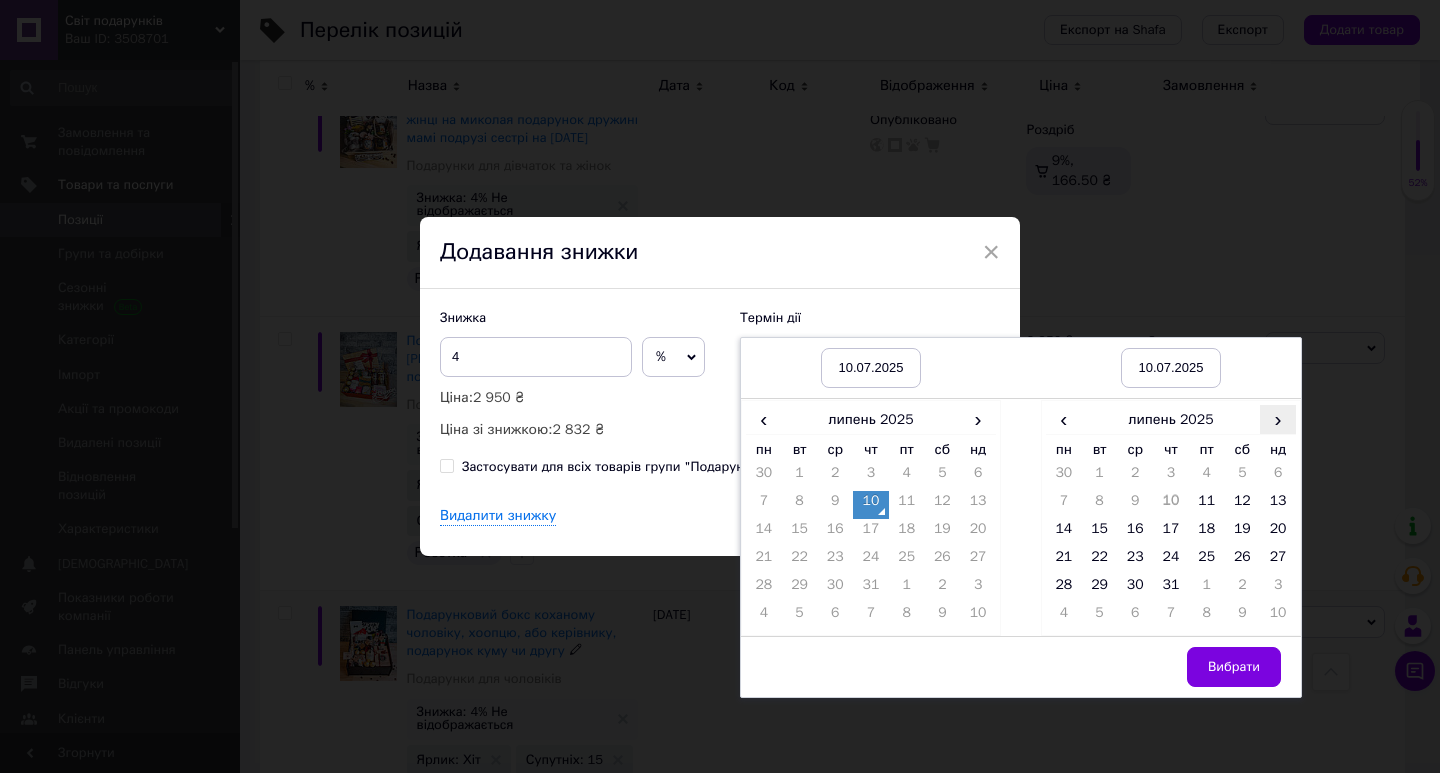 click on "›" at bounding box center [1278, 419] 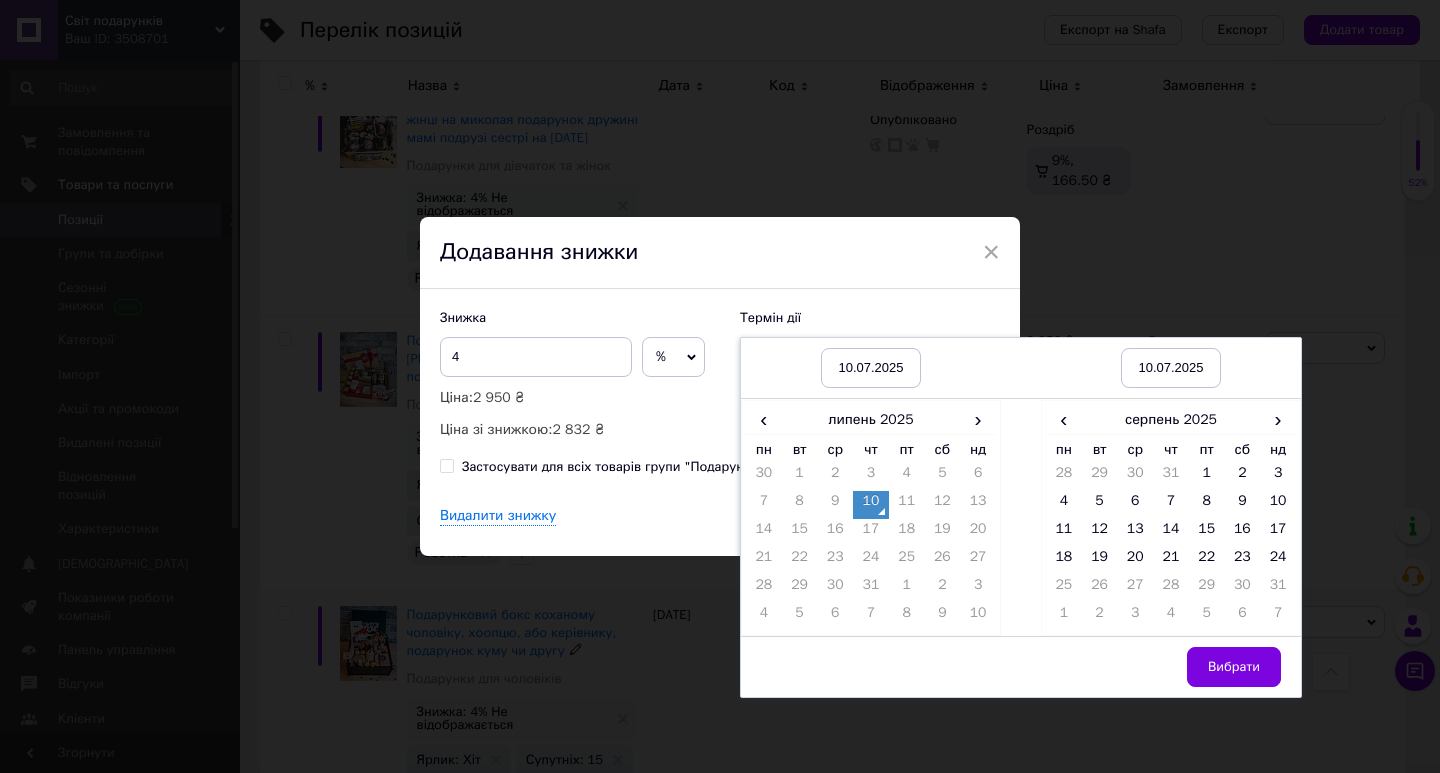 drag, startPoint x: 1275, startPoint y: 563, endPoint x: 1264, endPoint y: 579, distance: 19.416489 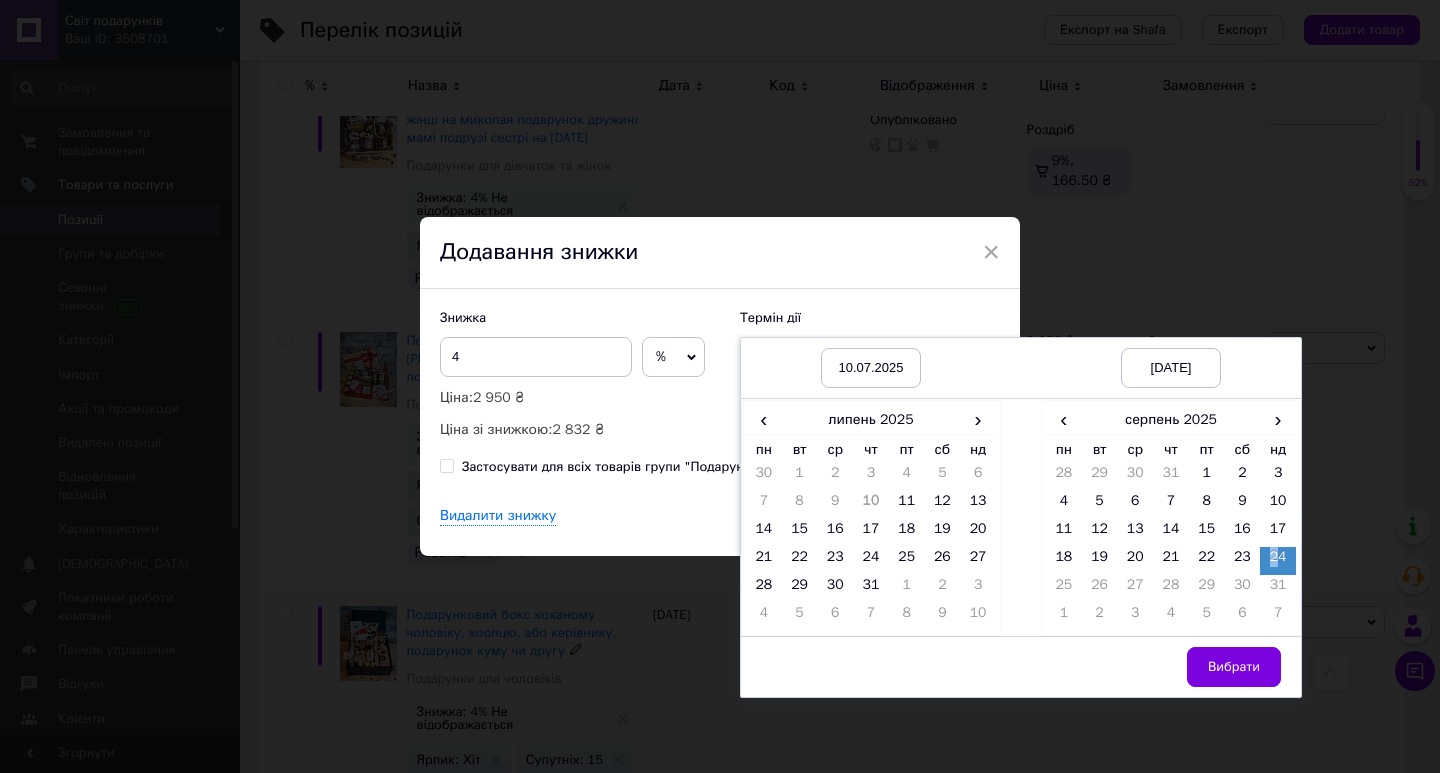 drag, startPoint x: 1230, startPoint y: 675, endPoint x: 842, endPoint y: 505, distance: 423.6083 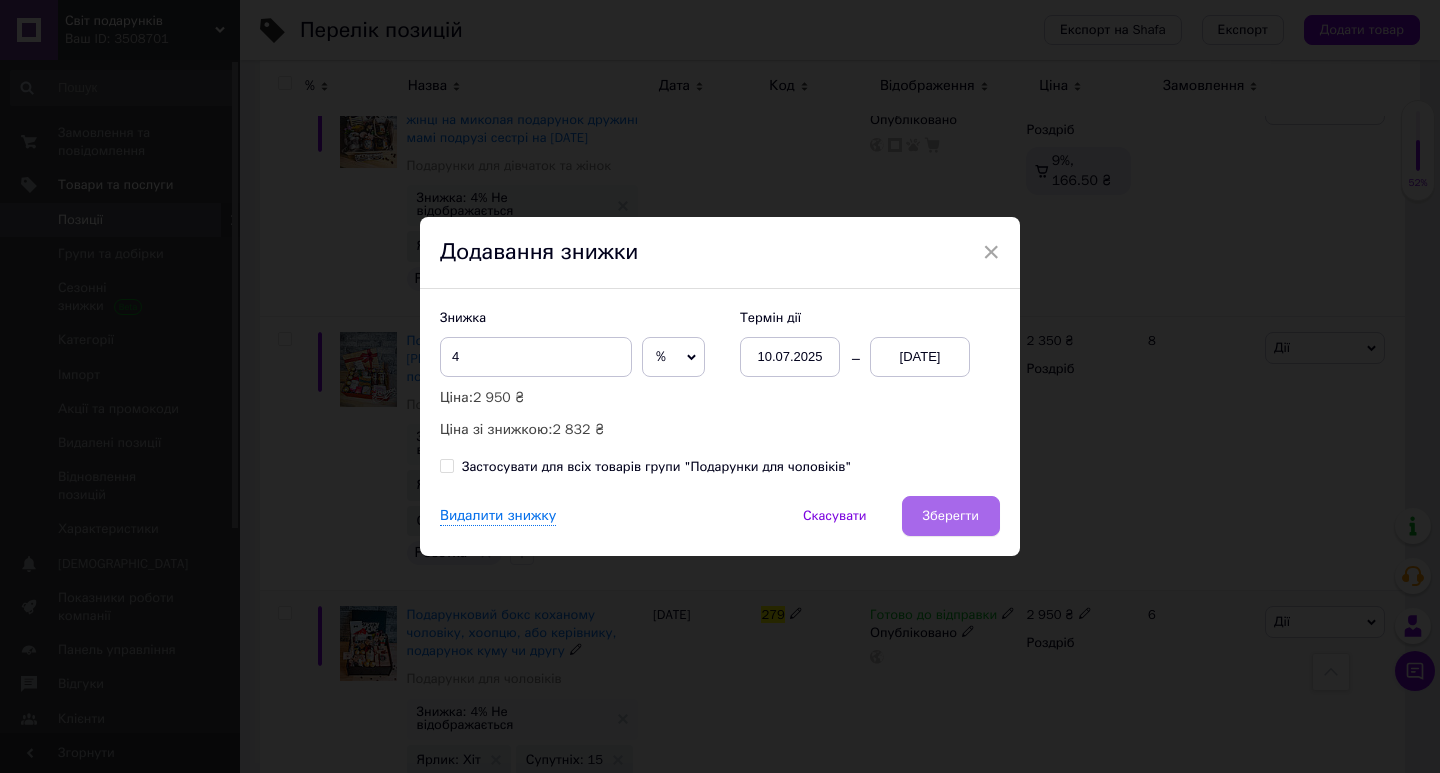 drag, startPoint x: 951, startPoint y: 503, endPoint x: 887, endPoint y: 449, distance: 83.737686 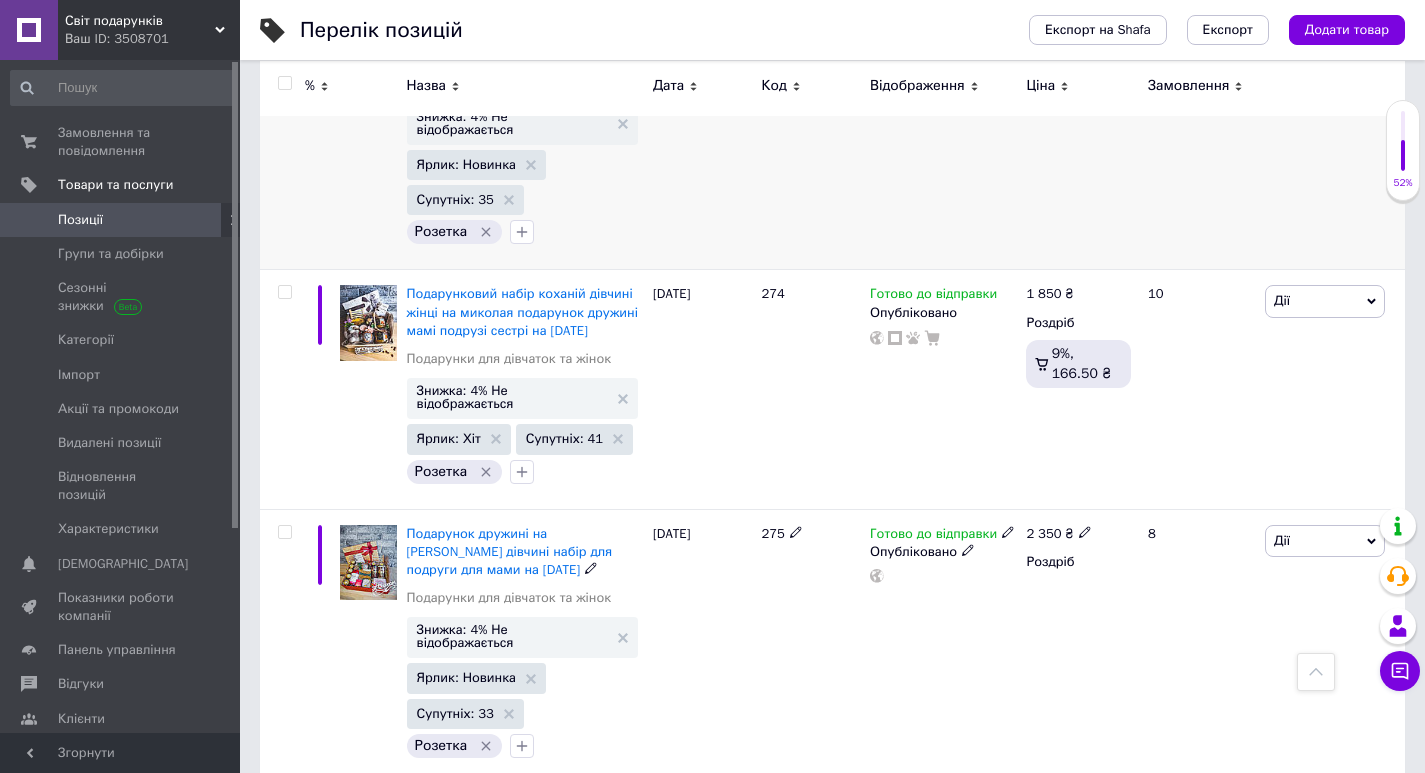 scroll, scrollTop: 0, scrollLeft: 0, axis: both 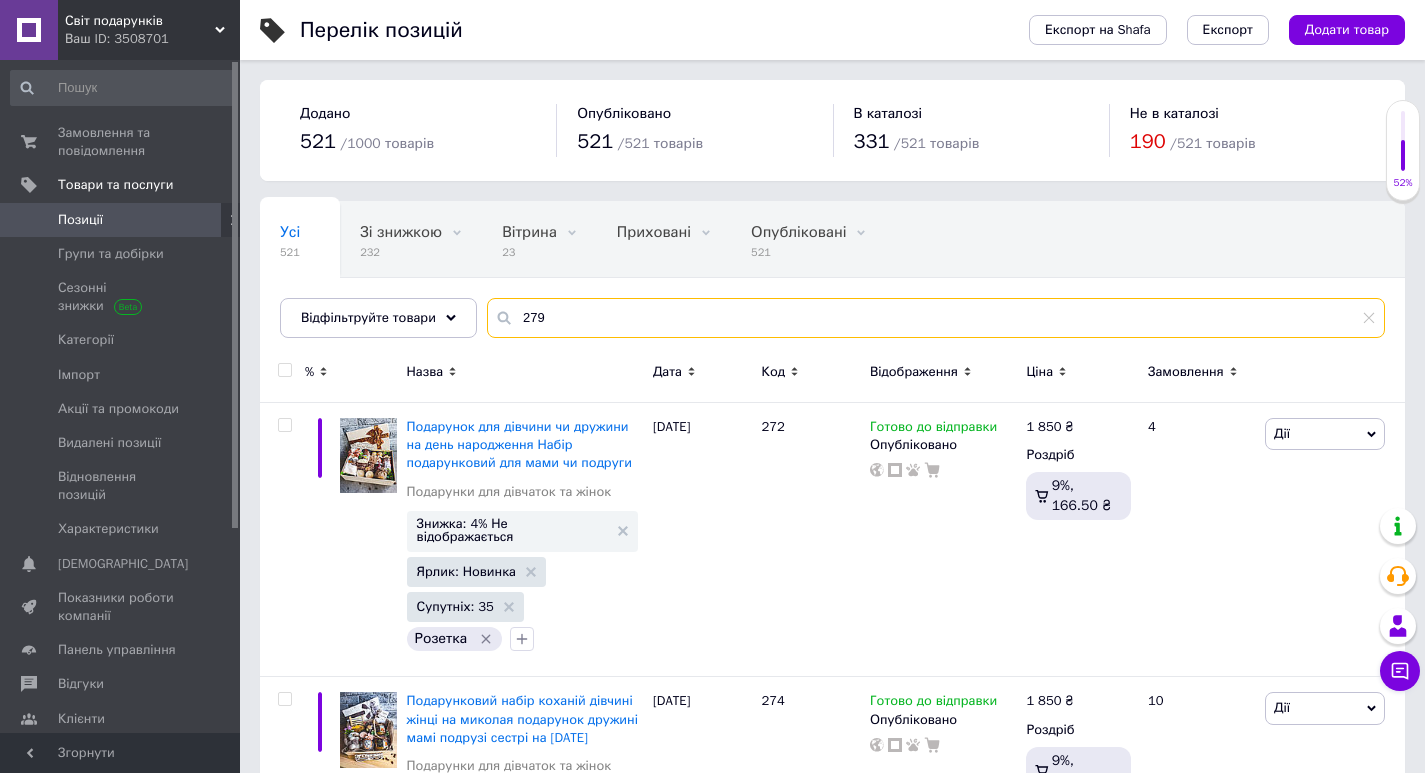 click on "279" at bounding box center (936, 318) 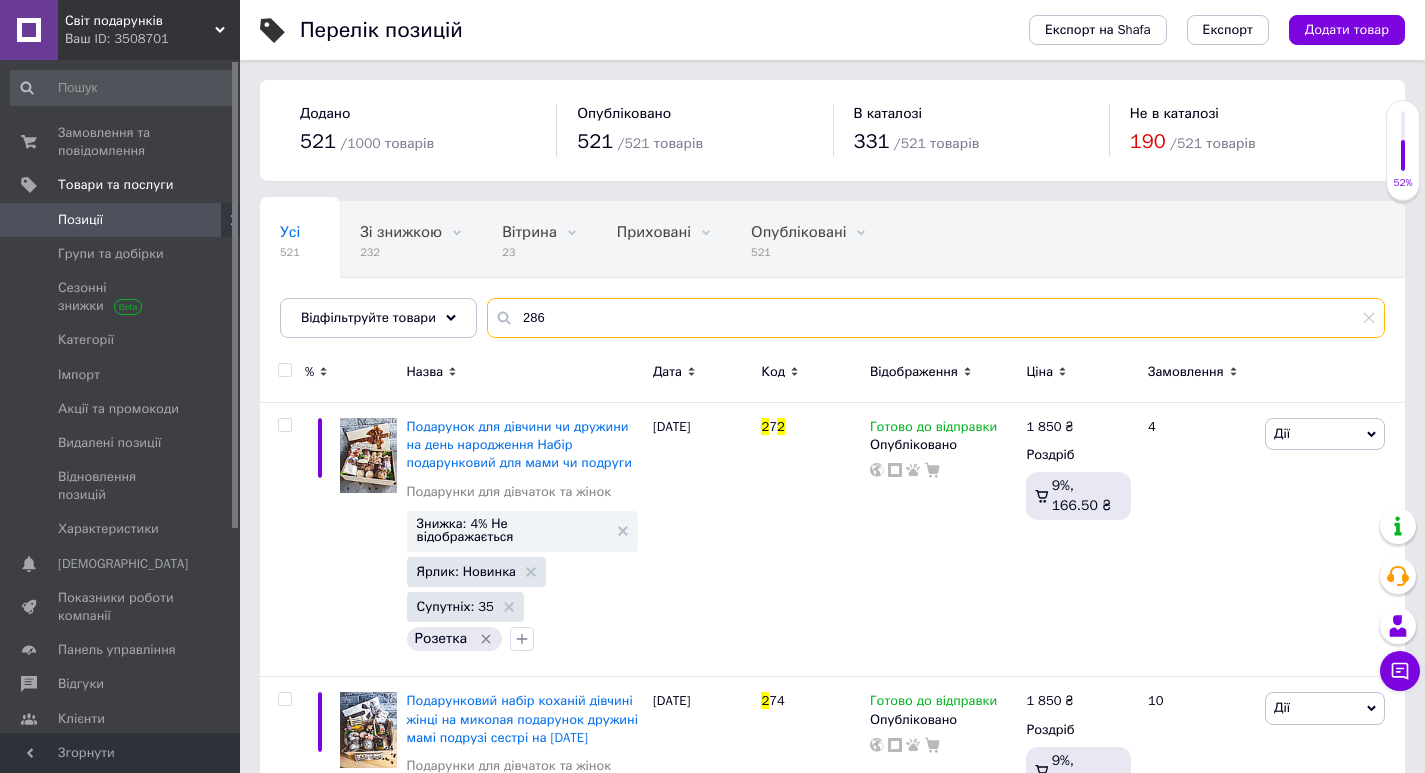 type on "286" 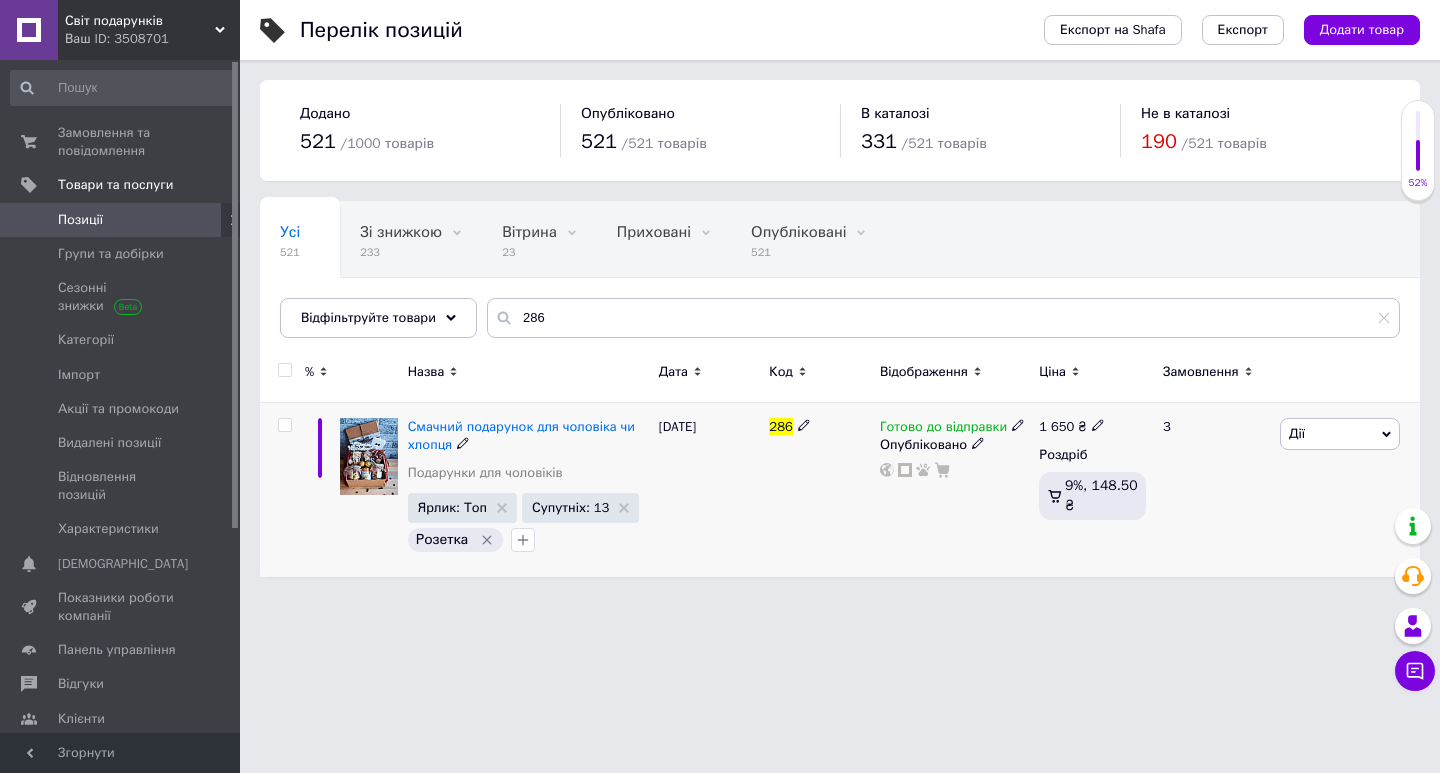 click 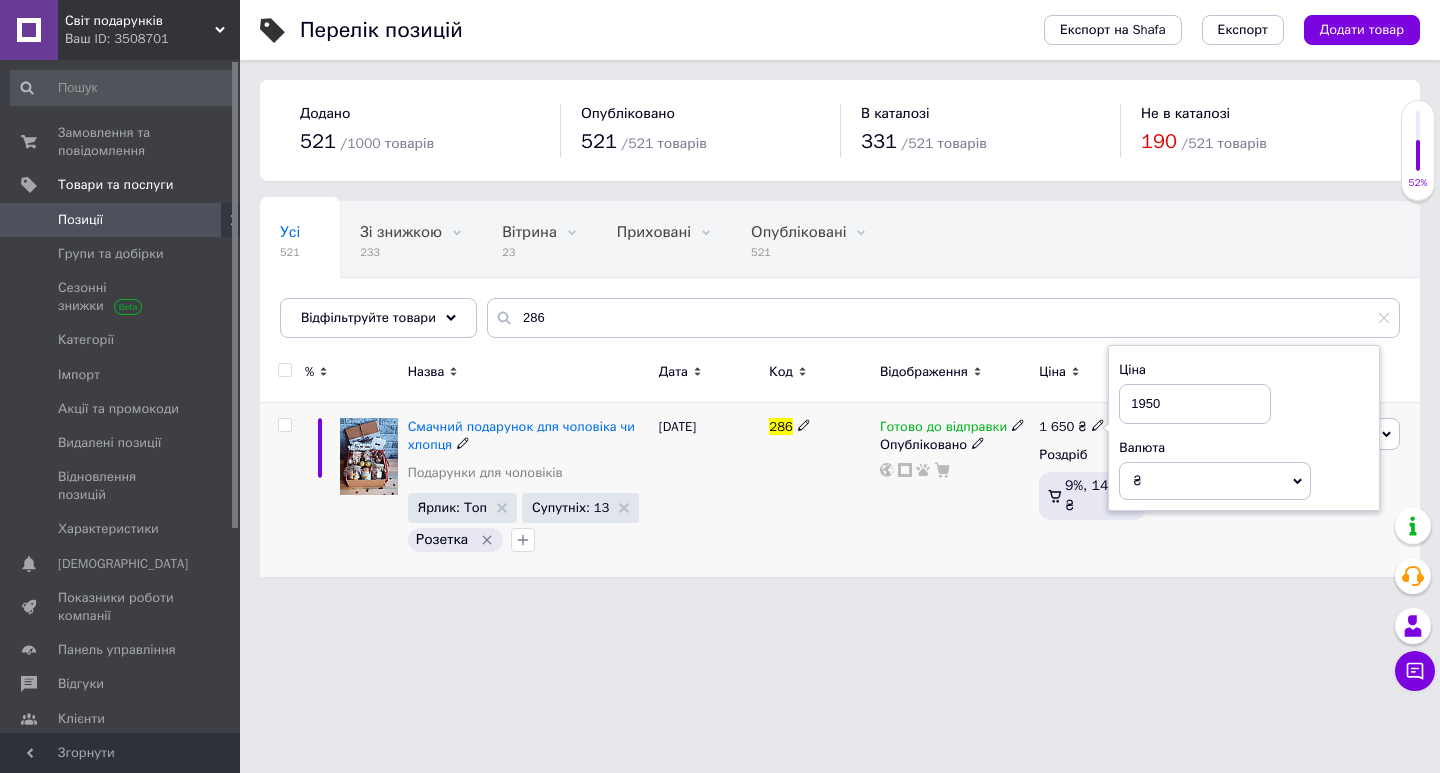 type on "1950" 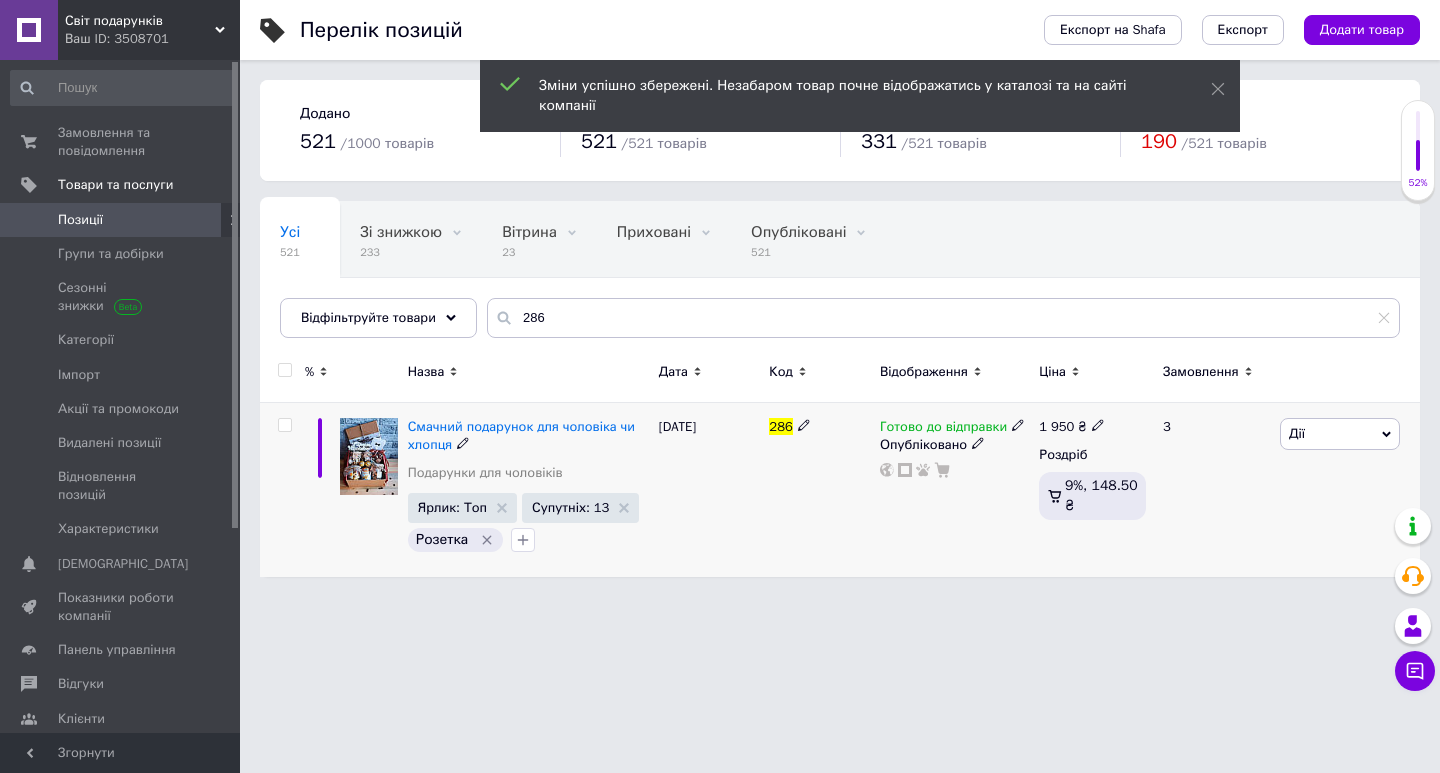 click on "Дії" at bounding box center [1340, 434] 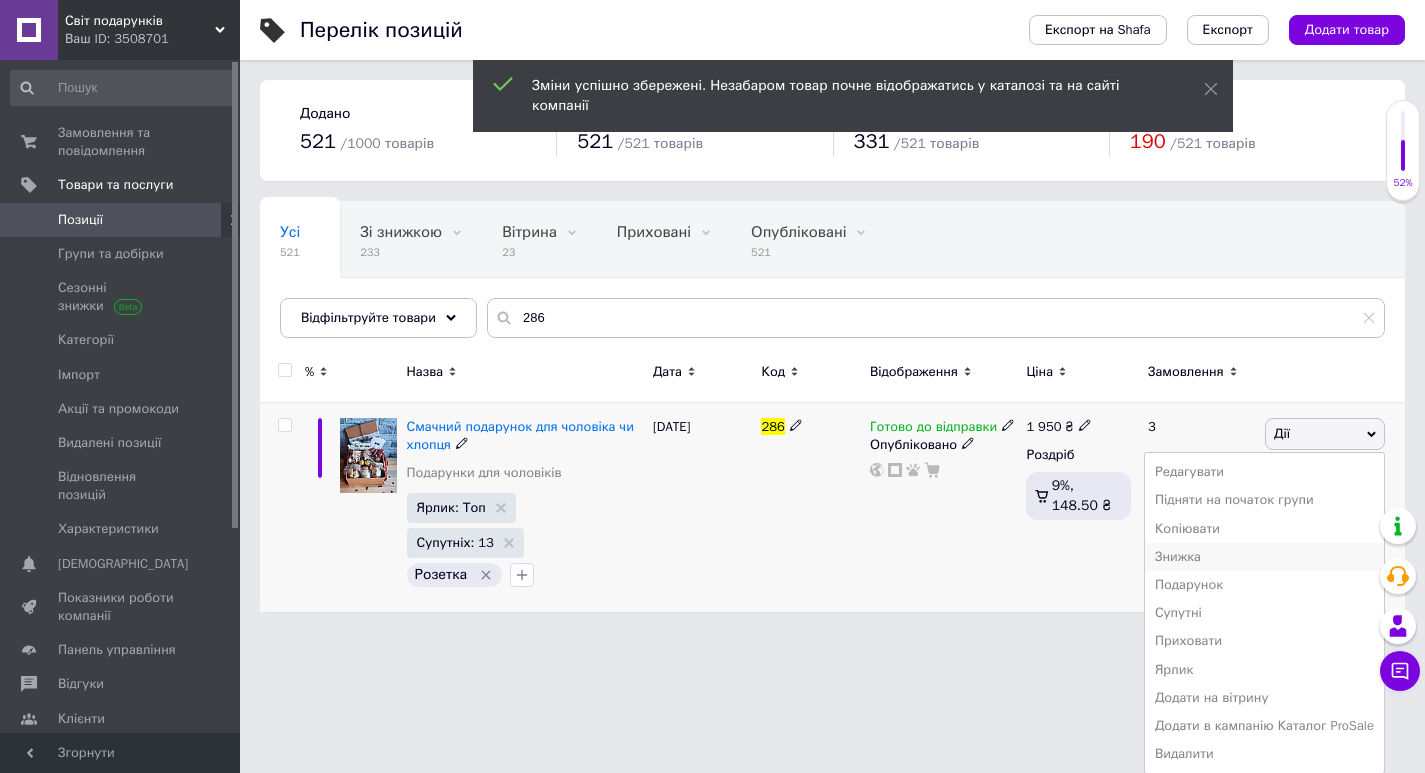 click on "Знижка" at bounding box center [1264, 557] 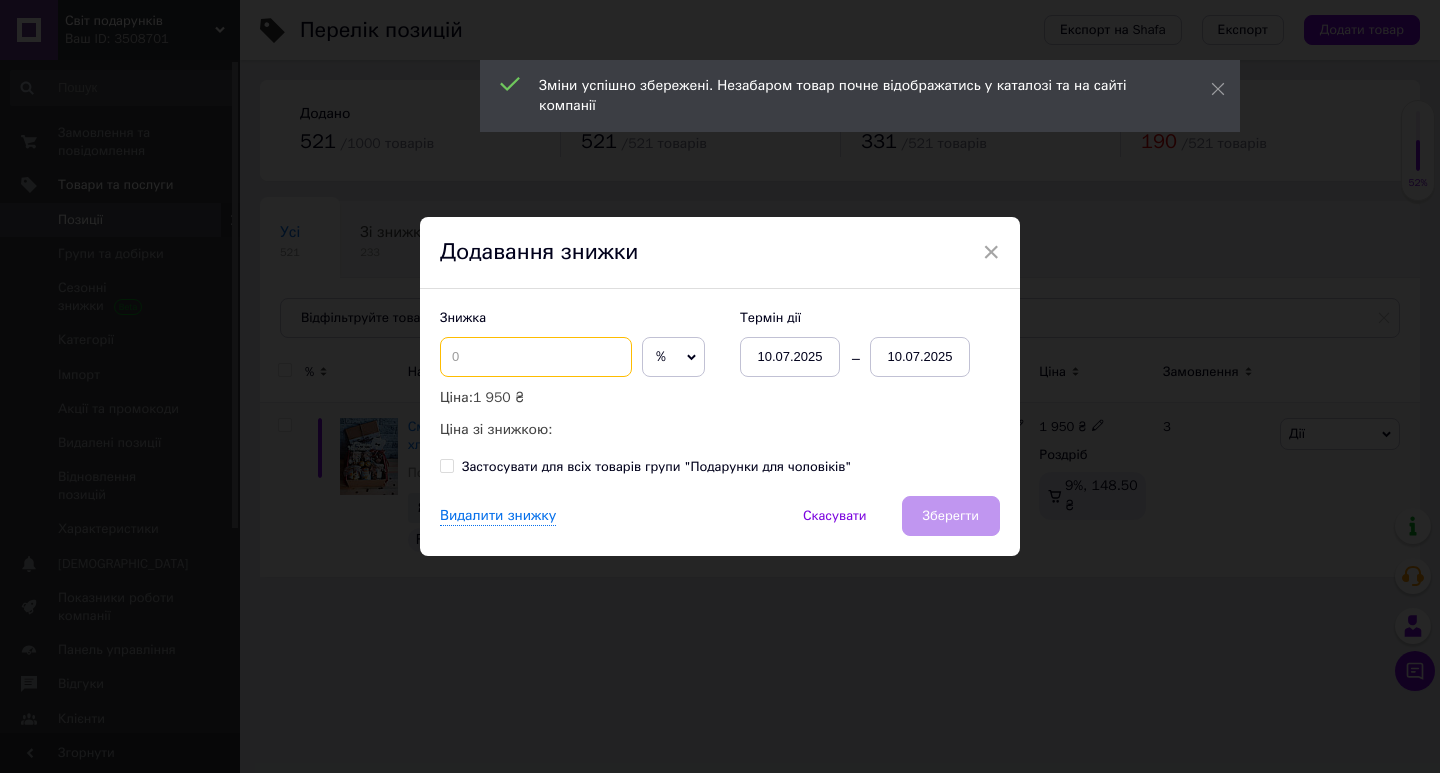click at bounding box center (536, 357) 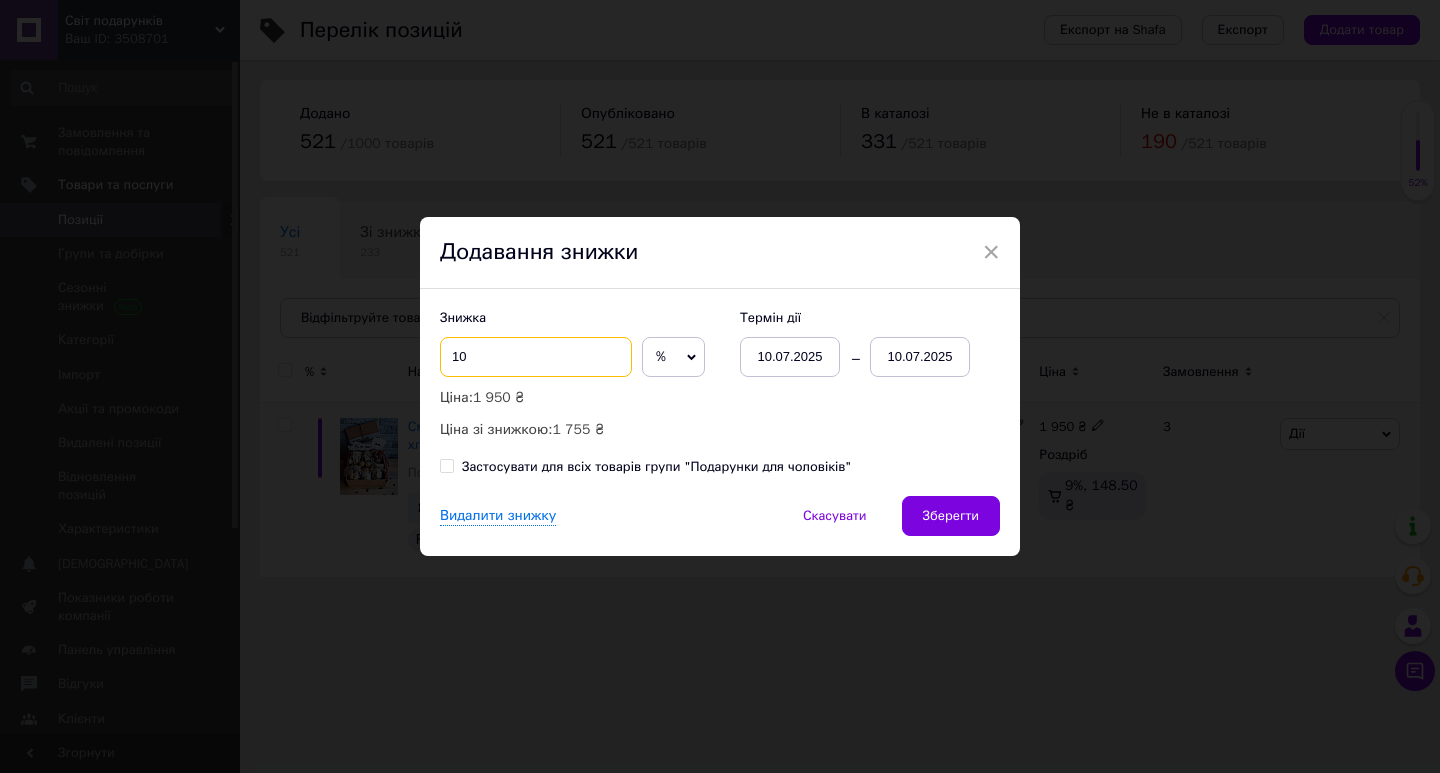 type on "1" 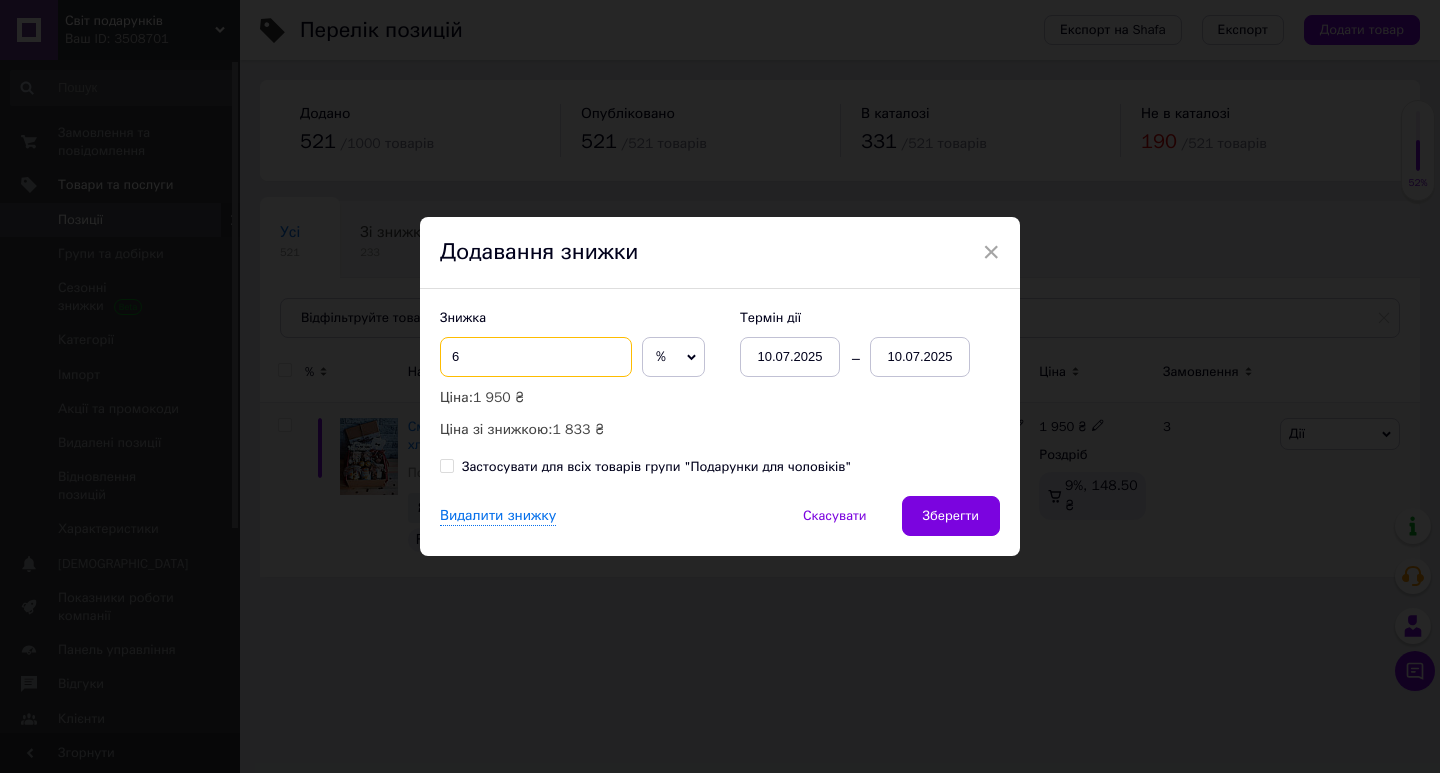 type on "6" 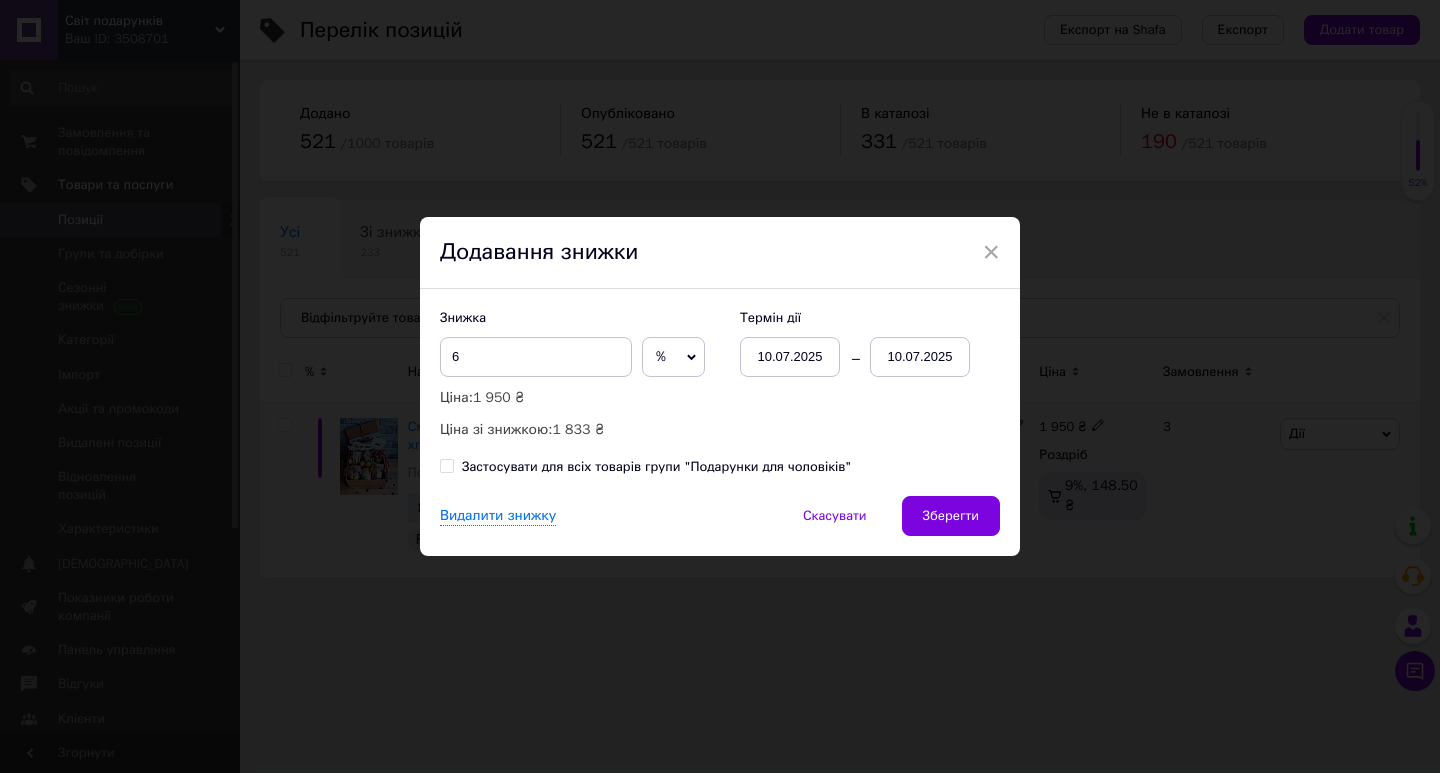 click on "10.07.2025" at bounding box center [920, 357] 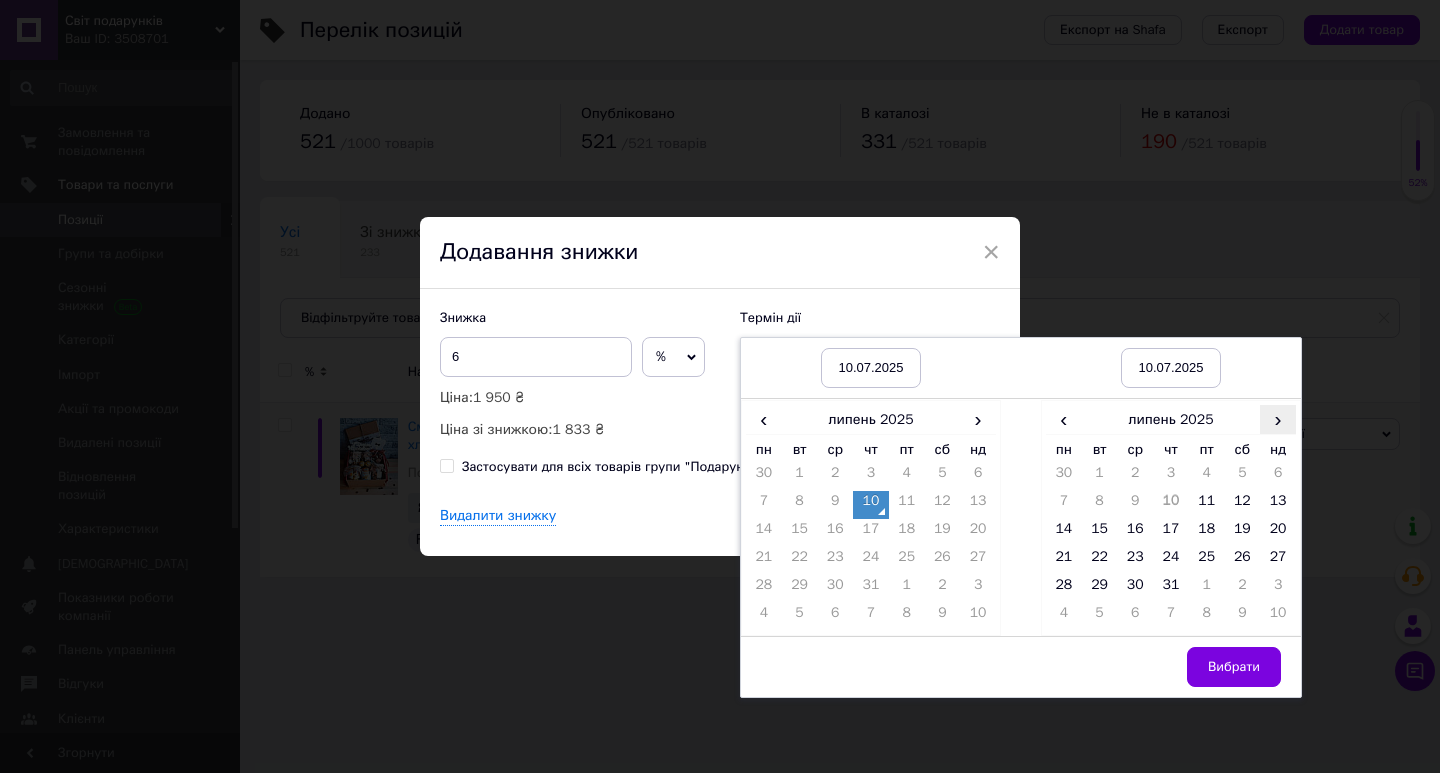 click on "›" at bounding box center [1278, 419] 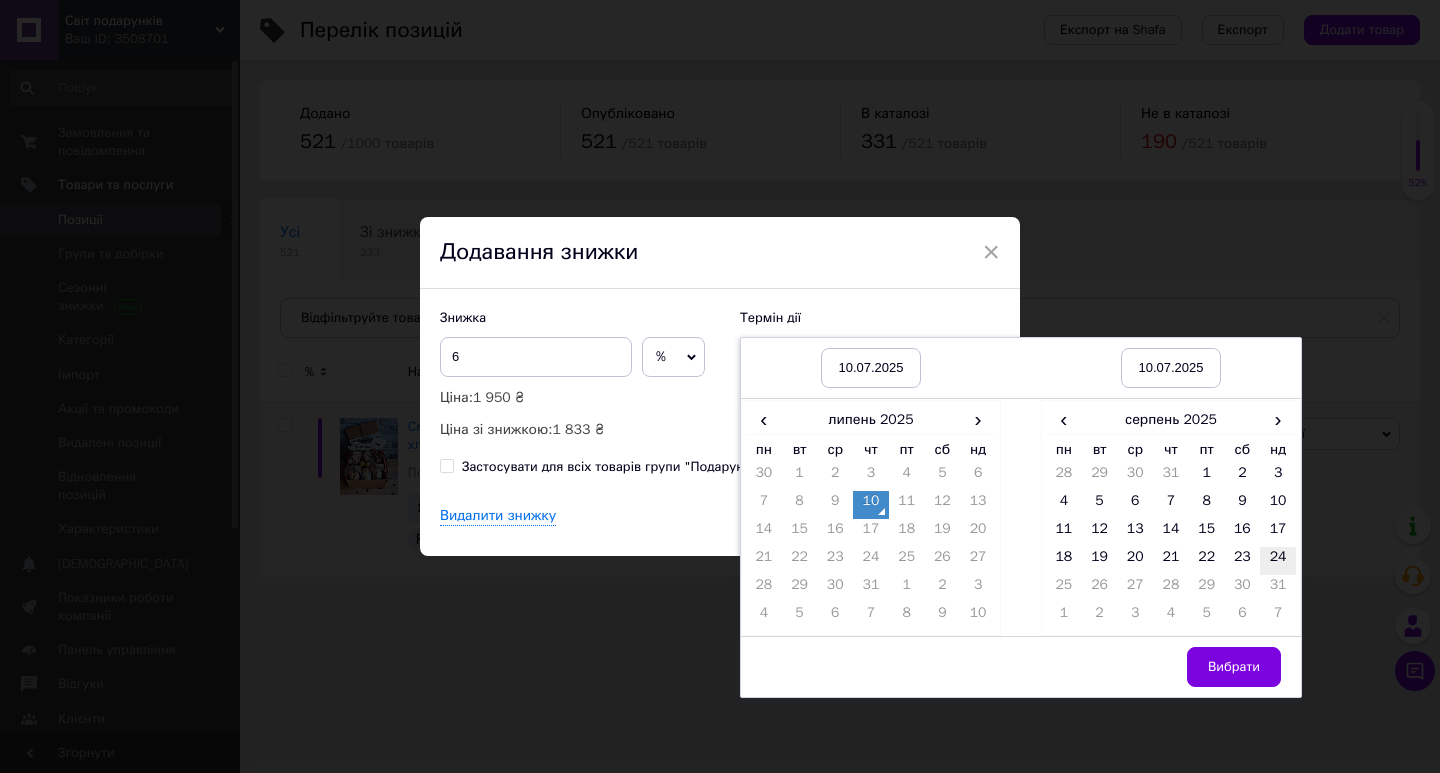 click on "24" at bounding box center (1278, 561) 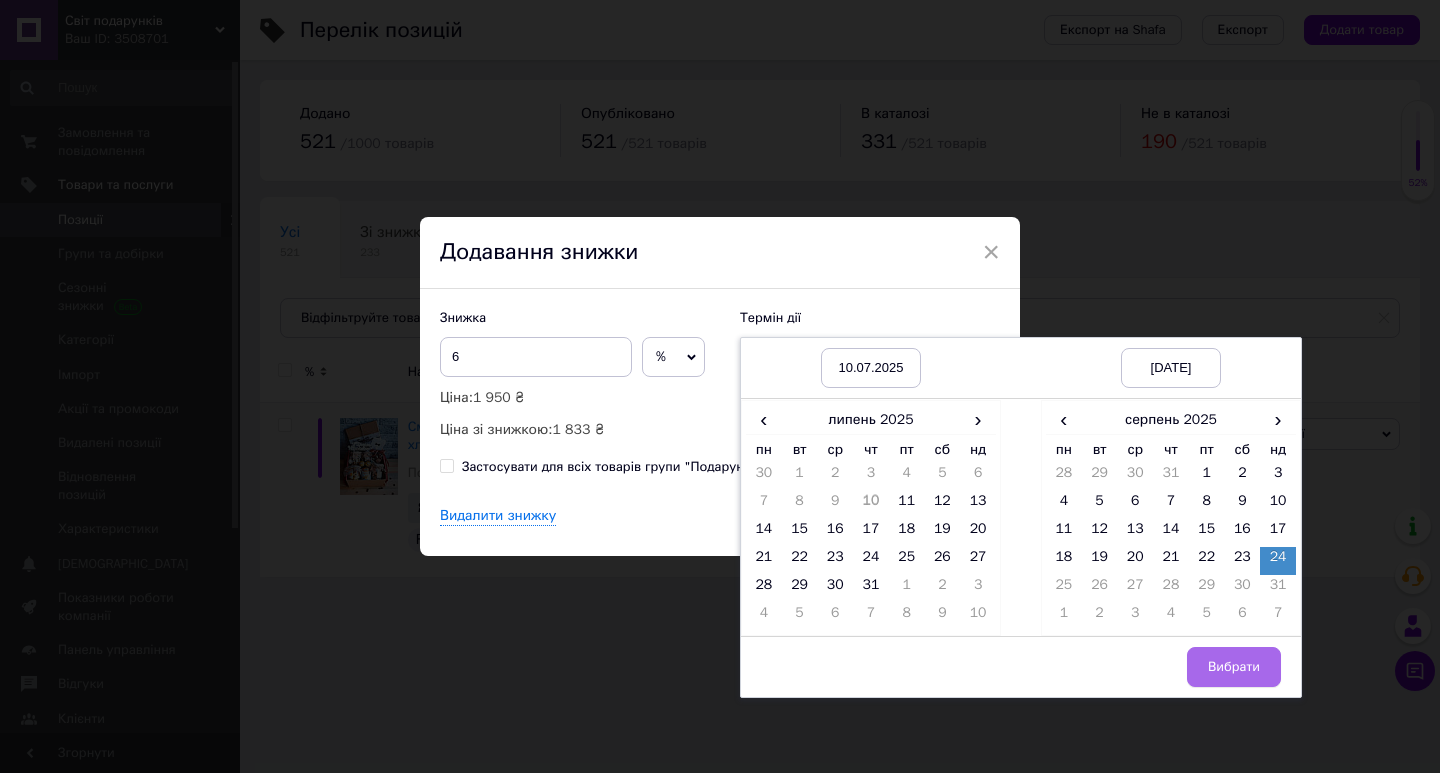 click on "Вибрати" at bounding box center [1234, 667] 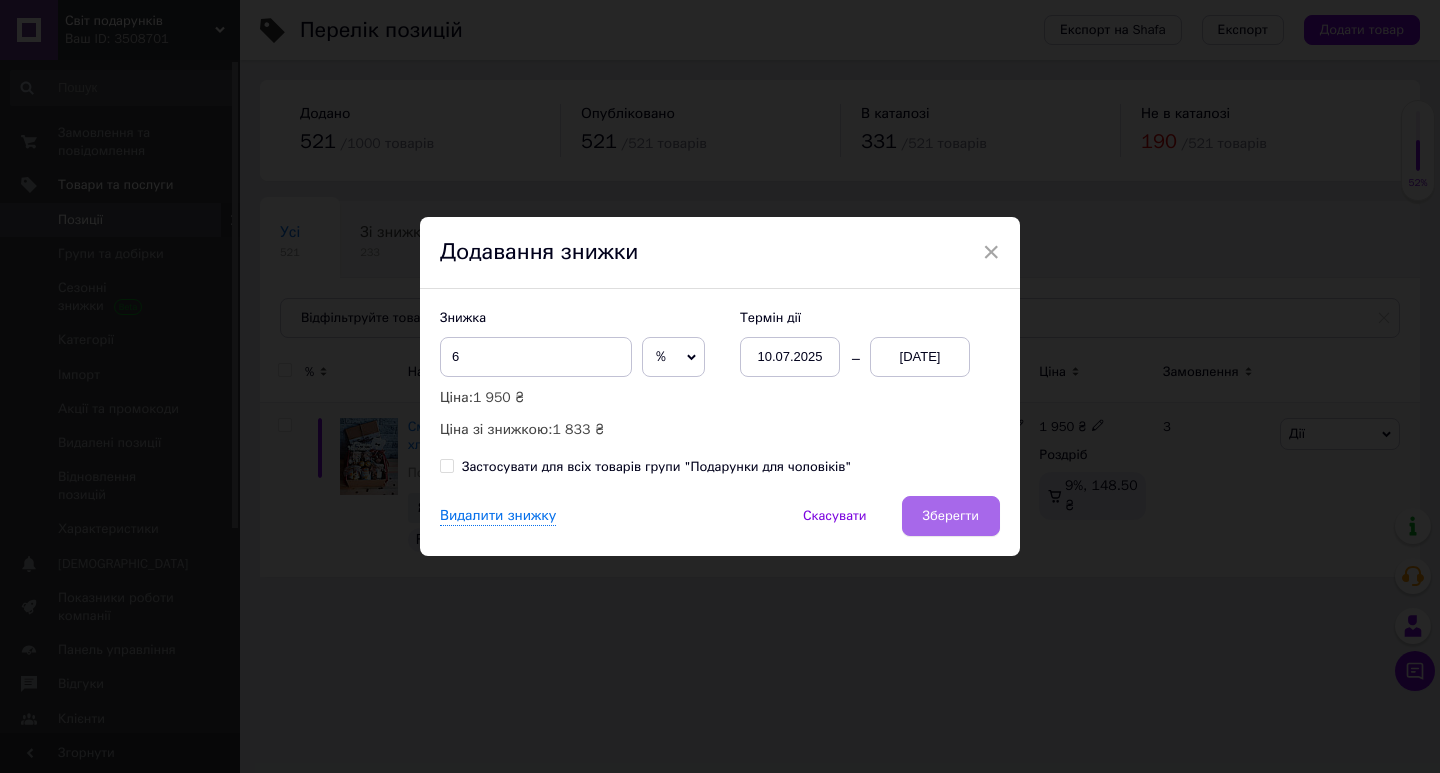 click on "Зберегти" at bounding box center [951, 516] 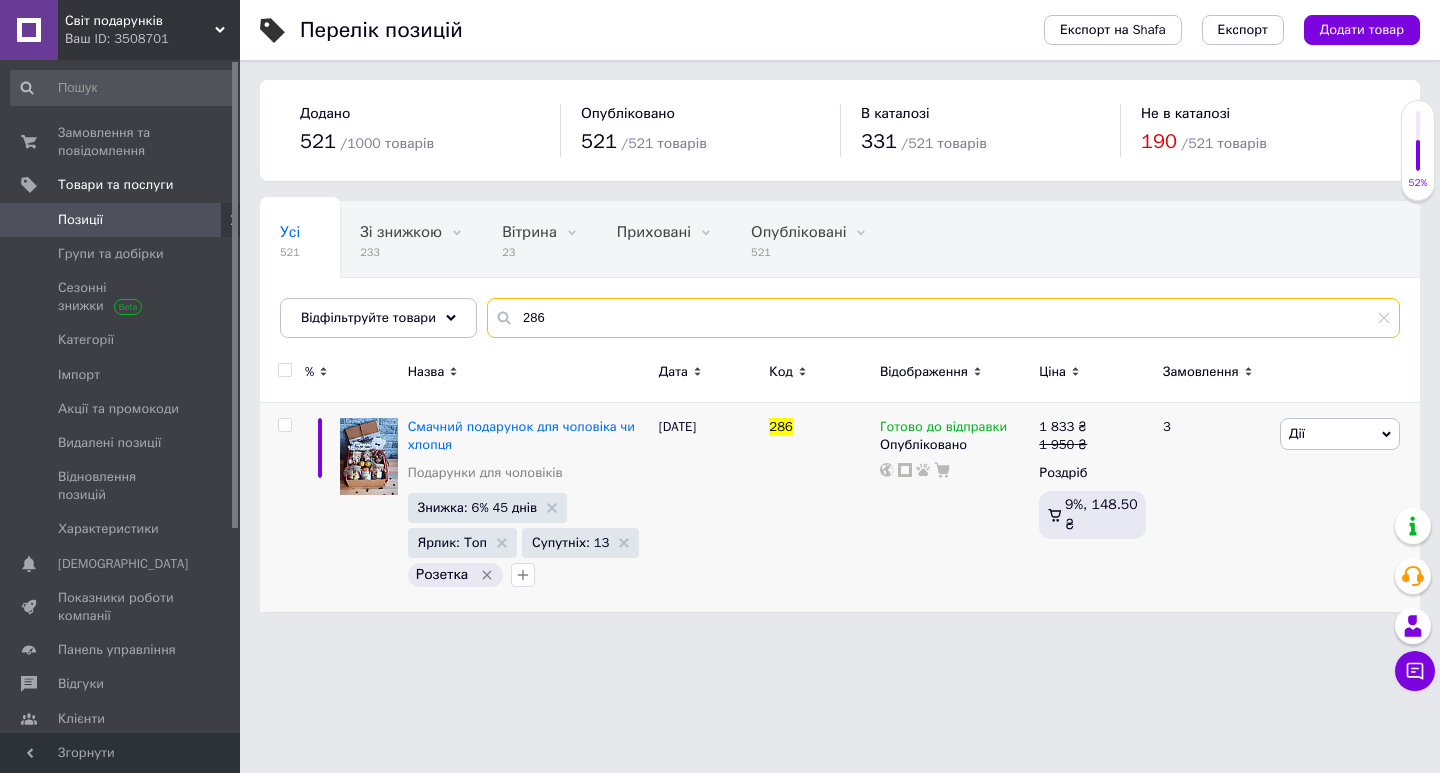 click on "286" at bounding box center [943, 318] 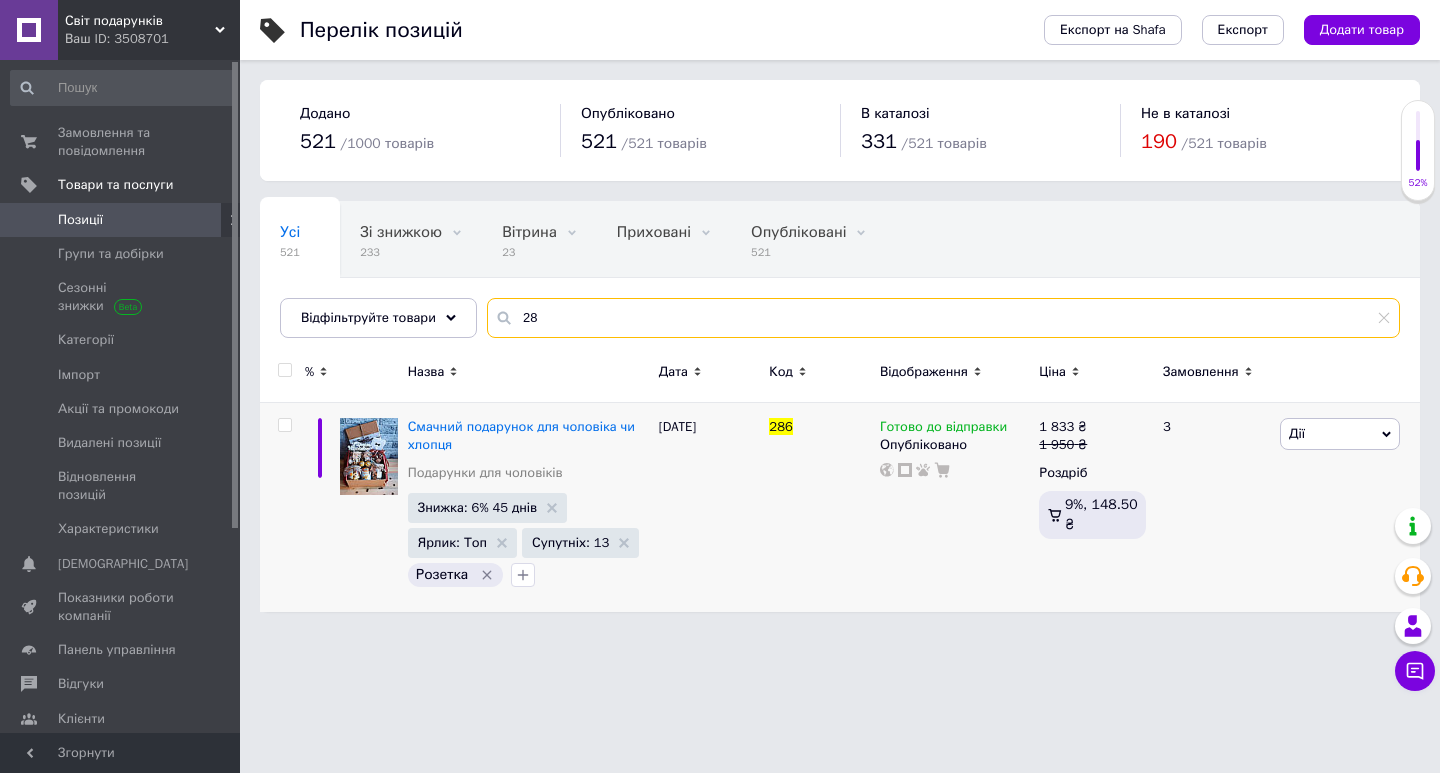 type on "2" 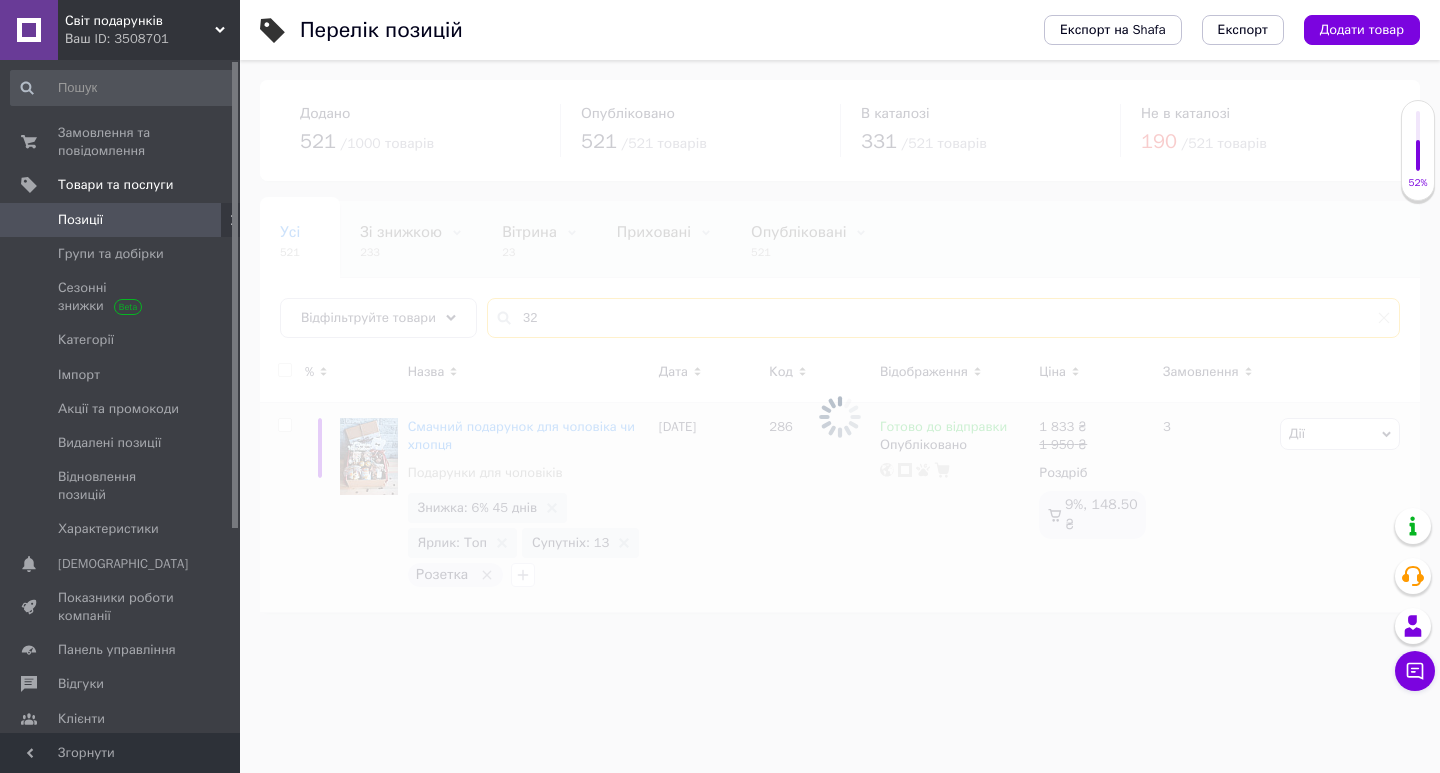 type on "322" 